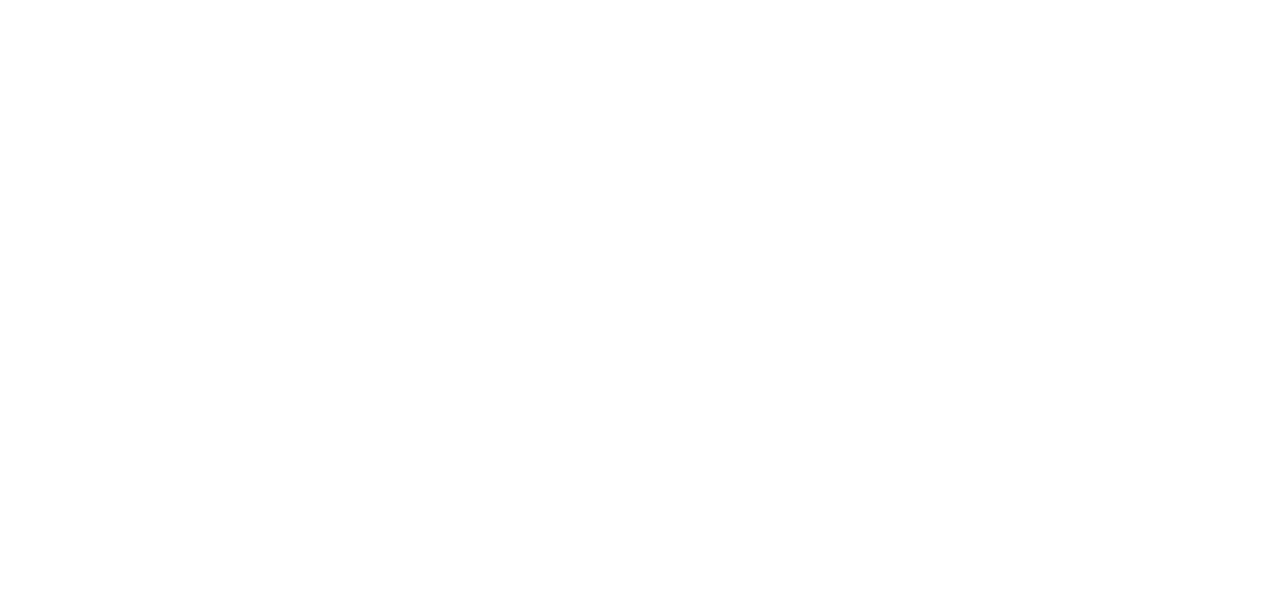 scroll, scrollTop: 0, scrollLeft: 0, axis: both 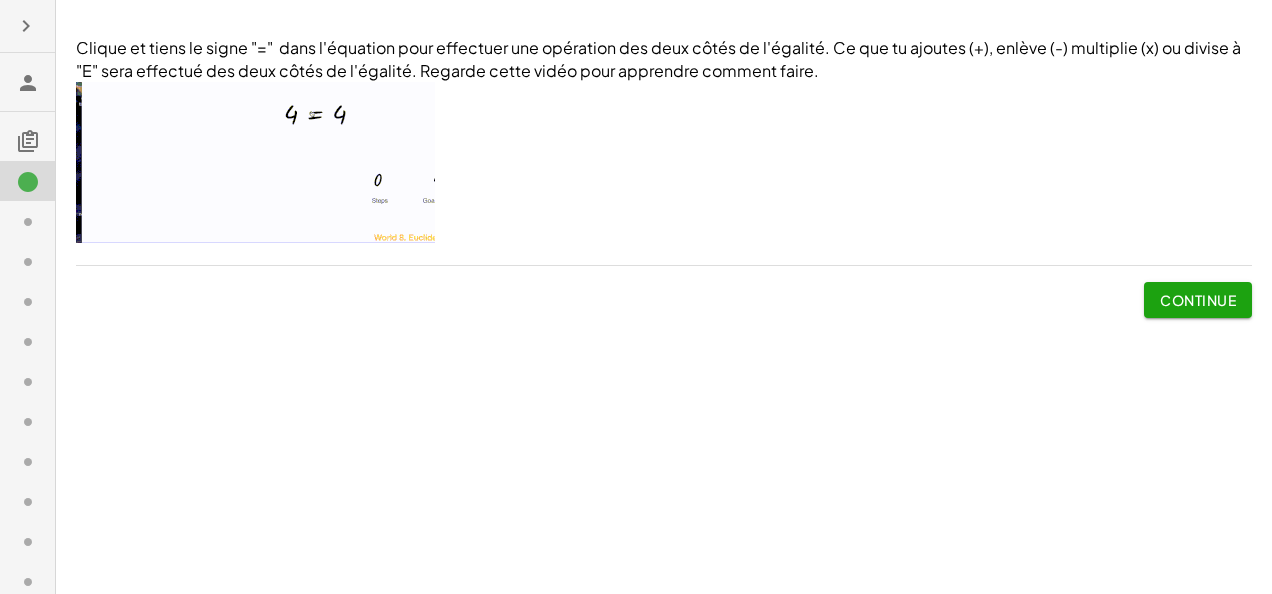 click at bounding box center (255, 162) 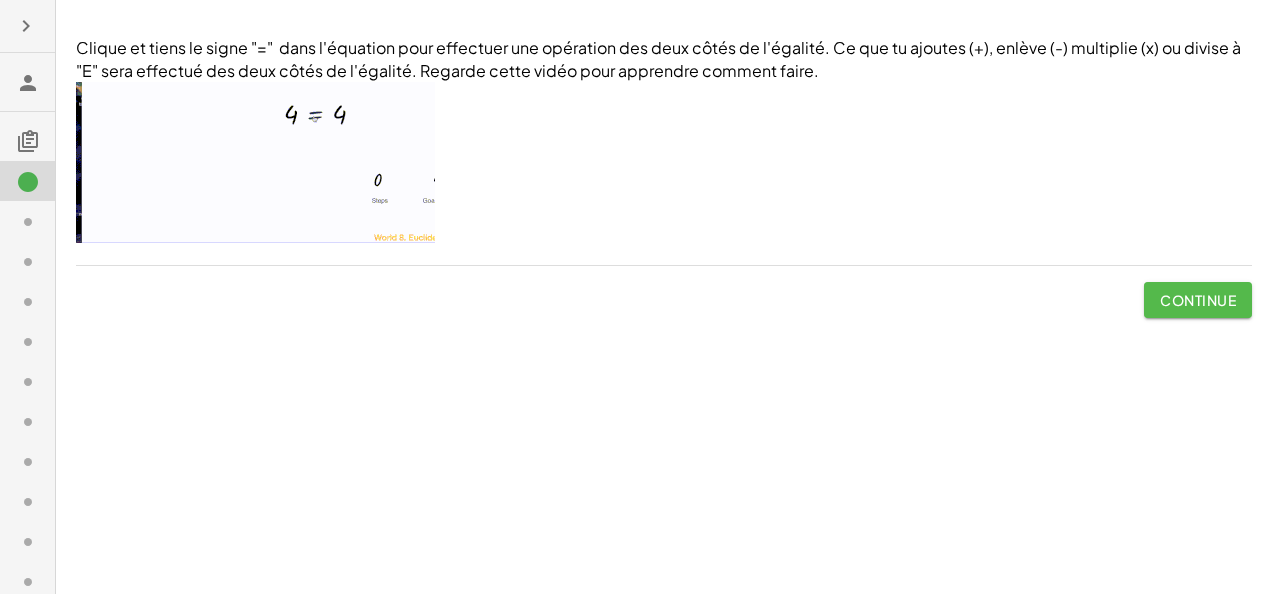 click on "Continue" 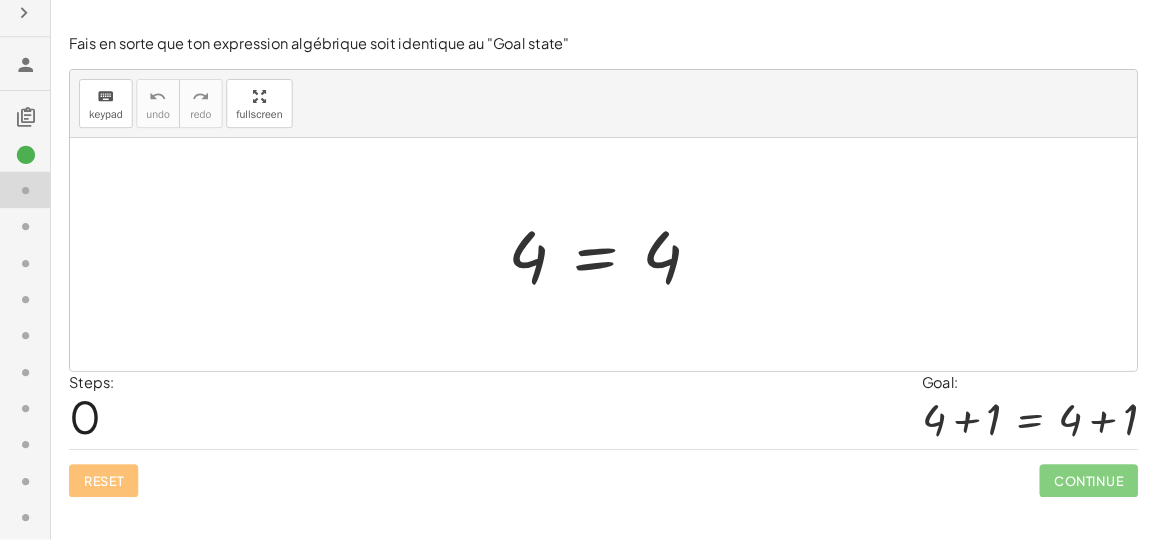 scroll, scrollTop: 0, scrollLeft: 0, axis: both 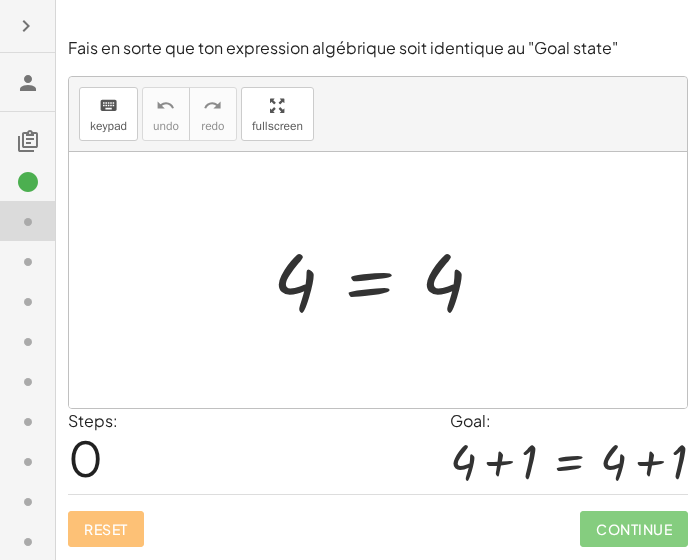 click on "Fais en sorte que ton expression algébrique soit identique au "Goal state" keyboard keypad undo undo redo redo fullscreen 4 = 4 × Steps:  0 Goal: + 4 + 1 = + 4 + 1 Reset   Continue" 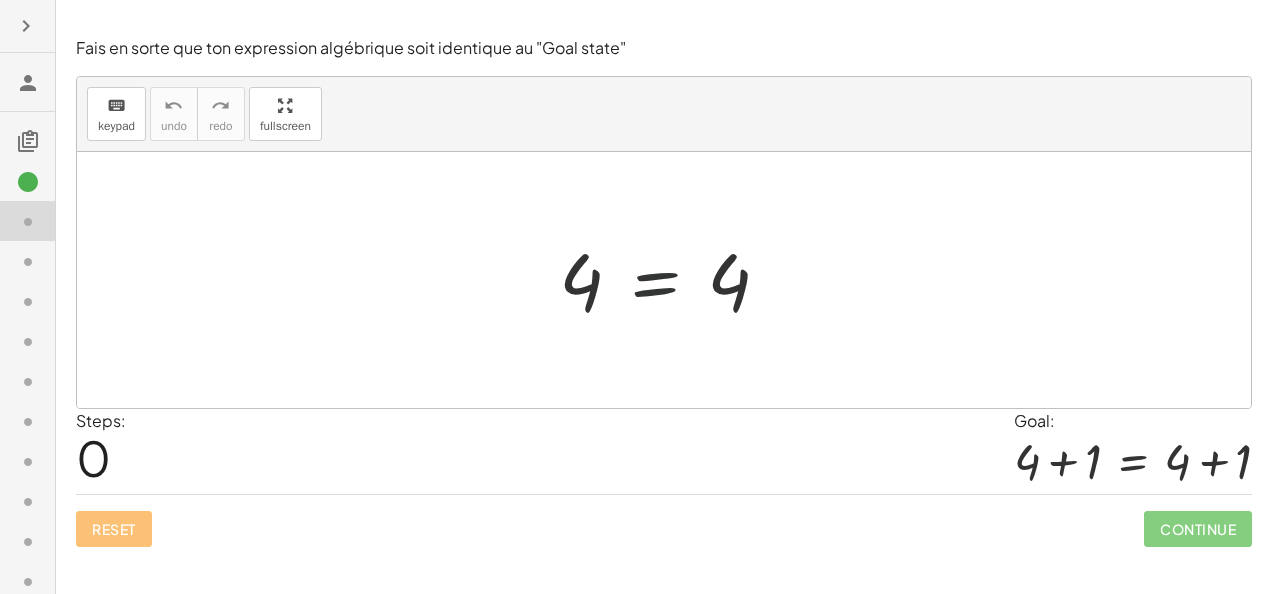 click at bounding box center [672, 280] 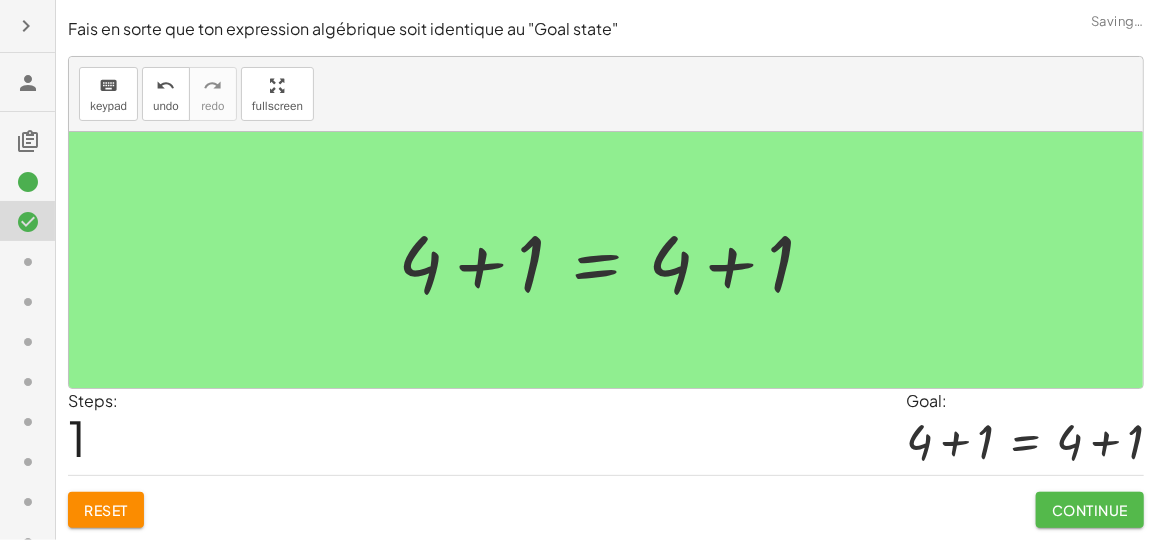 click on "Continue" 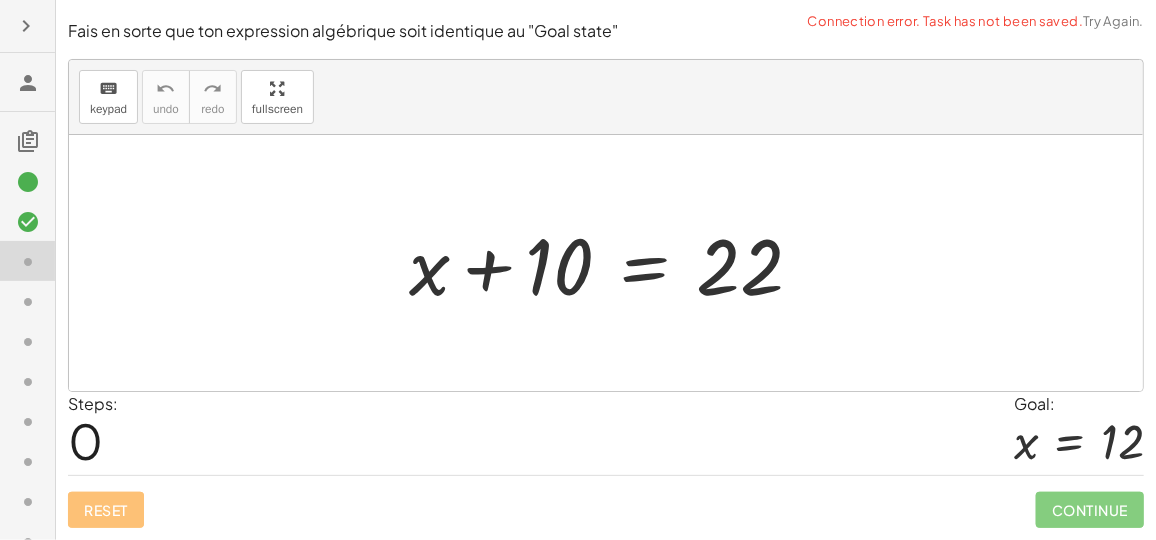 click at bounding box center (614, 263) 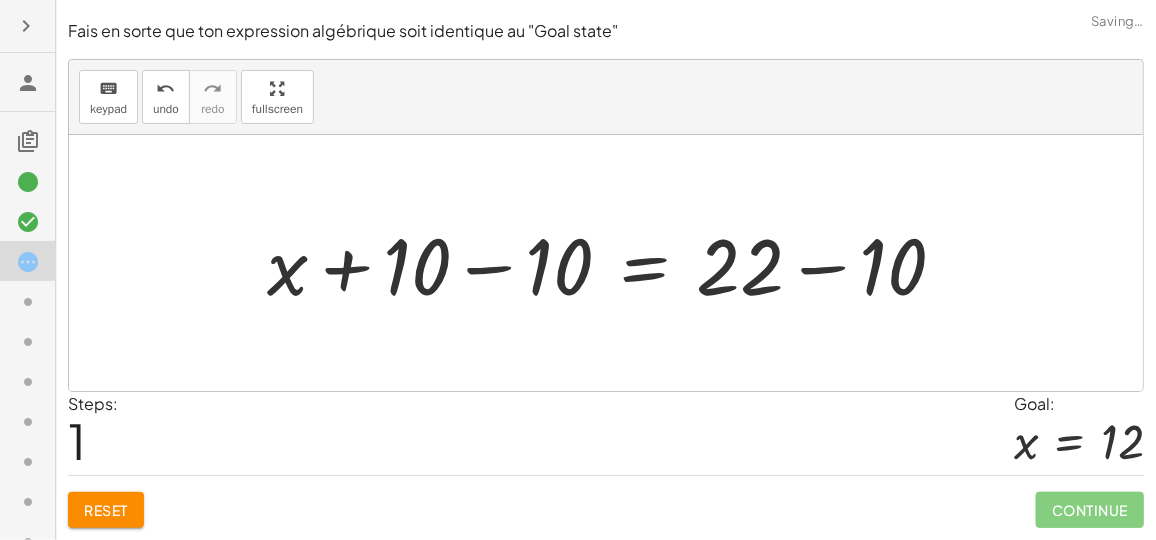 click at bounding box center (614, 263) 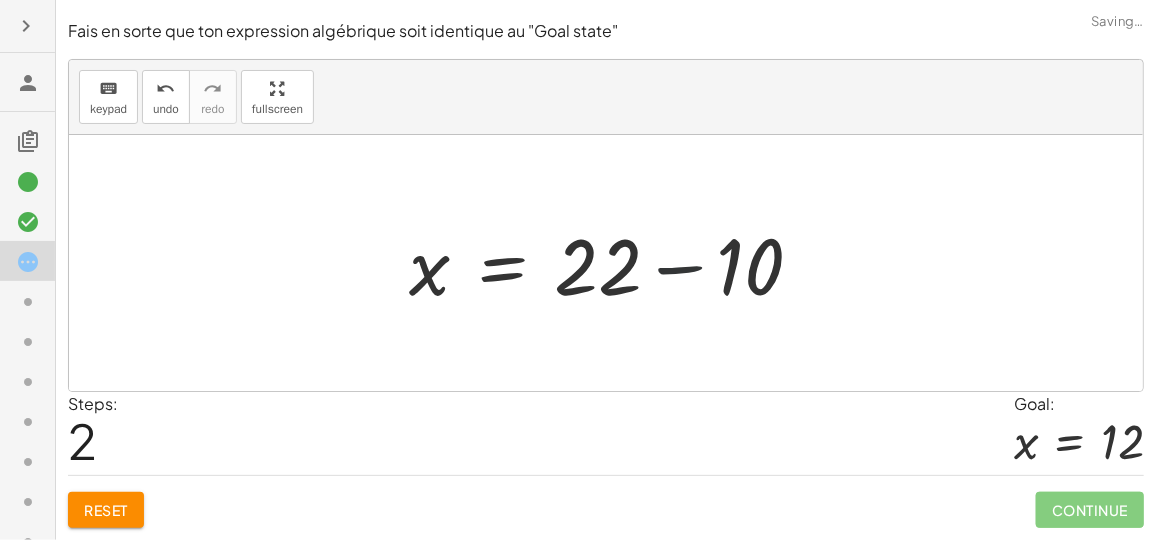 click at bounding box center [614, 263] 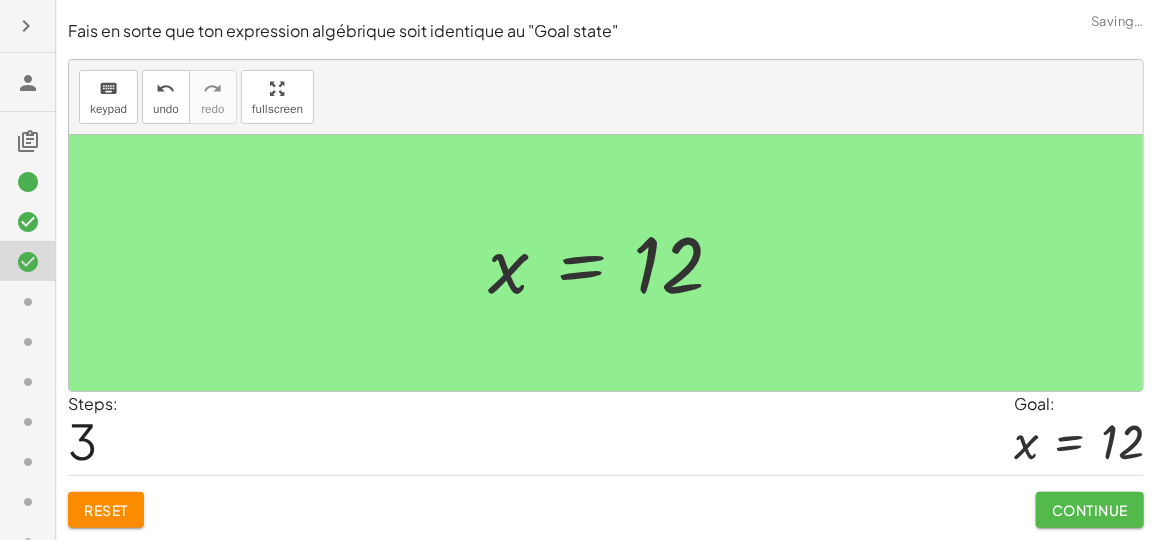 click on "Continue" 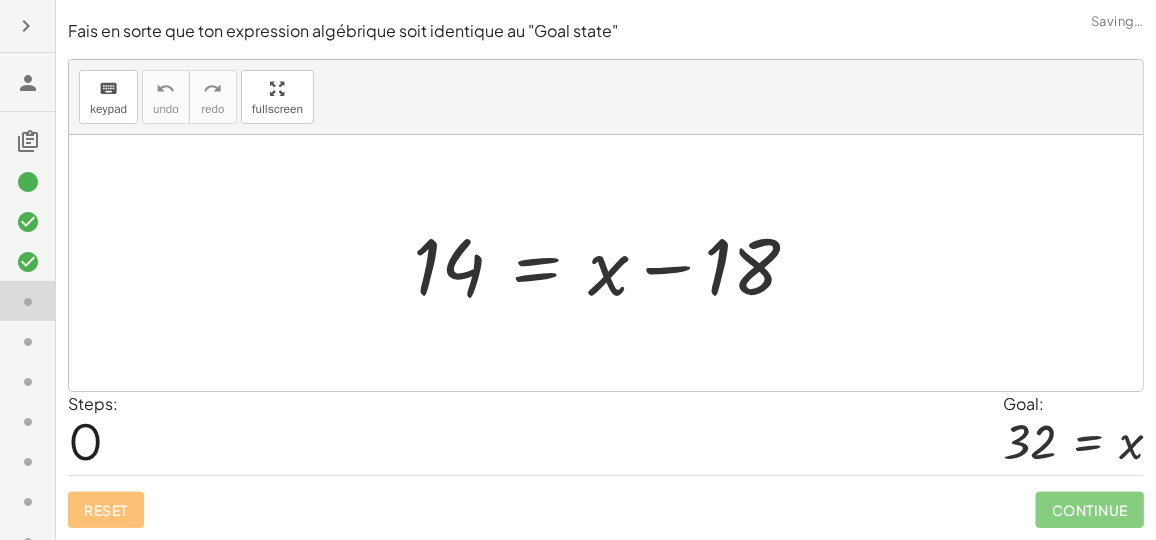 drag, startPoint x: 23, startPoint y: 181, endPoint x: 49, endPoint y: 184, distance: 26.172504 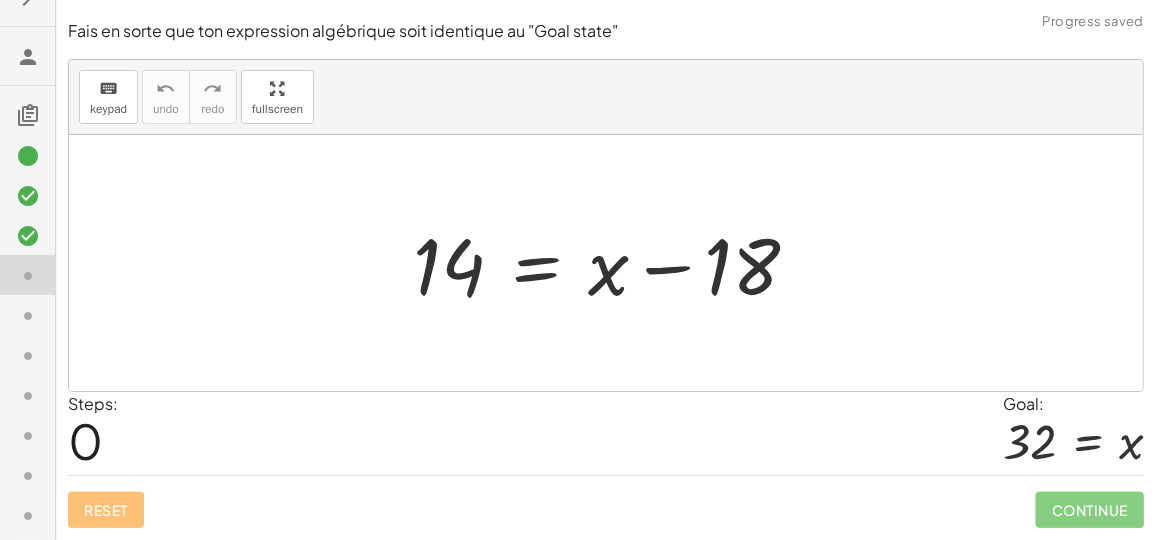 scroll, scrollTop: 21, scrollLeft: 0, axis: vertical 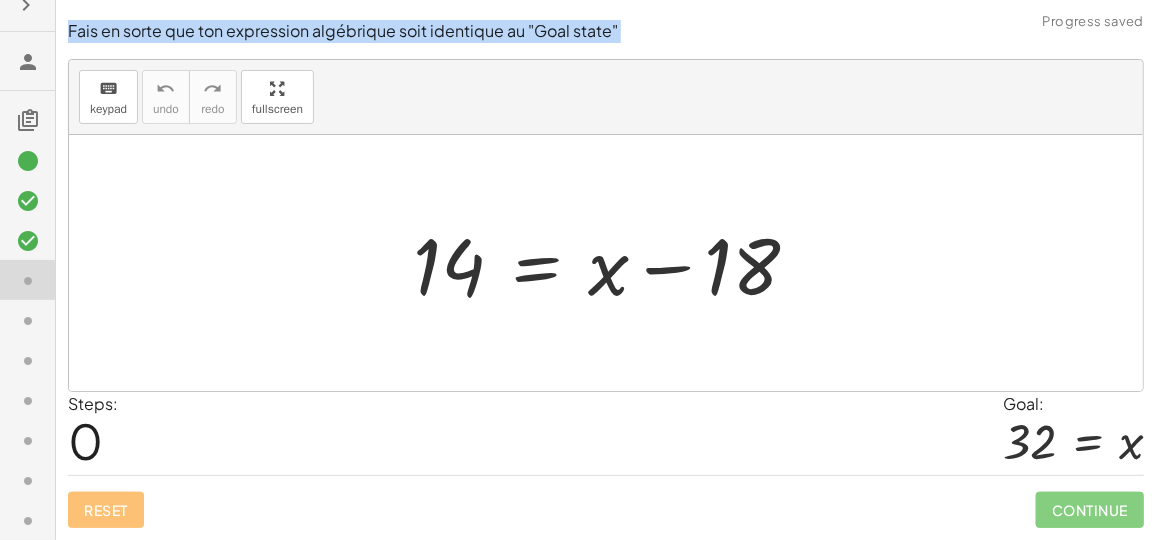drag, startPoint x: 26, startPoint y: 195, endPoint x: 62, endPoint y: 199, distance: 36.221542 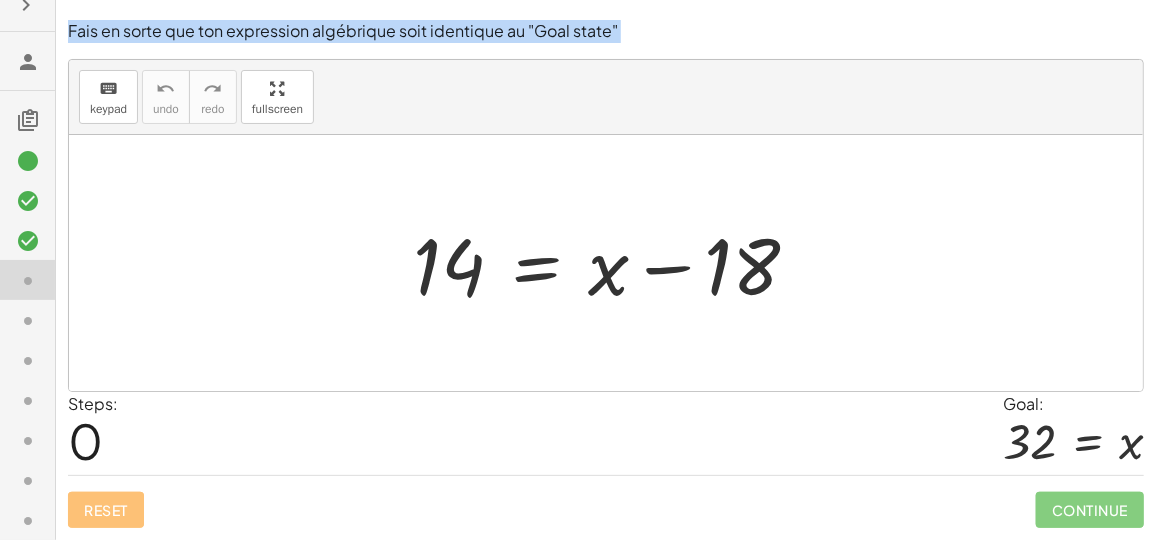 drag, startPoint x: 62, startPoint y: 199, endPoint x: 49, endPoint y: 14, distance: 185.45619 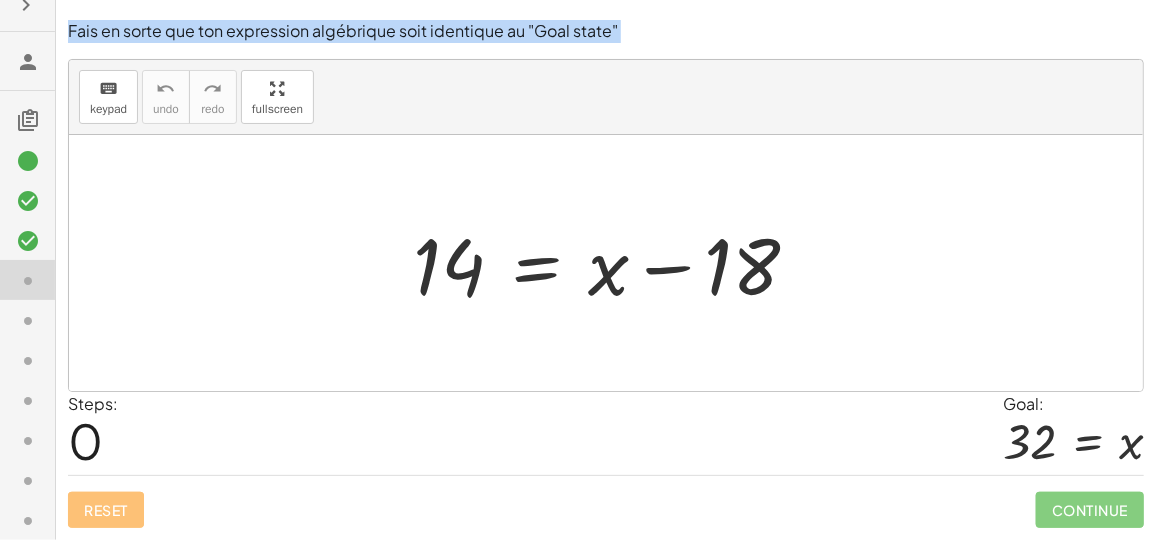 scroll, scrollTop: 0, scrollLeft: 0, axis: both 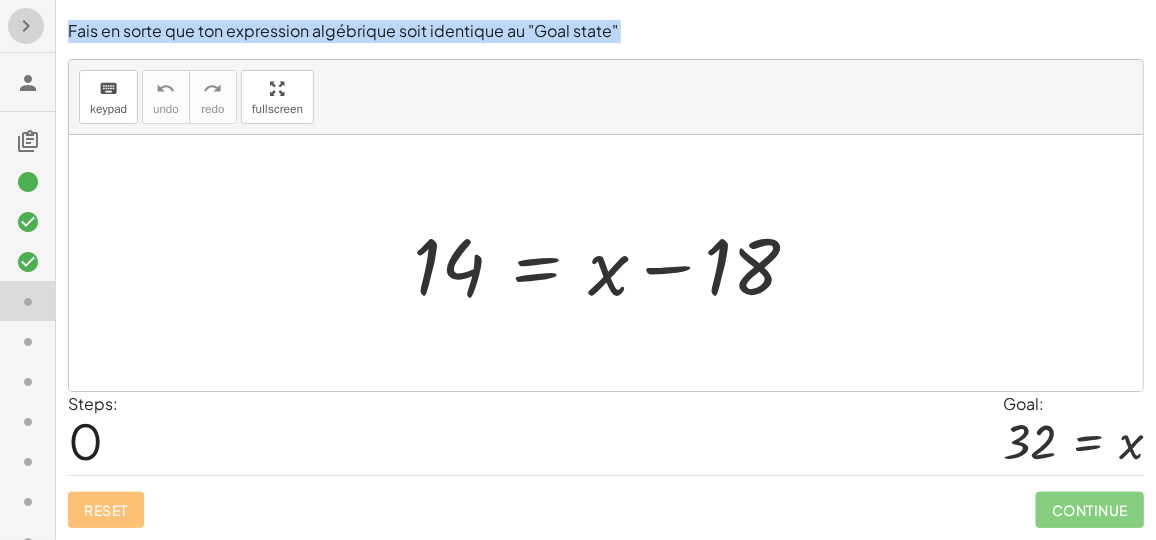click 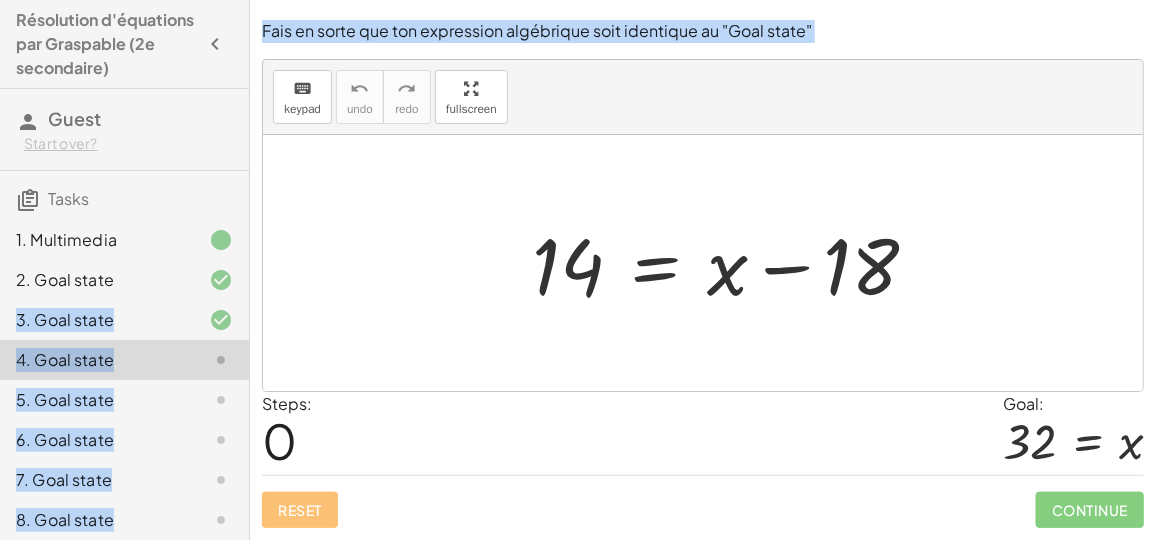 click on "Résolution d'équations par Graspable (2e secondaire)" at bounding box center (106, 44) 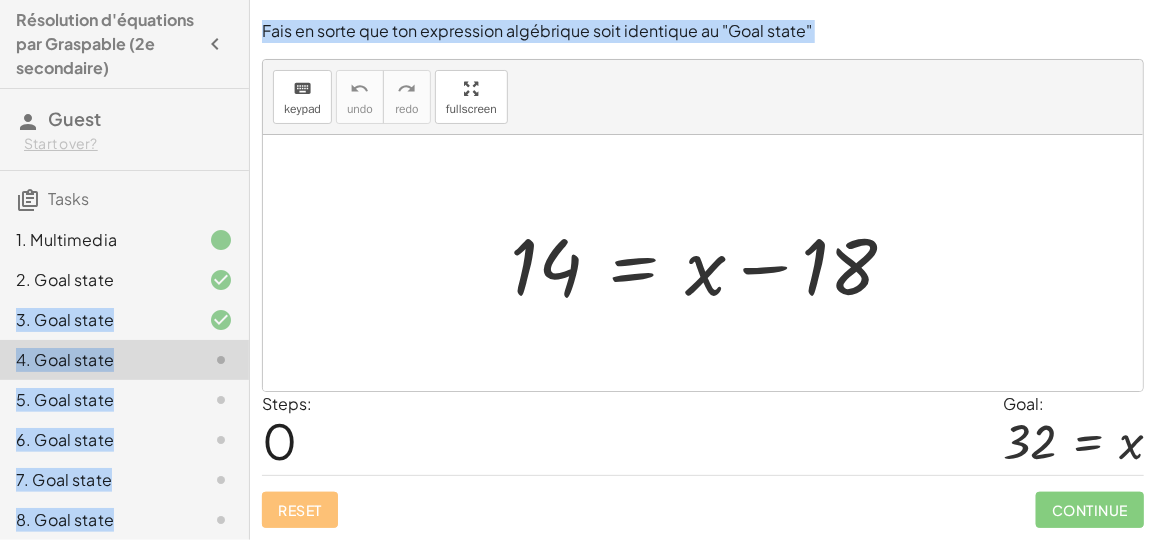 click at bounding box center [703, 263] 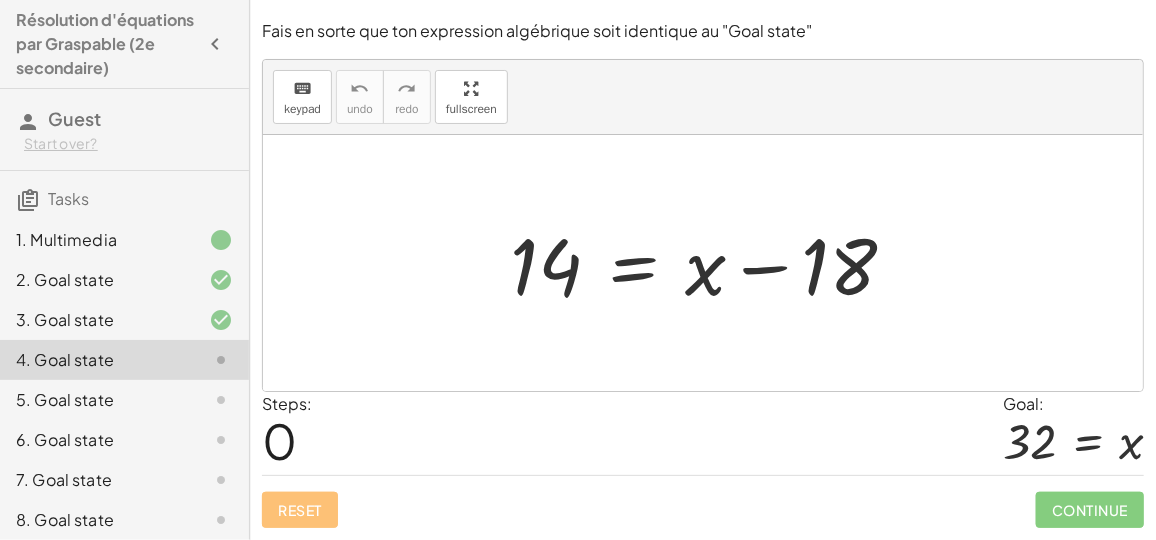 click at bounding box center (711, 263) 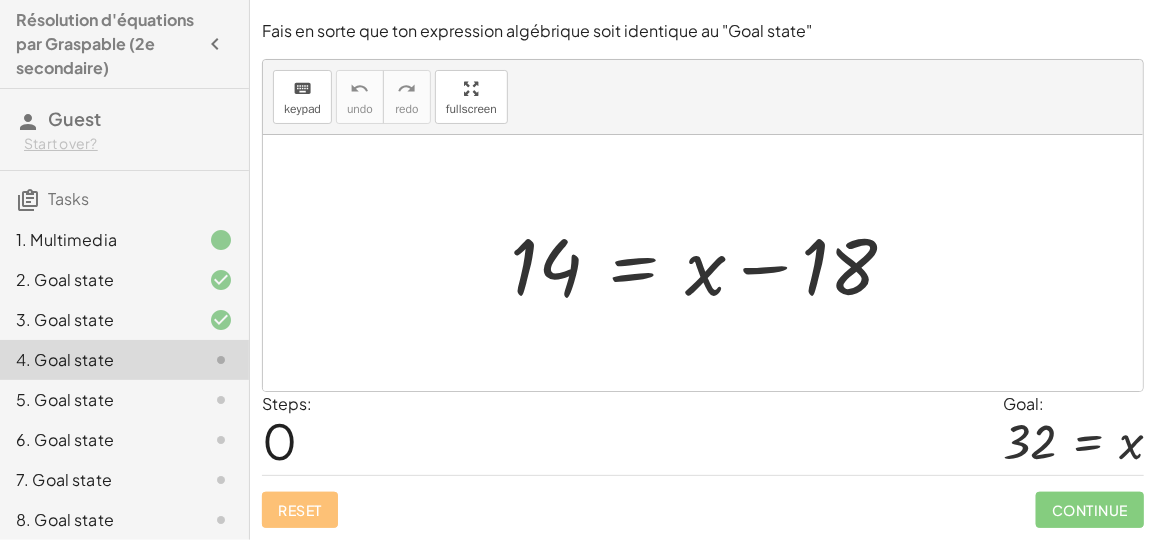 click at bounding box center [711, 263] 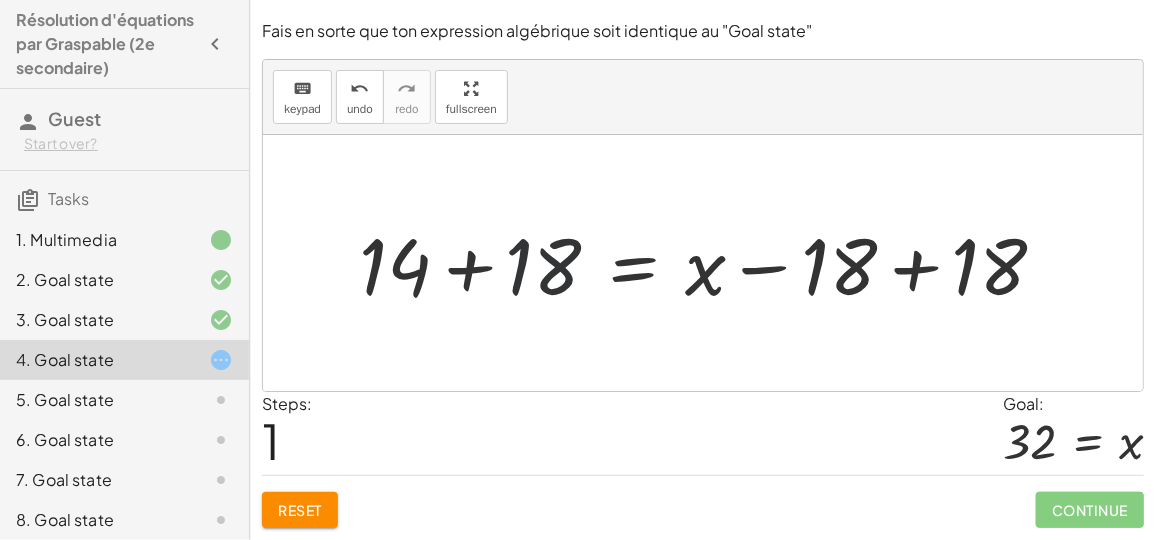 click at bounding box center (710, 263) 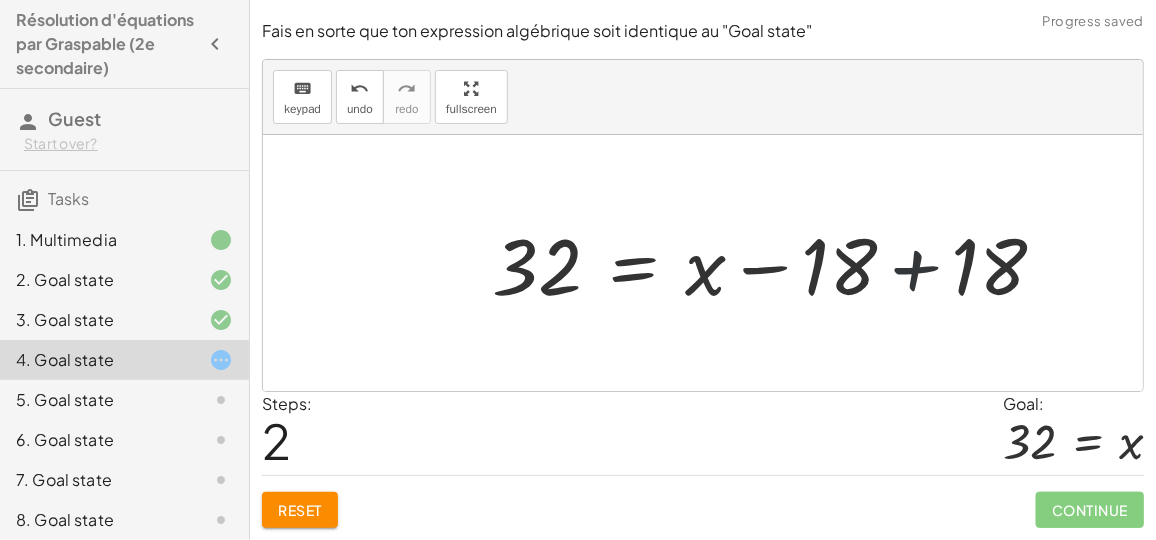 click at bounding box center [777, 263] 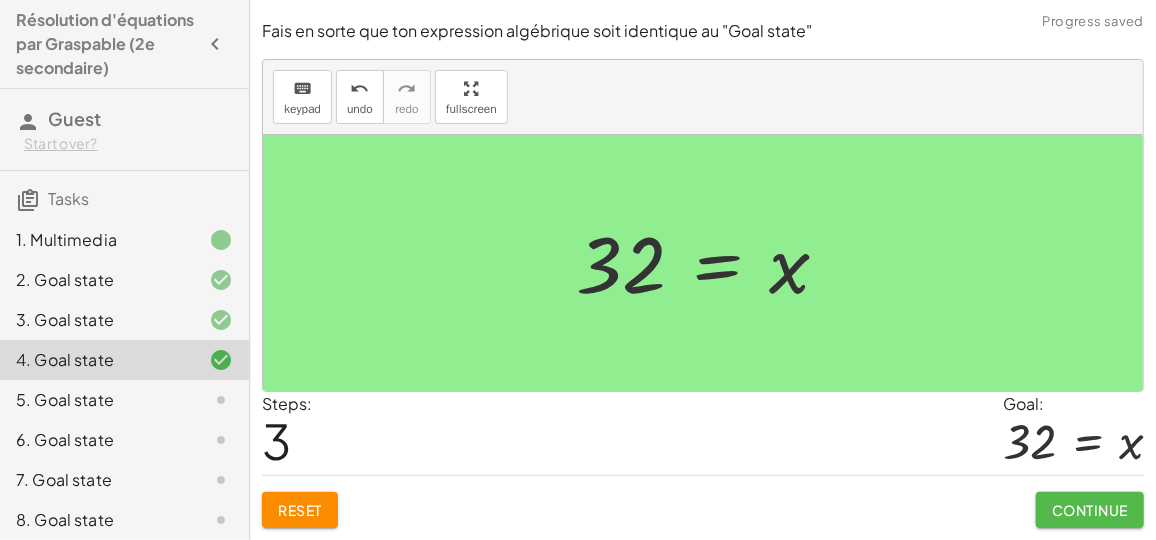 click on "Continue" 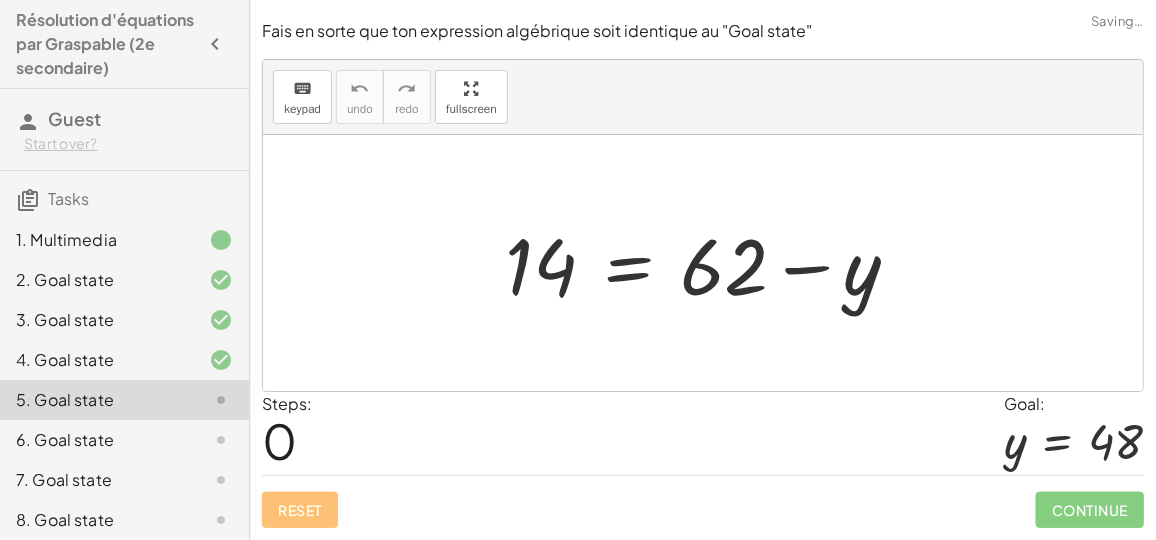 click at bounding box center [710, 263] 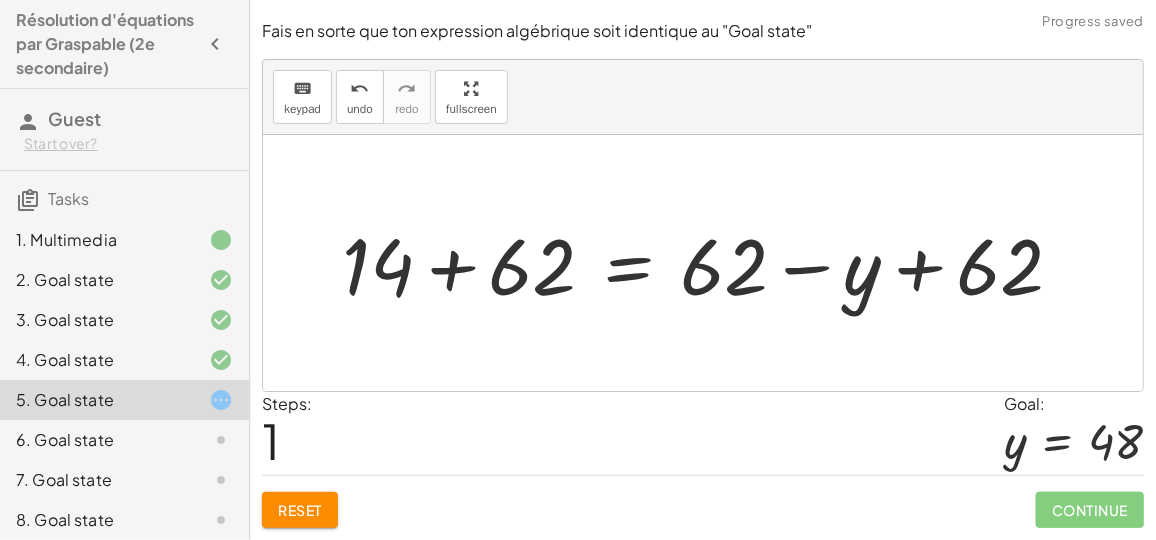 click at bounding box center (710, 263) 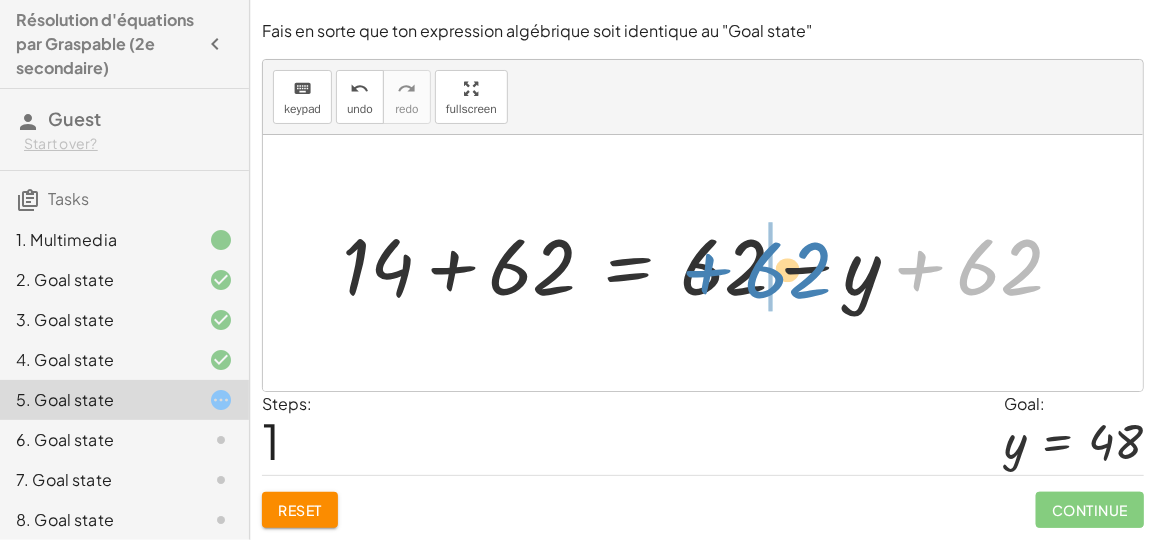 drag, startPoint x: 999, startPoint y: 278, endPoint x: 787, endPoint y: 277, distance: 212.00237 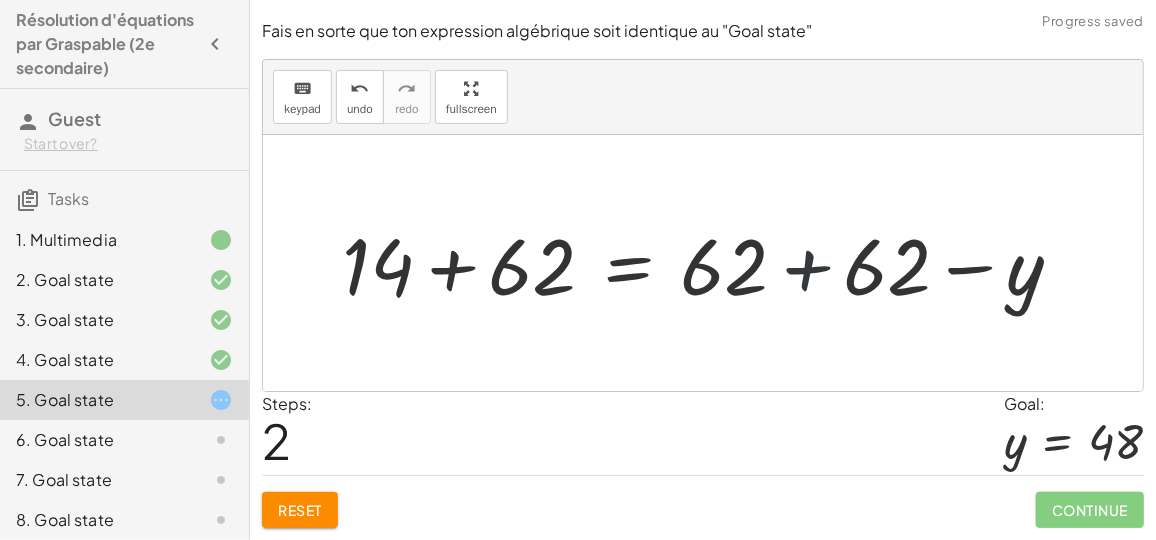 click at bounding box center [710, 263] 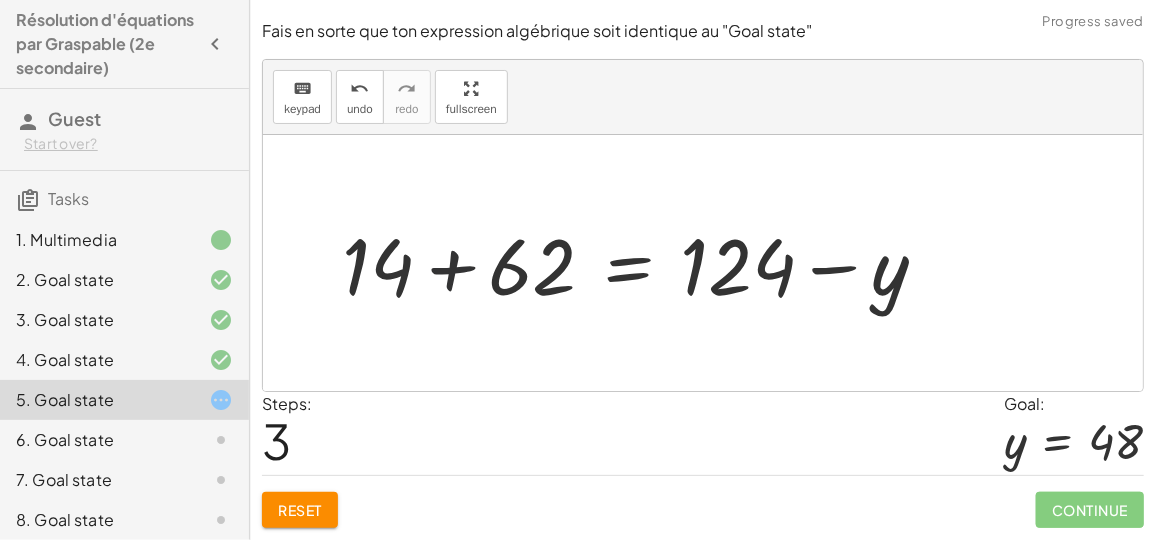 click at bounding box center [643, 263] 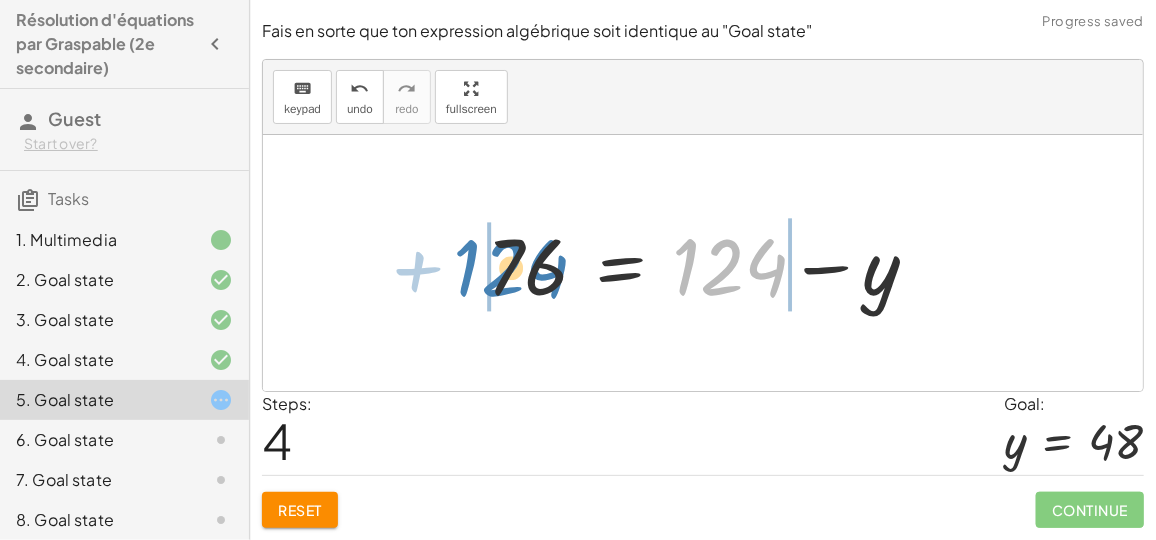 drag, startPoint x: 706, startPoint y: 272, endPoint x: 489, endPoint y: 270, distance: 217.00922 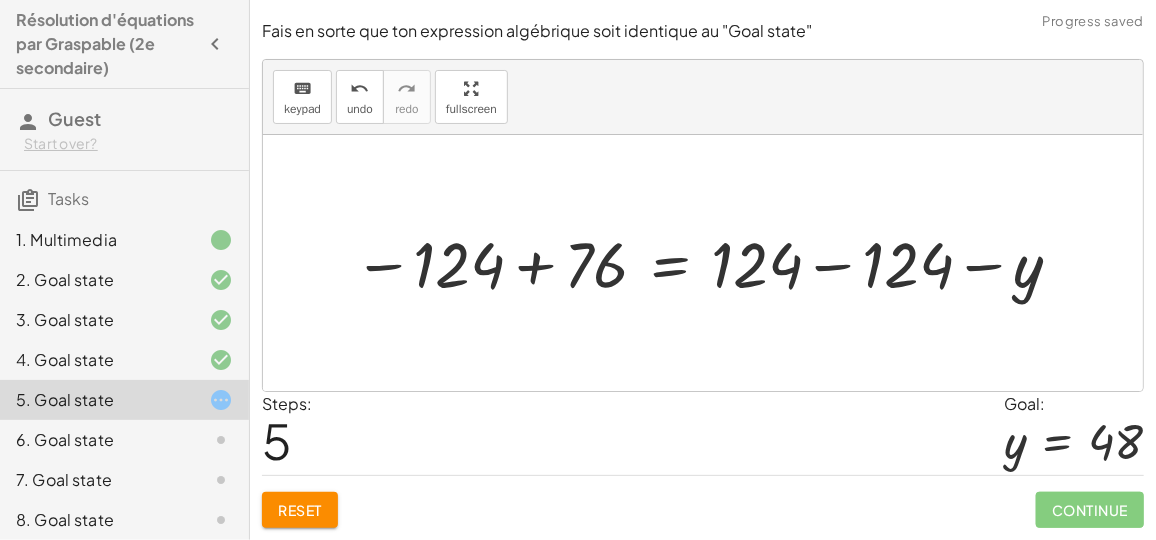 click at bounding box center [711, 263] 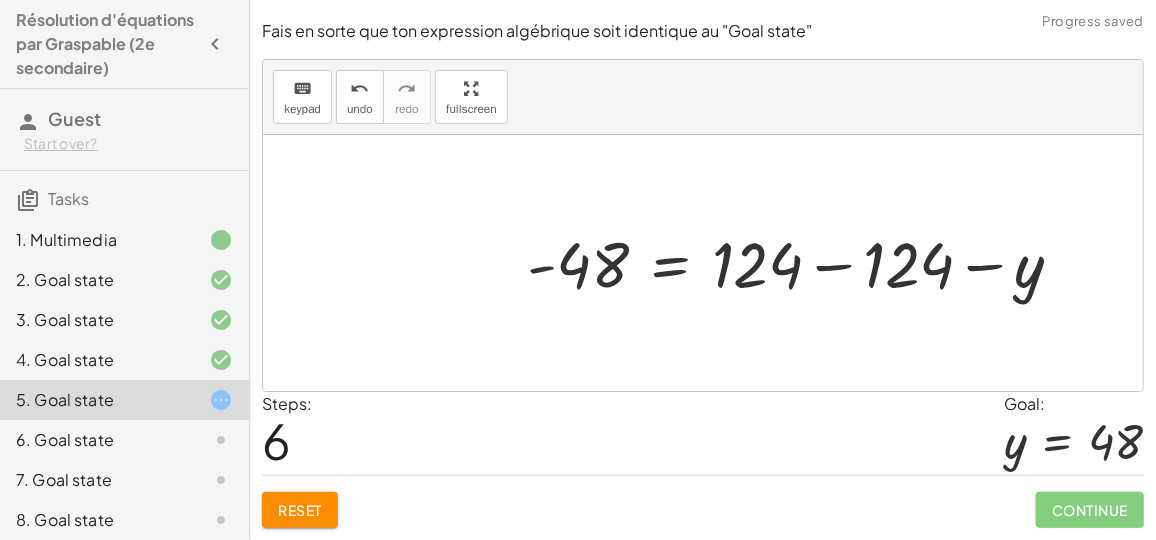 click at bounding box center (803, 263) 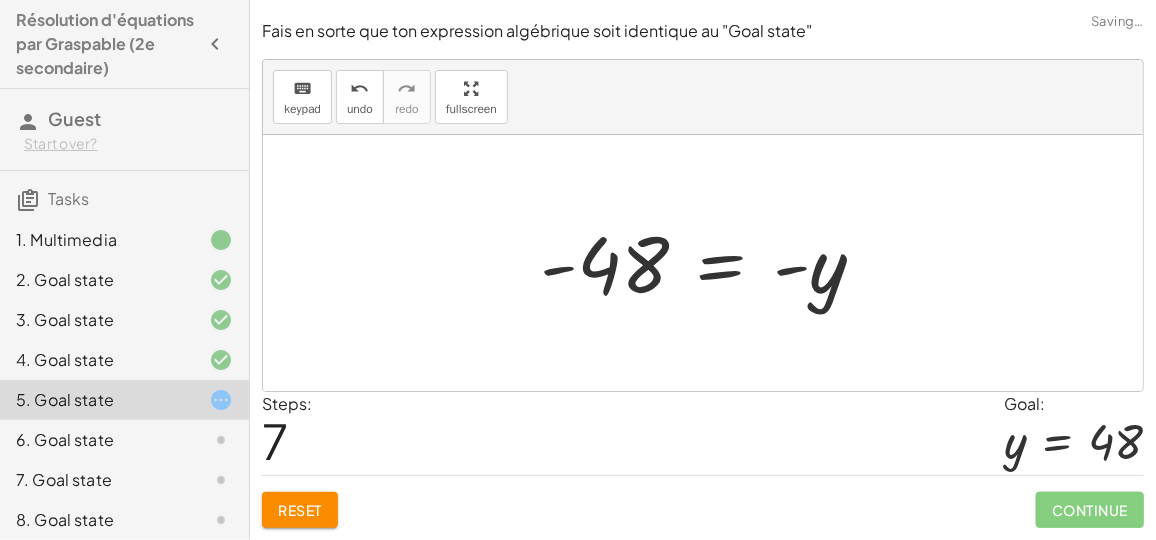 click at bounding box center [711, 263] 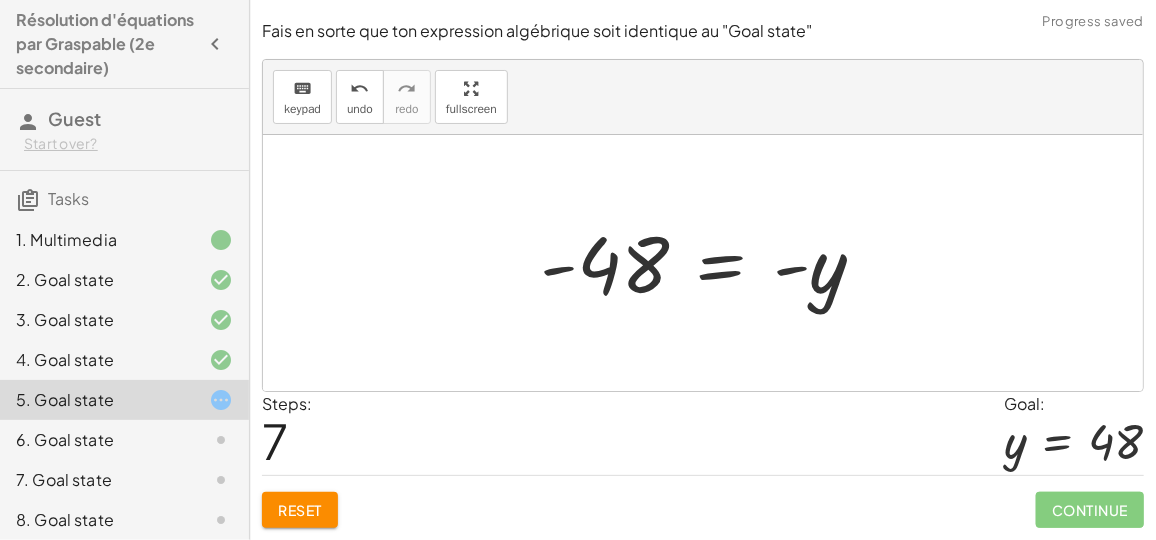 click at bounding box center (711, 263) 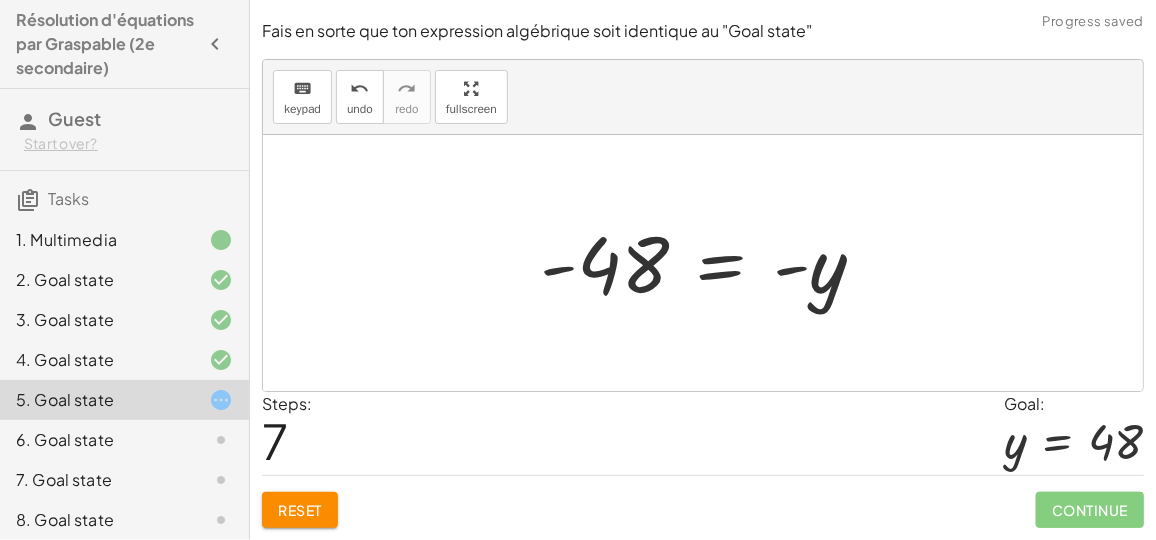 click at bounding box center (711, 263) 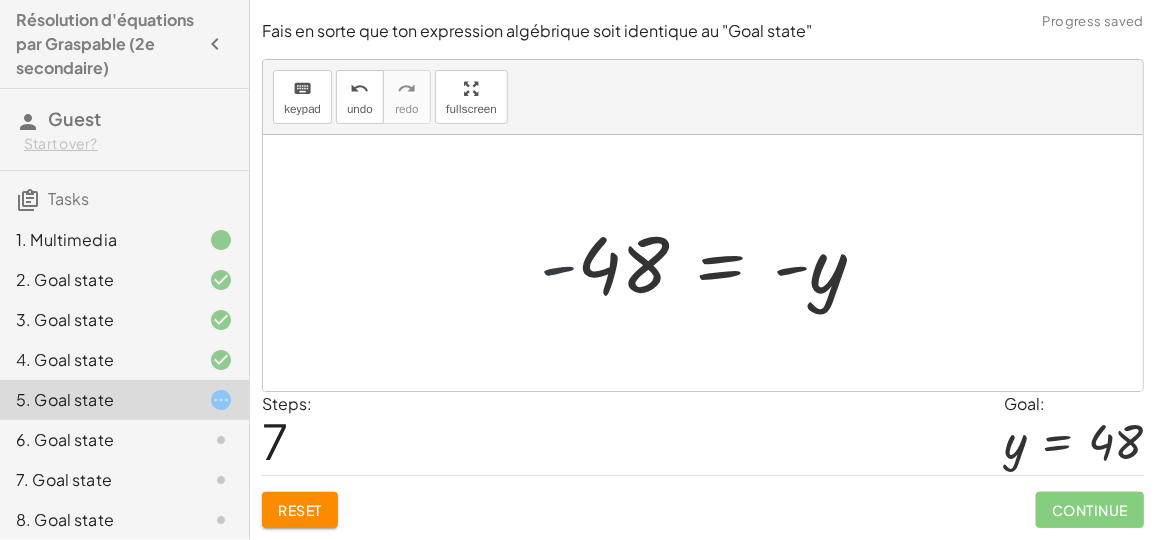 click at bounding box center (711, 263) 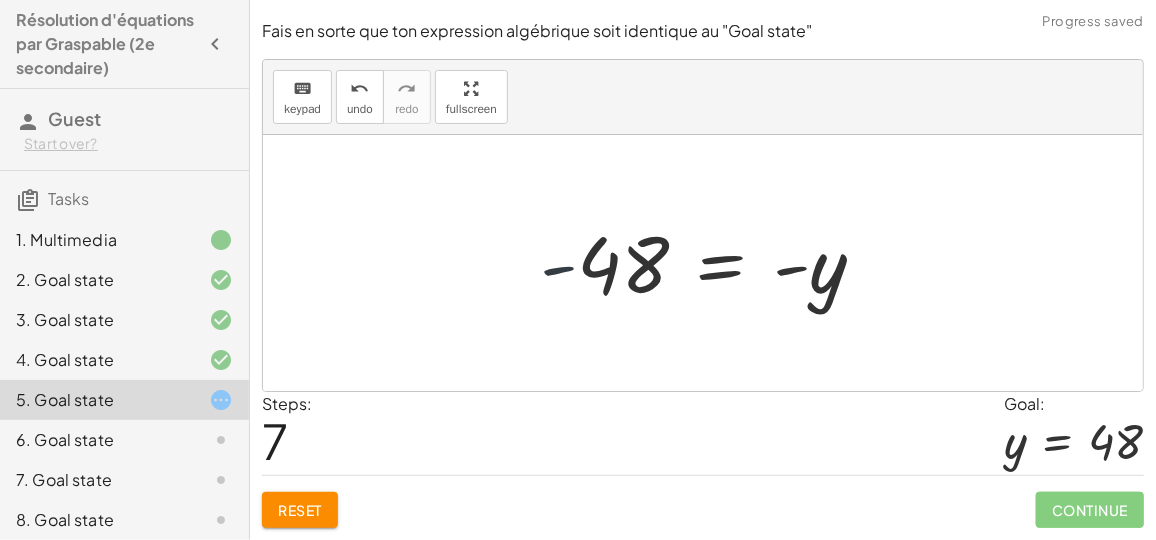 click at bounding box center (711, 263) 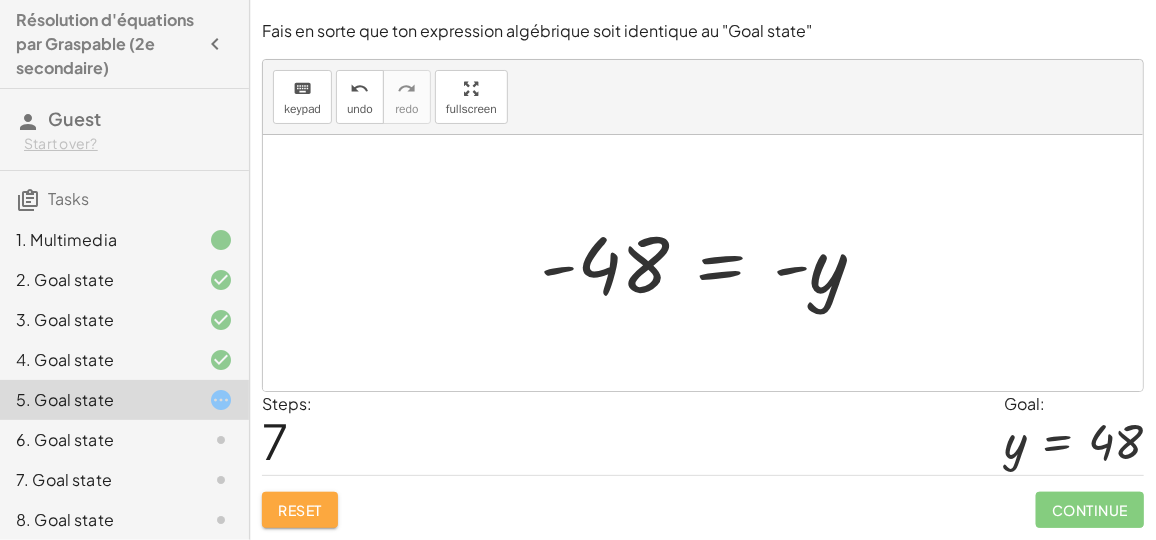 click on "Reset" 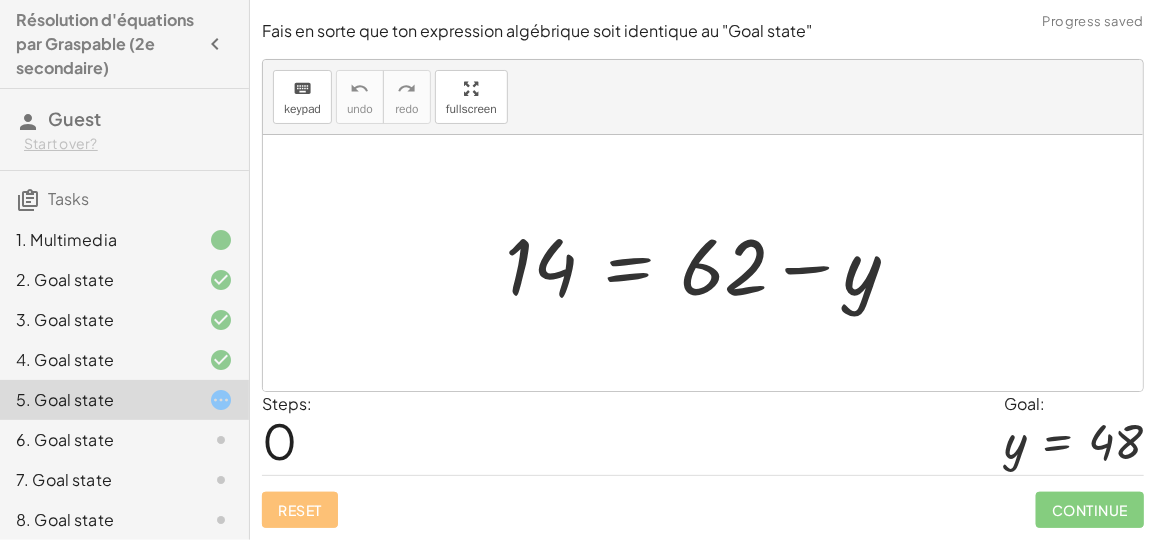 click at bounding box center (710, 263) 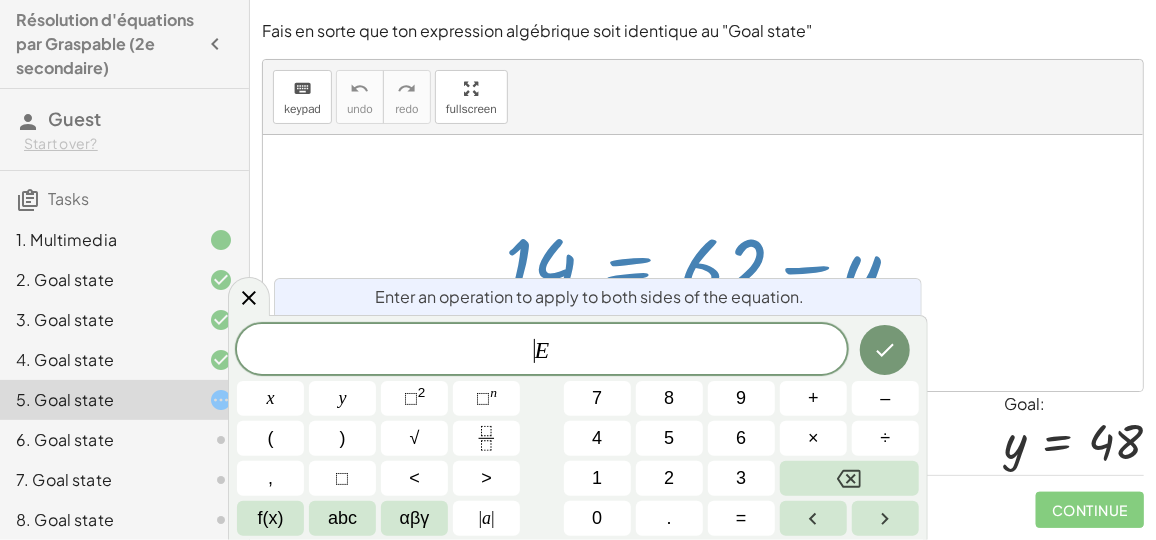 click on "​ E" at bounding box center (542, 351) 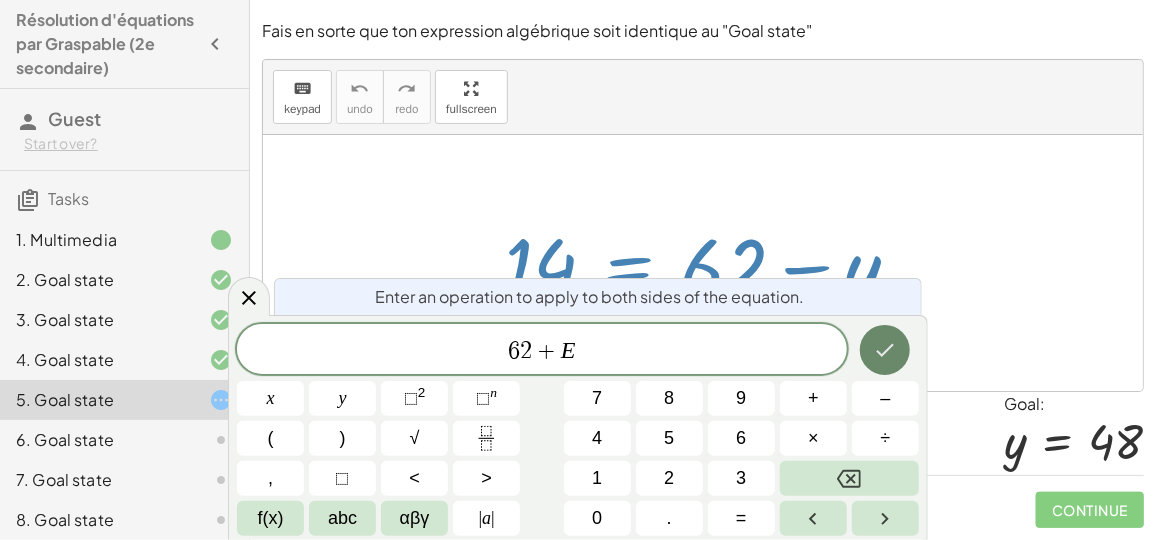 click 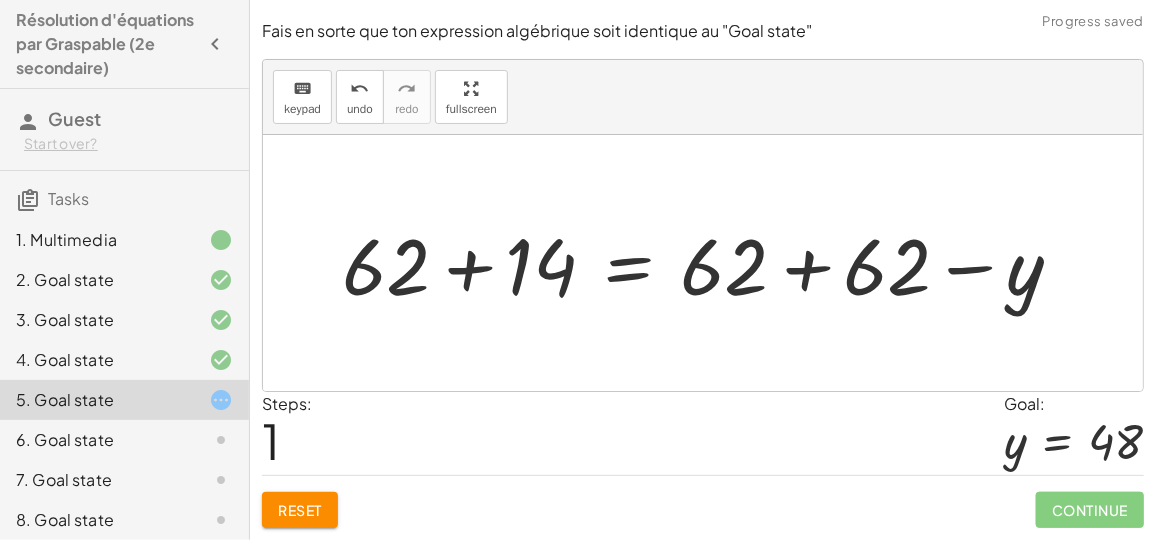 click at bounding box center [710, 263] 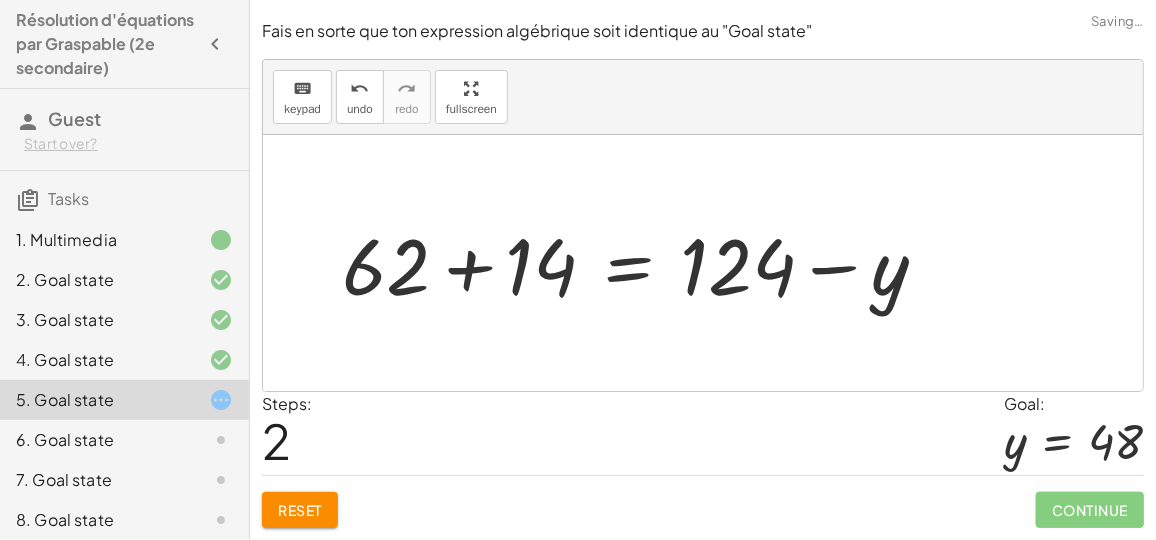 click at bounding box center (643, 263) 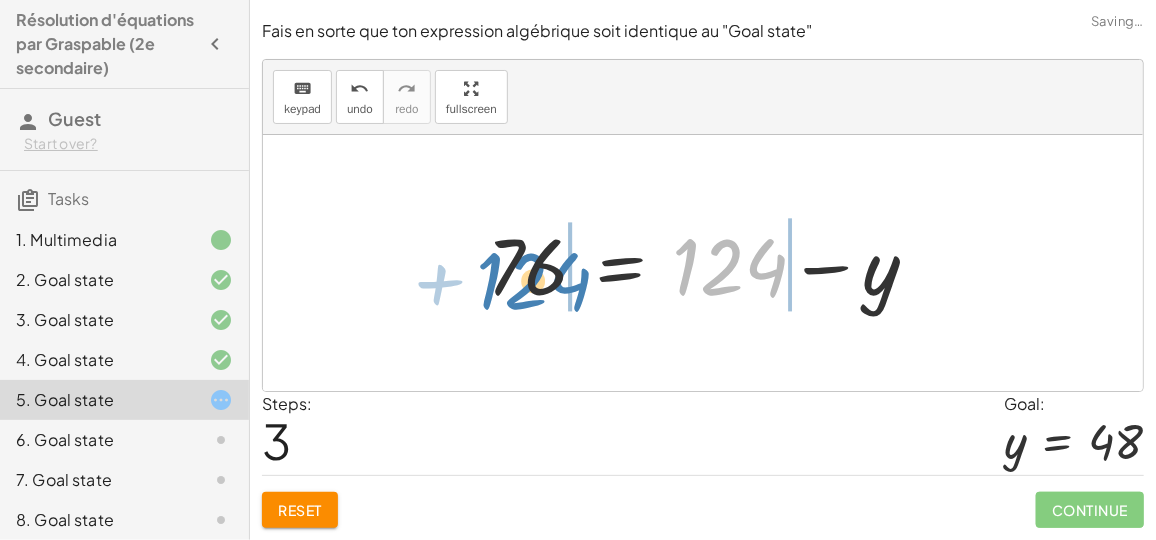 drag, startPoint x: 730, startPoint y: 275, endPoint x: 533, endPoint y: 287, distance: 197.36514 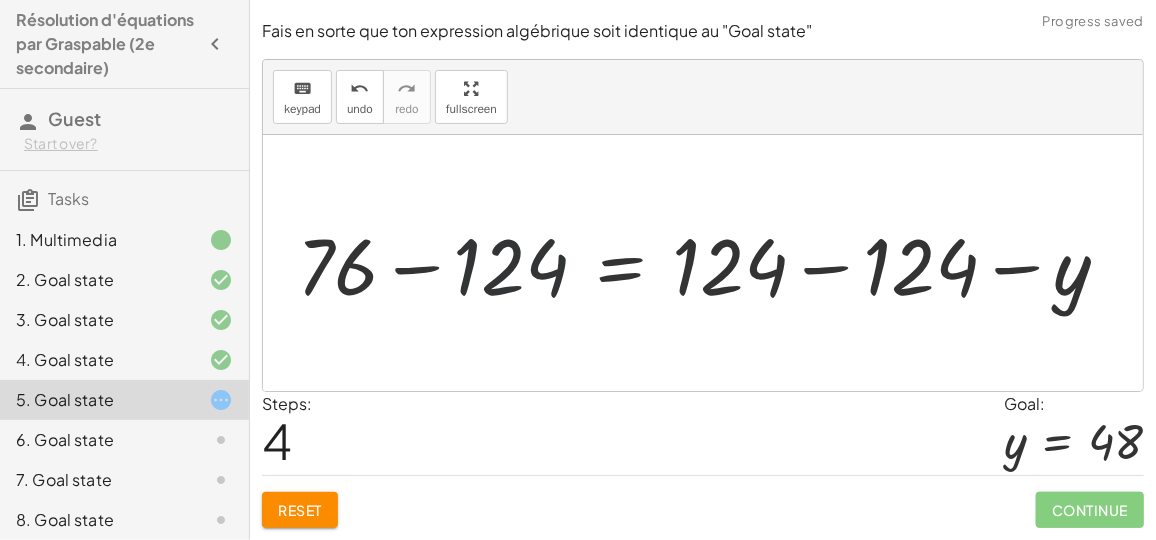 click at bounding box center [711, 263] 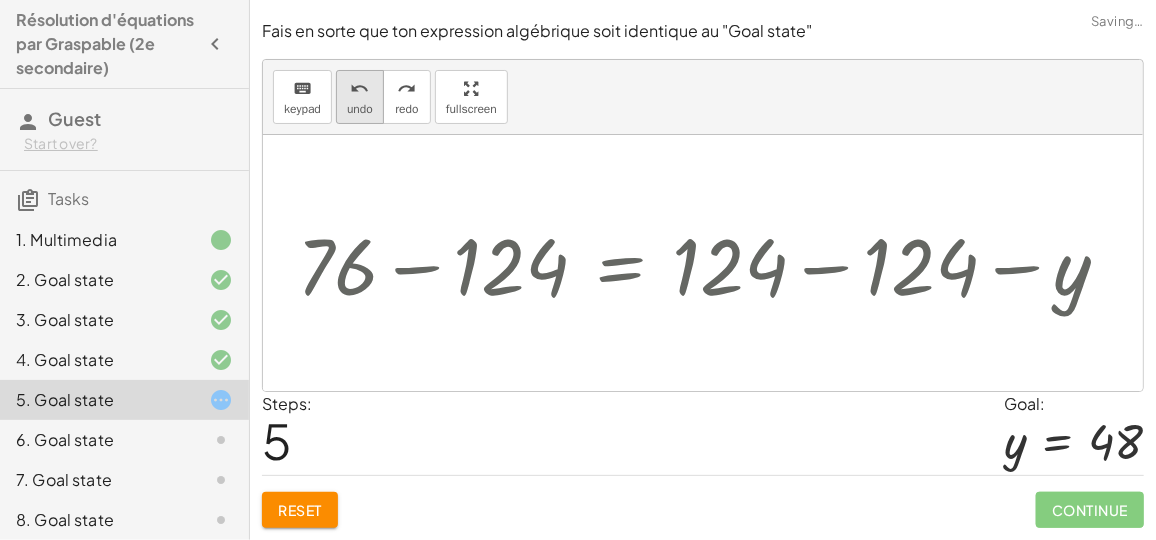 click on "undo" at bounding box center (360, 109) 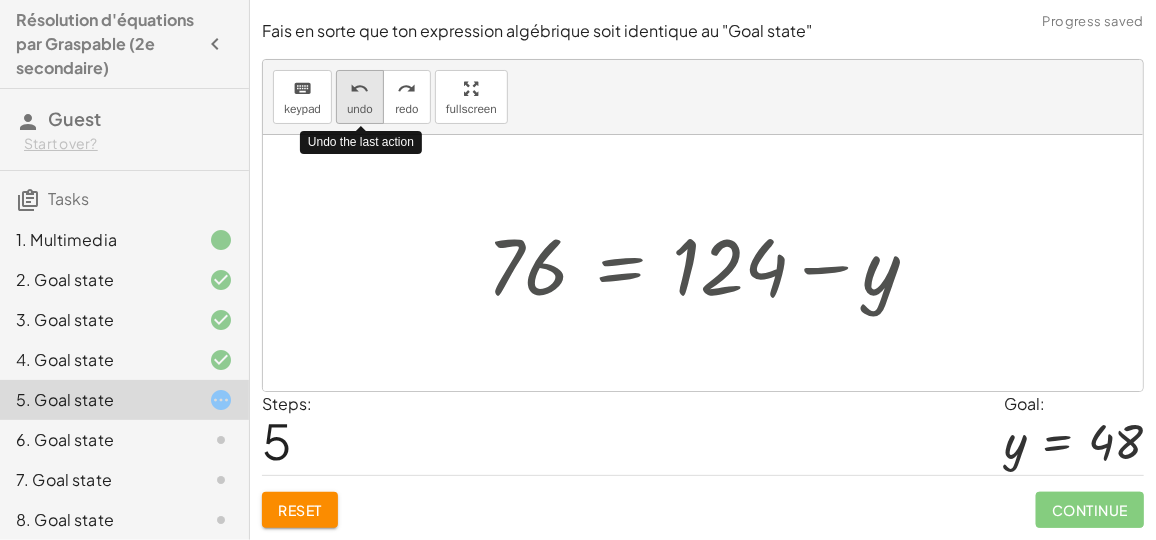 click on "undo" at bounding box center (360, 109) 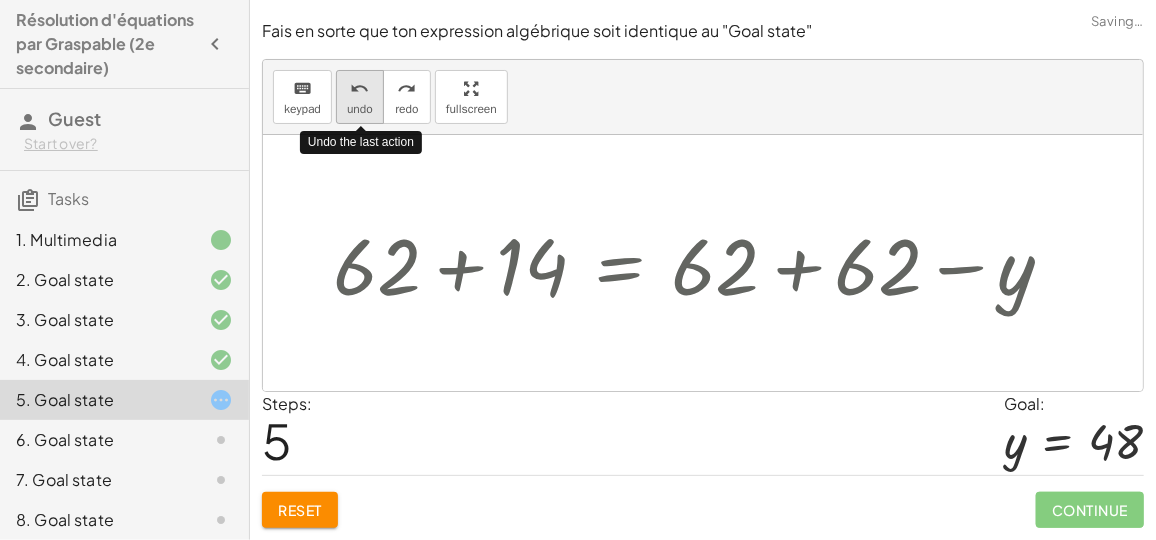 click on "undo" at bounding box center [360, 109] 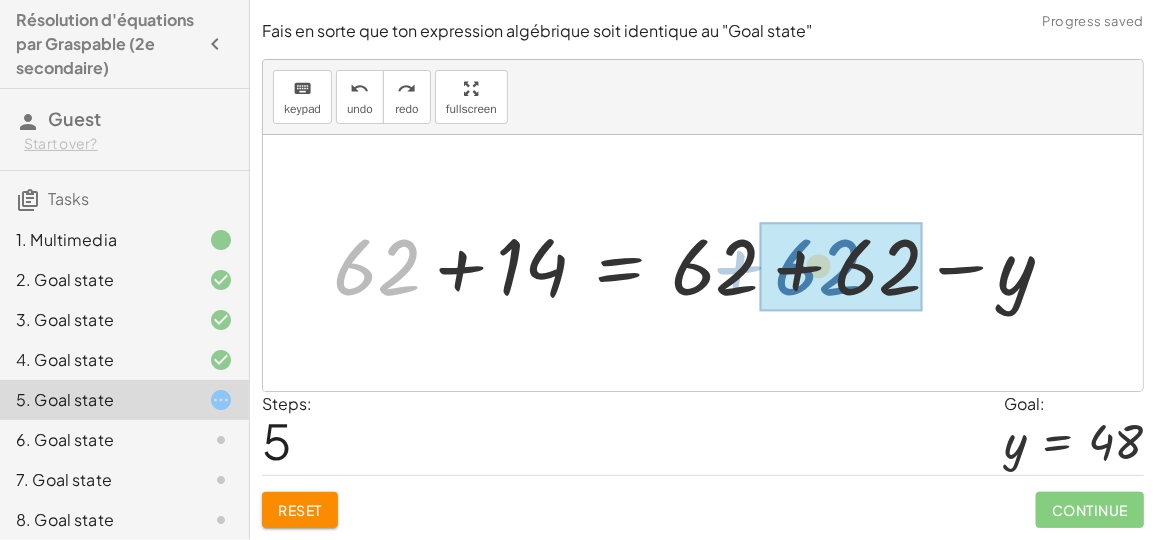 drag, startPoint x: 391, startPoint y: 278, endPoint x: 836, endPoint y: 279, distance: 445.00113 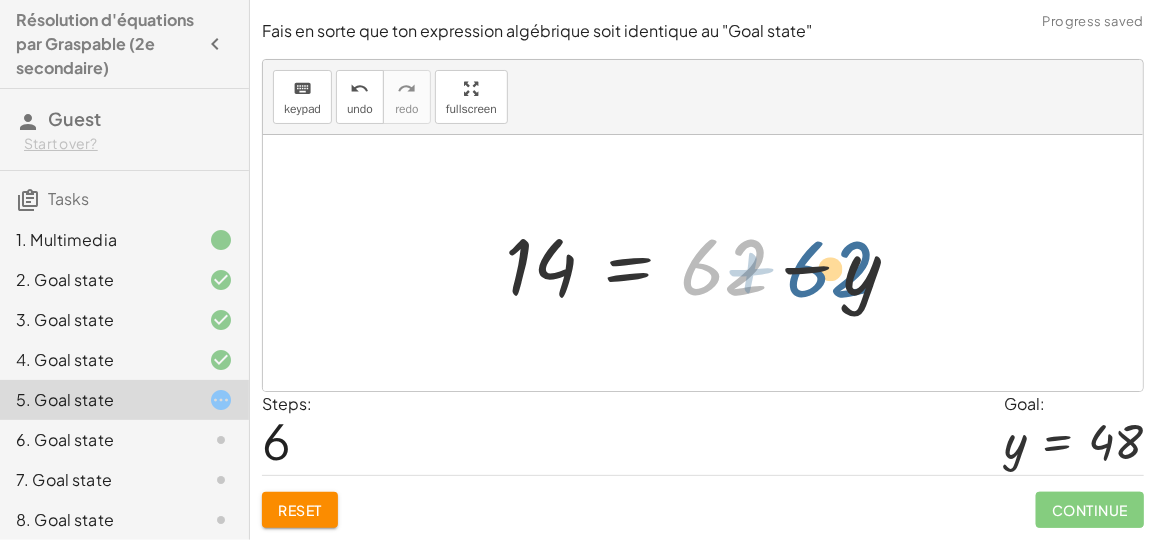 drag, startPoint x: 753, startPoint y: 287, endPoint x: 873, endPoint y: 293, distance: 120.14991 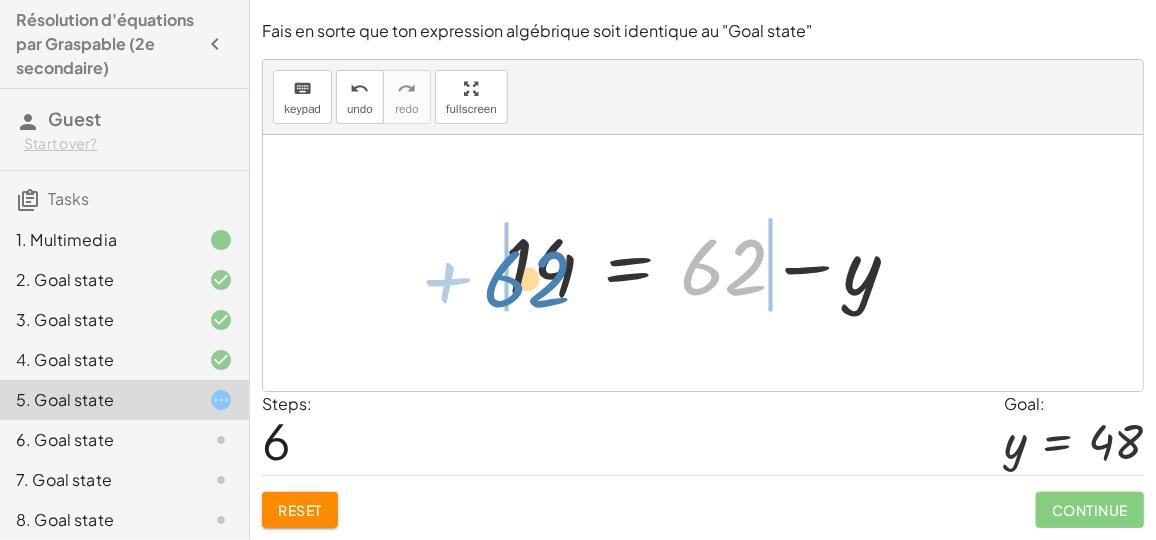 drag, startPoint x: 729, startPoint y: 276, endPoint x: 532, endPoint y: 287, distance: 197.30687 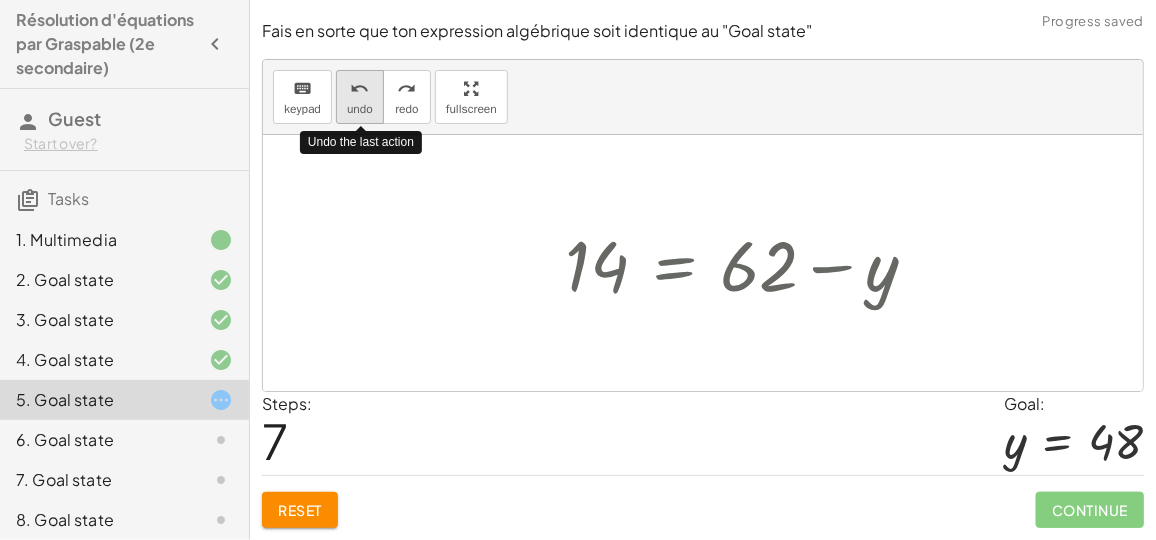click on "undo undo" at bounding box center (360, 97) 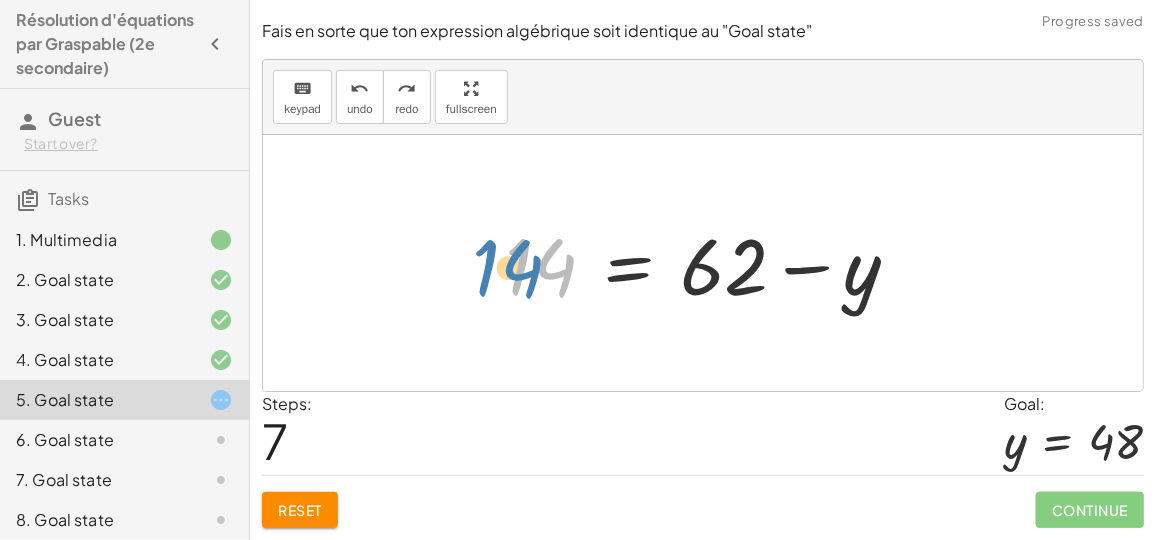 drag, startPoint x: 541, startPoint y: 278, endPoint x: 516, endPoint y: 279, distance: 25.019993 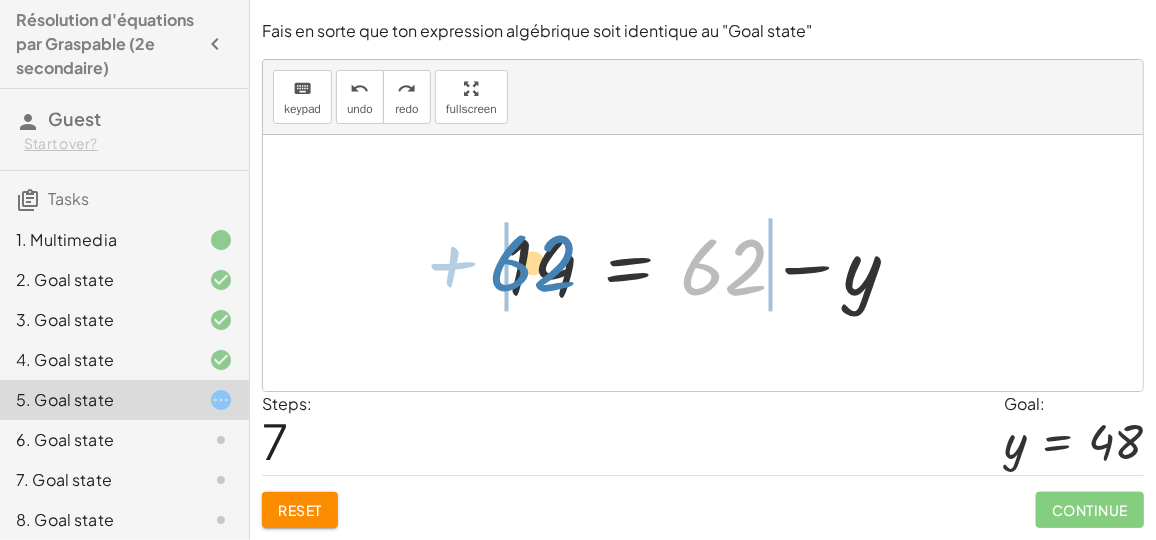 drag, startPoint x: 713, startPoint y: 276, endPoint x: 522, endPoint y: 273, distance: 191.02356 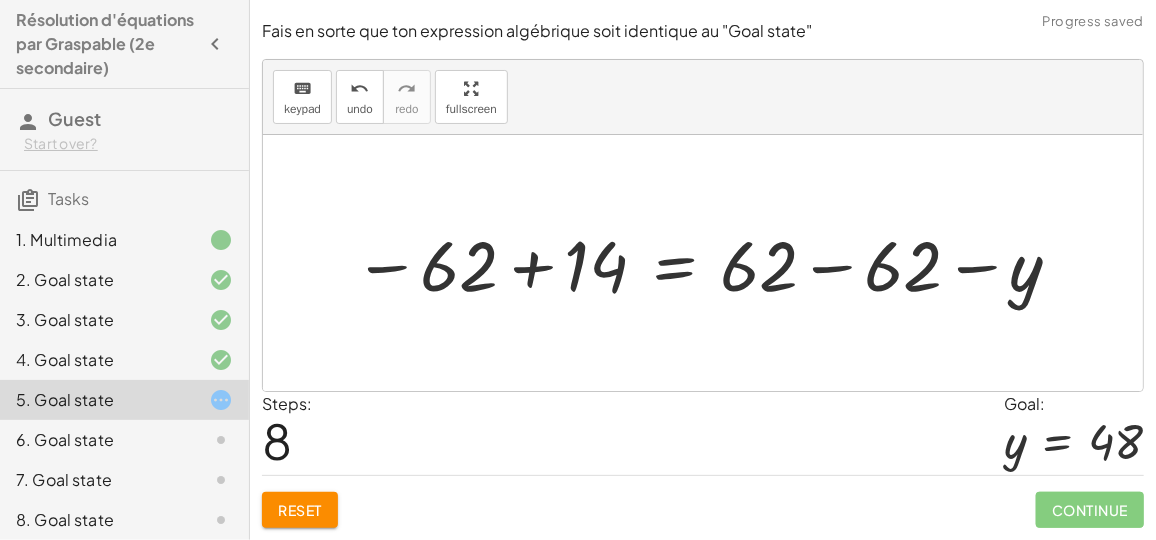 click at bounding box center (709, 263) 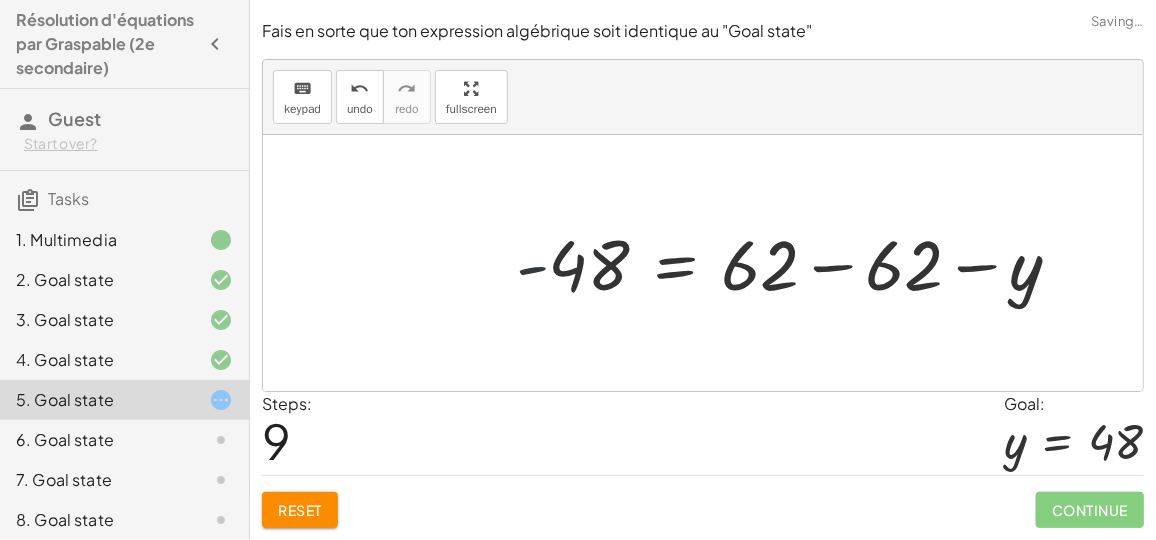 click at bounding box center (797, 263) 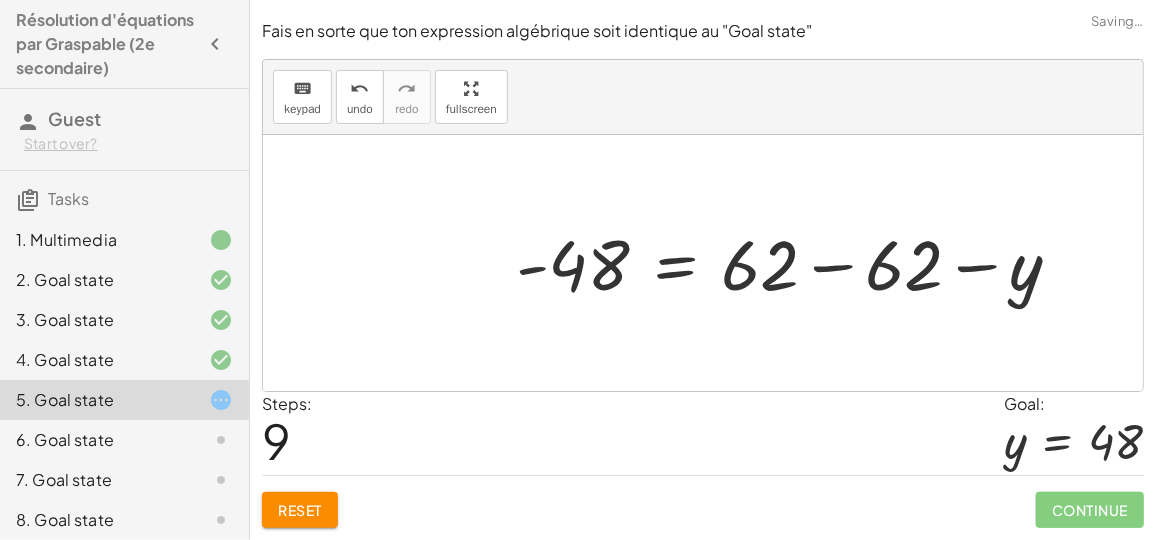 click at bounding box center (797, 263) 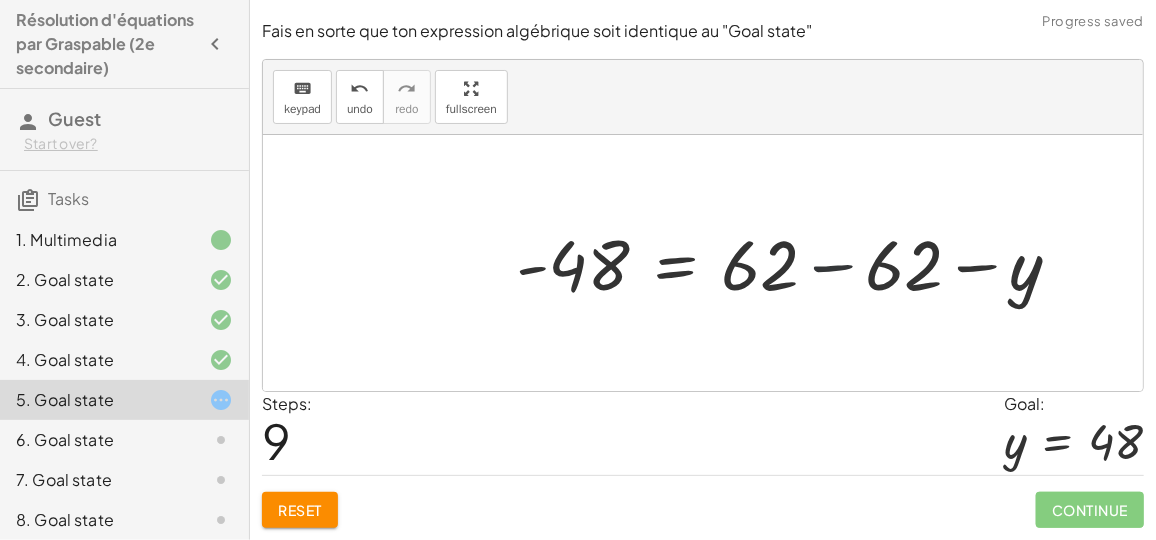 click at bounding box center (797, 263) 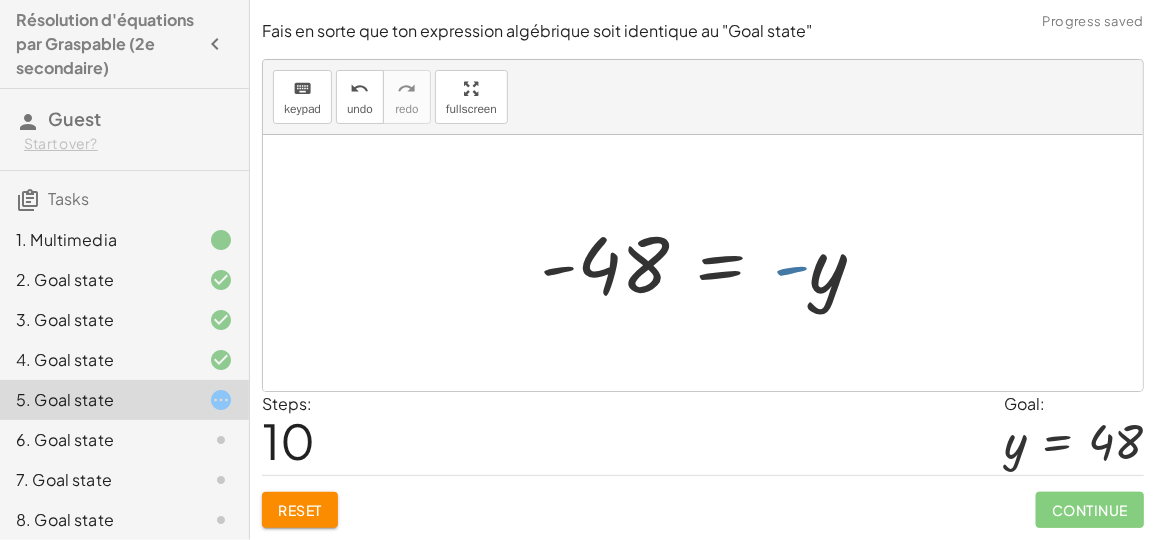 click at bounding box center [711, 263] 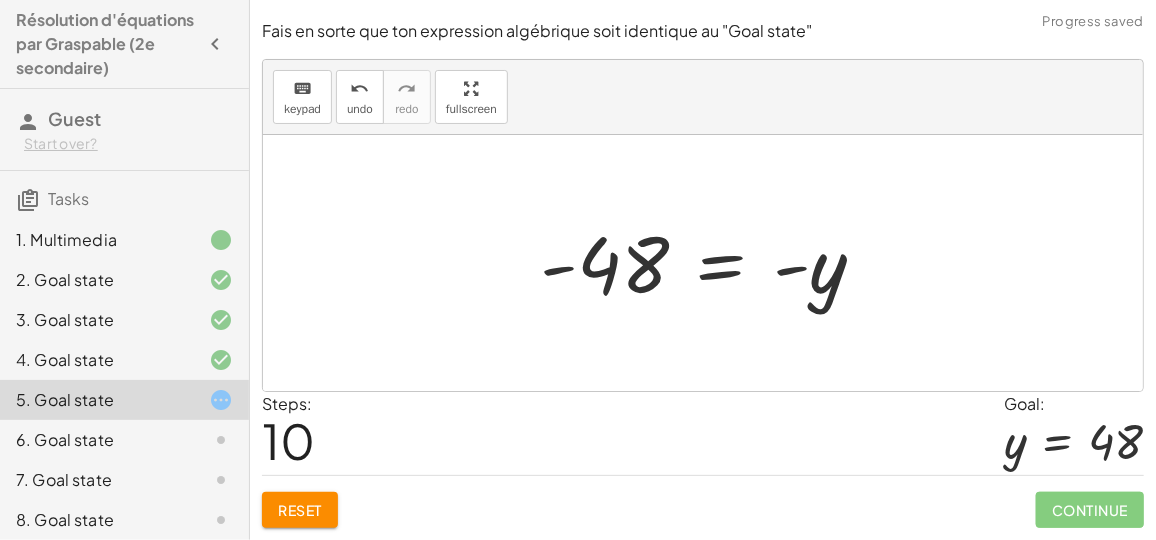 click at bounding box center (711, 263) 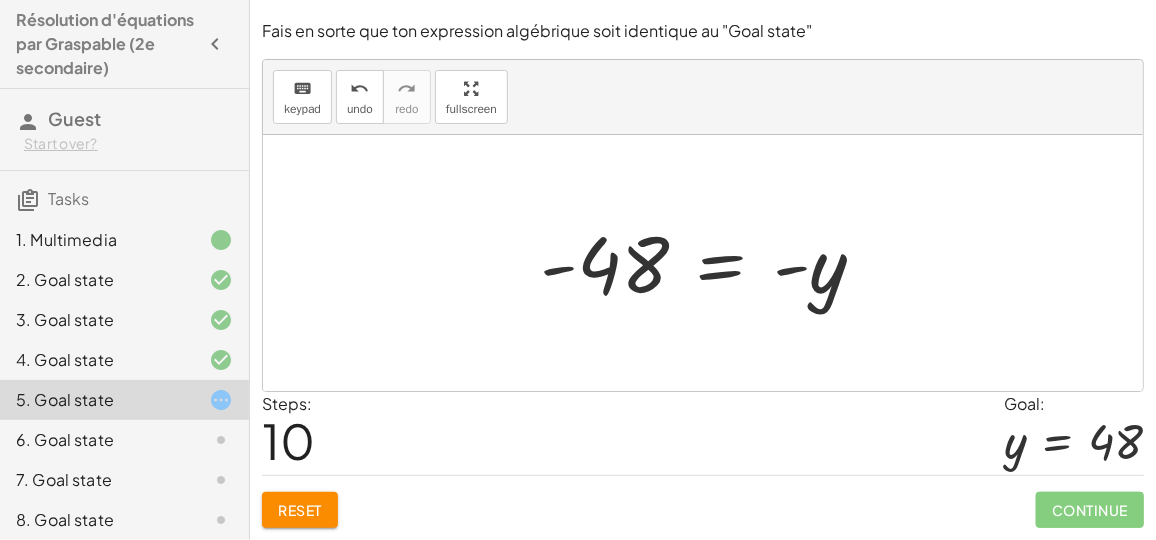 click at bounding box center [711, 263] 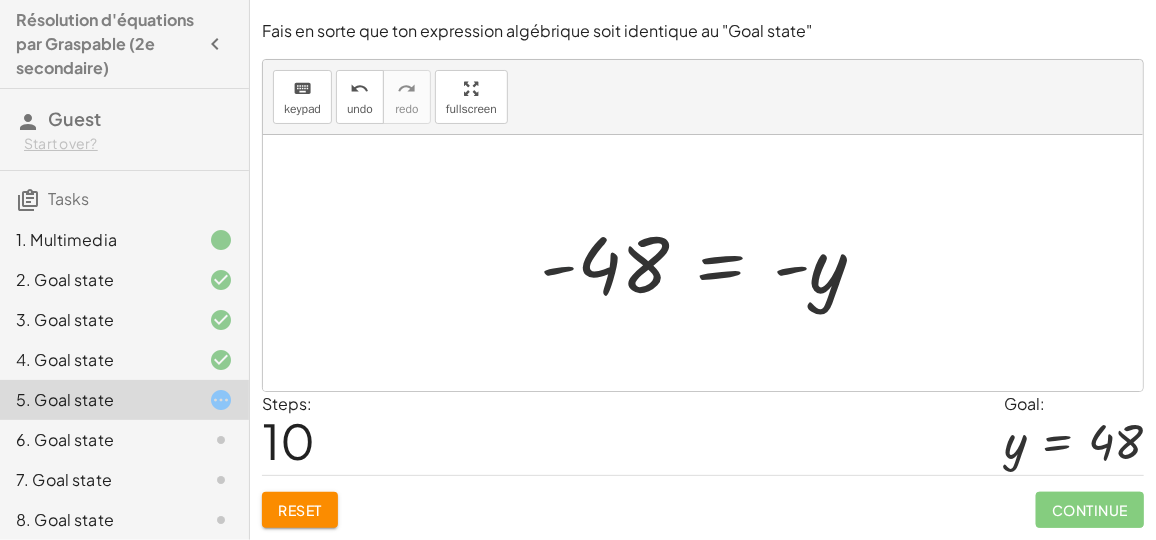click at bounding box center (711, 263) 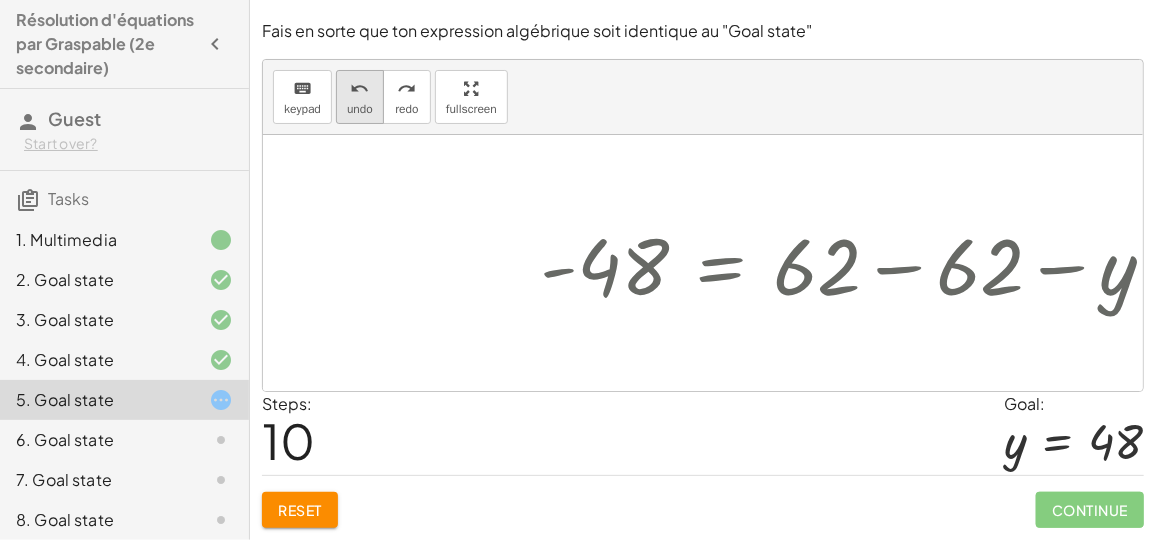click on "undo" at bounding box center (359, 89) 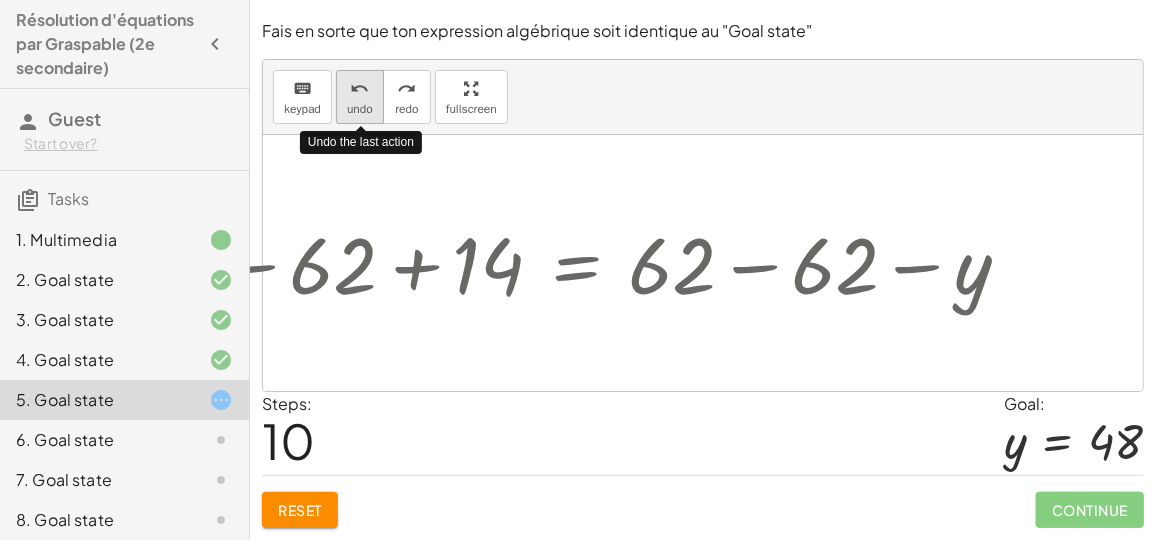 click on "undo" at bounding box center (359, 89) 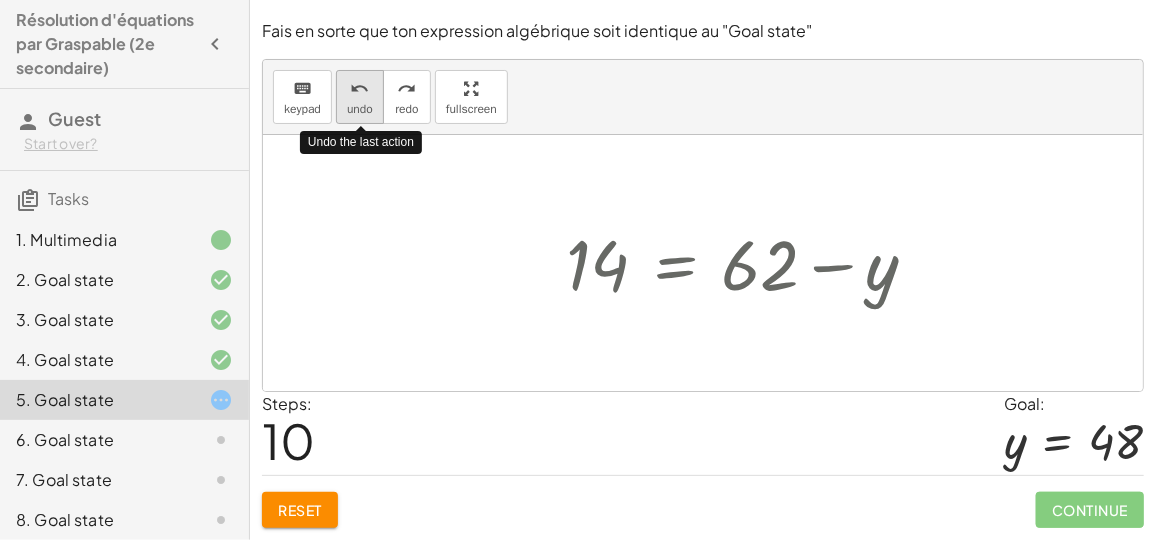 click on "undo" at bounding box center (359, 89) 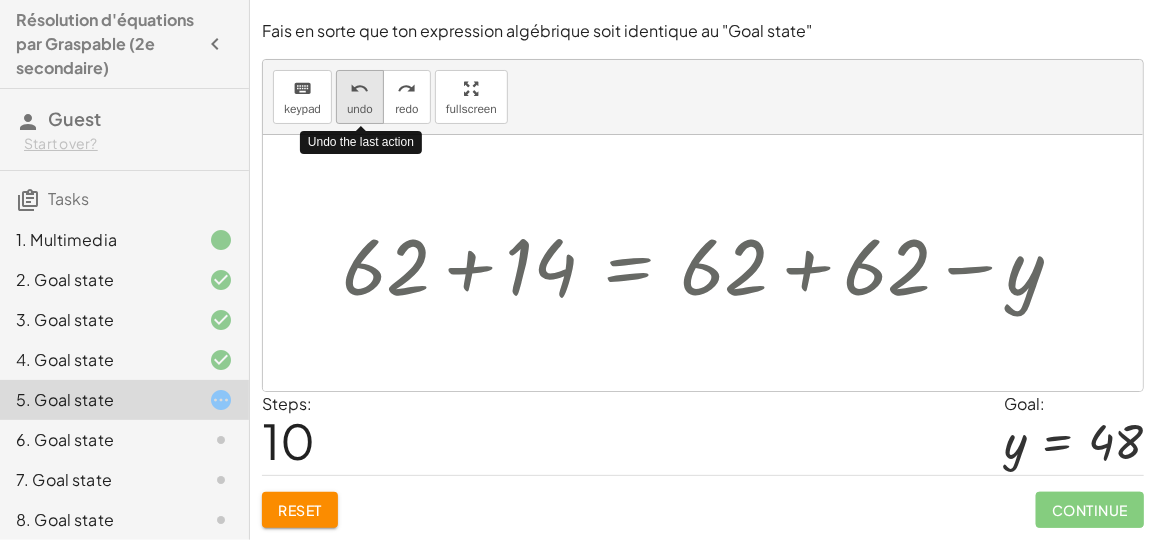 click on "undo" at bounding box center [359, 89] 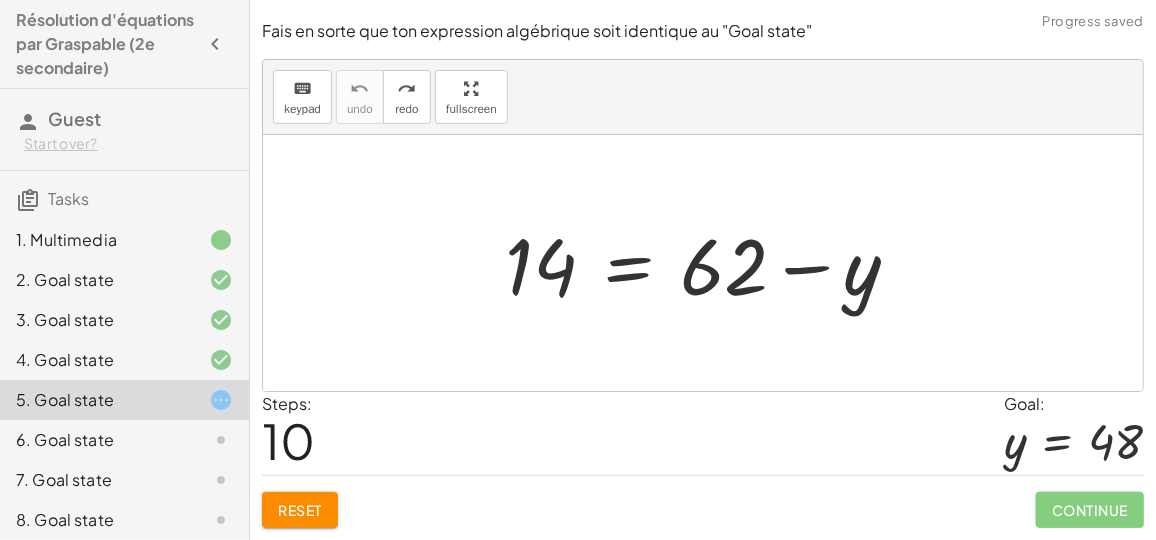 click at bounding box center [710, 263] 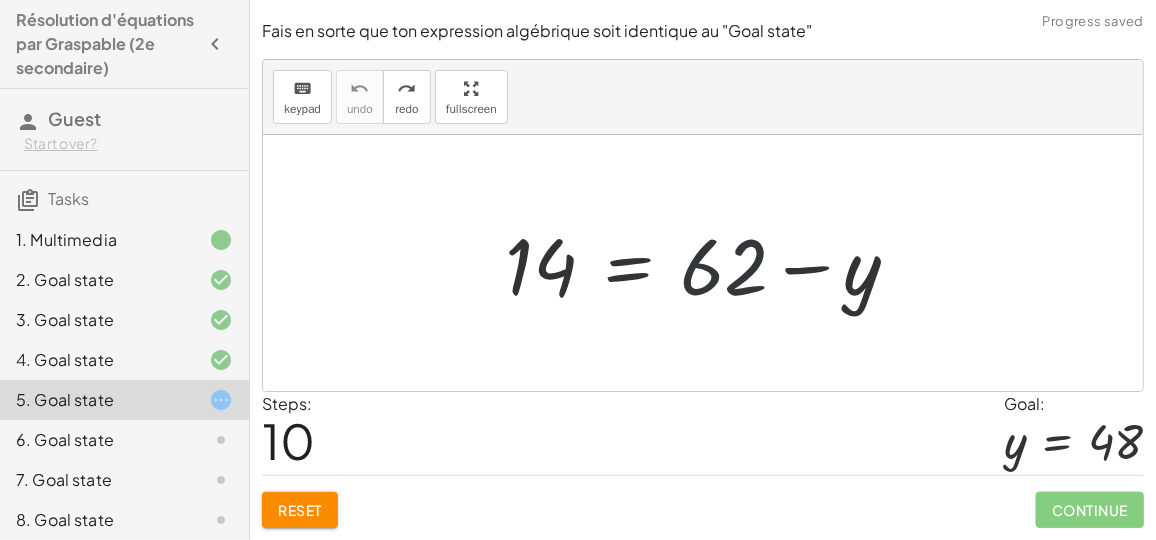 click at bounding box center [710, 263] 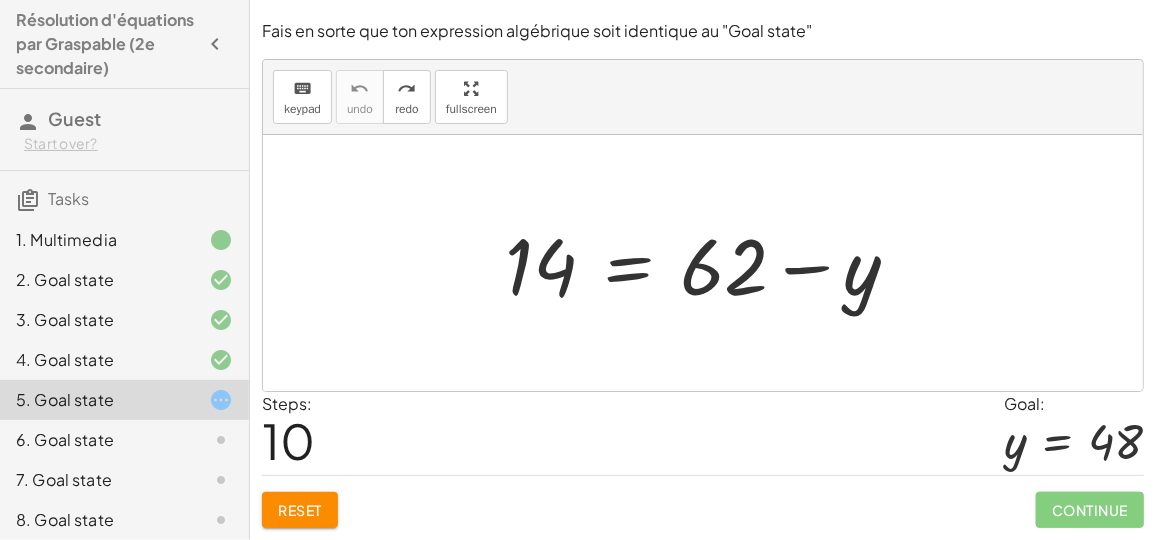 click at bounding box center [710, 263] 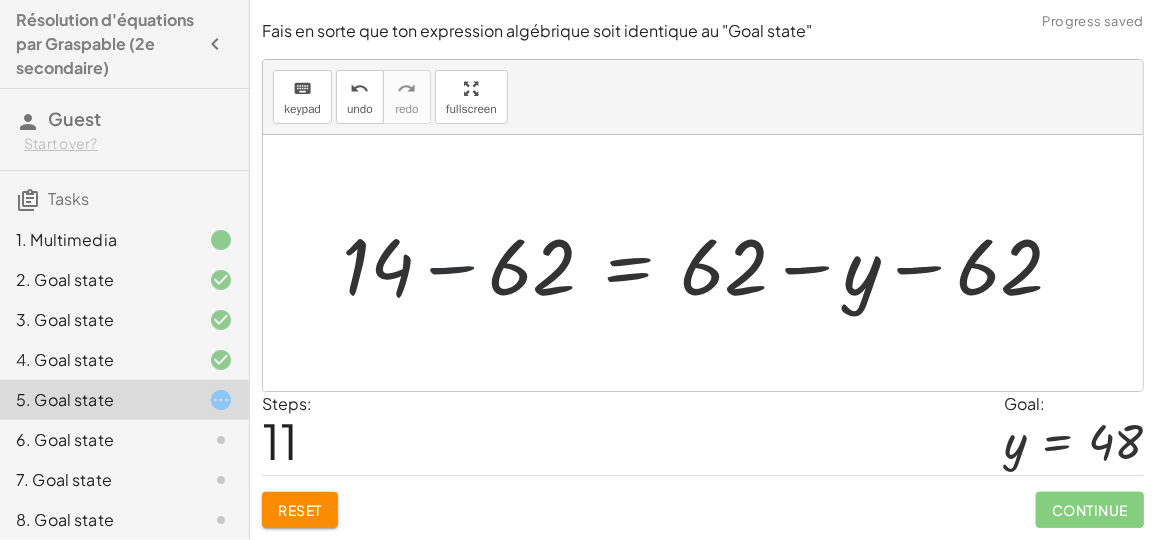 click at bounding box center [710, 263] 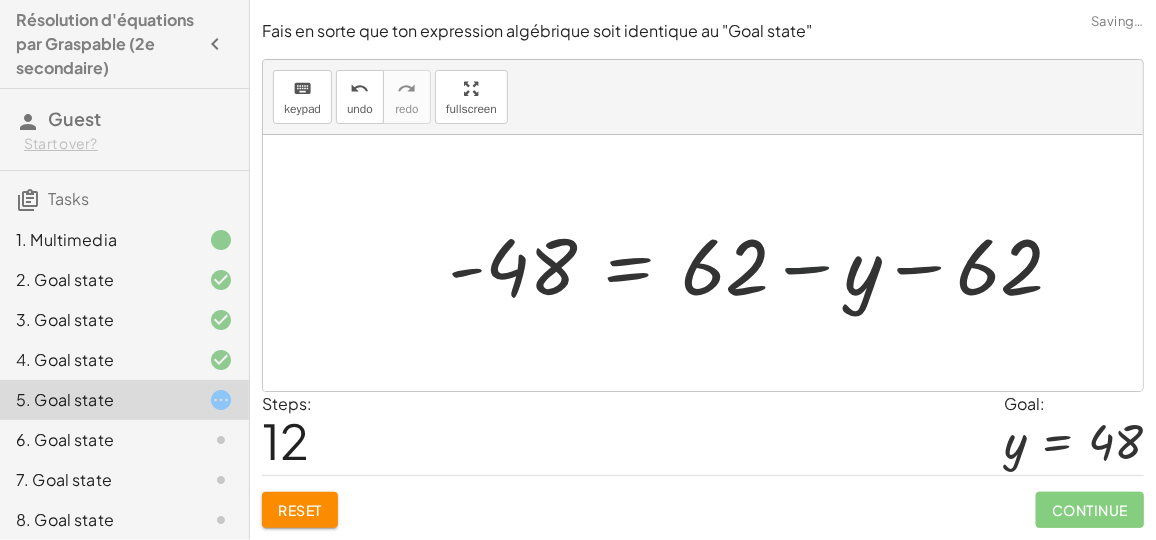 click at bounding box center (763, 263) 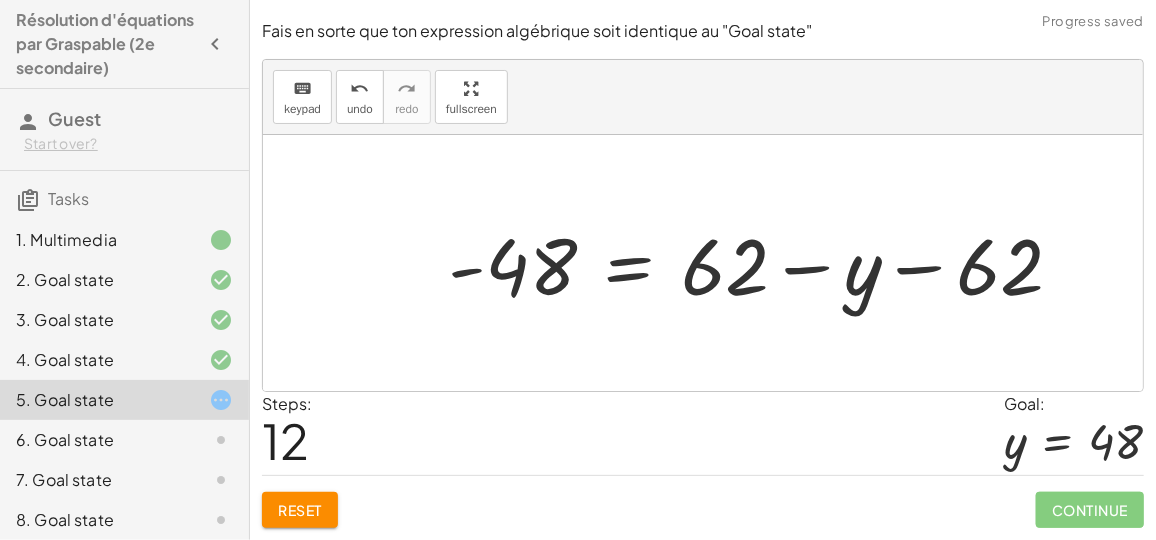 click at bounding box center (763, 263) 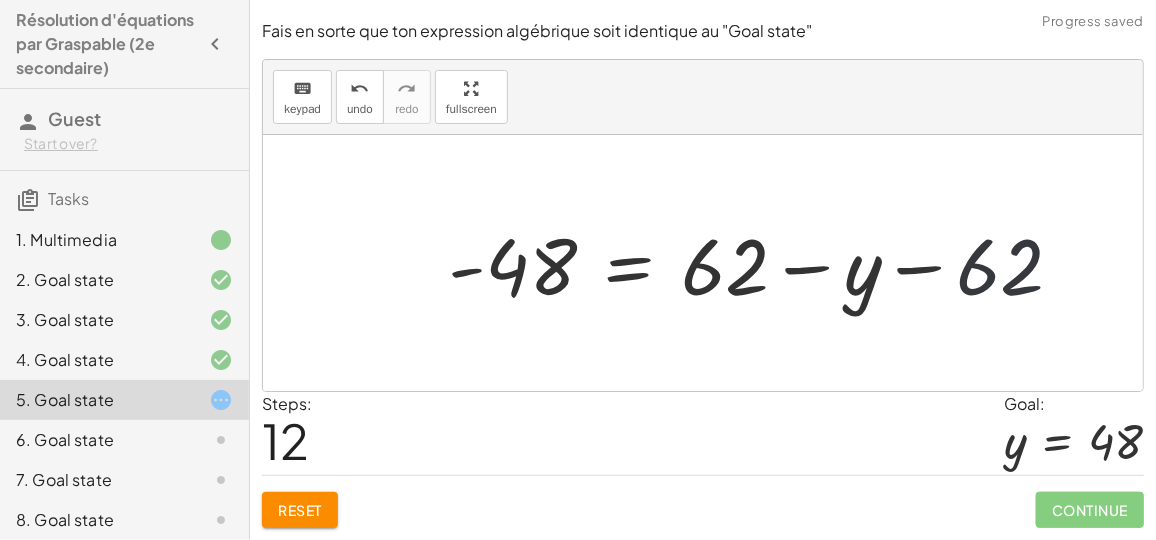 click at bounding box center (763, 263) 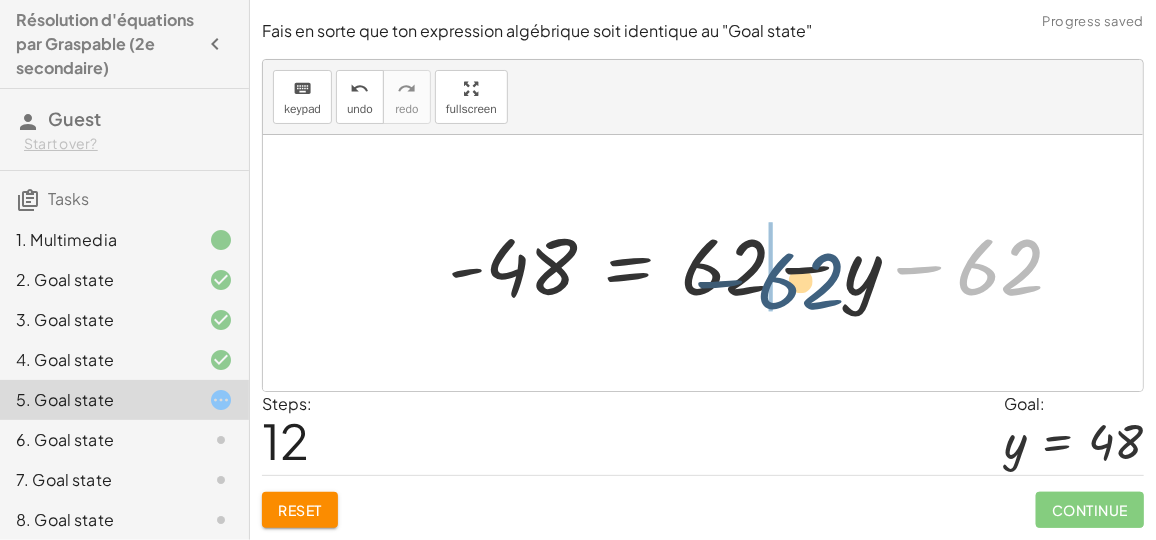 drag, startPoint x: 974, startPoint y: 280, endPoint x: 736, endPoint y: 289, distance: 238.1701 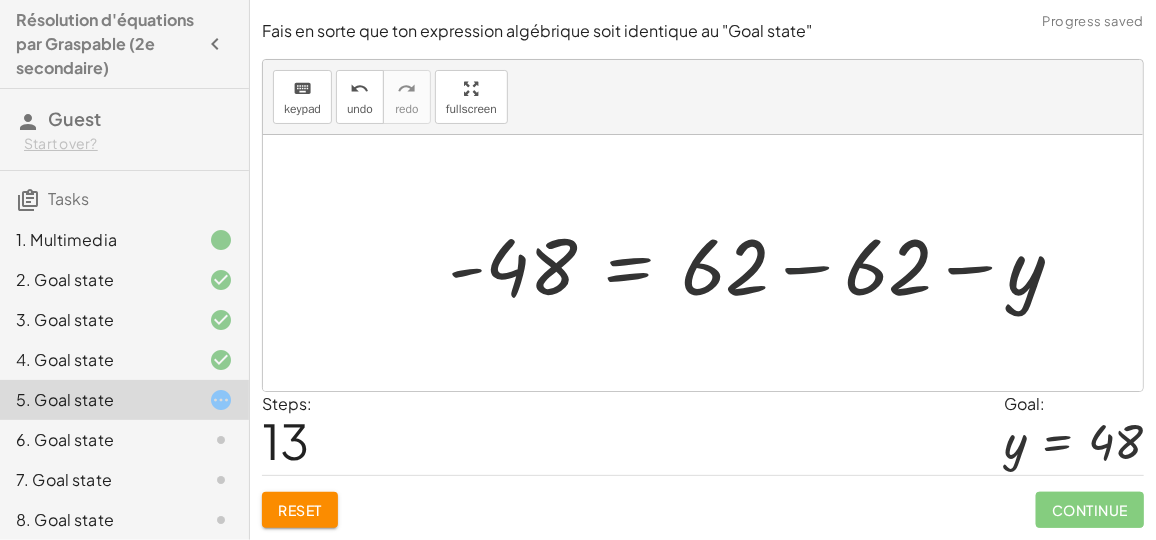 click at bounding box center [763, 263] 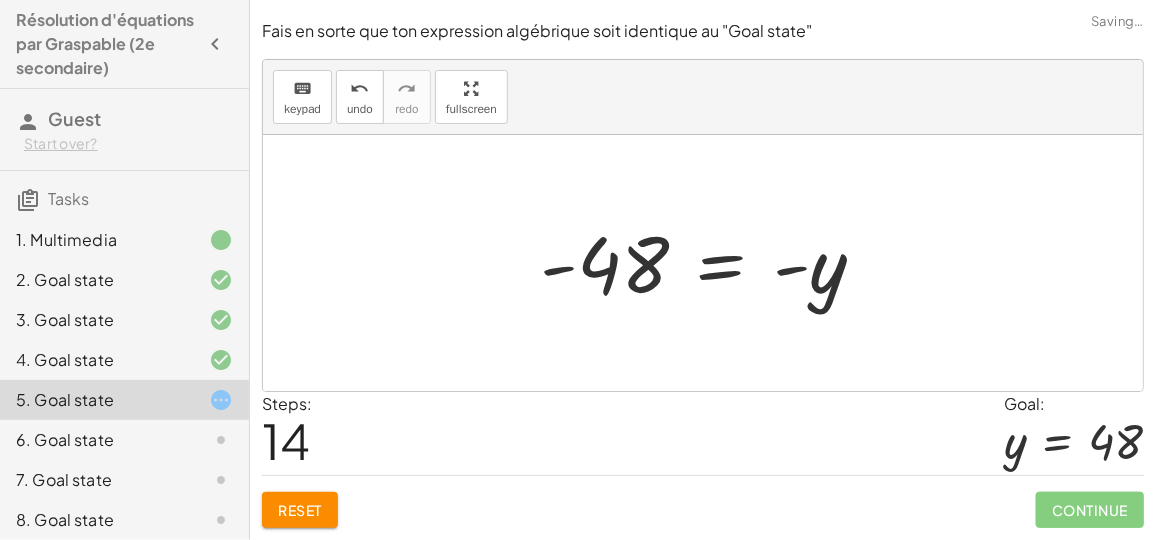 click at bounding box center (711, 263) 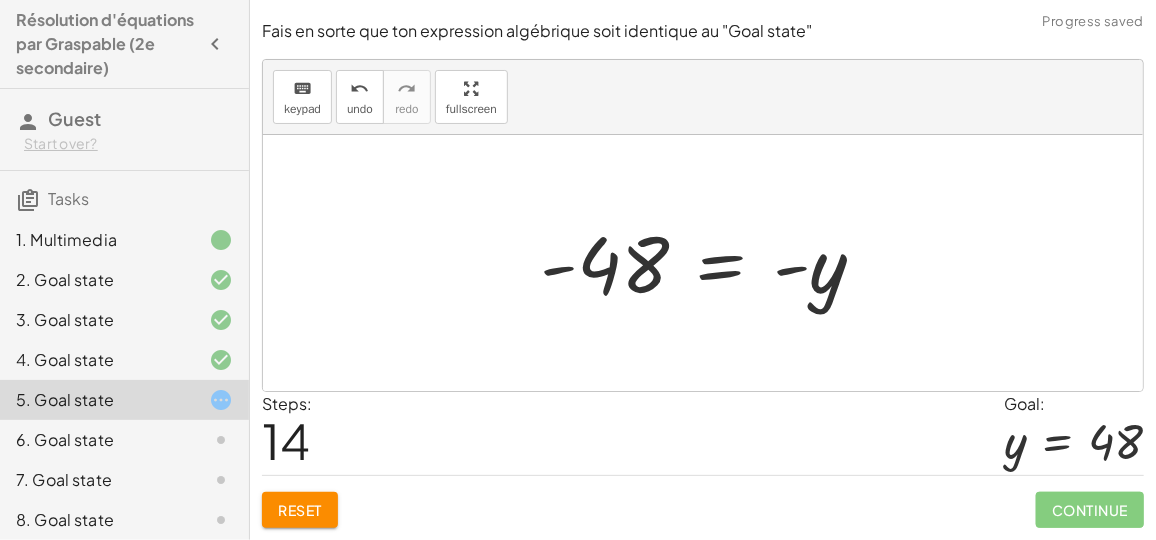 click at bounding box center (711, 263) 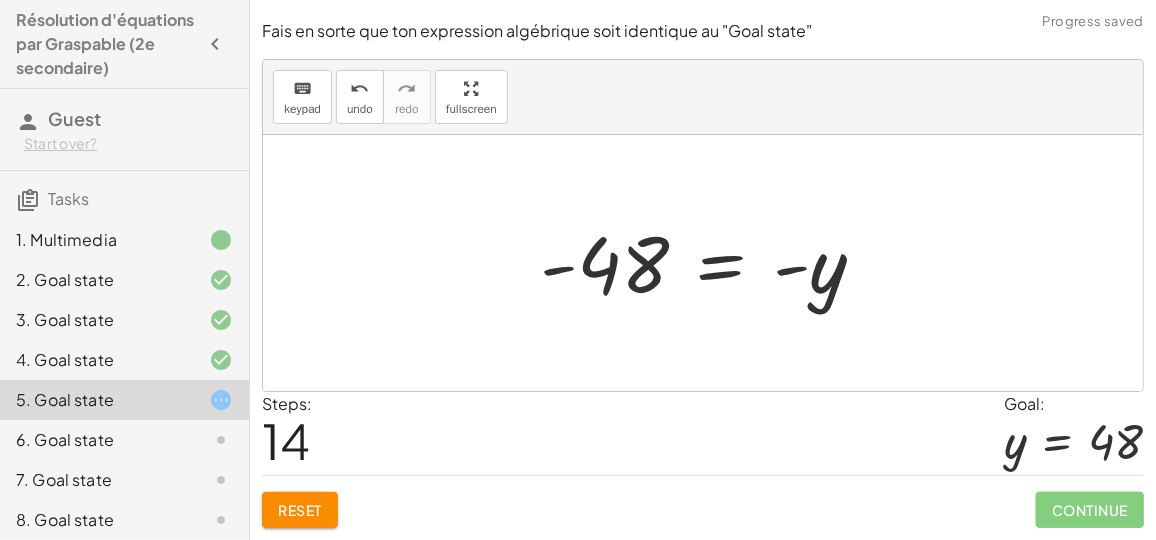 click at bounding box center (711, 263) 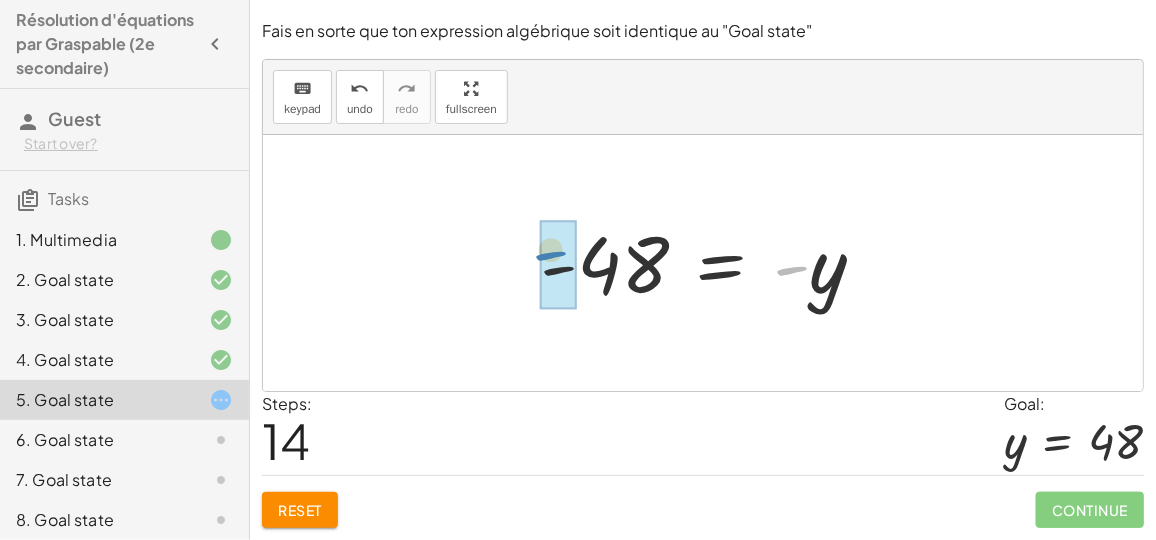 drag, startPoint x: 783, startPoint y: 267, endPoint x: 556, endPoint y: 269, distance: 227.0088 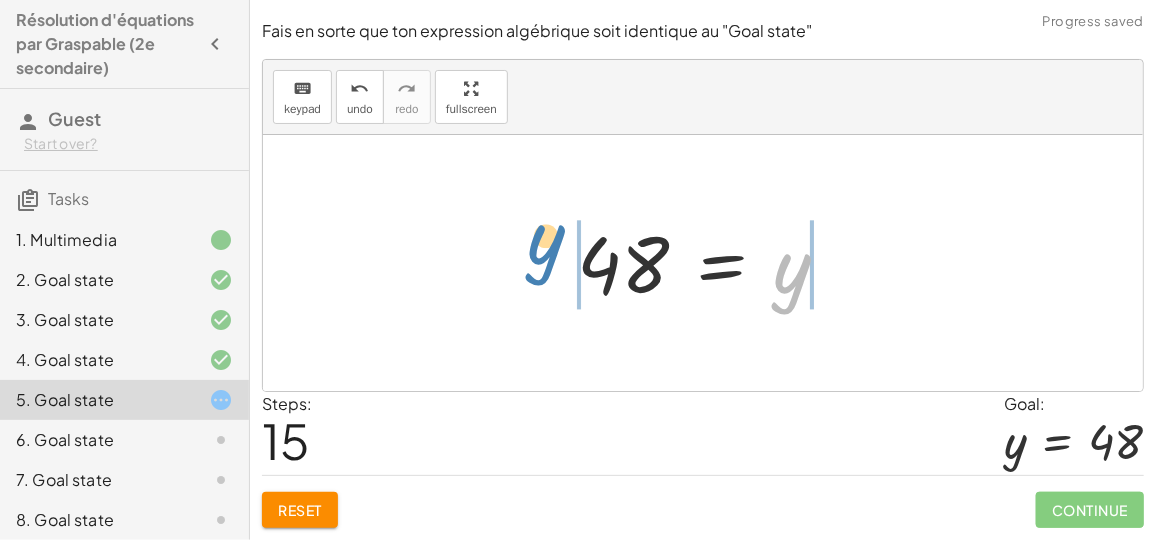 drag, startPoint x: 789, startPoint y: 261, endPoint x: 543, endPoint y: 232, distance: 247.70345 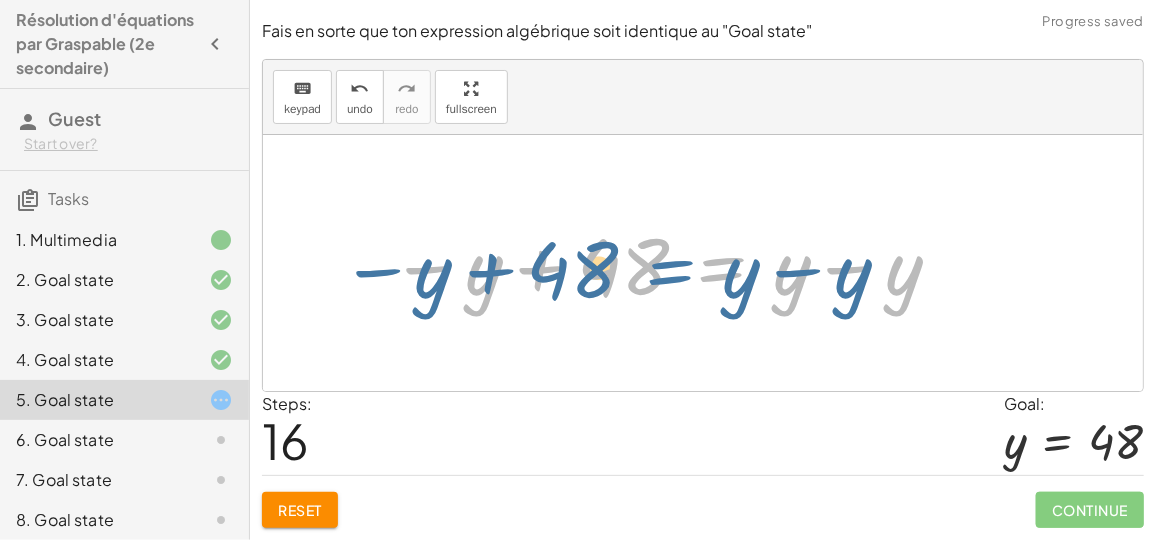 drag, startPoint x: 718, startPoint y: 278, endPoint x: 697, endPoint y: 264, distance: 25.23886 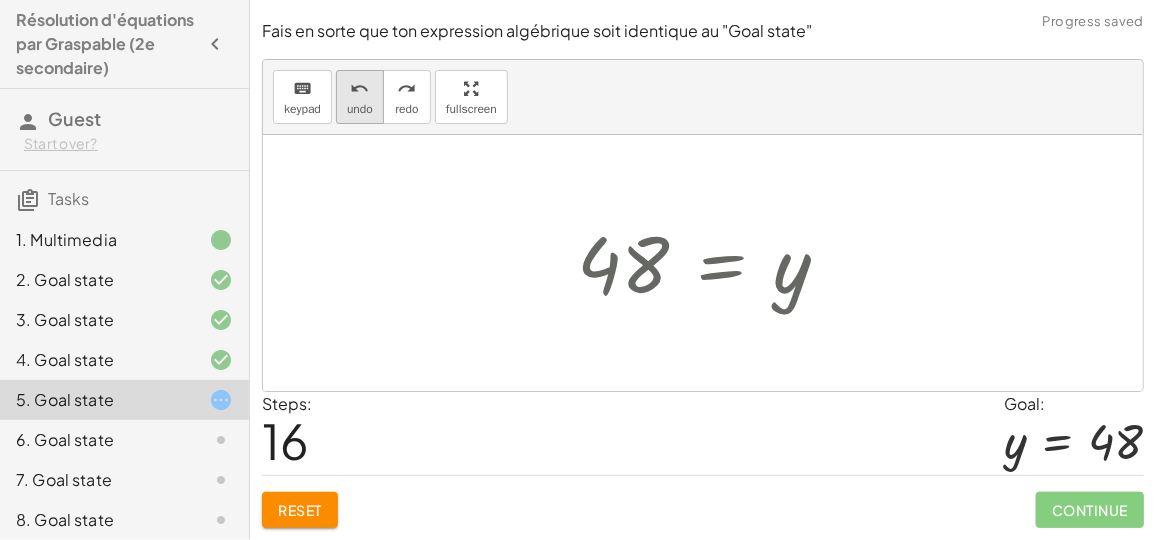 click on "undo" at bounding box center (360, 88) 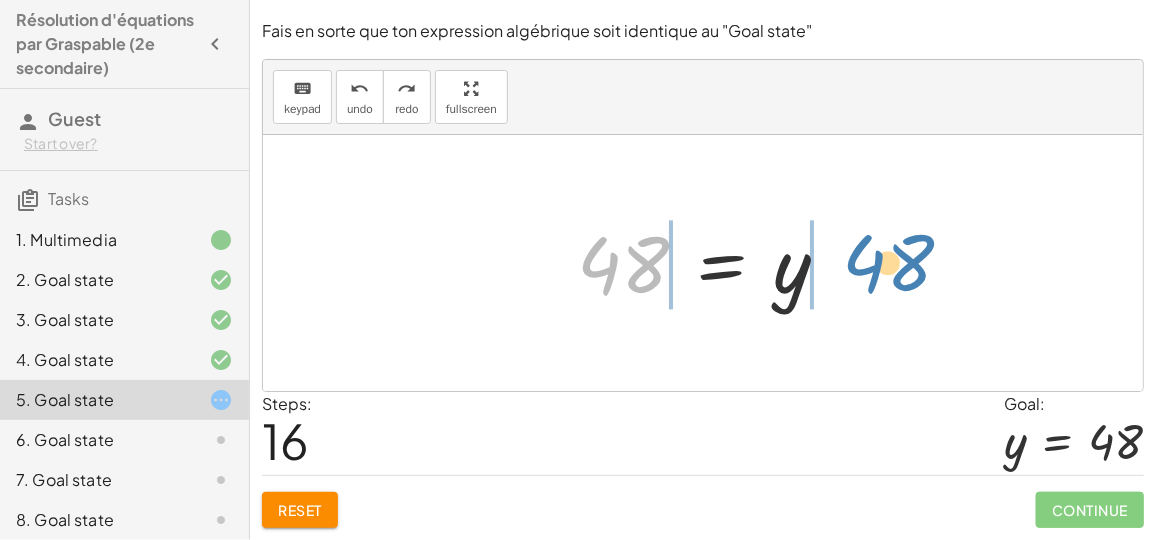 drag, startPoint x: 633, startPoint y: 269, endPoint x: 898, endPoint y: 267, distance: 265.00754 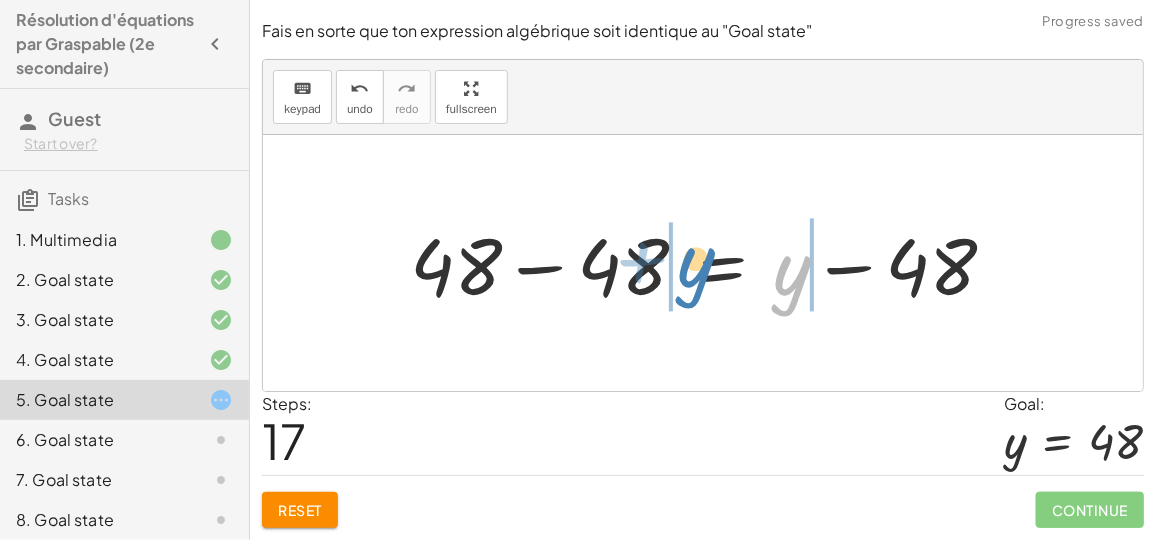 drag, startPoint x: 791, startPoint y: 279, endPoint x: 696, endPoint y: 271, distance: 95.33625 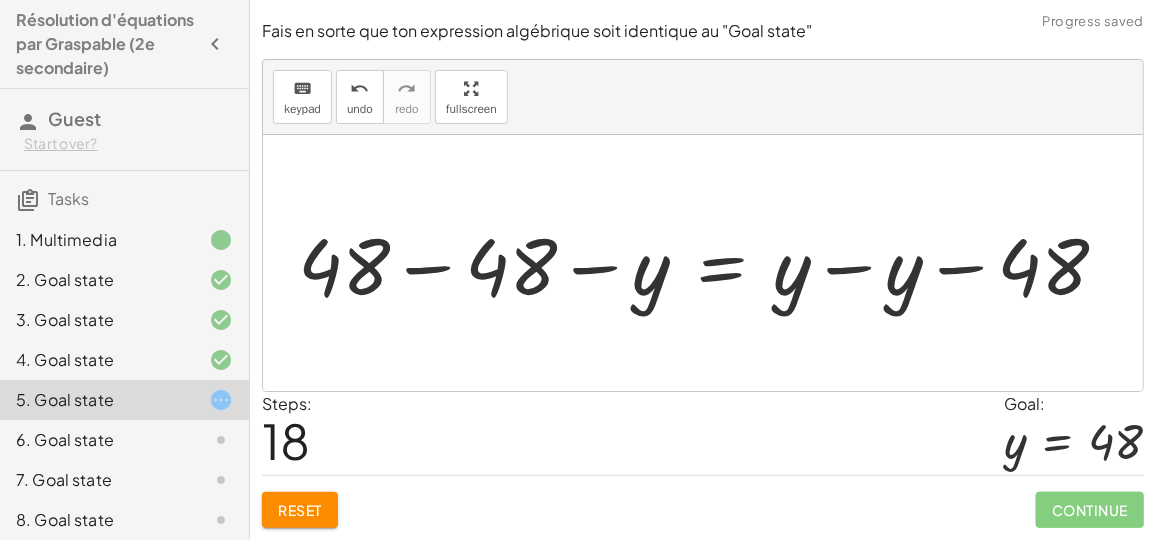 click at bounding box center (711, 263) 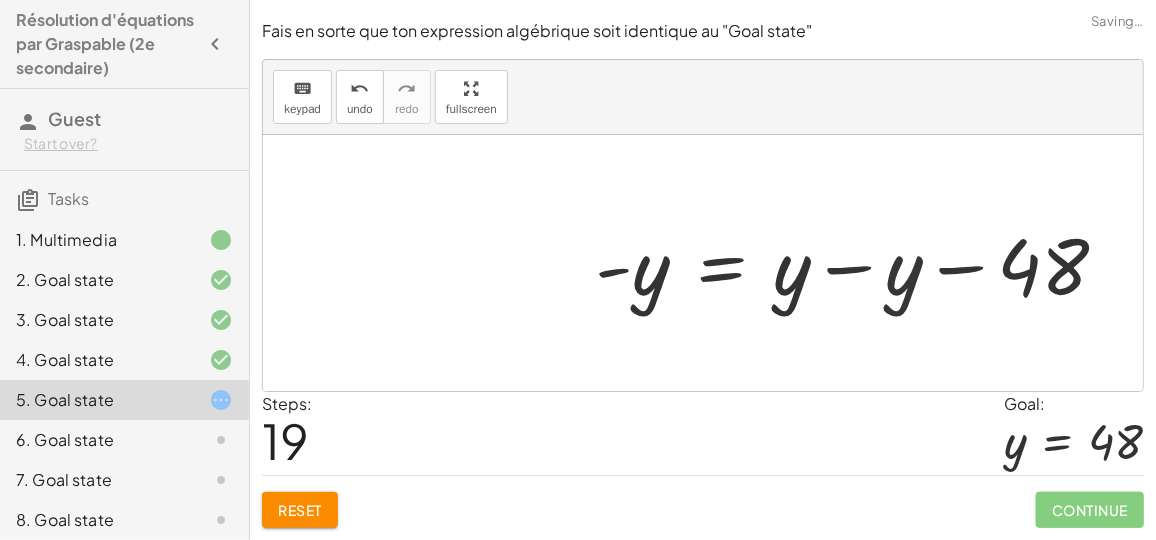 click at bounding box center (860, 263) 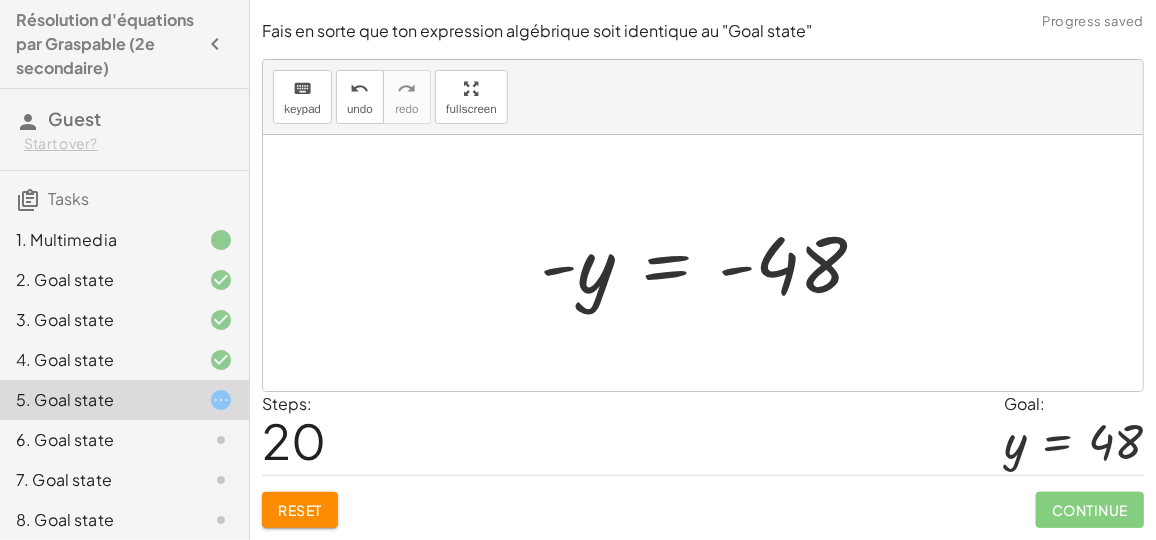 click at bounding box center [711, 263] 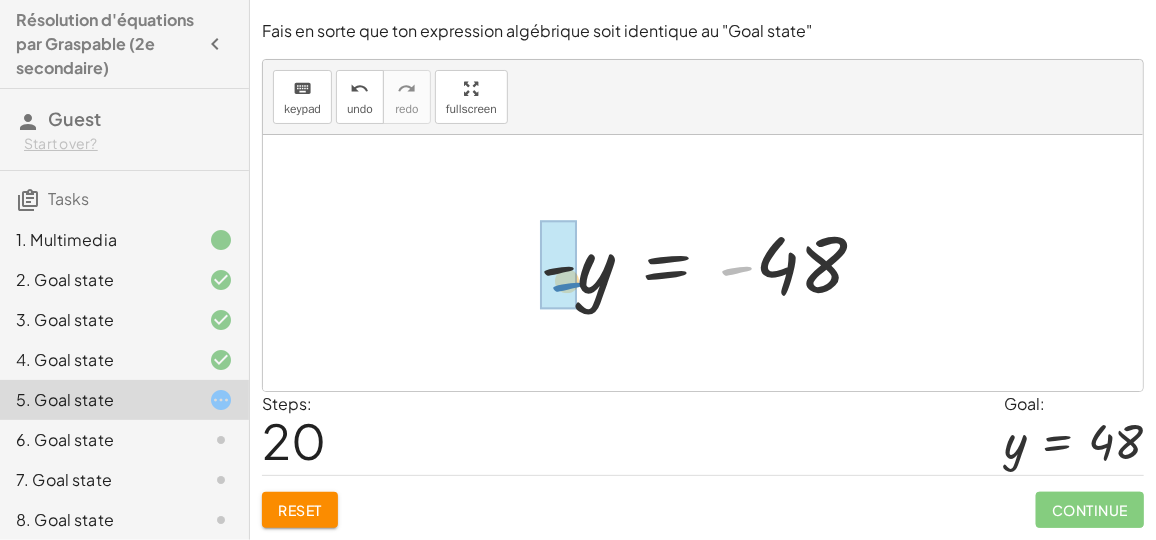 drag, startPoint x: 739, startPoint y: 269, endPoint x: 569, endPoint y: 285, distance: 170.75128 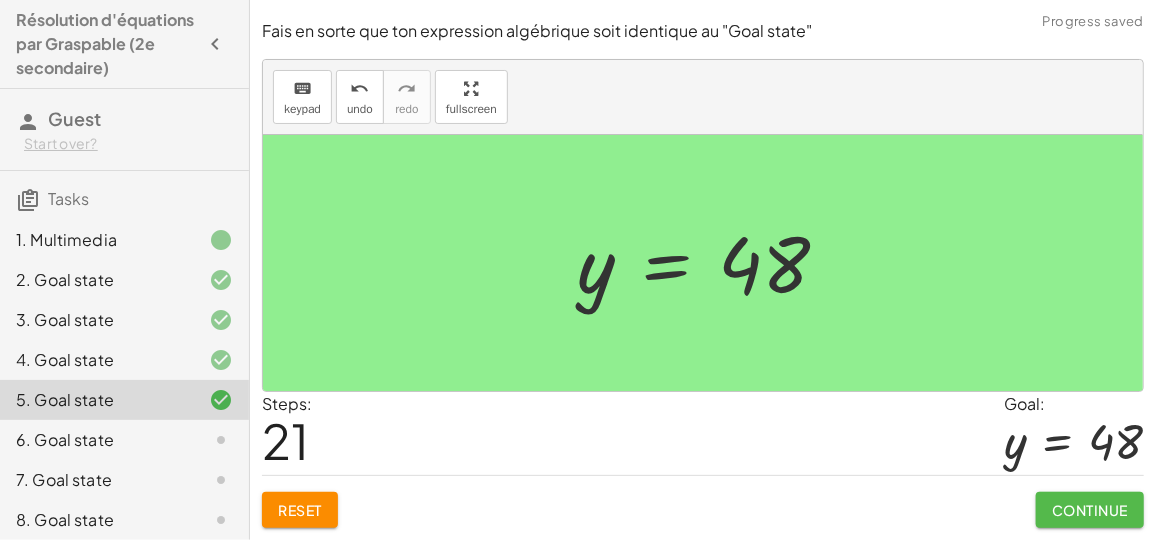 click on "Continue" 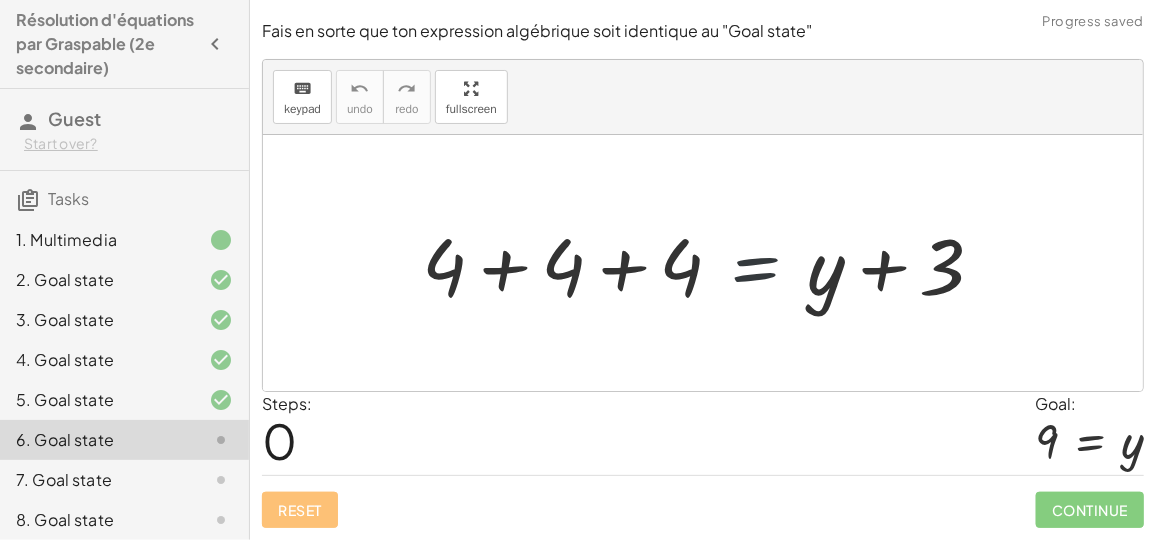 click at bounding box center (711, 263) 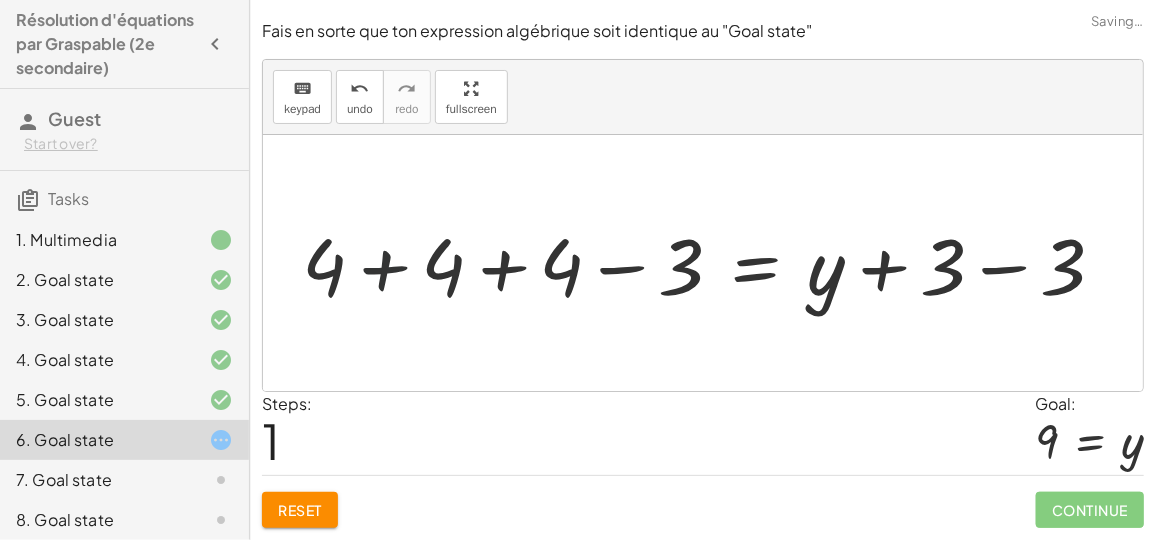 click at bounding box center (711, 263) 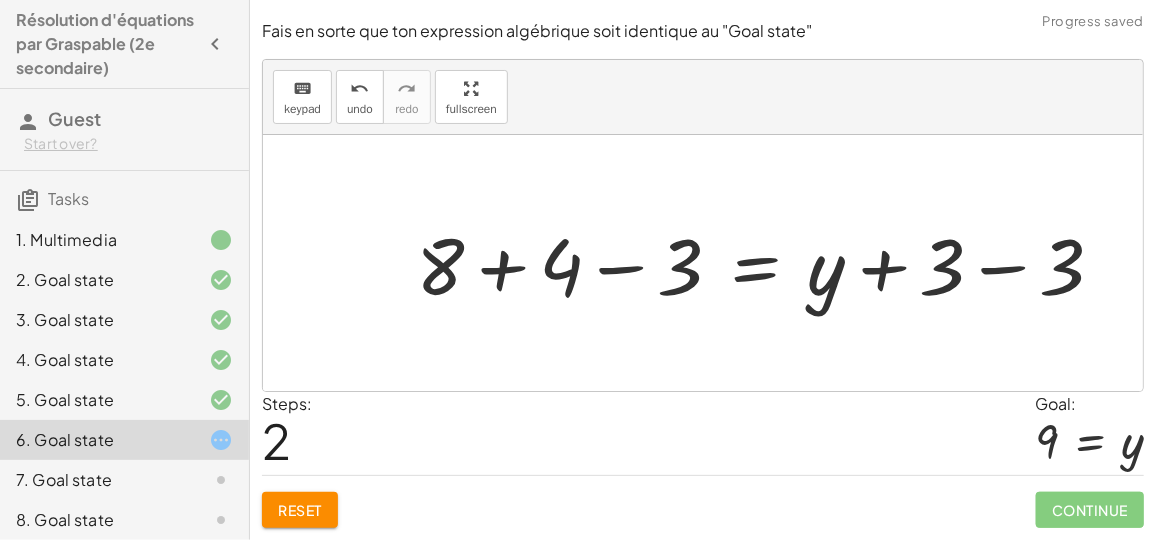 click at bounding box center (768, 263) 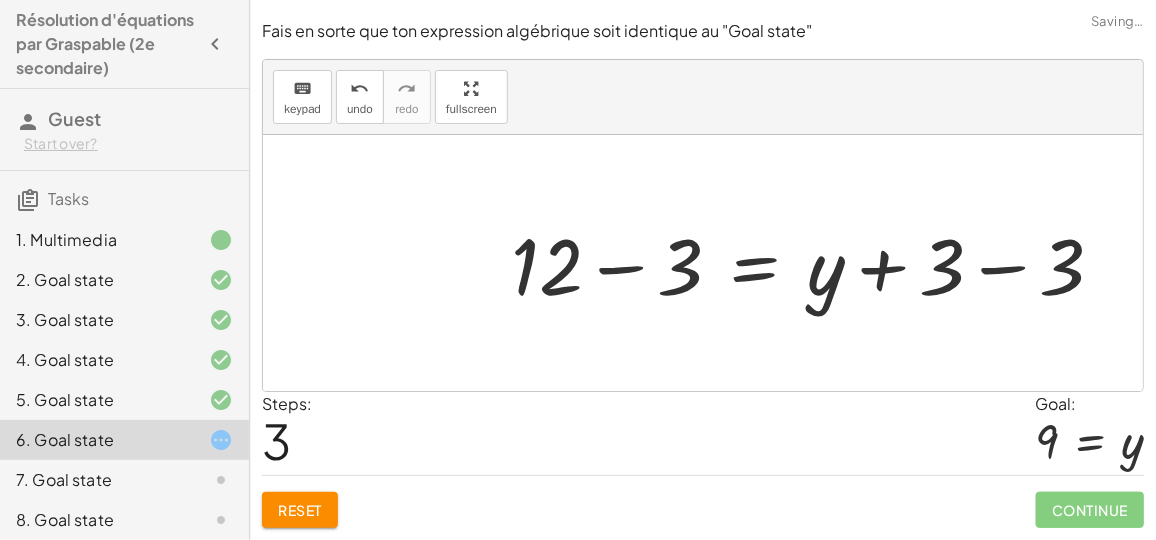 click at bounding box center (815, 263) 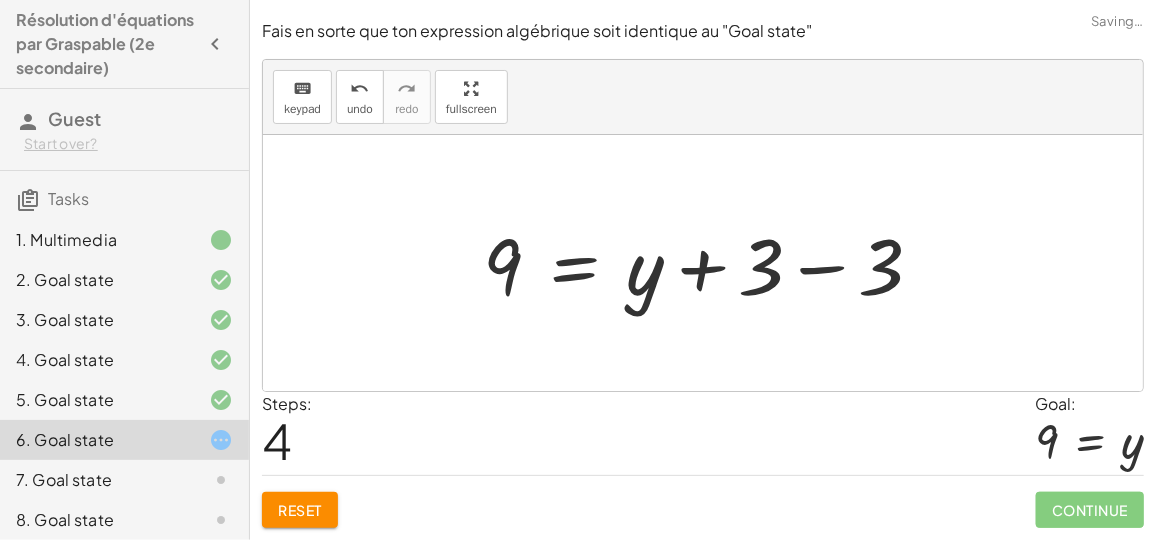 click at bounding box center (711, 263) 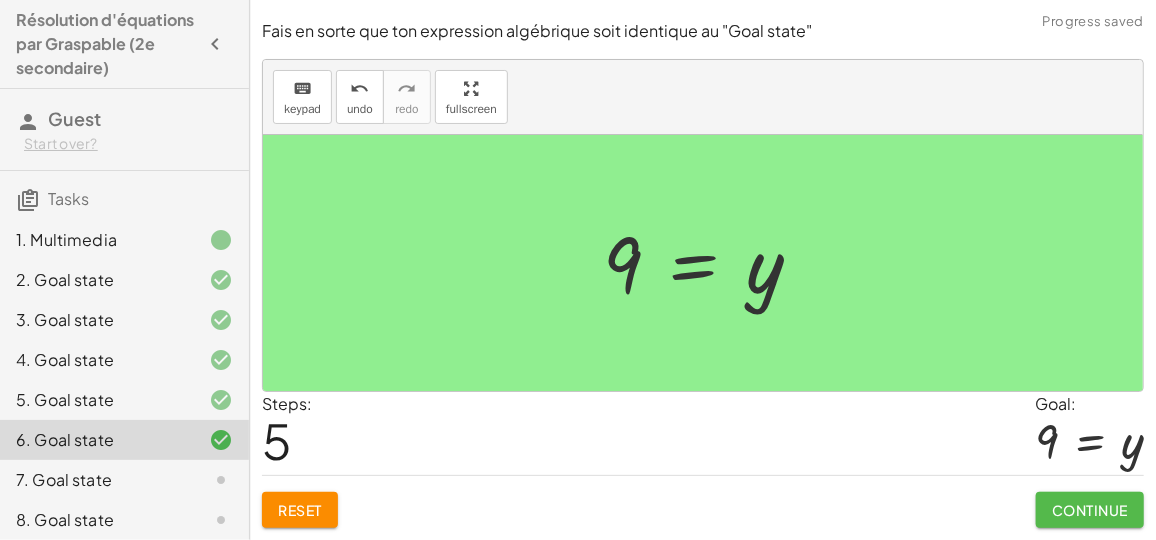 click on "Continue" 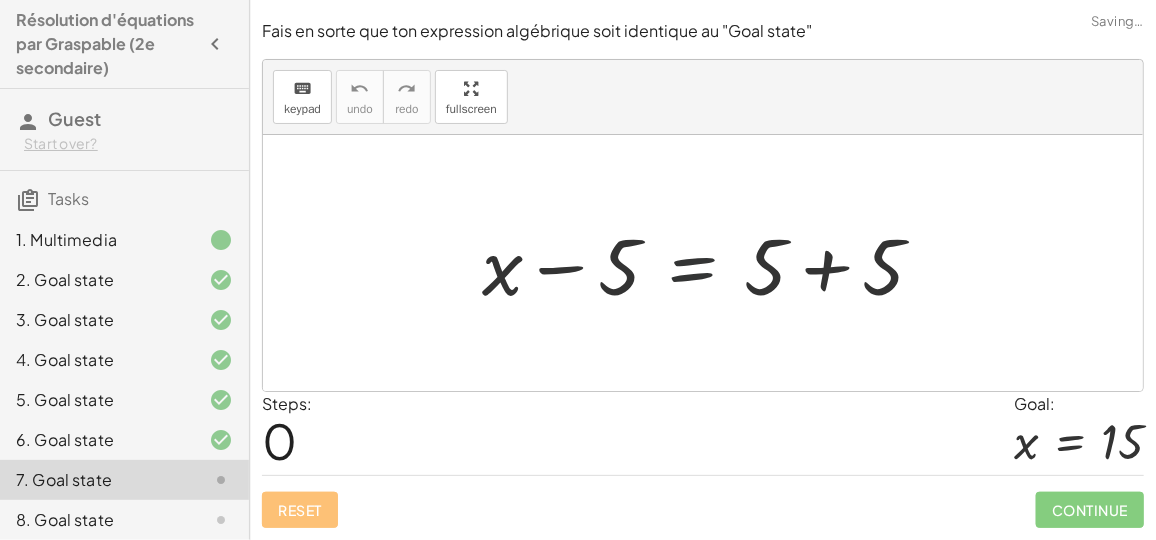 click at bounding box center [711, 263] 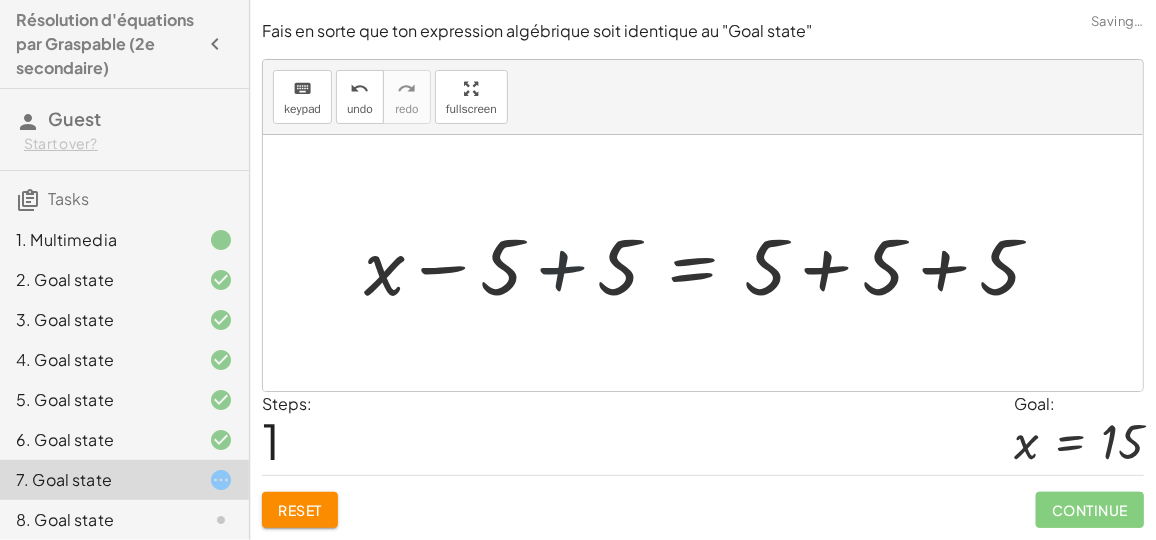 click at bounding box center [710, 263] 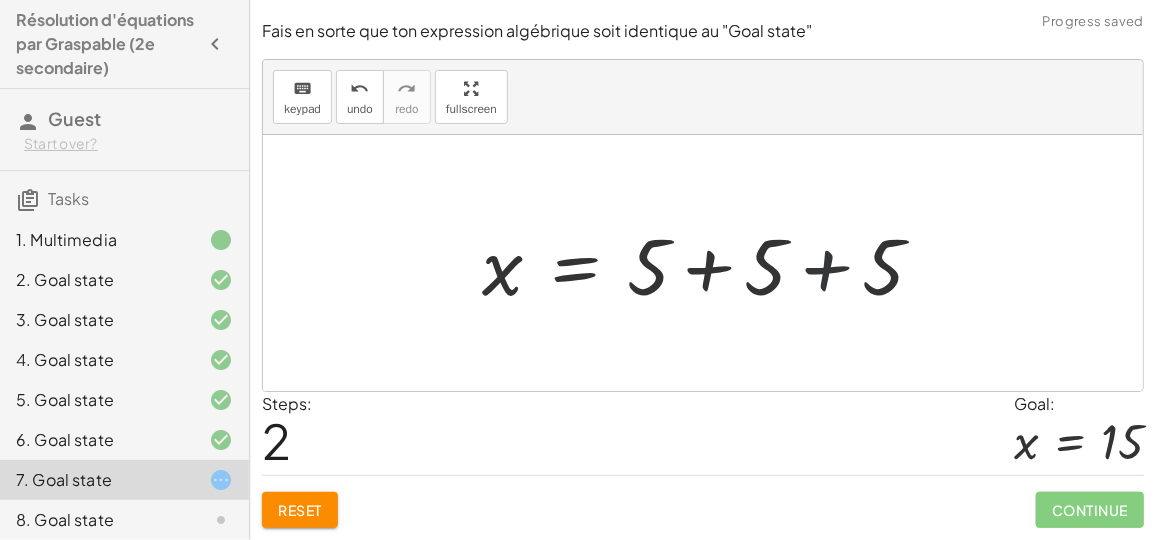 click at bounding box center [711, 263] 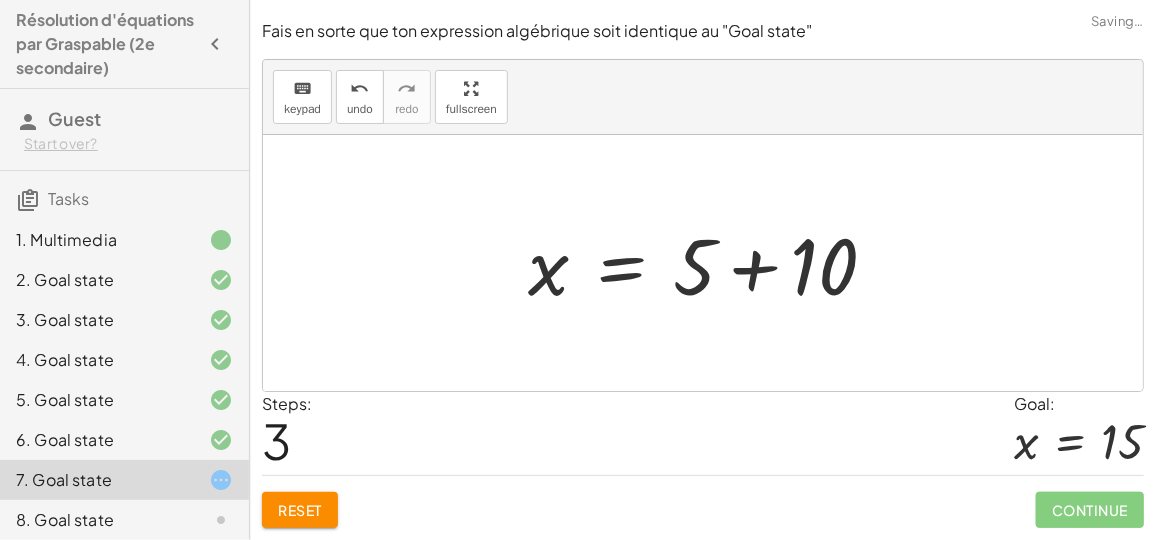 click at bounding box center (710, 263) 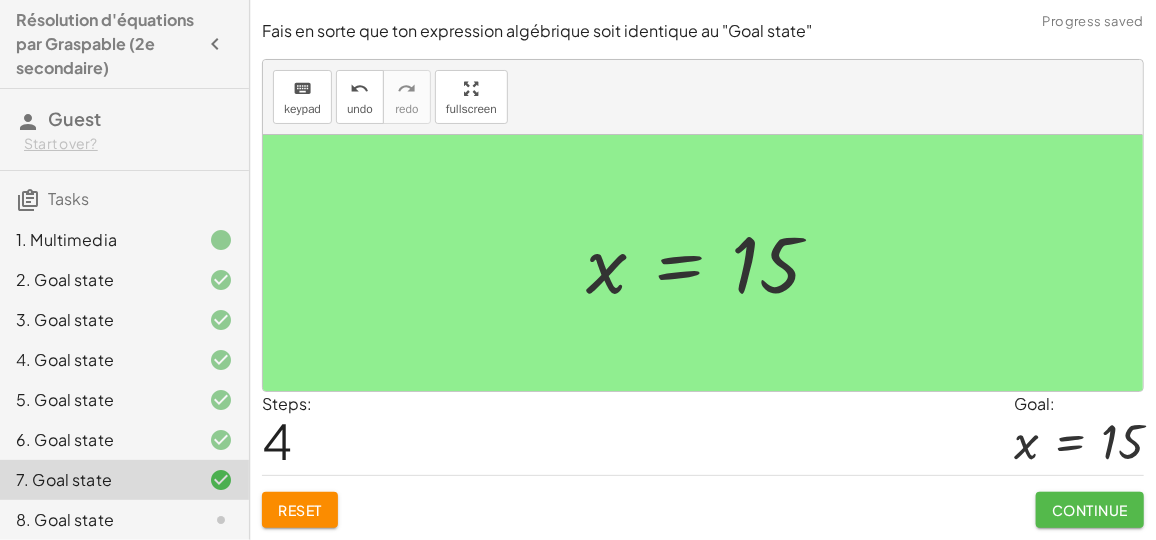 click on "Continue" at bounding box center [1090, 510] 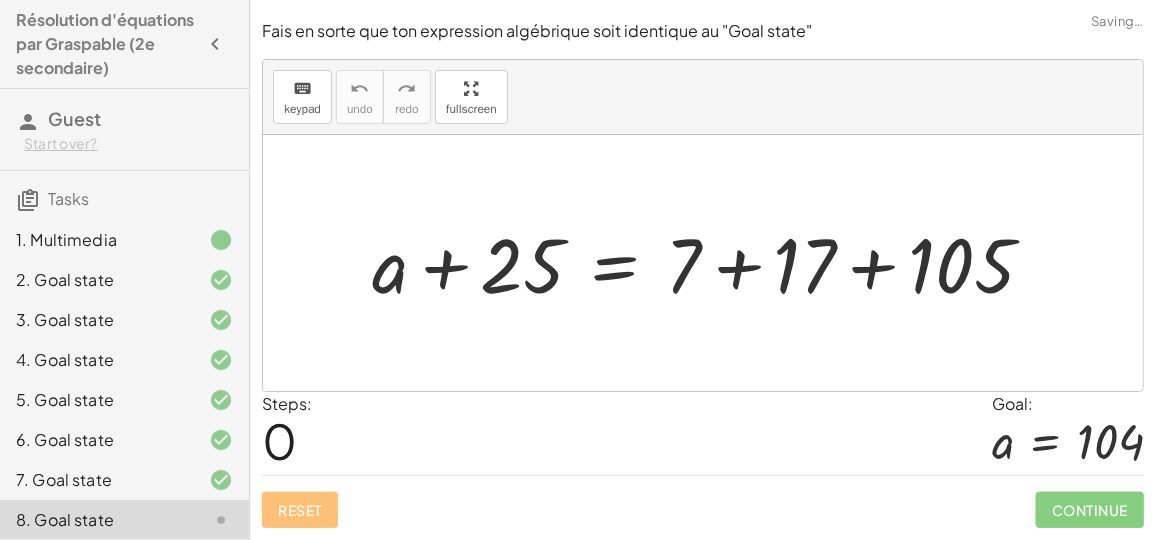 click at bounding box center (711, 263) 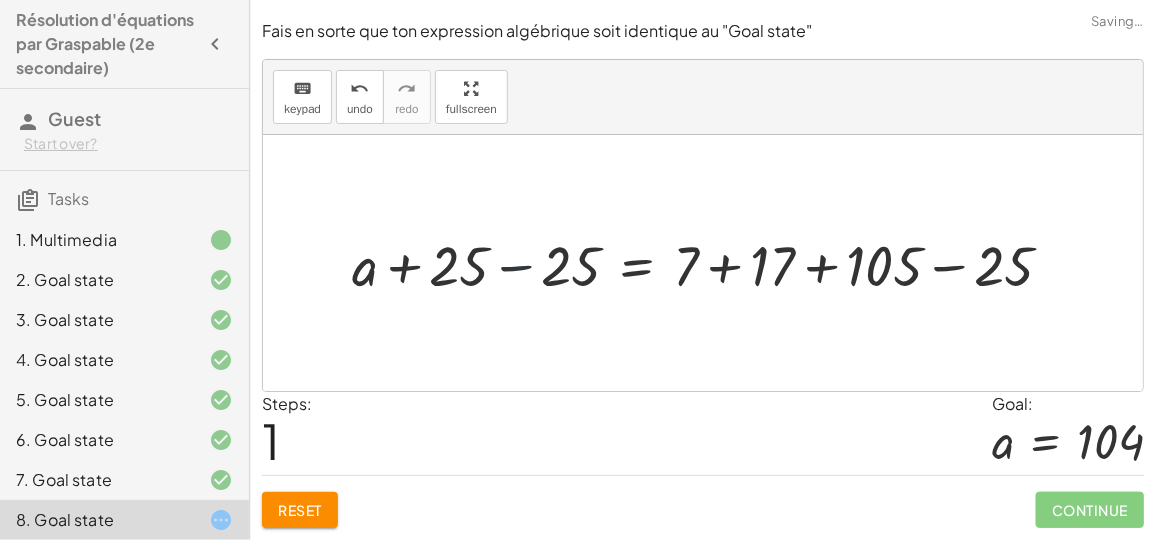 click at bounding box center [710, 263] 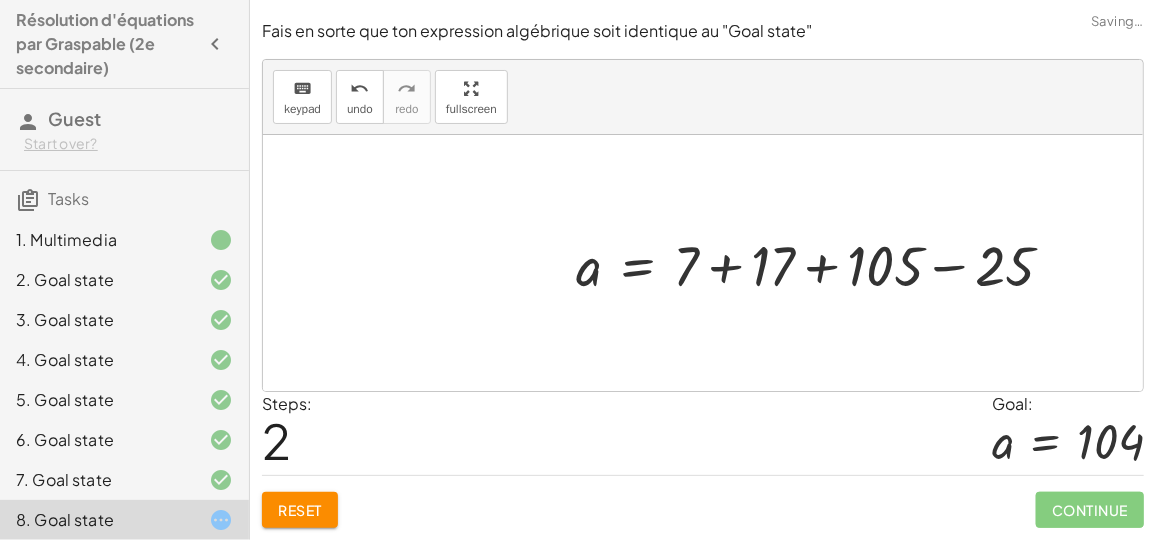 click at bounding box center [823, 263] 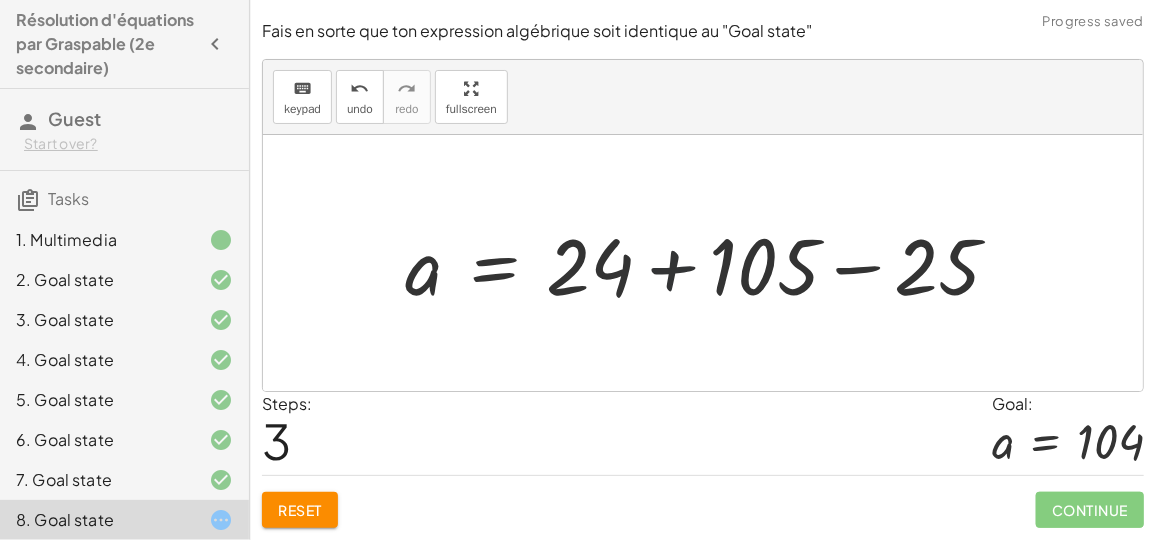 click at bounding box center [710, 263] 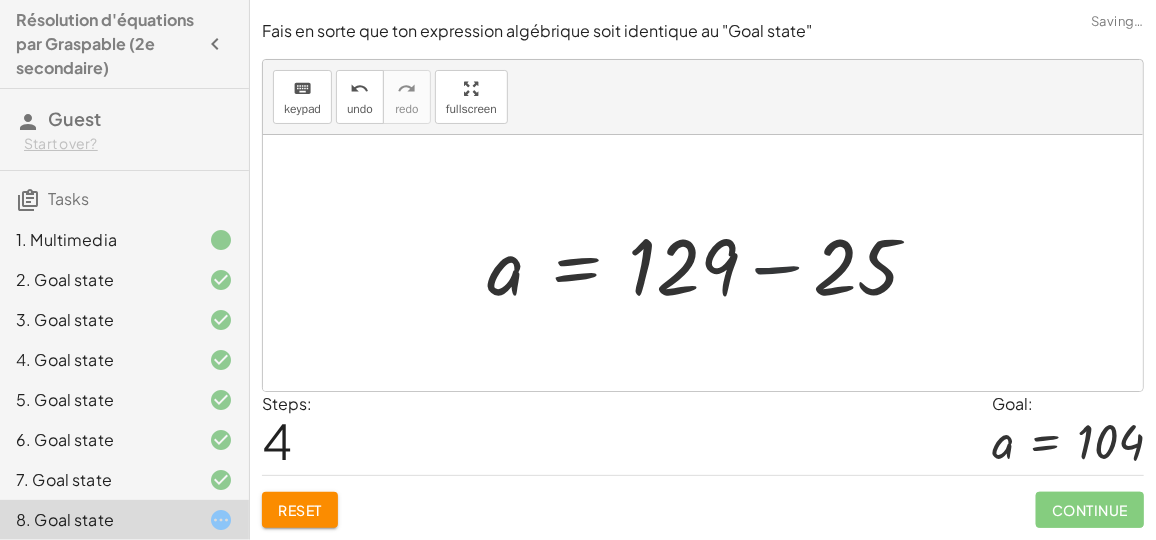 click at bounding box center [711, 263] 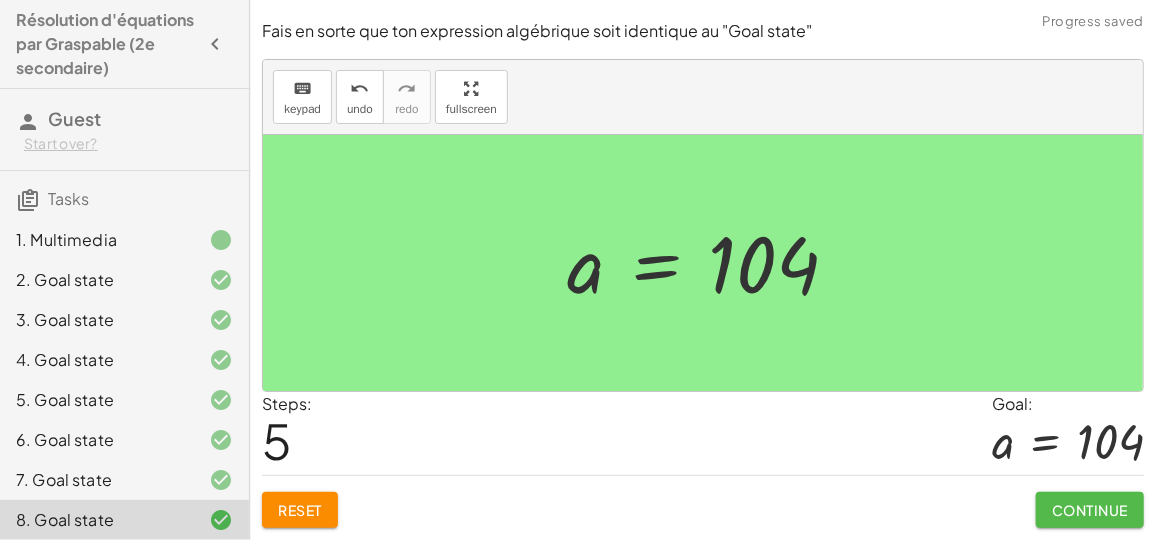 click on "Continue" 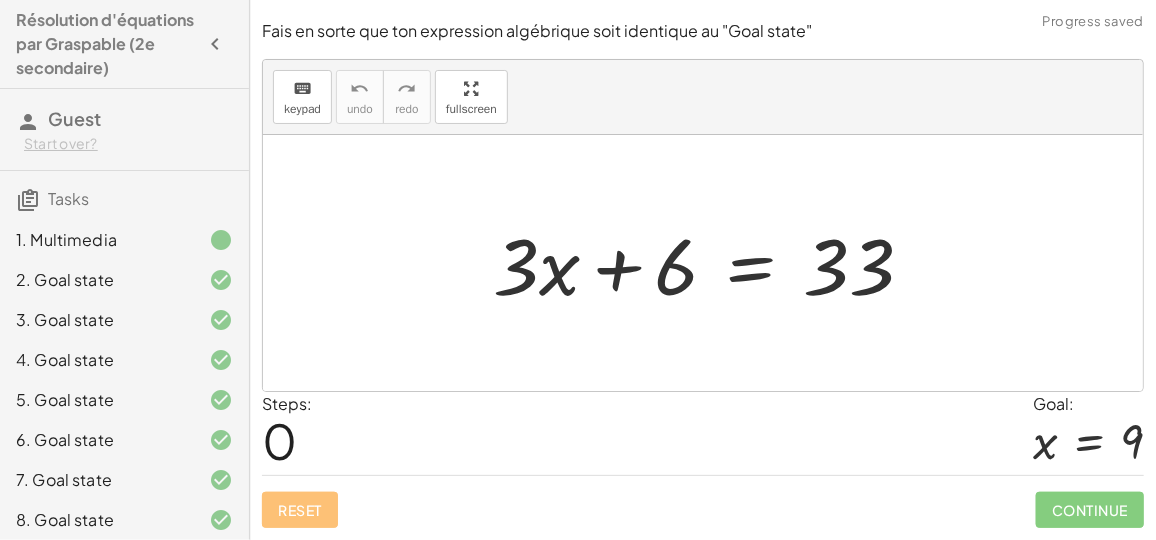 click at bounding box center [711, 263] 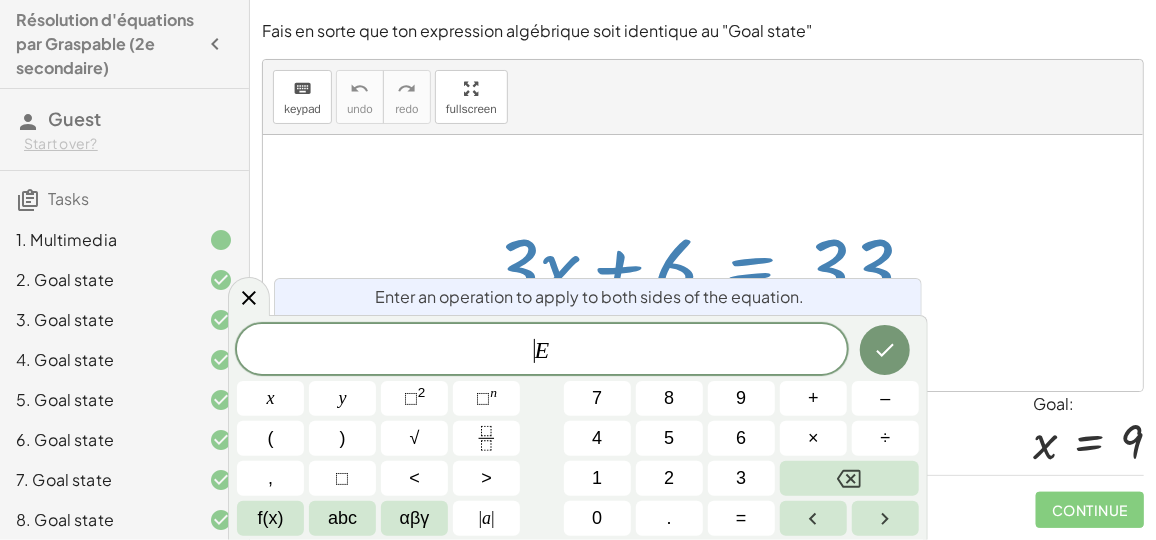 click on "​ E" at bounding box center (542, 351) 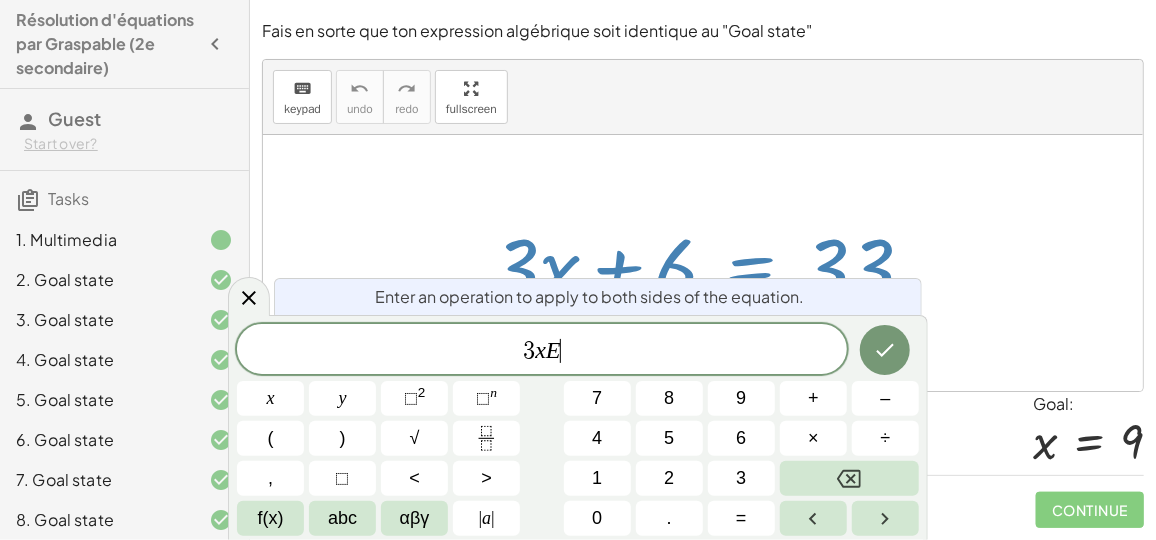 click on "3 x E ​" at bounding box center (542, 351) 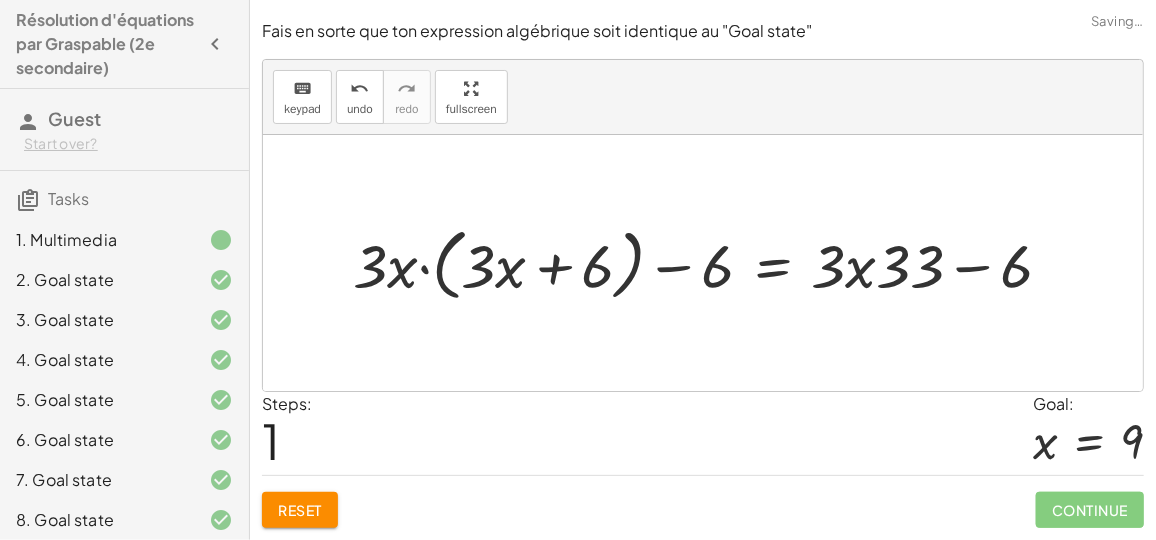 click at bounding box center (711, 263) 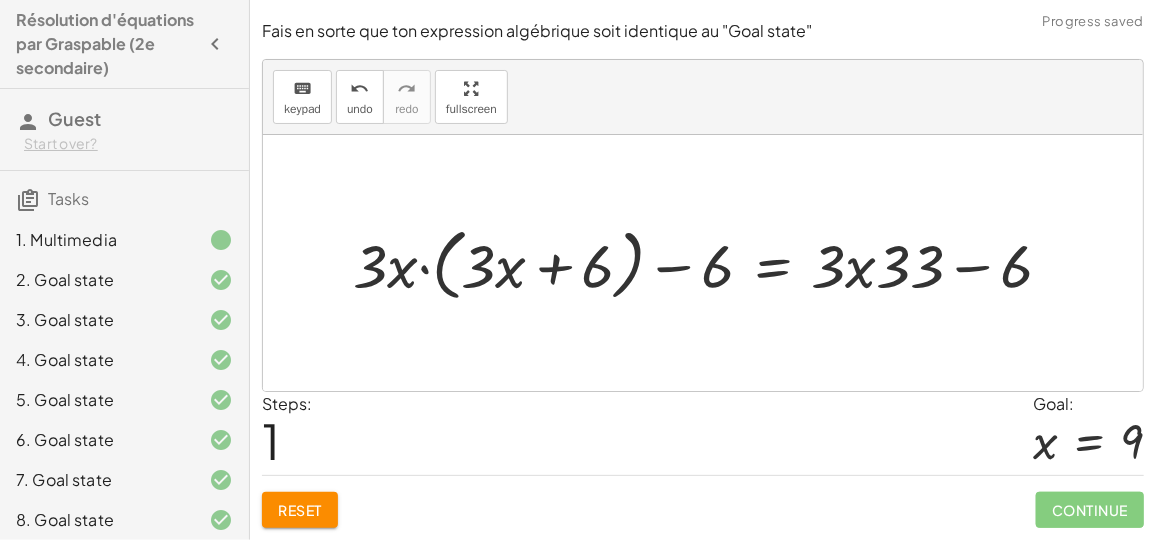 click at bounding box center [711, 263] 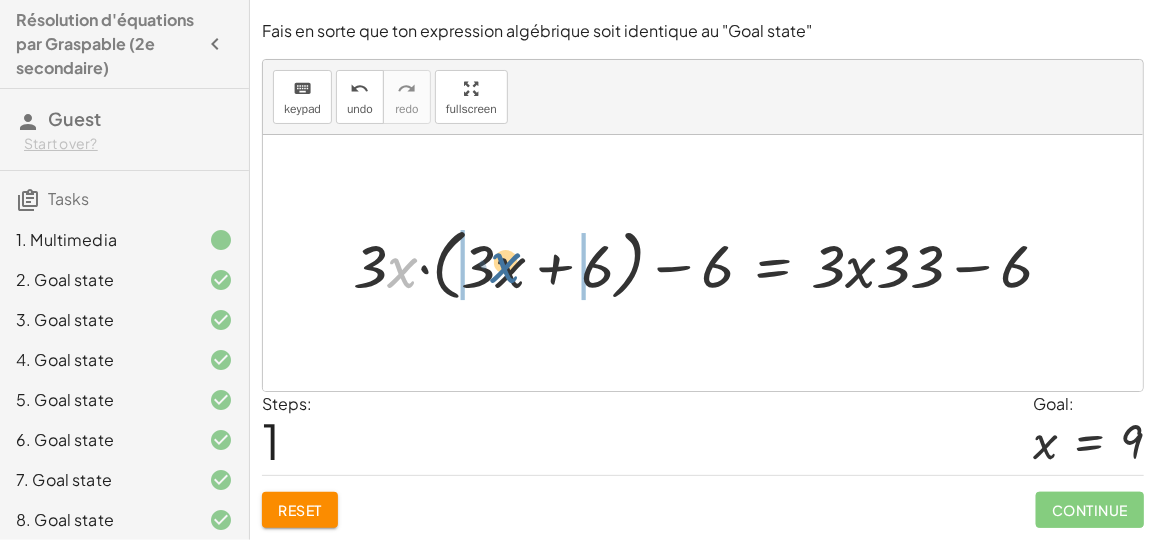 drag, startPoint x: 390, startPoint y: 272, endPoint x: 487, endPoint y: 276, distance: 97.082436 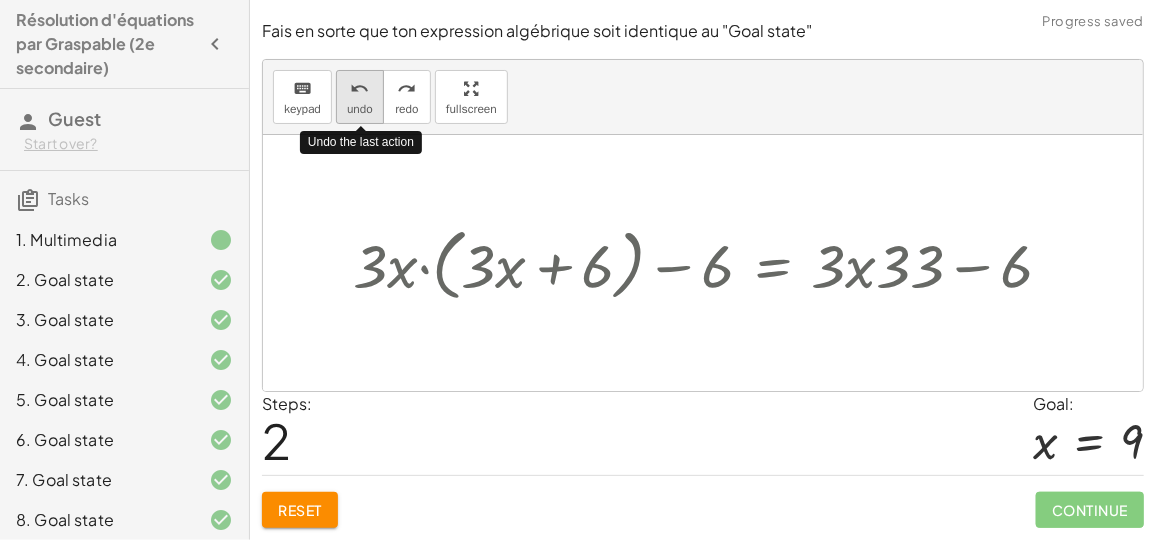click on "undo" at bounding box center (360, 109) 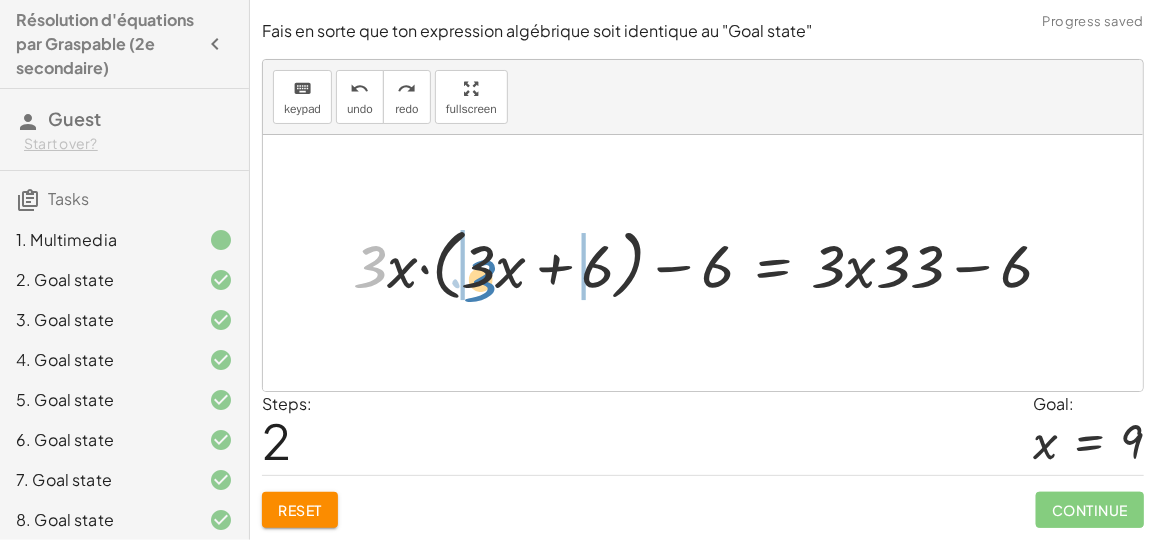drag, startPoint x: 383, startPoint y: 273, endPoint x: 491, endPoint y: 287, distance: 108.903625 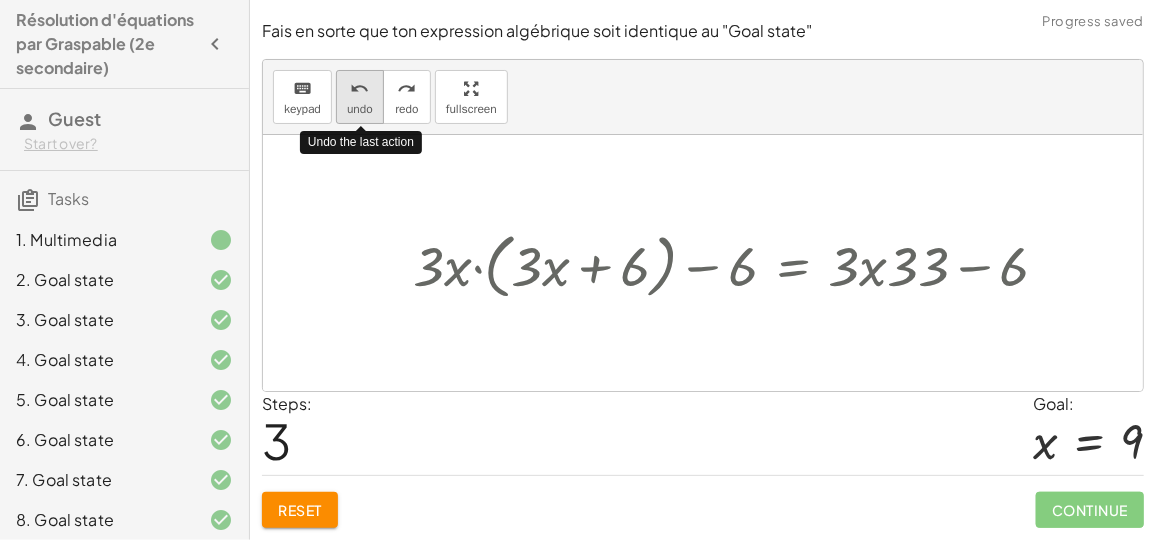 click on "undo" at bounding box center (360, 109) 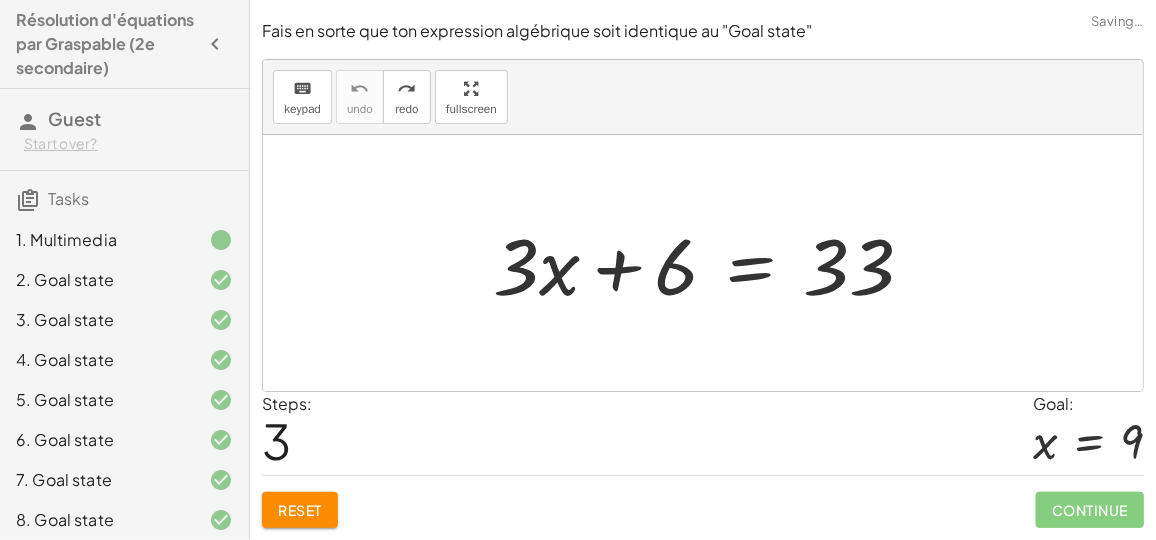 click at bounding box center [711, 263] 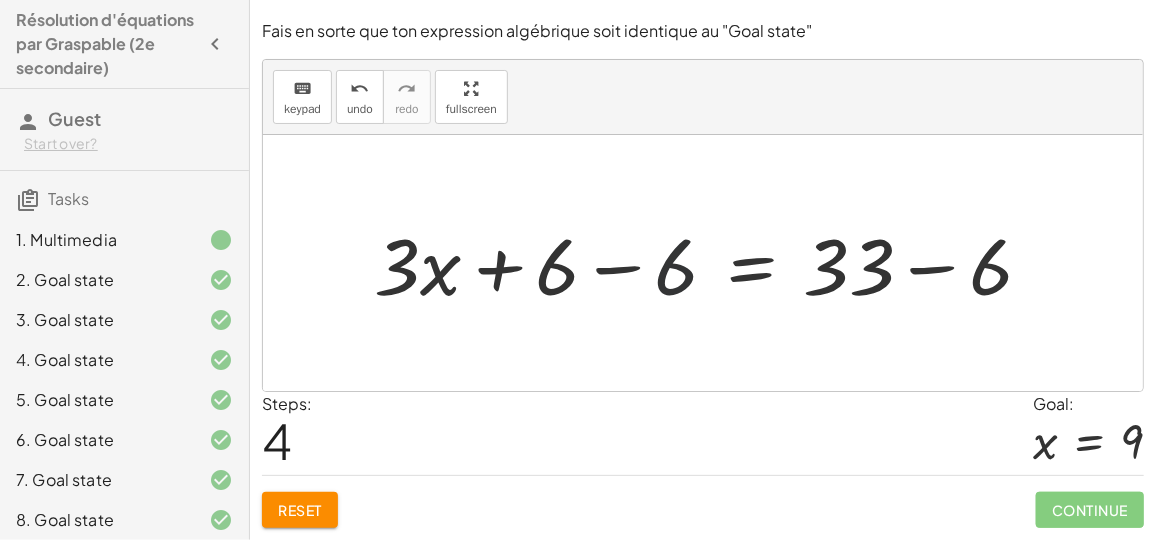 click at bounding box center (711, 263) 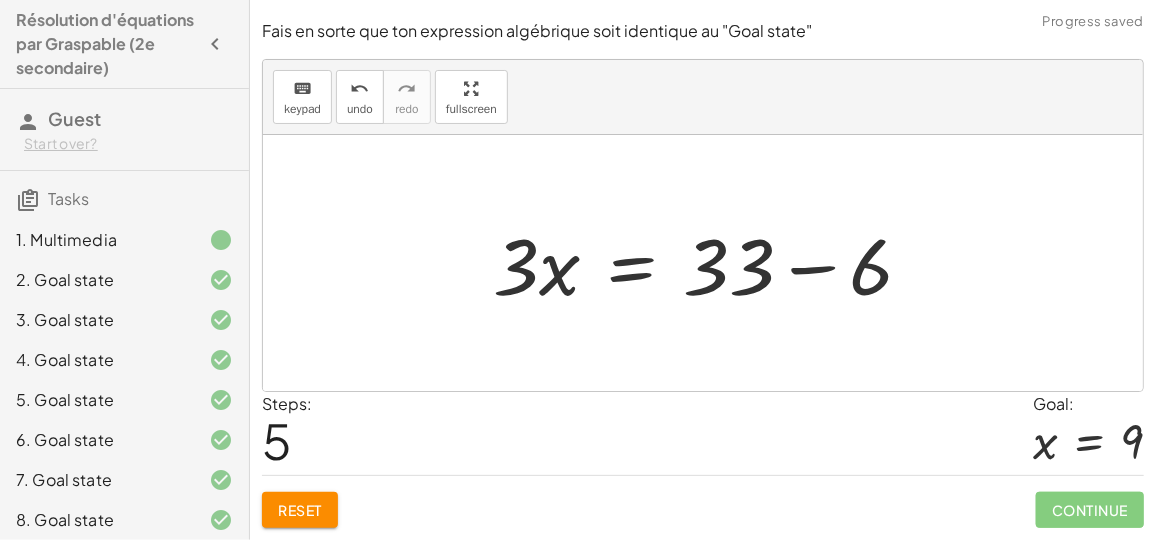 click at bounding box center [711, 263] 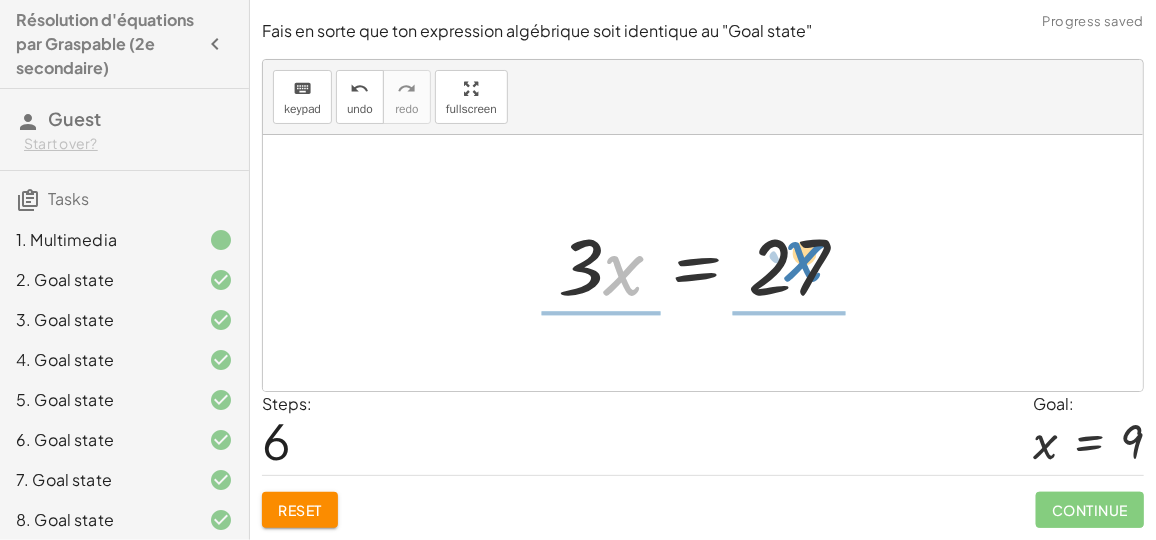 drag, startPoint x: 604, startPoint y: 275, endPoint x: 779, endPoint y: 265, distance: 175.28548 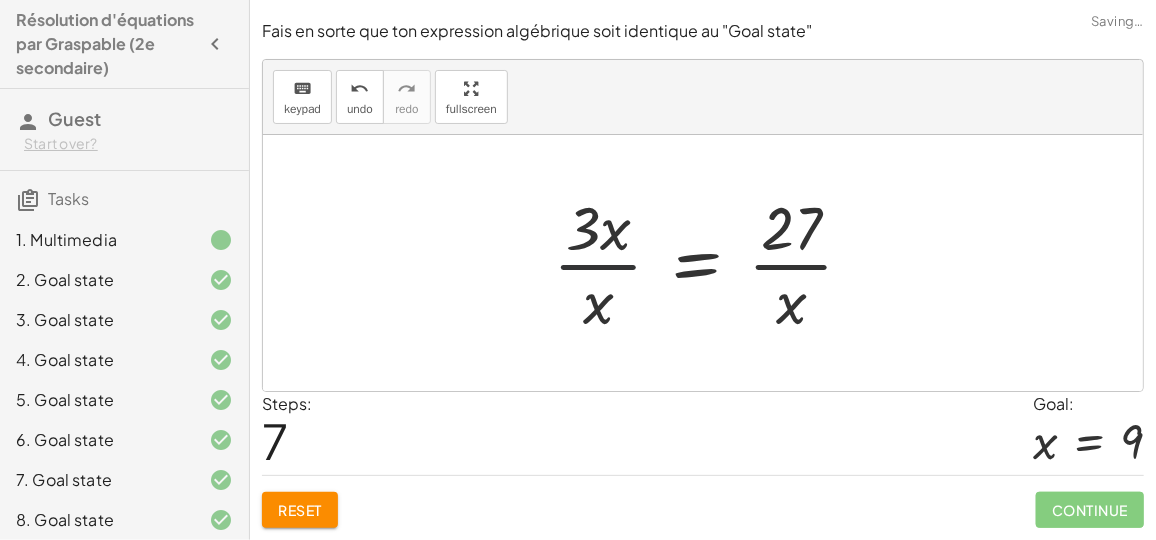 click at bounding box center (711, 263) 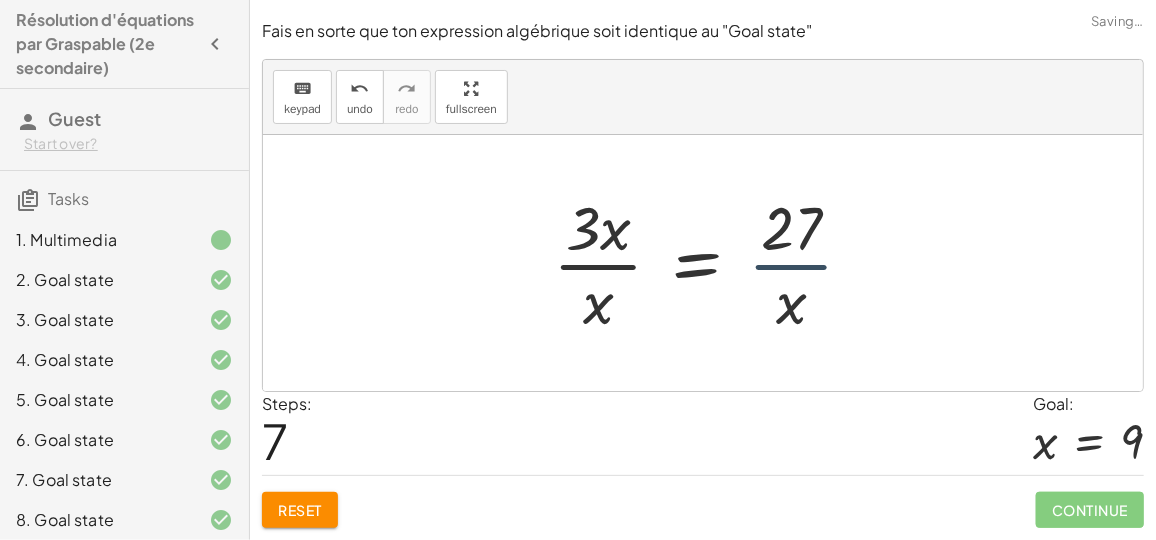 drag, startPoint x: 813, startPoint y: 248, endPoint x: 806, endPoint y: 262, distance: 15.652476 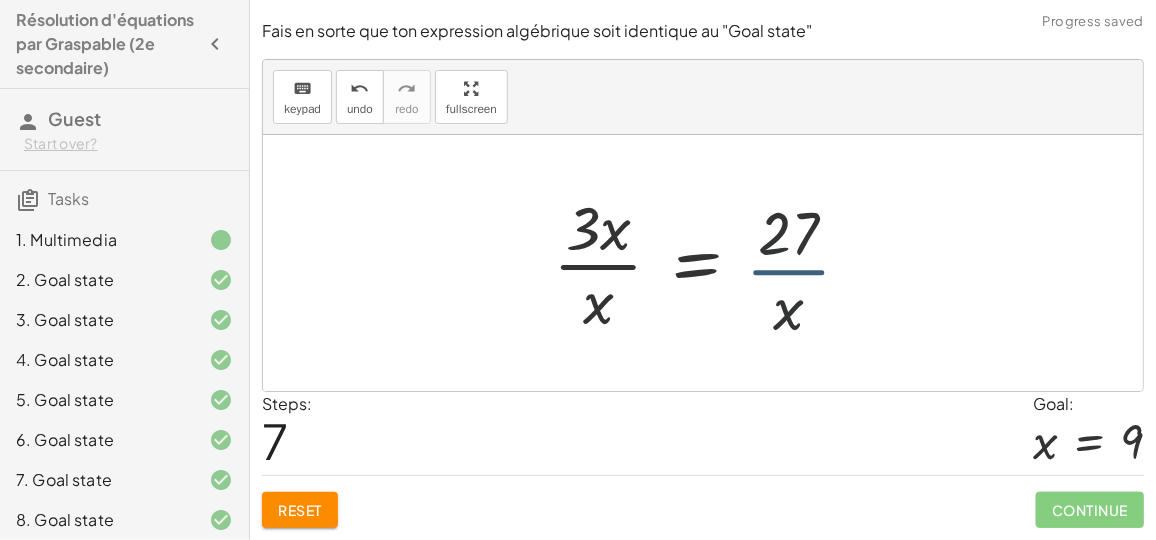 click at bounding box center [711, 263] 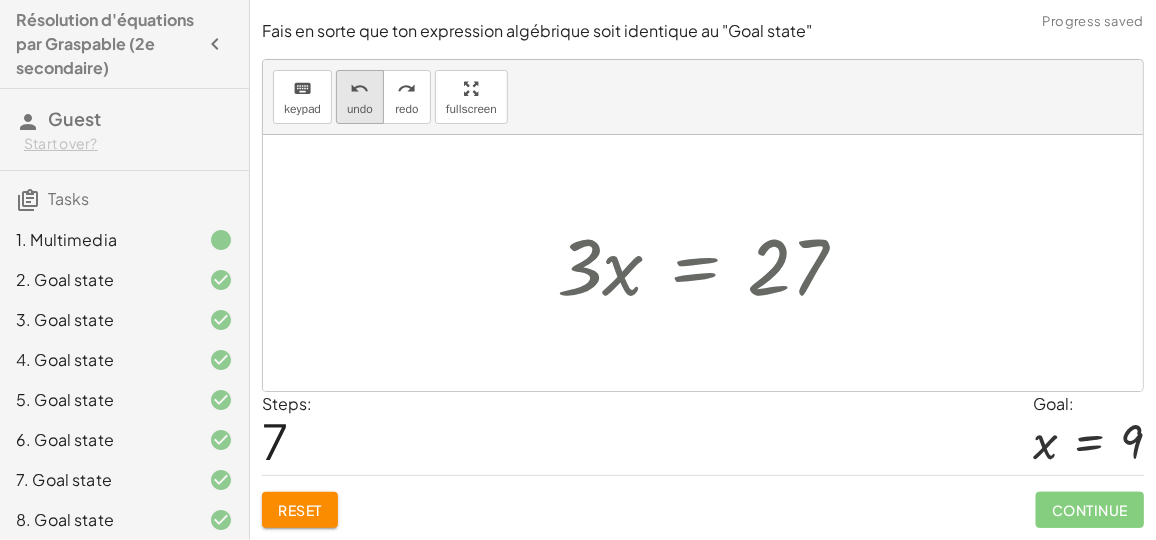 click on "undo" at bounding box center [359, 89] 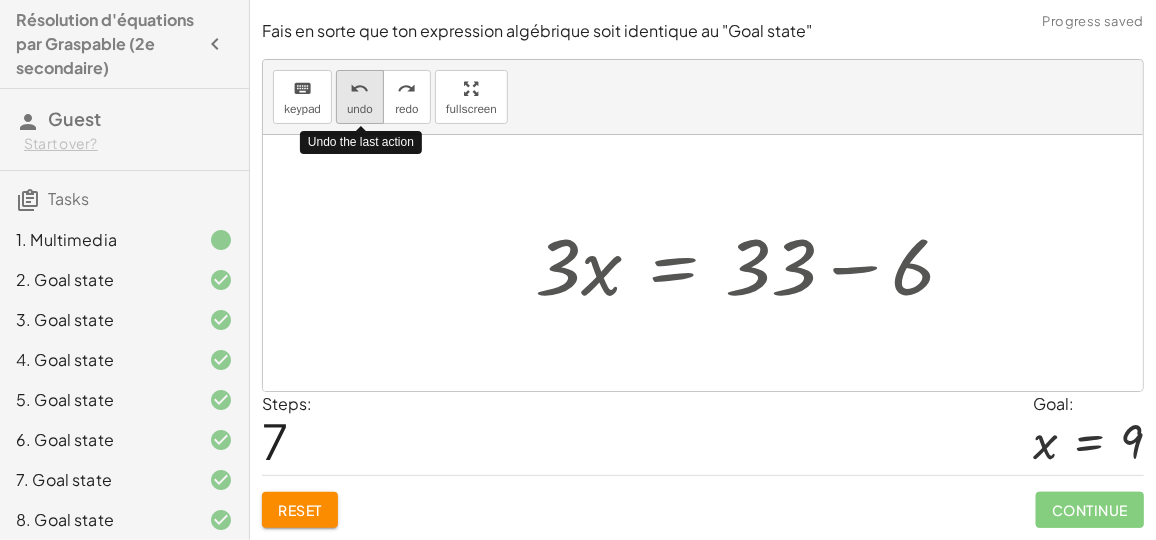 click on "undo" at bounding box center [359, 89] 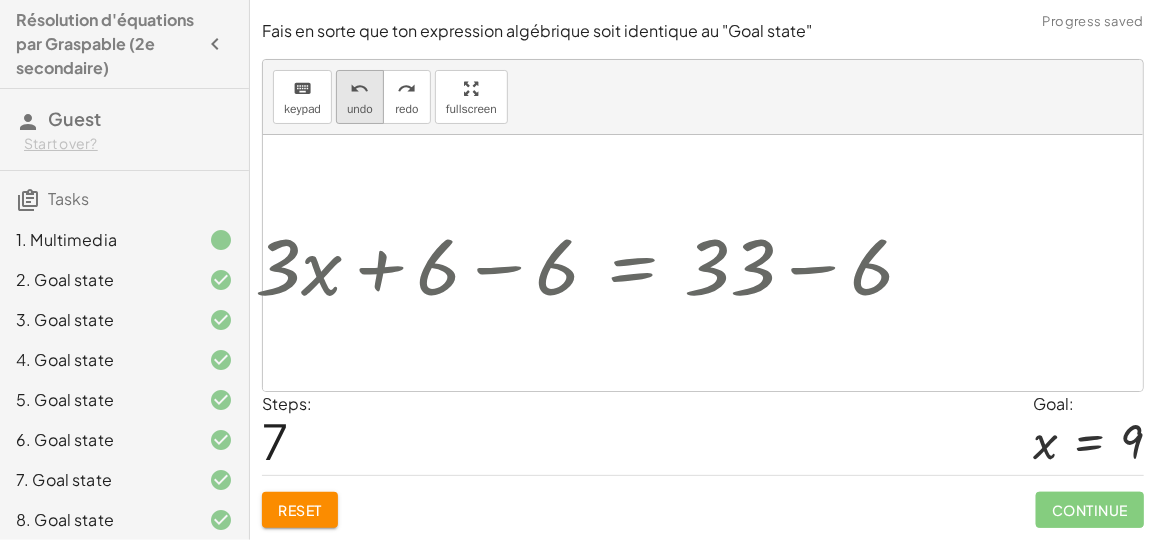 click on "undo" at bounding box center (360, 109) 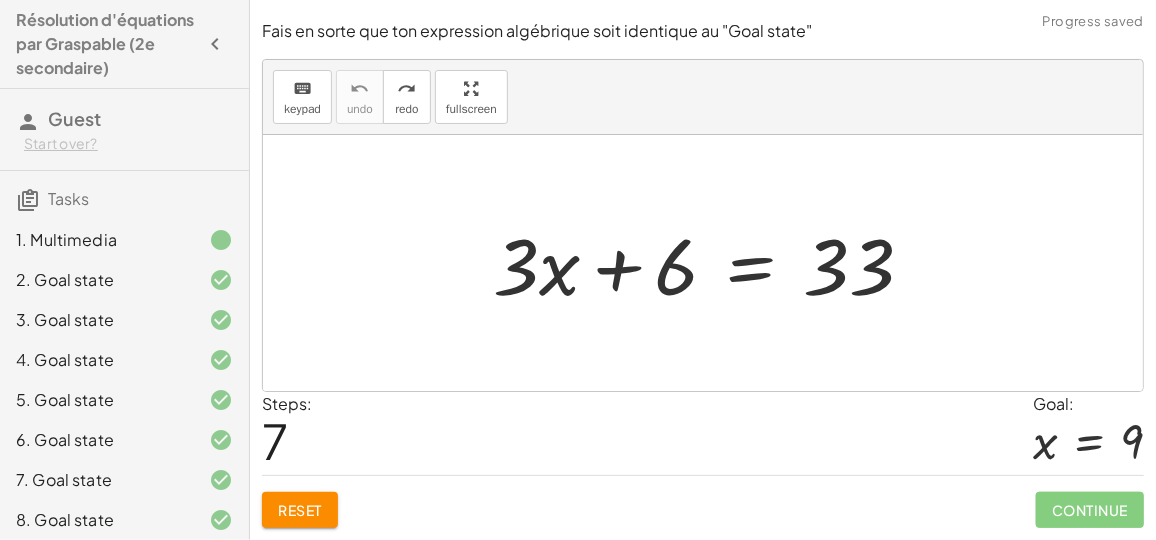 click at bounding box center (711, 263) 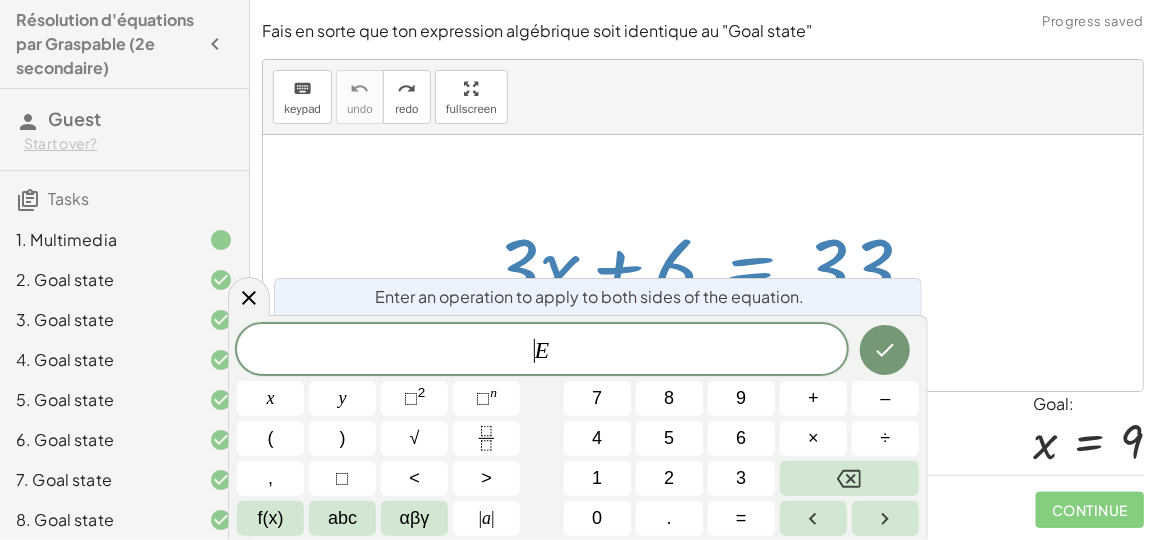 click on "E" at bounding box center (542, 350) 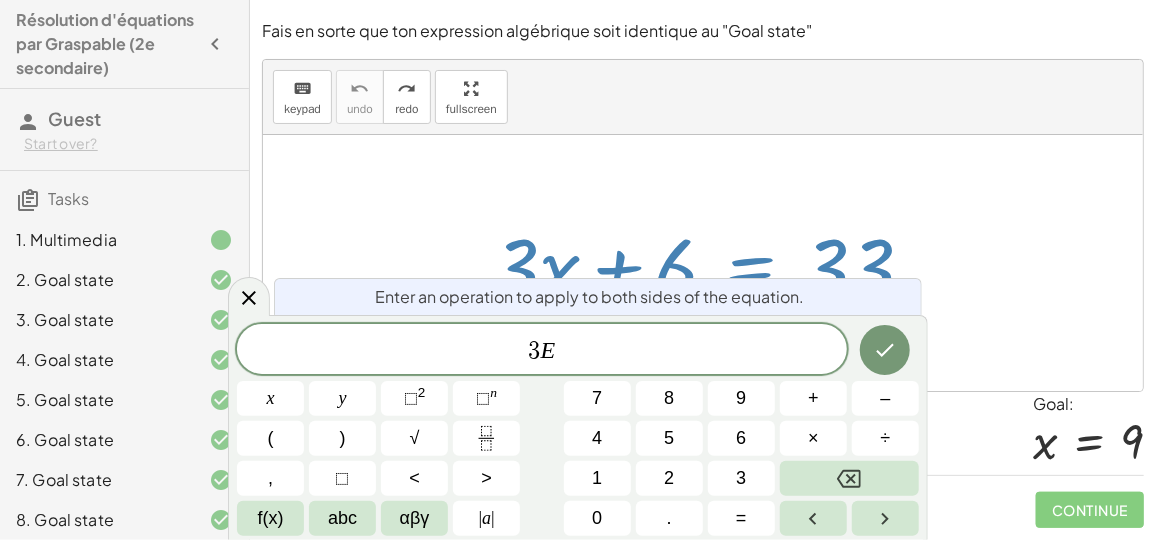 click on "3 ​ E" at bounding box center [542, 351] 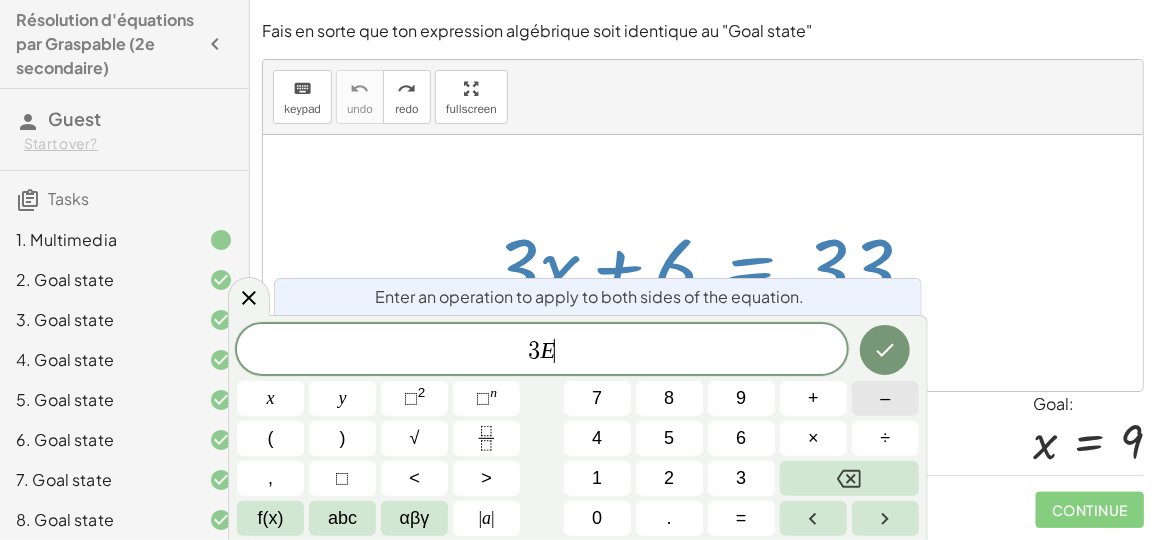 click on "–" at bounding box center [885, 398] 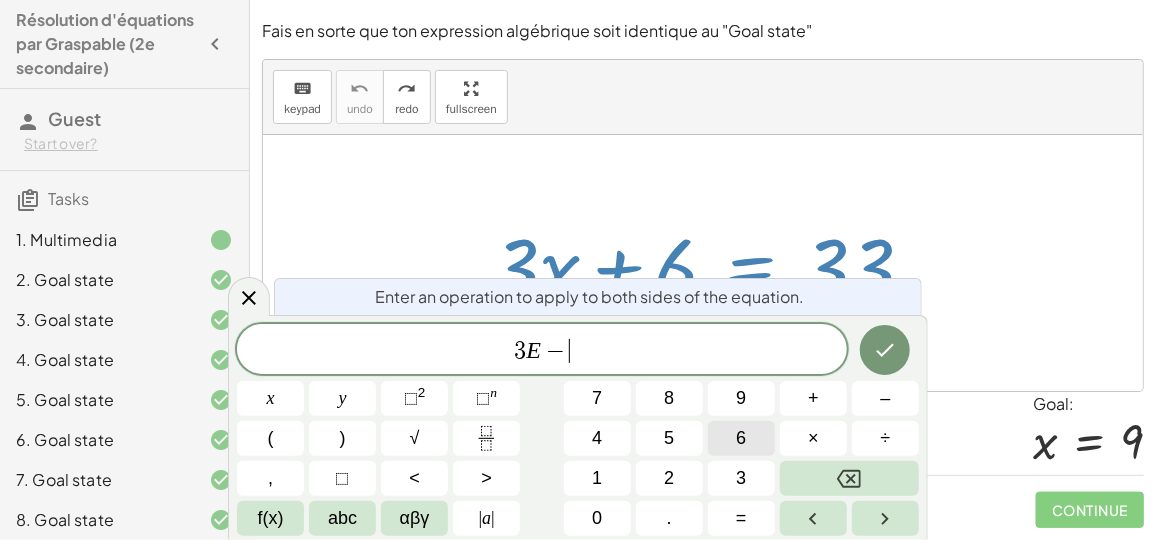 click on "6" at bounding box center (741, 438) 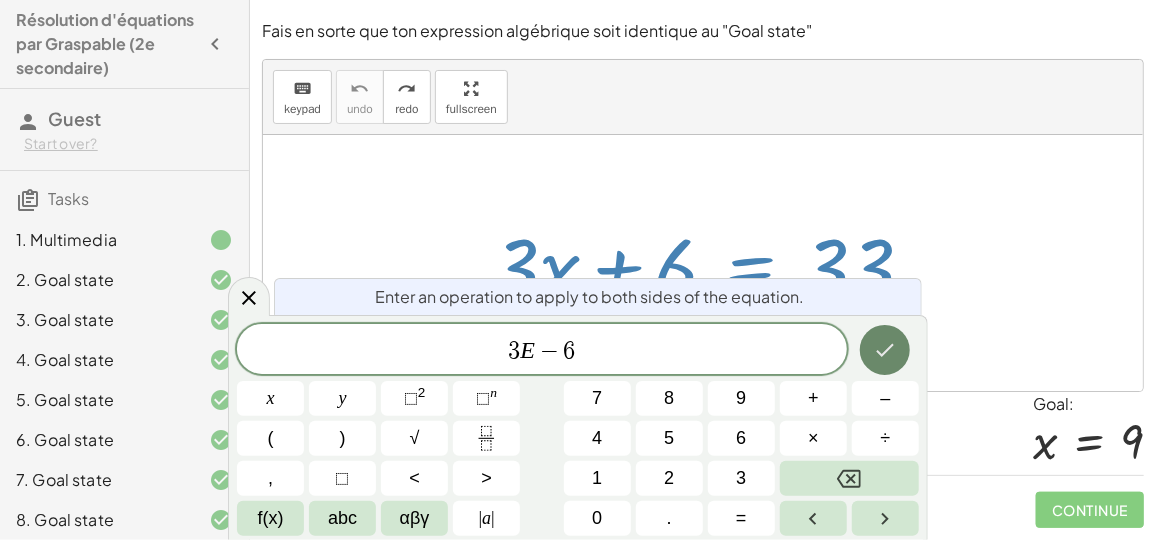 click 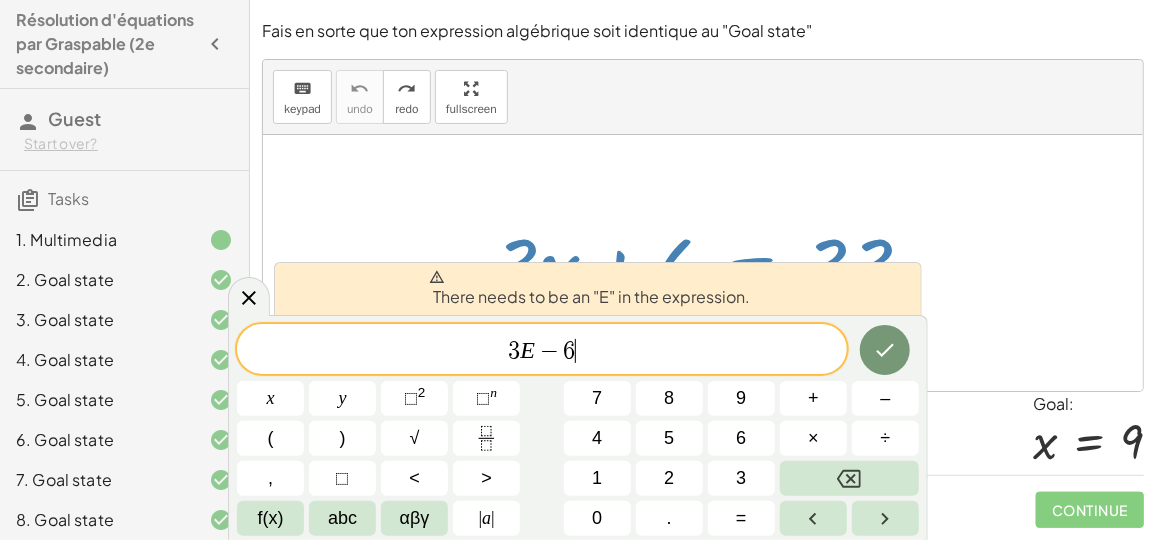 click on "E" at bounding box center [527, 350] 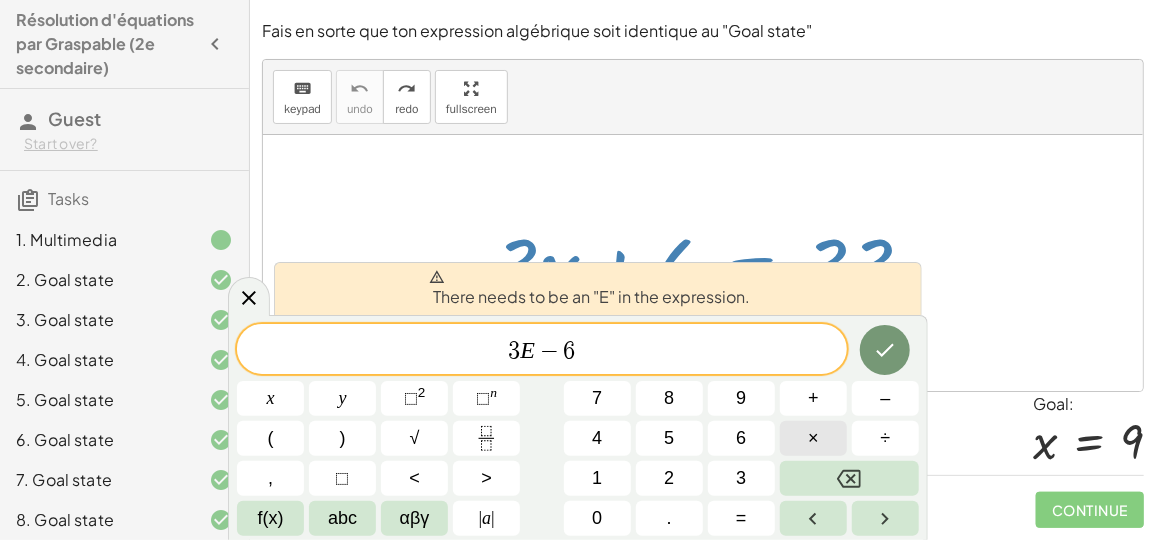 click on "×" at bounding box center (813, 438) 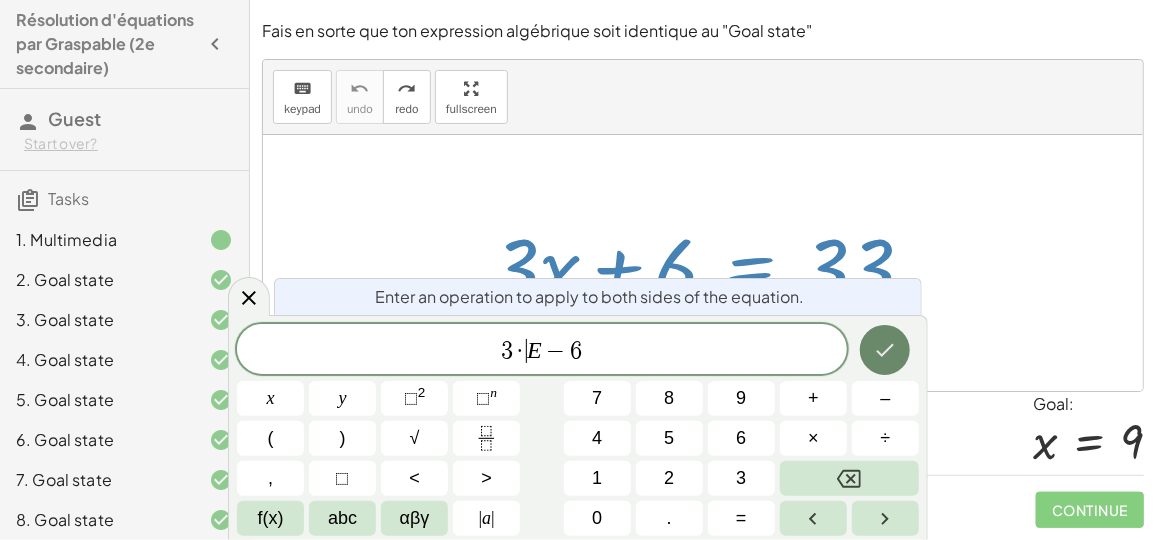 click 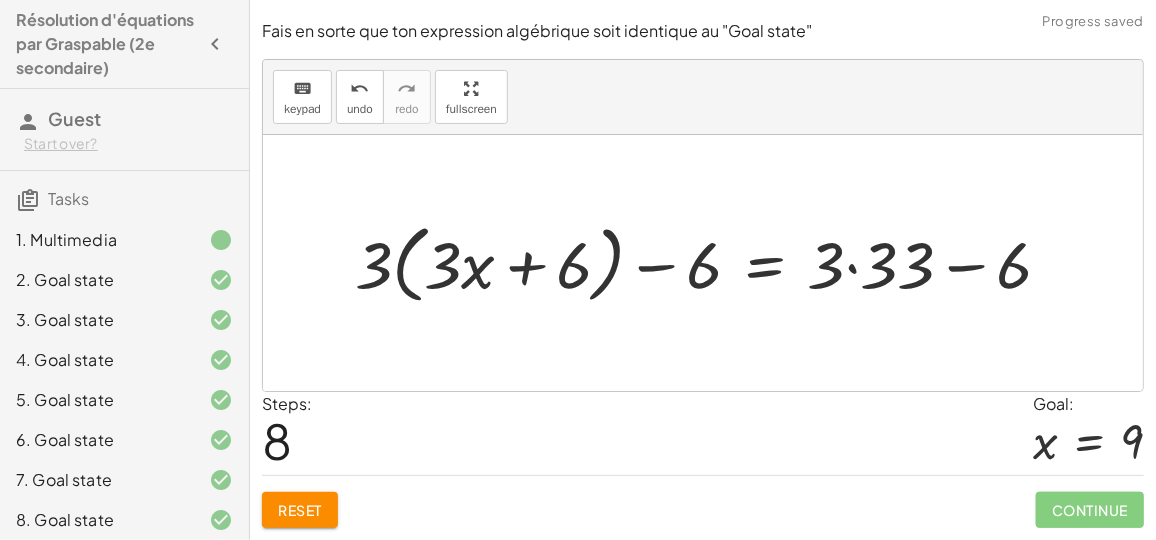 click at bounding box center [711, 263] 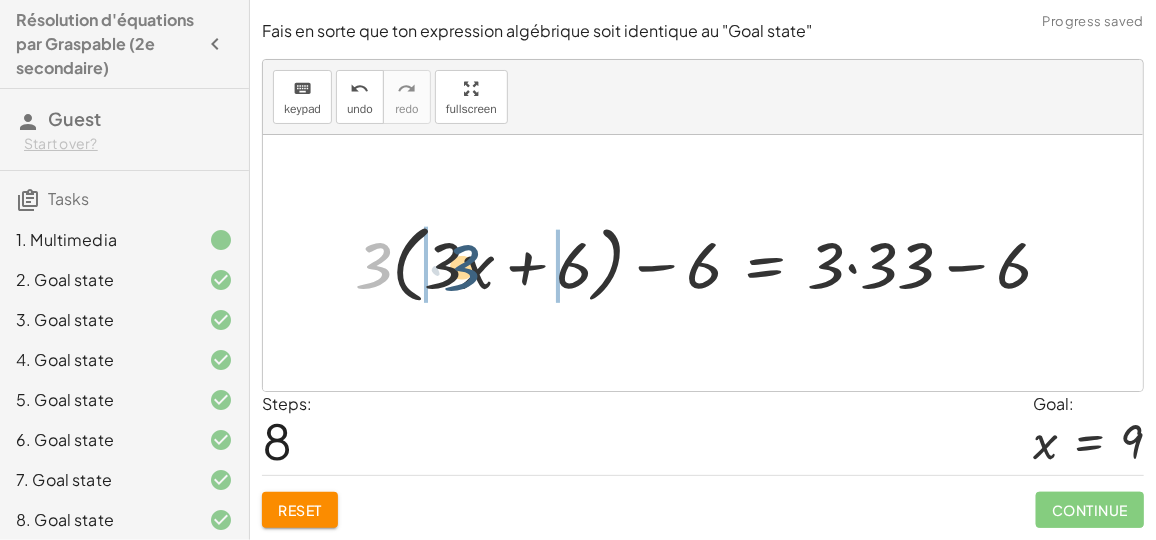 drag, startPoint x: 375, startPoint y: 268, endPoint x: 466, endPoint y: 270, distance: 91.02197 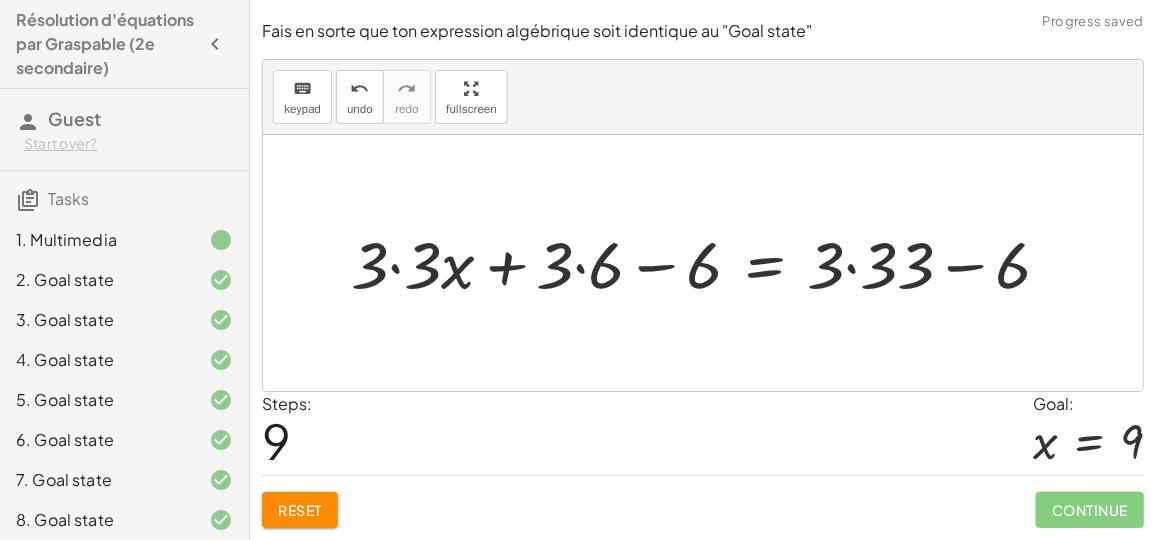 click at bounding box center [709, 263] 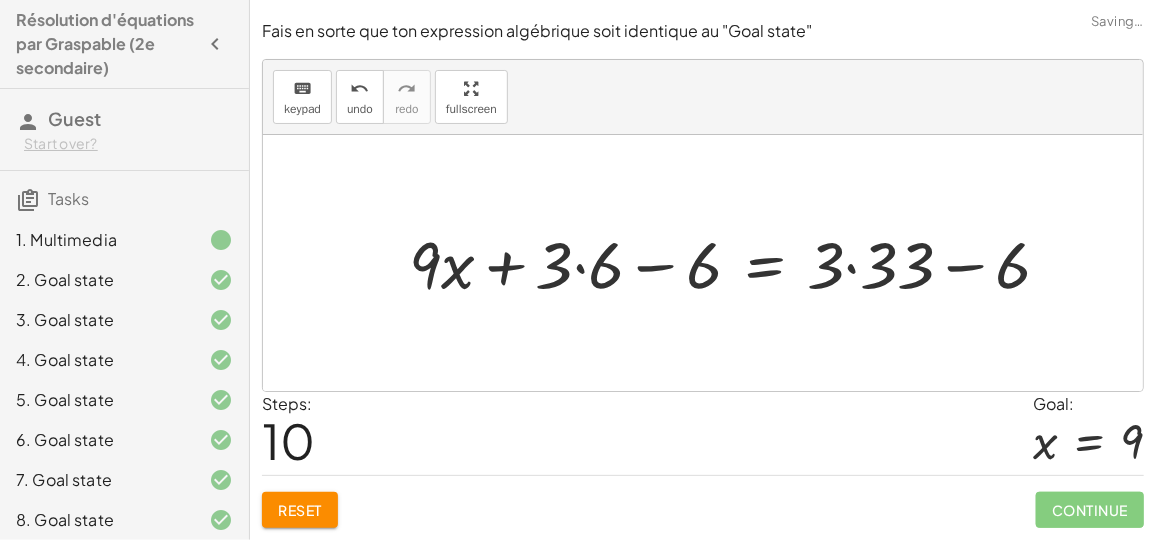 click at bounding box center [738, 263] 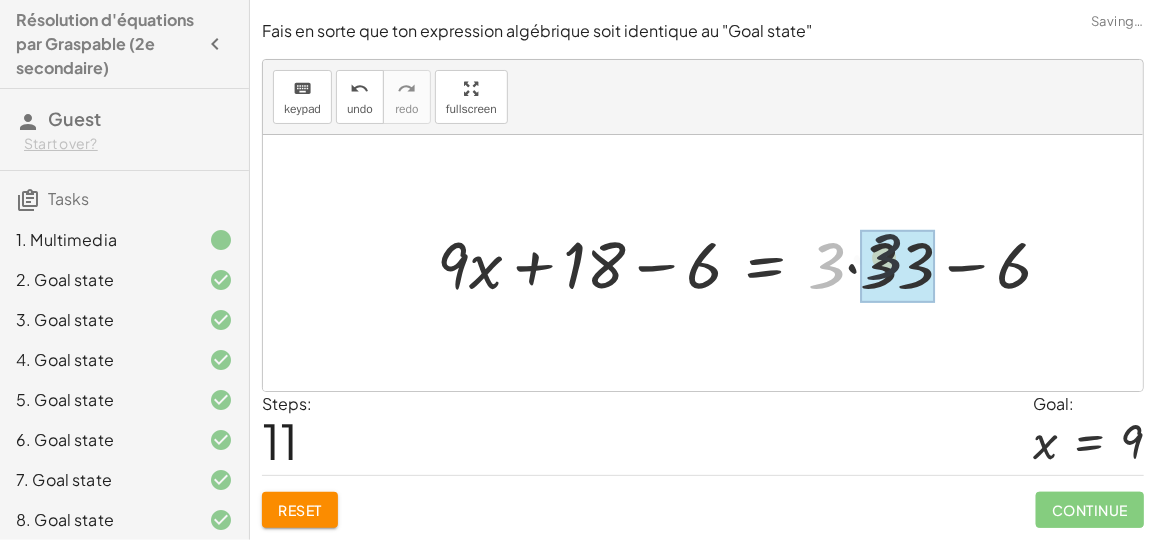 drag, startPoint x: 830, startPoint y: 265, endPoint x: 896, endPoint y: 256, distance: 66.61081 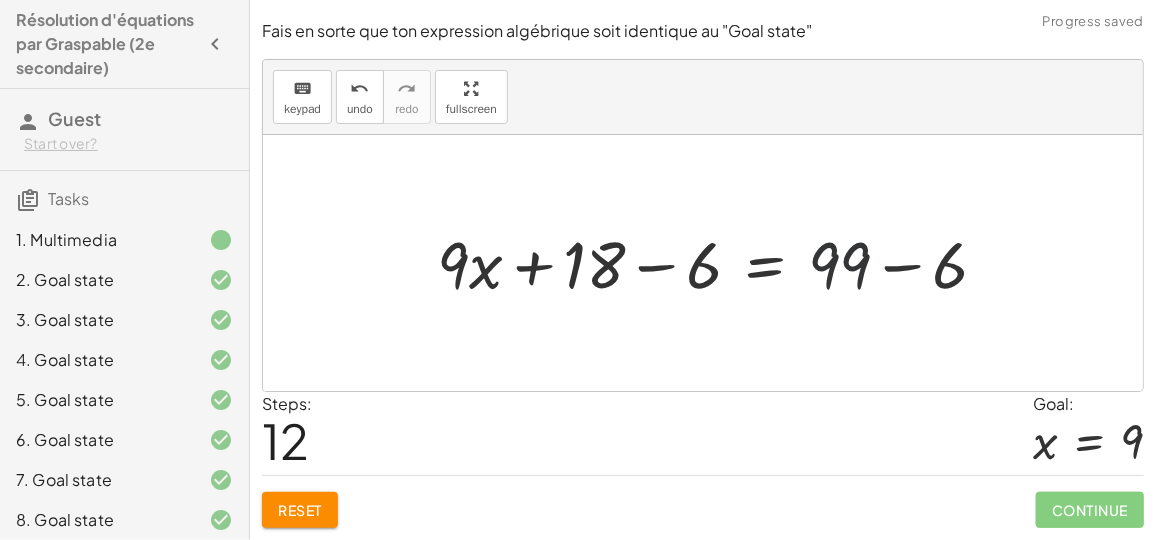 click at bounding box center [720, 263] 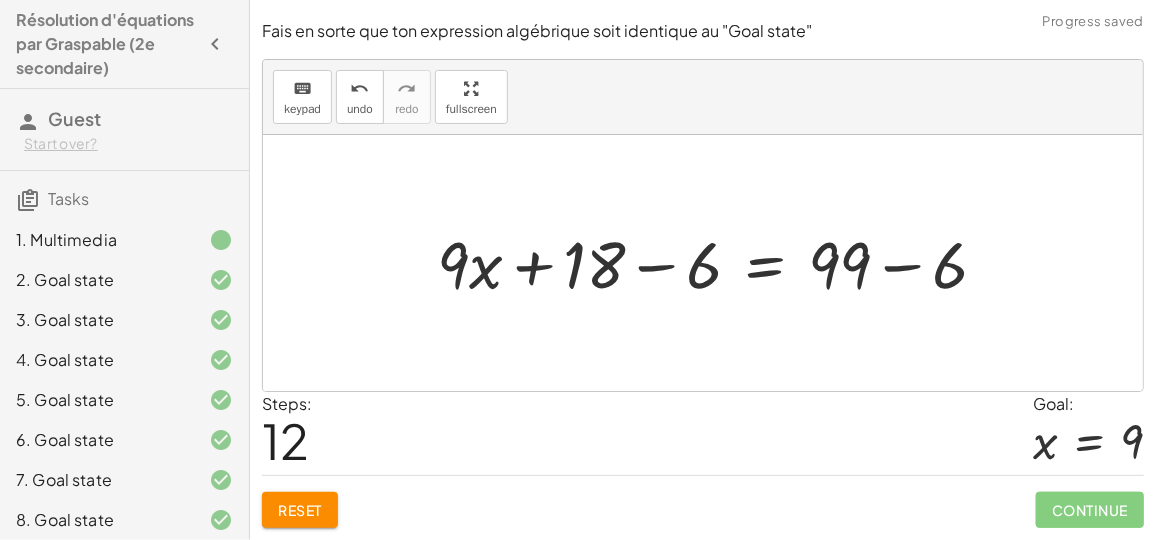 click at bounding box center [720, 263] 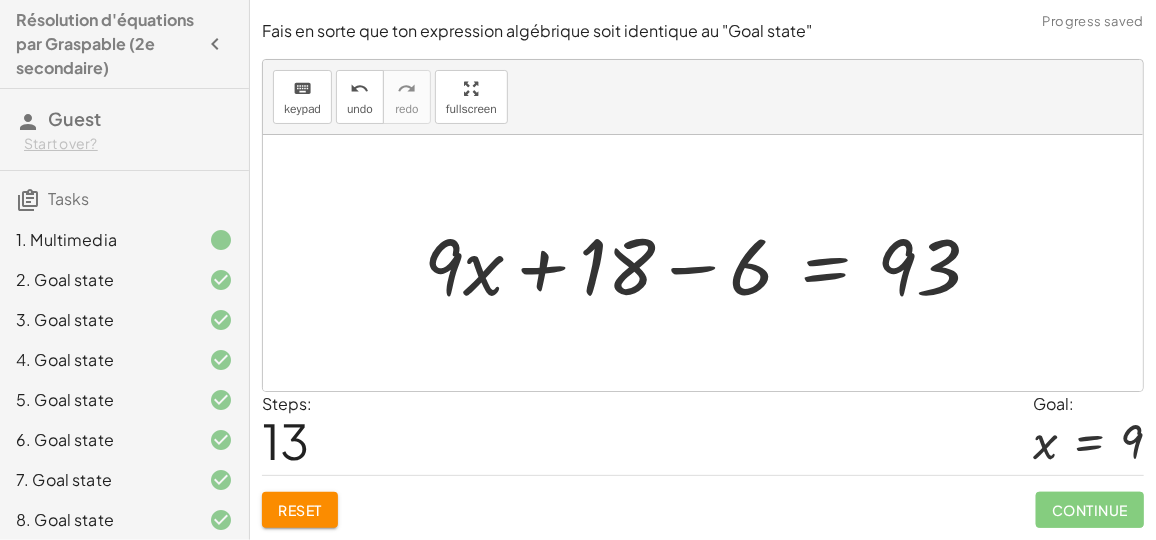 click at bounding box center [710, 263] 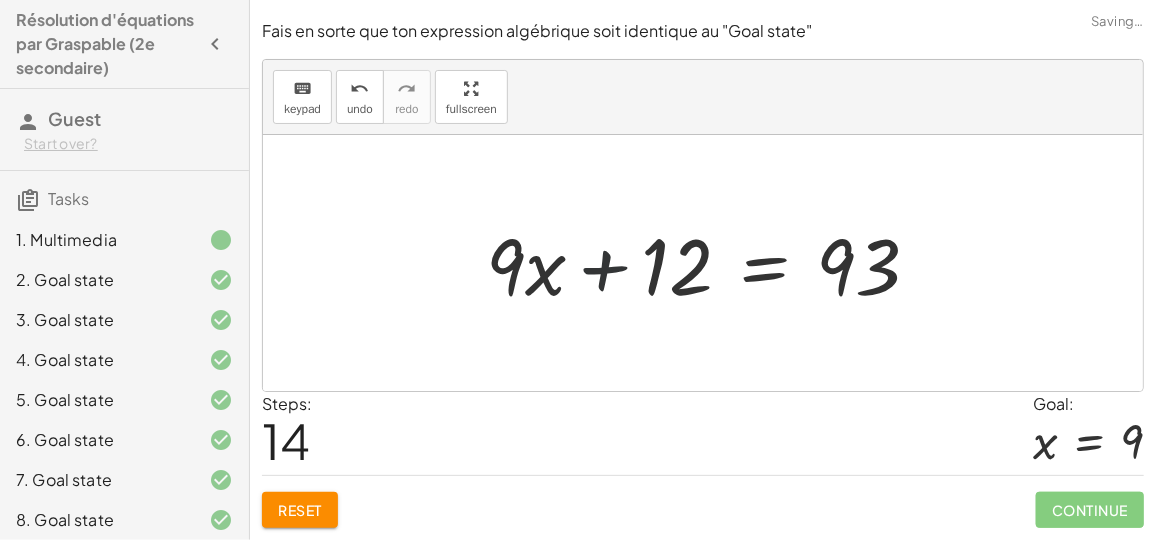 click at bounding box center [711, 263] 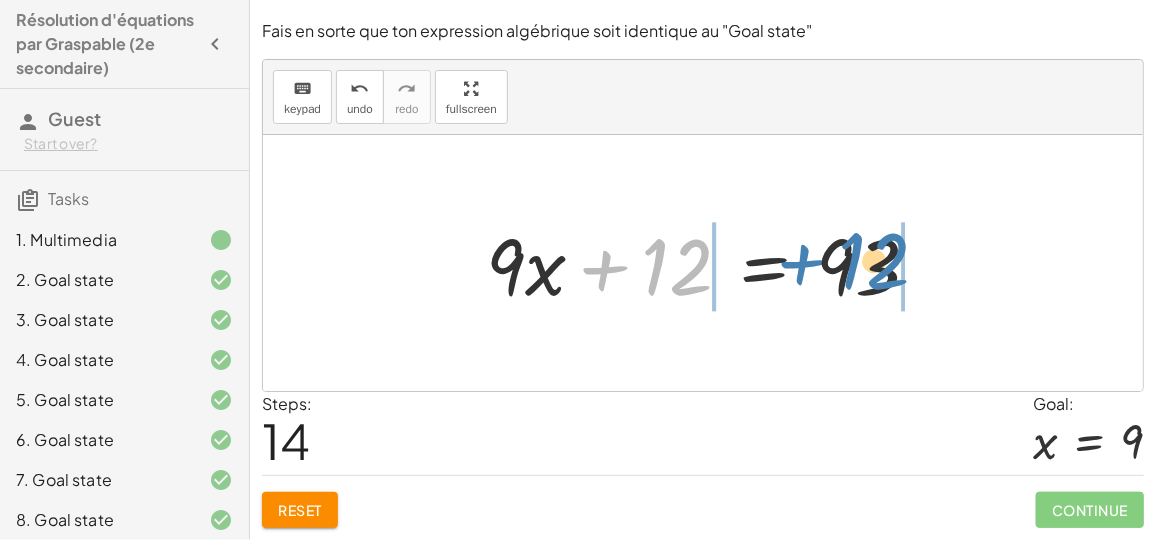 drag, startPoint x: 676, startPoint y: 275, endPoint x: 874, endPoint y: 269, distance: 198.09088 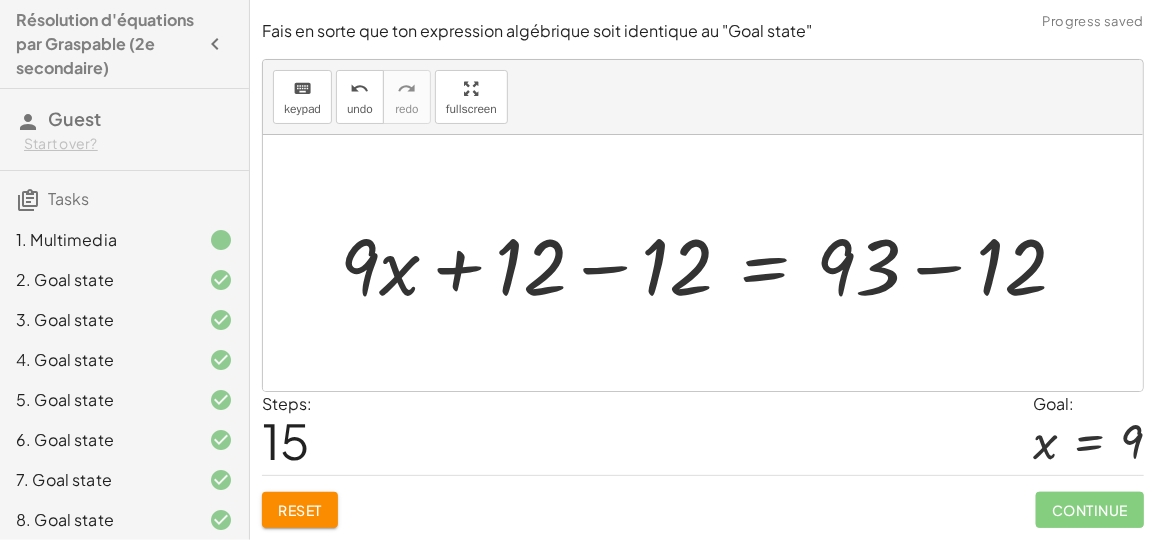 click at bounding box center [711, 263] 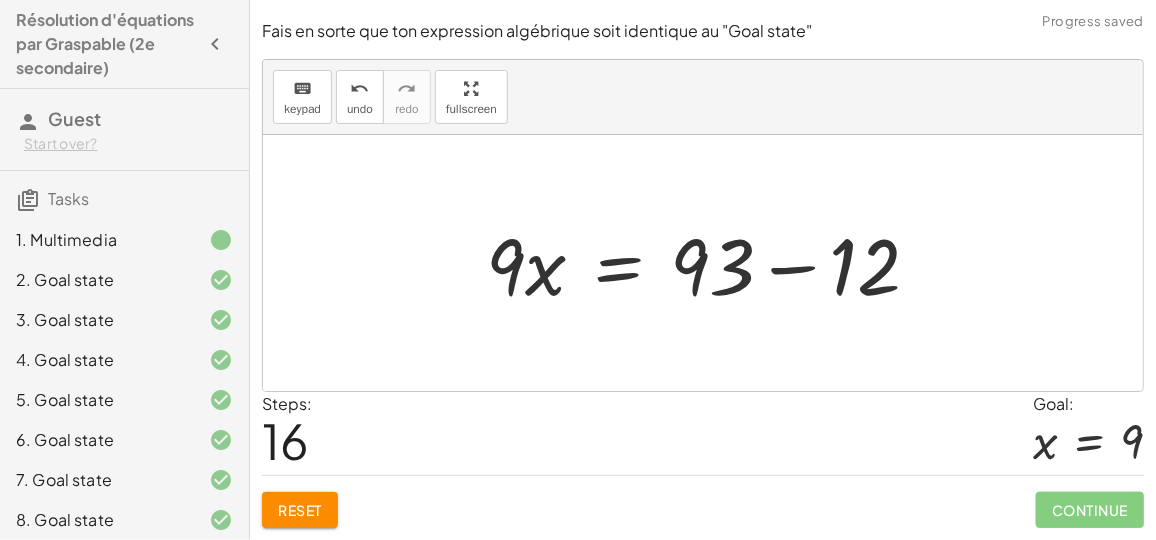 click at bounding box center [711, 263] 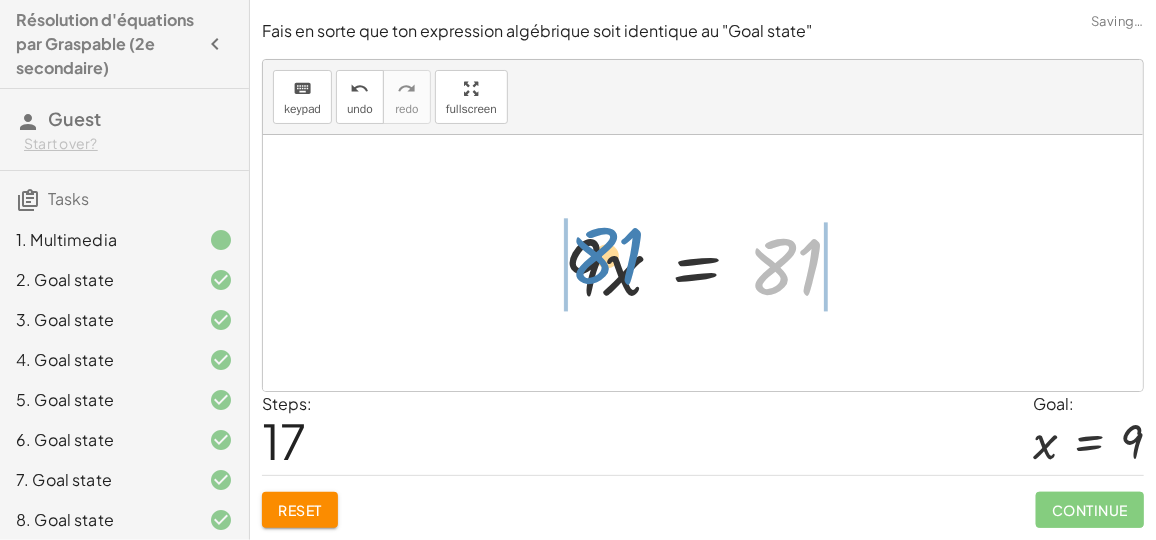 drag, startPoint x: 781, startPoint y: 279, endPoint x: 585, endPoint y: 273, distance: 196.09181 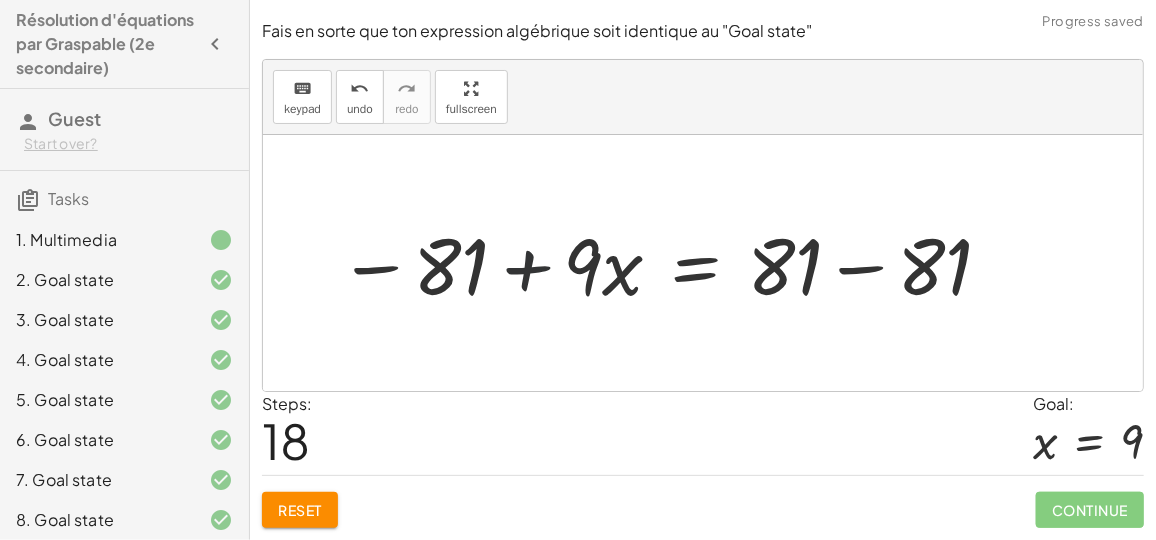 click at bounding box center (666, 263) 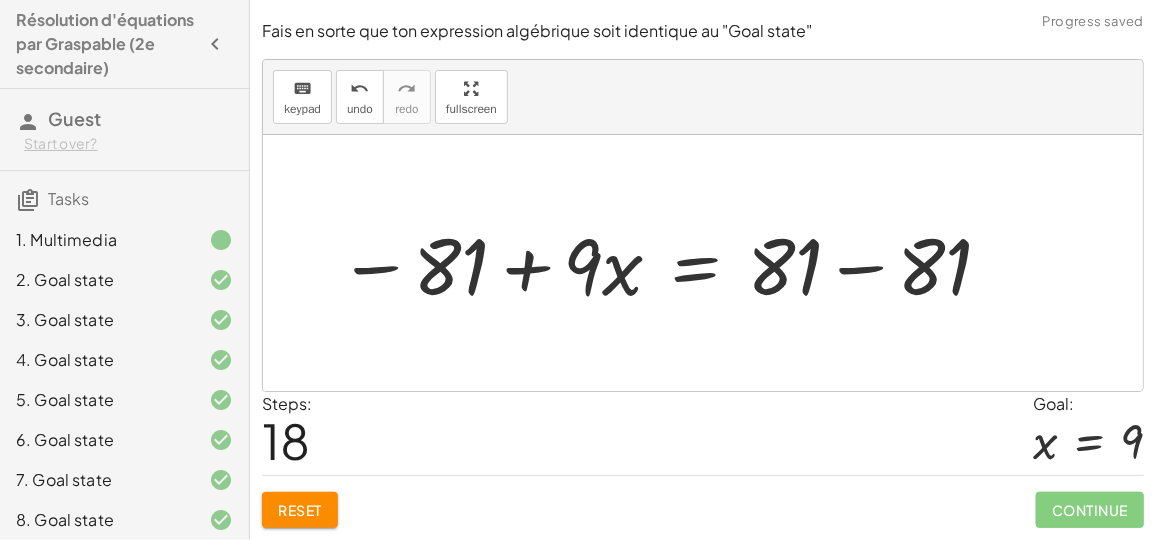 click at bounding box center (666, 263) 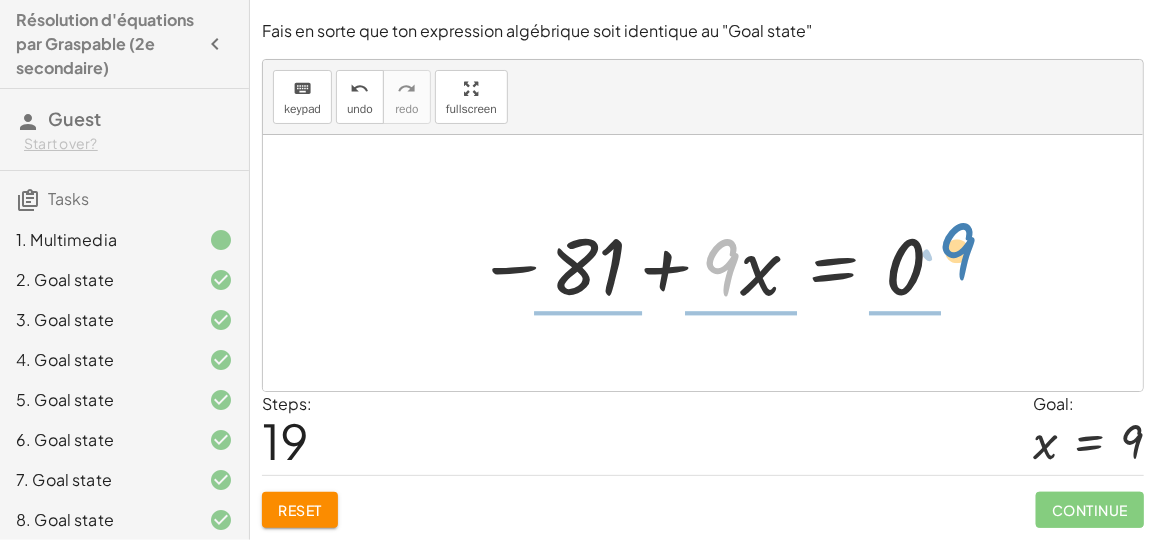 drag, startPoint x: 733, startPoint y: 278, endPoint x: 971, endPoint y: 263, distance: 238.47221 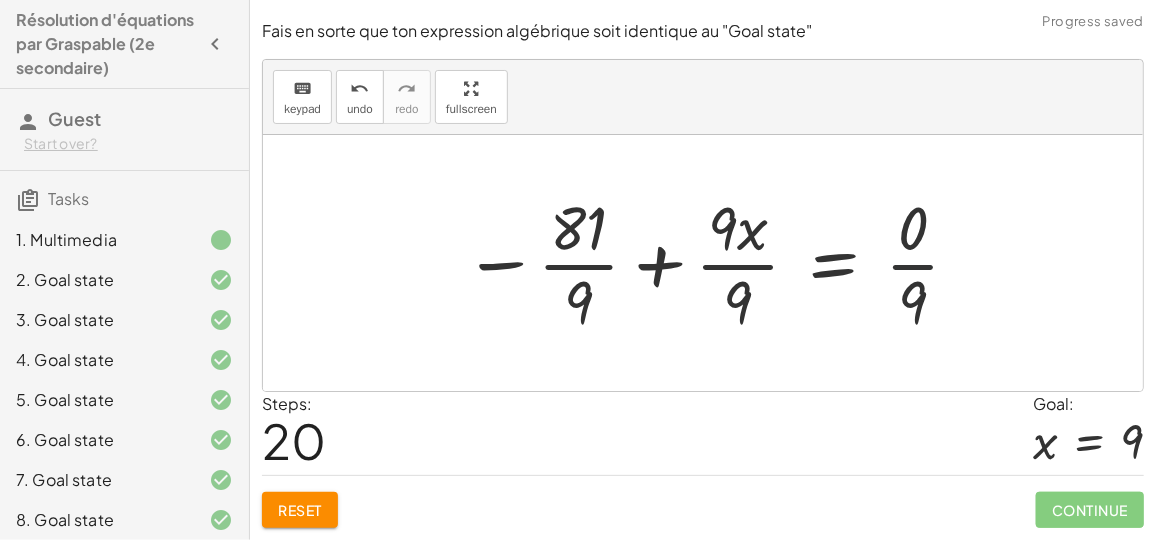 click at bounding box center [713, 263] 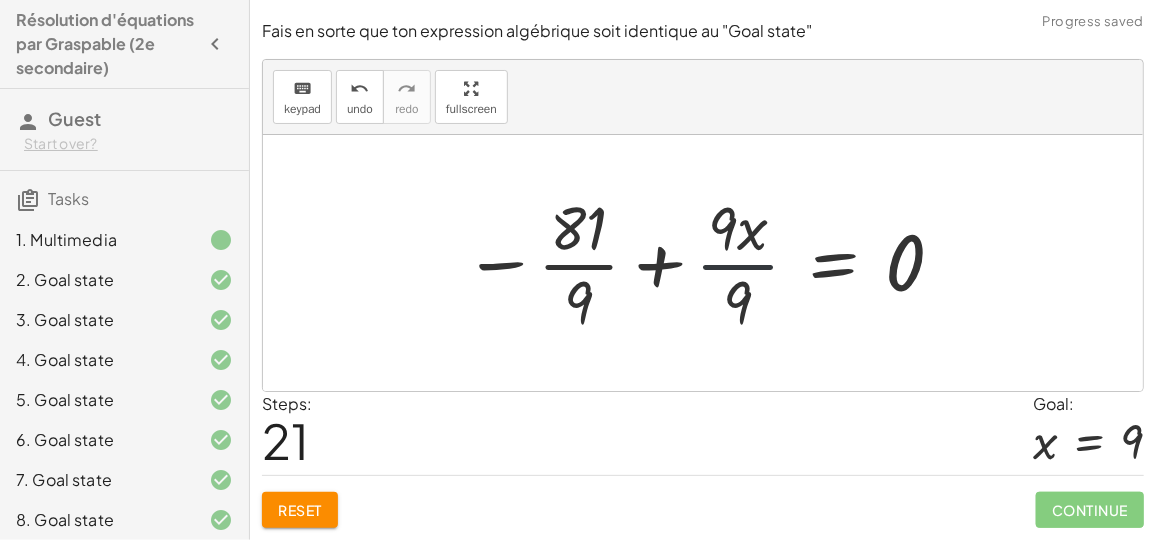 click at bounding box center [705, 263] 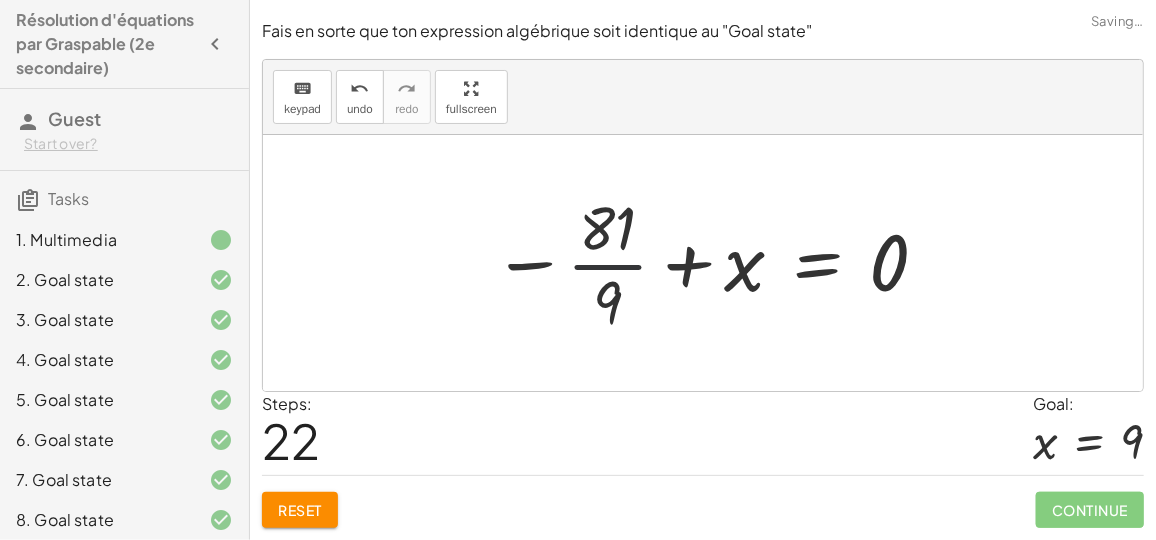 click at bounding box center (711, 263) 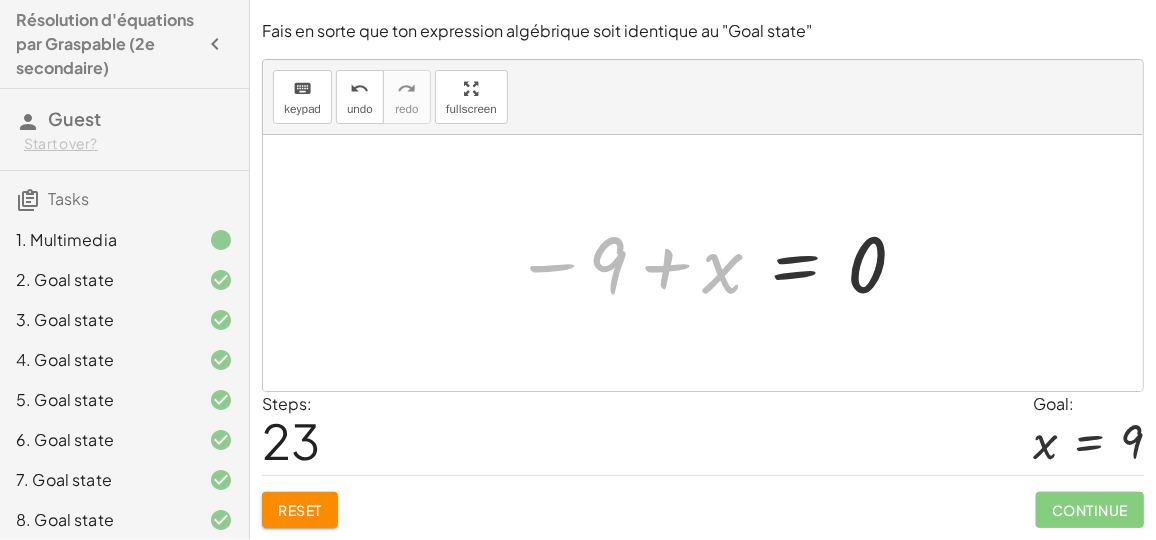 drag, startPoint x: 603, startPoint y: 254, endPoint x: 344, endPoint y: 584, distance: 419.5009 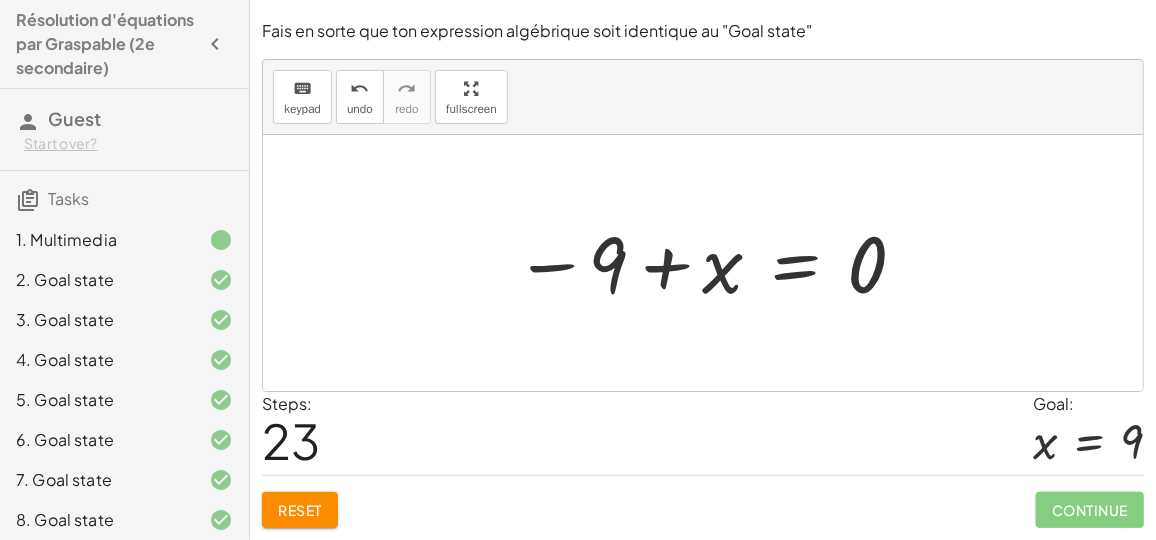 click at bounding box center (711, 263) 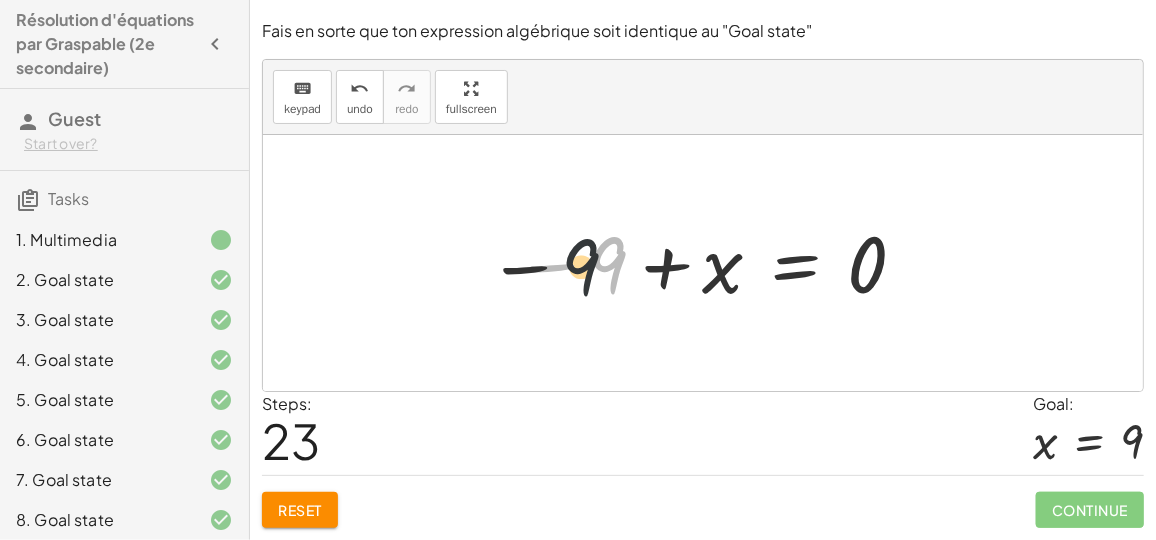 drag, startPoint x: 624, startPoint y: 266, endPoint x: 550, endPoint y: 270, distance: 74.10803 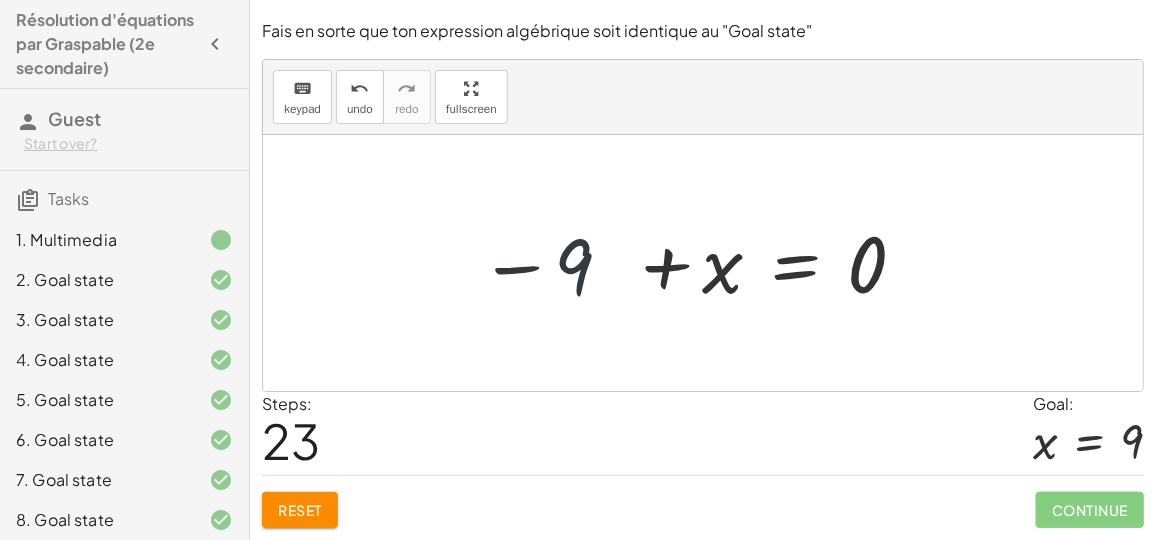 click at bounding box center [711, 263] 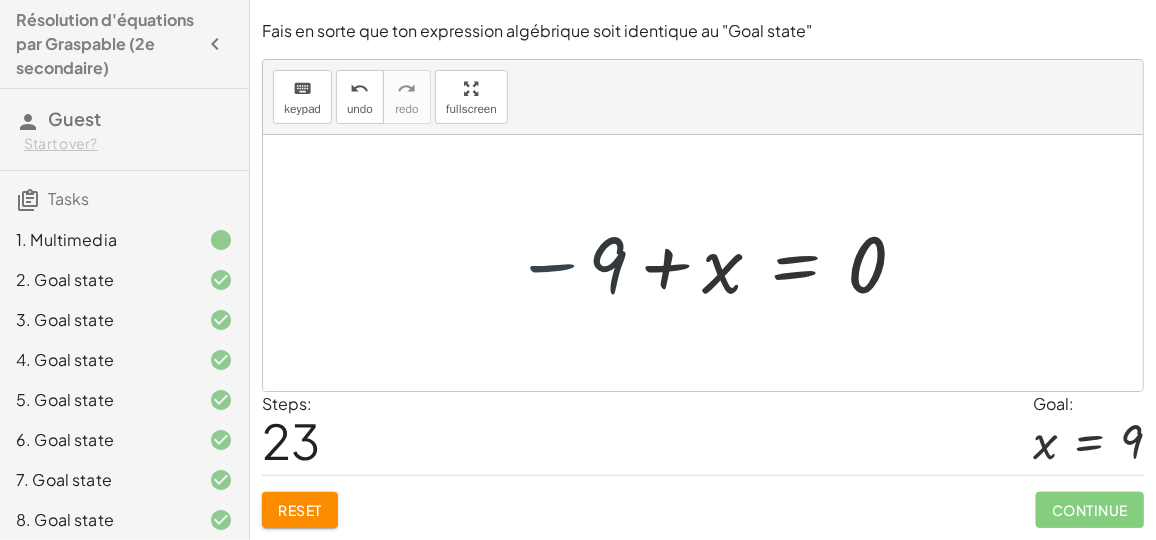 click at bounding box center [711, 263] 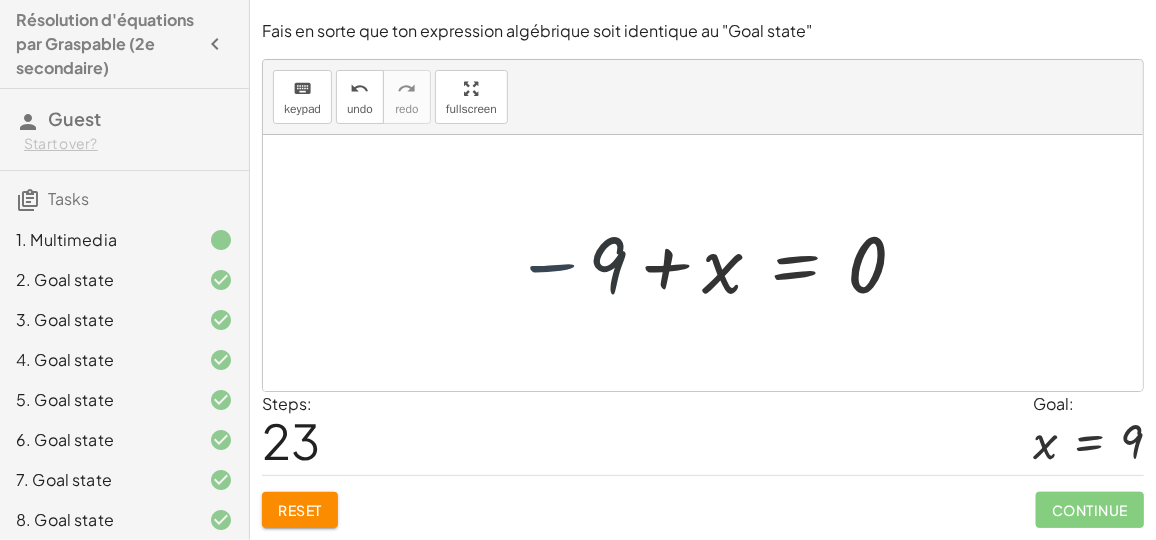 click at bounding box center [711, 263] 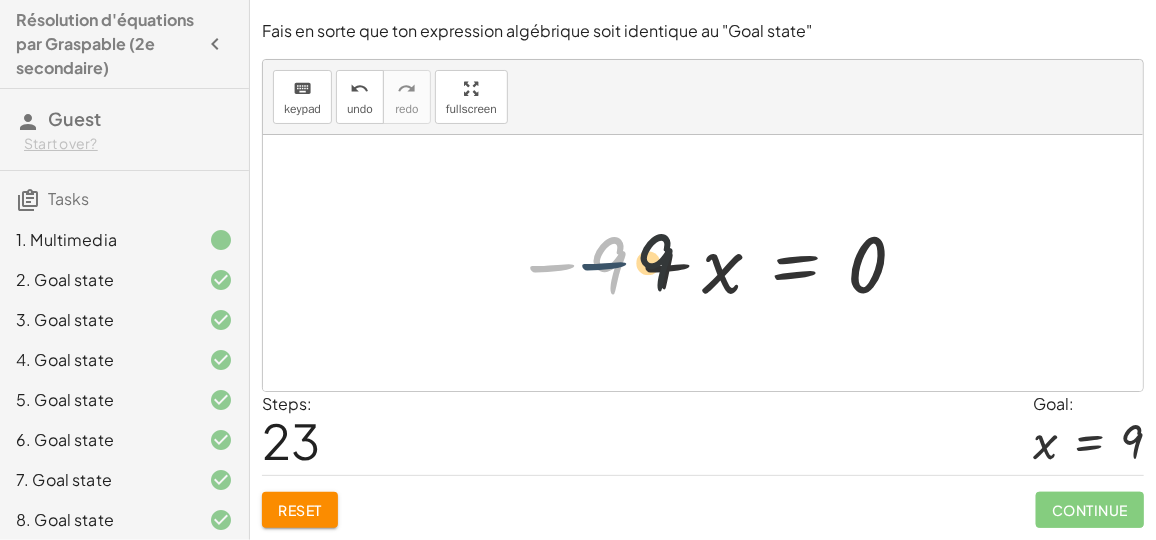 drag, startPoint x: 550, startPoint y: 270, endPoint x: 610, endPoint y: 258, distance: 61.188232 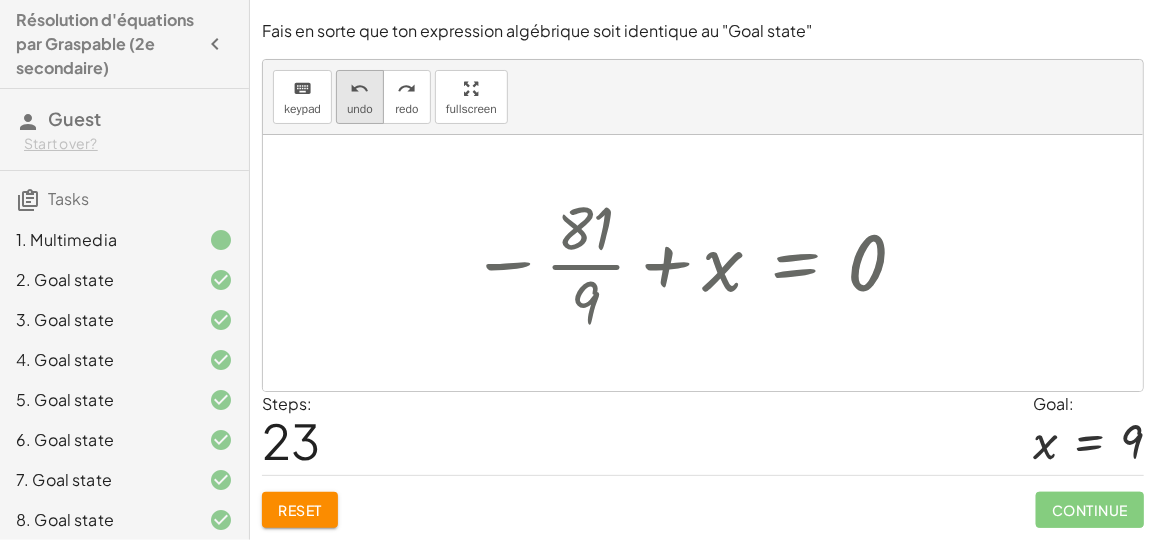 click on "undo undo" at bounding box center [360, 97] 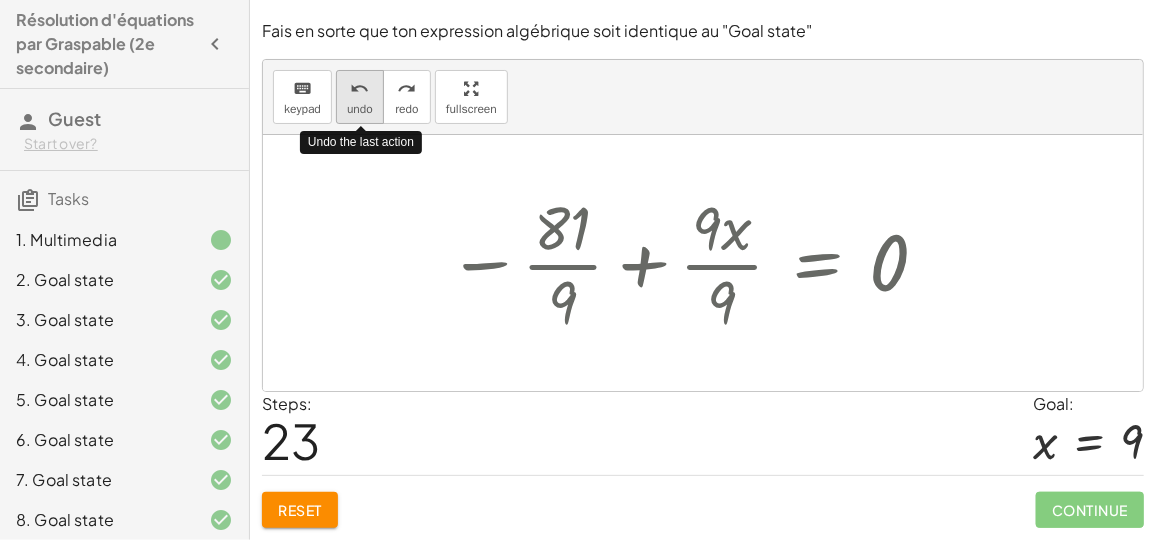 click on "undo undo" at bounding box center [360, 97] 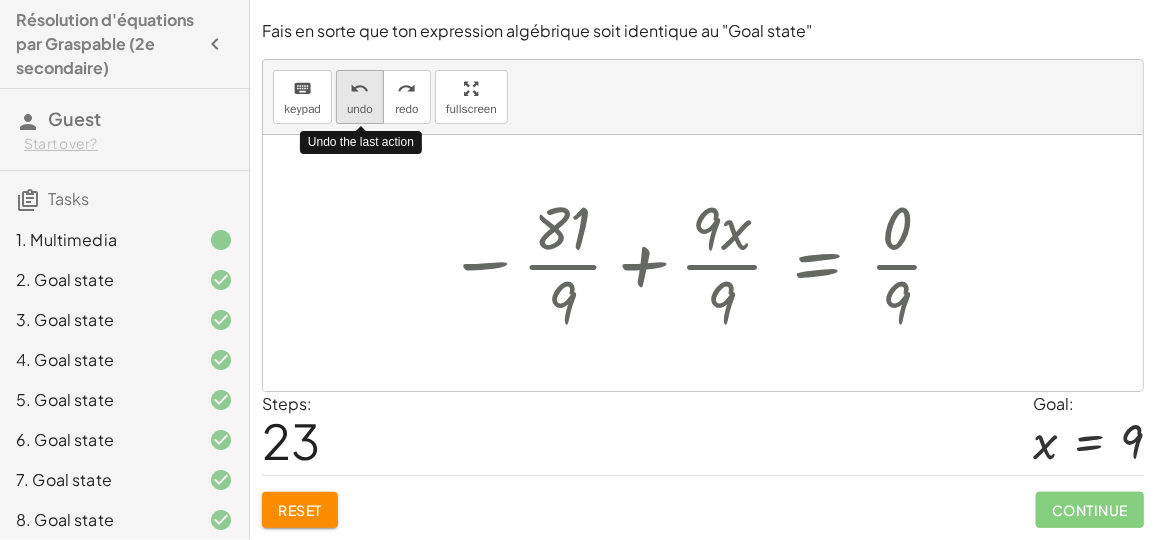 click on "undo undo" at bounding box center [360, 97] 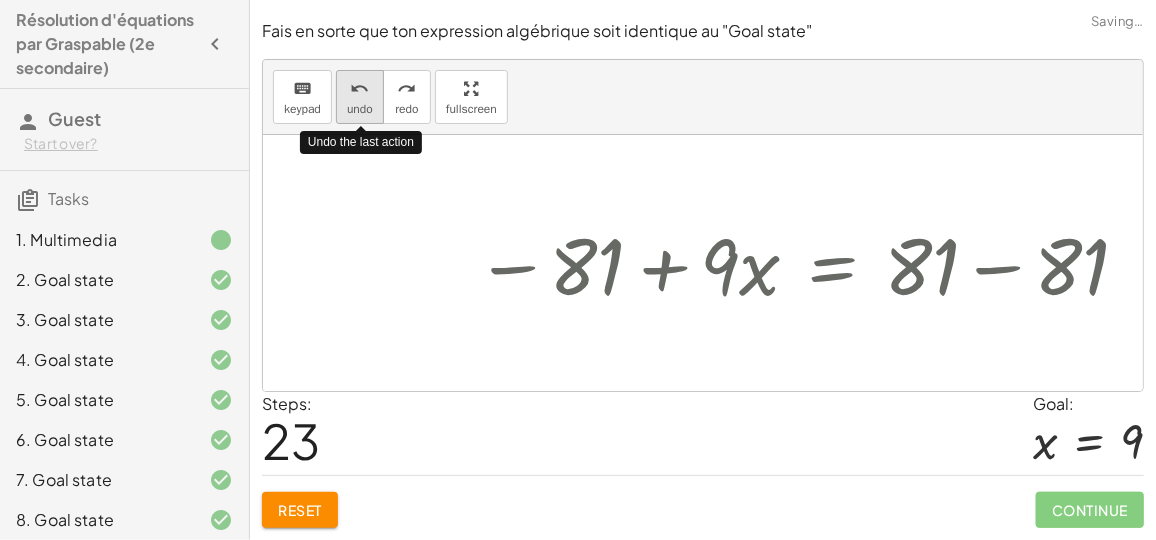 click on "undo undo" at bounding box center (360, 97) 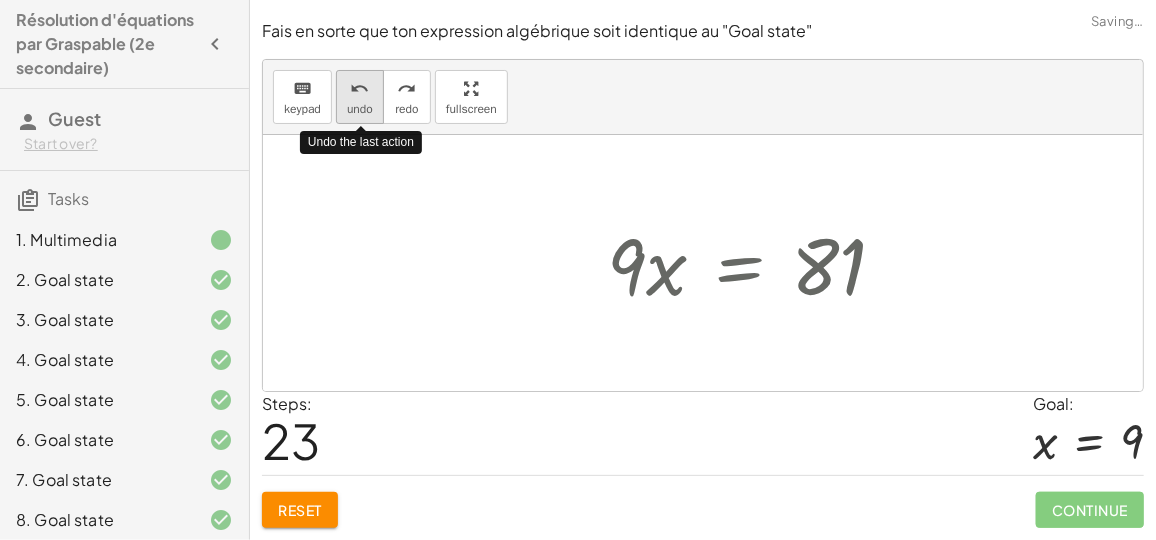 click on "undo undo" at bounding box center (360, 97) 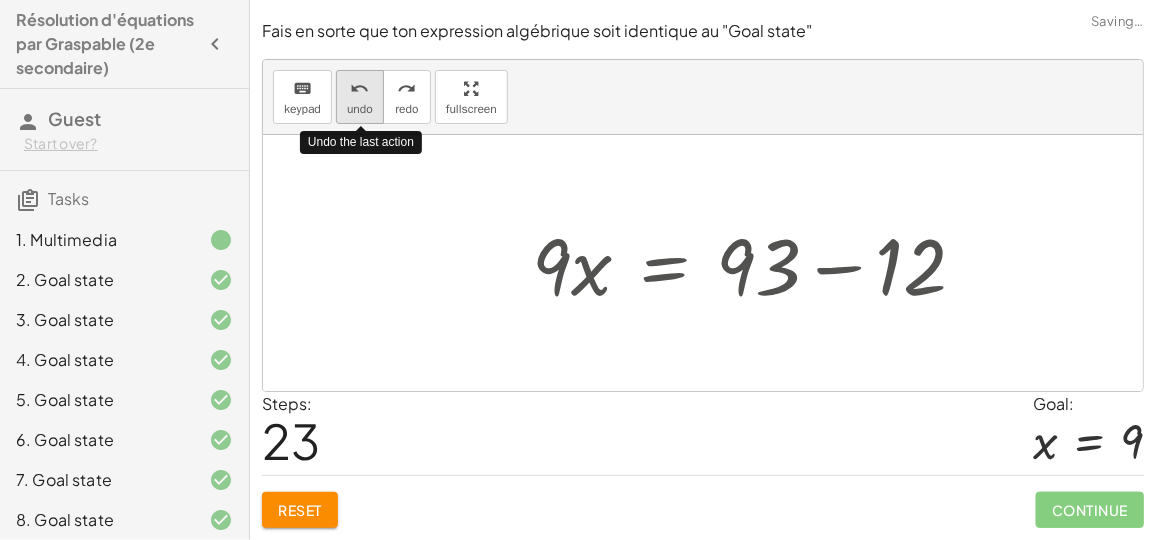click on "undo undo" at bounding box center (360, 97) 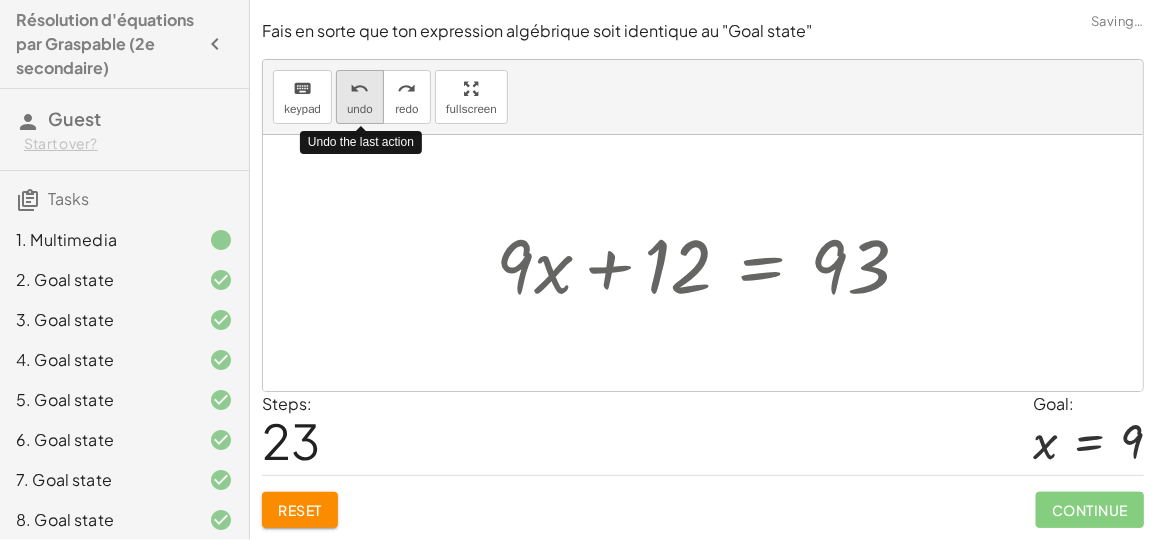 click on "undo undo" at bounding box center [360, 97] 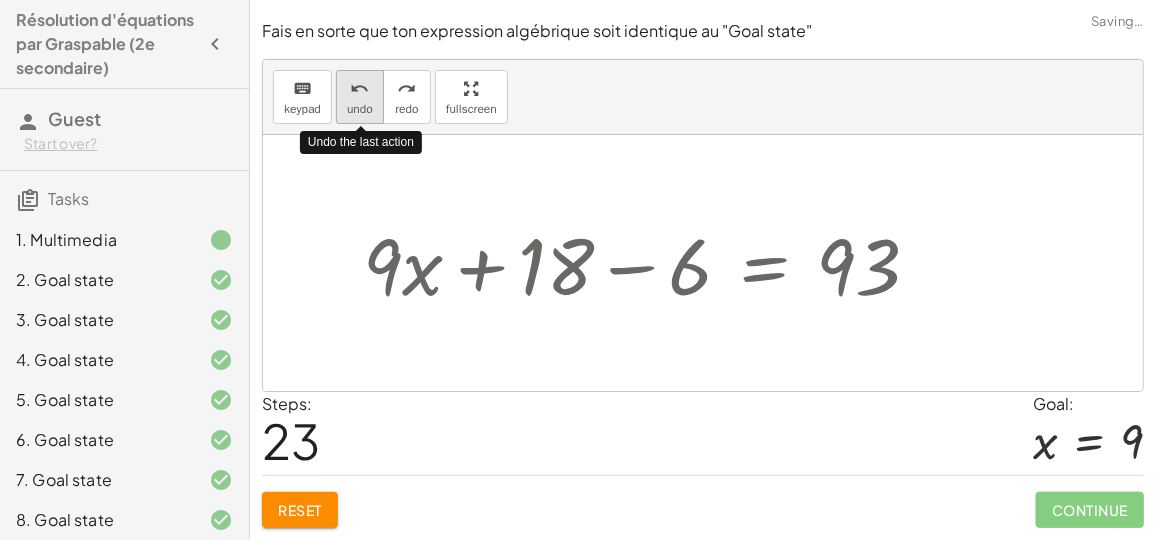 click on "undo undo" at bounding box center [360, 97] 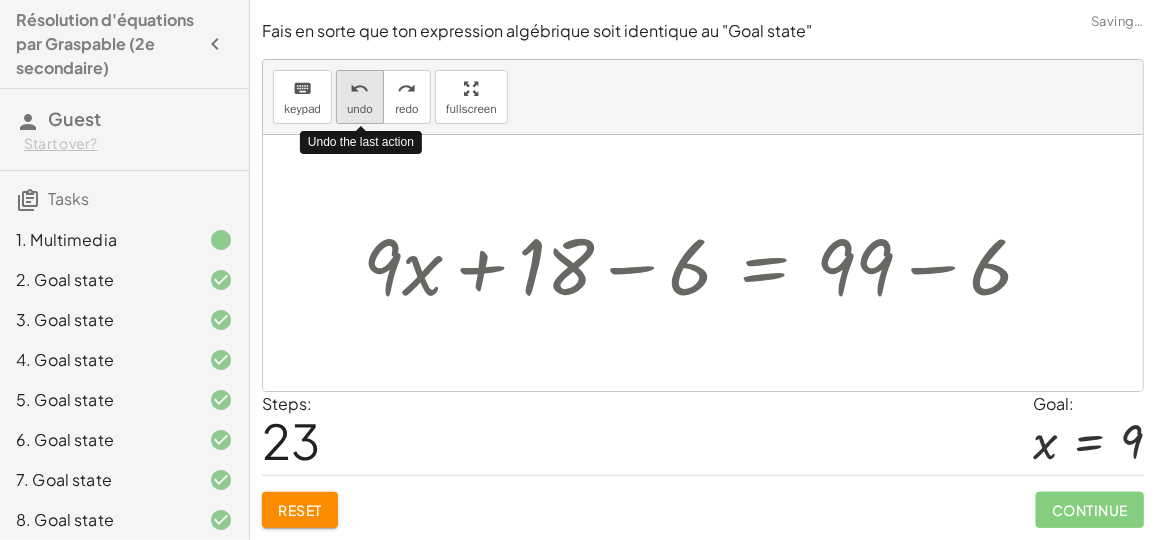 click on "undo undo" at bounding box center (360, 97) 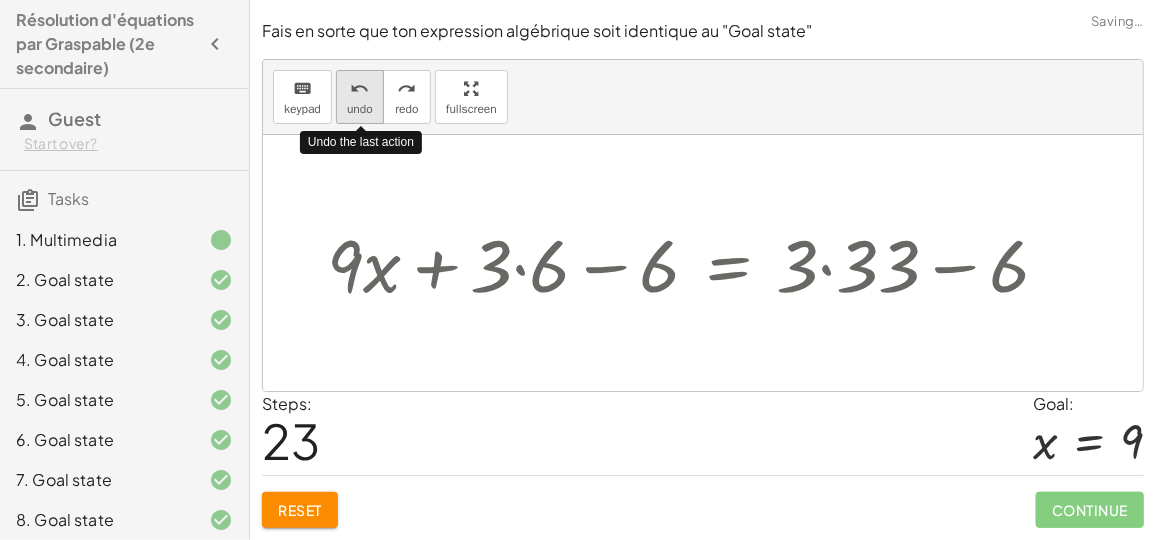 click on "undo undo" at bounding box center (360, 97) 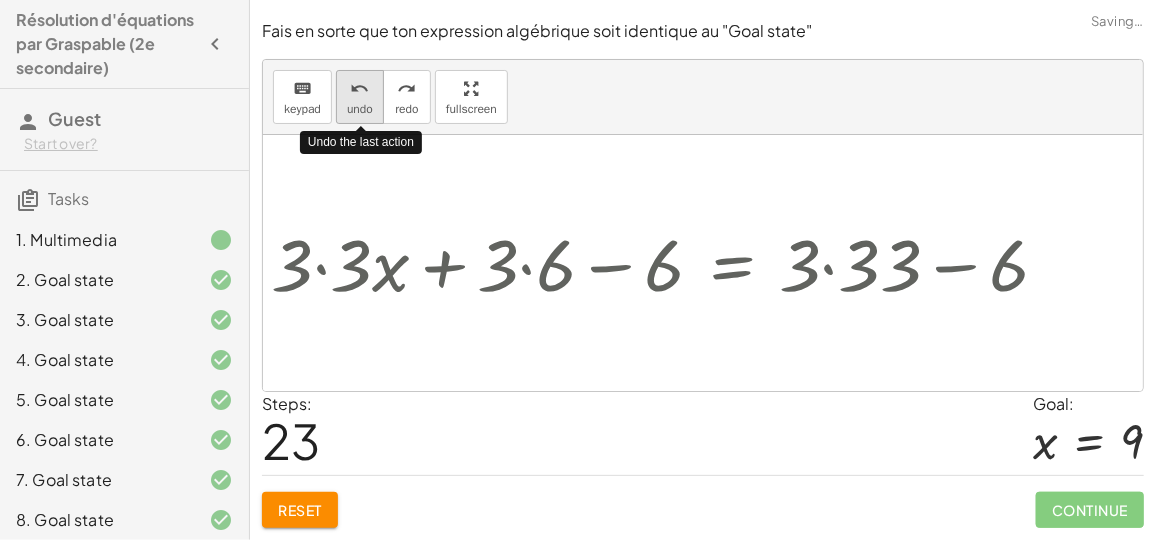 click on "undo undo" at bounding box center [360, 97] 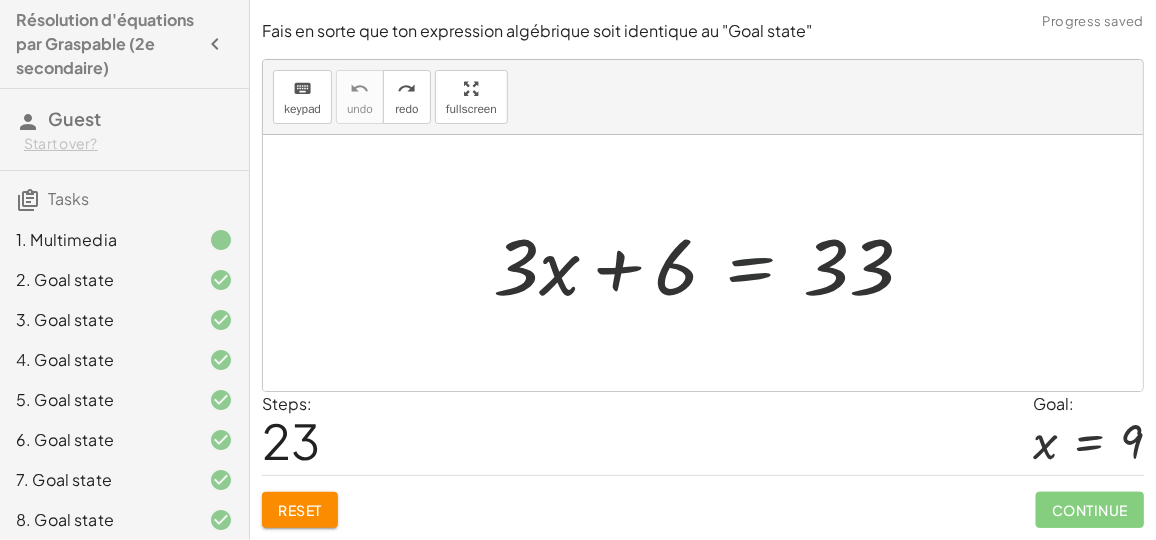 click at bounding box center [711, 263] 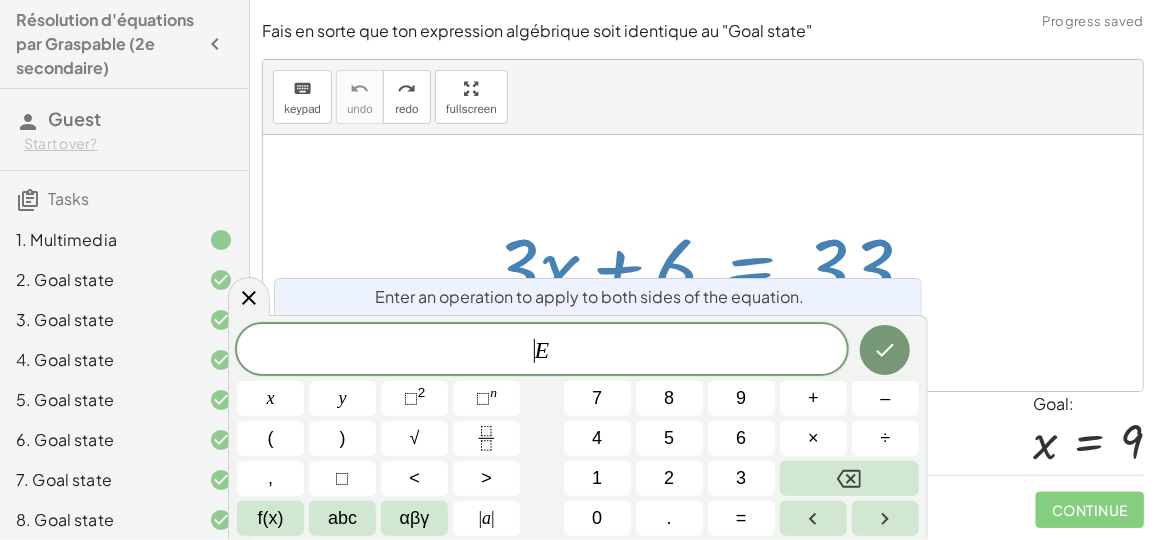 click on "E" at bounding box center [542, 350] 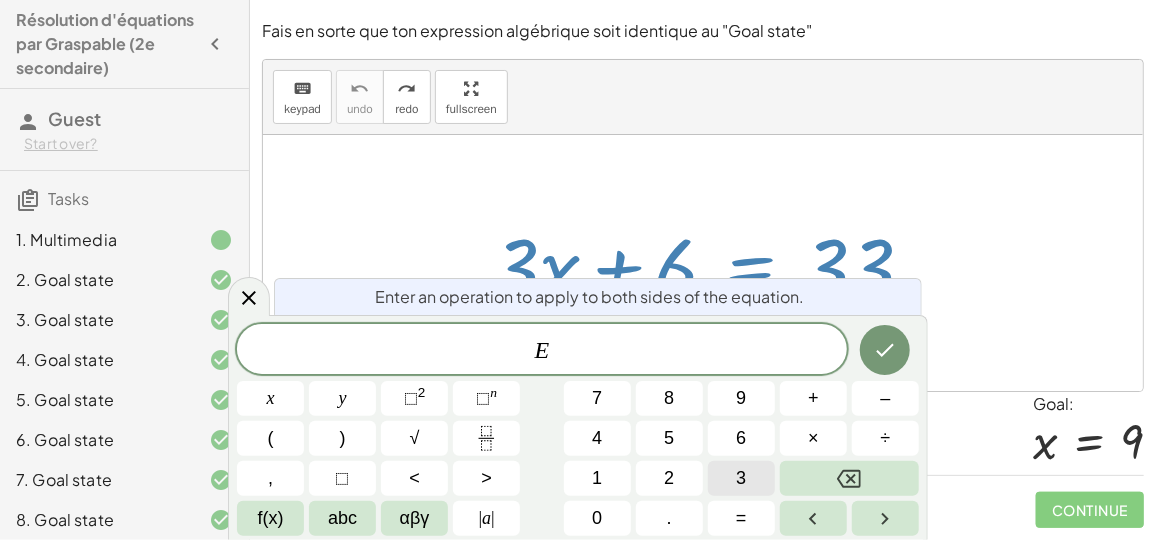 click on "3" at bounding box center [741, 478] 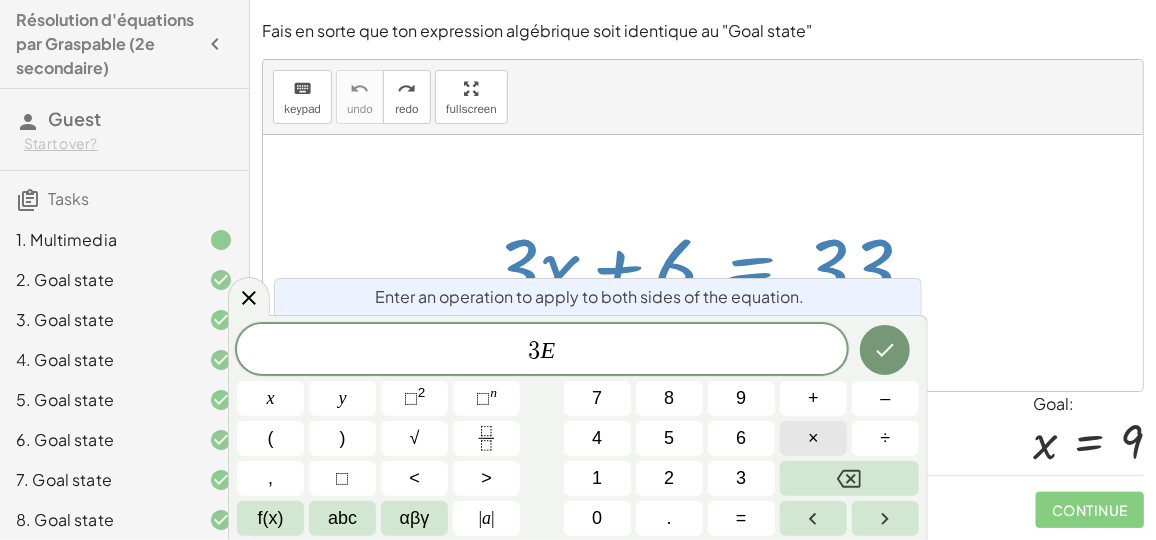 click on "×" at bounding box center (813, 438) 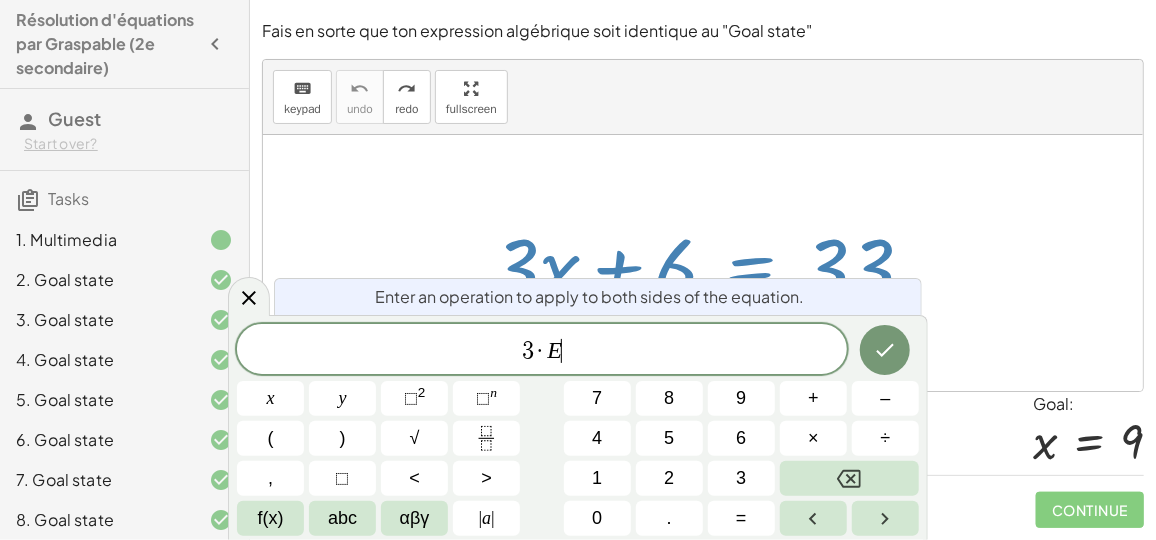 click on "3 · E ​" at bounding box center [542, 351] 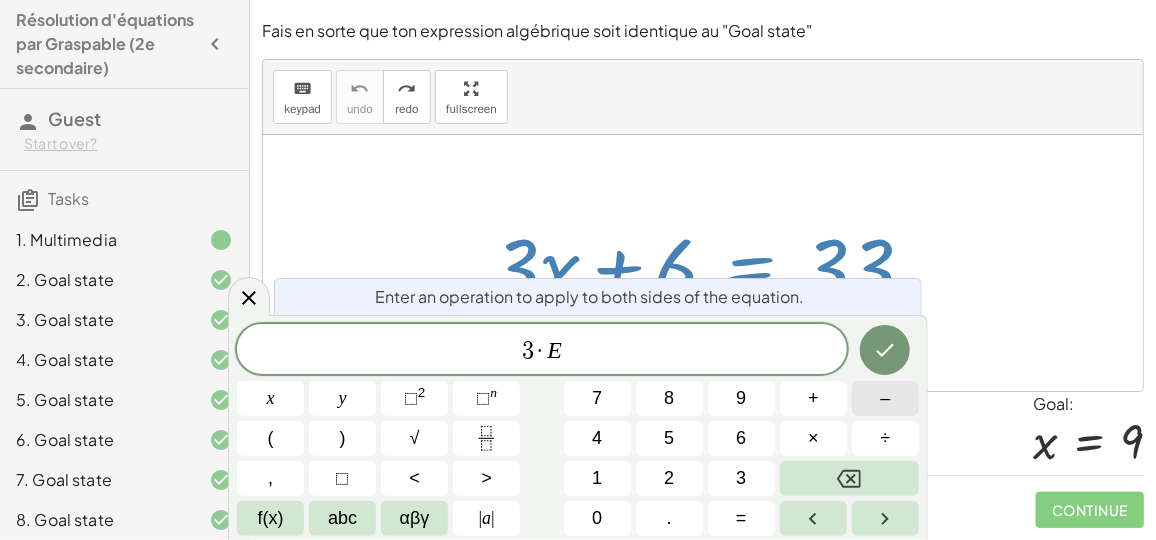 click on "–" at bounding box center (885, 398) 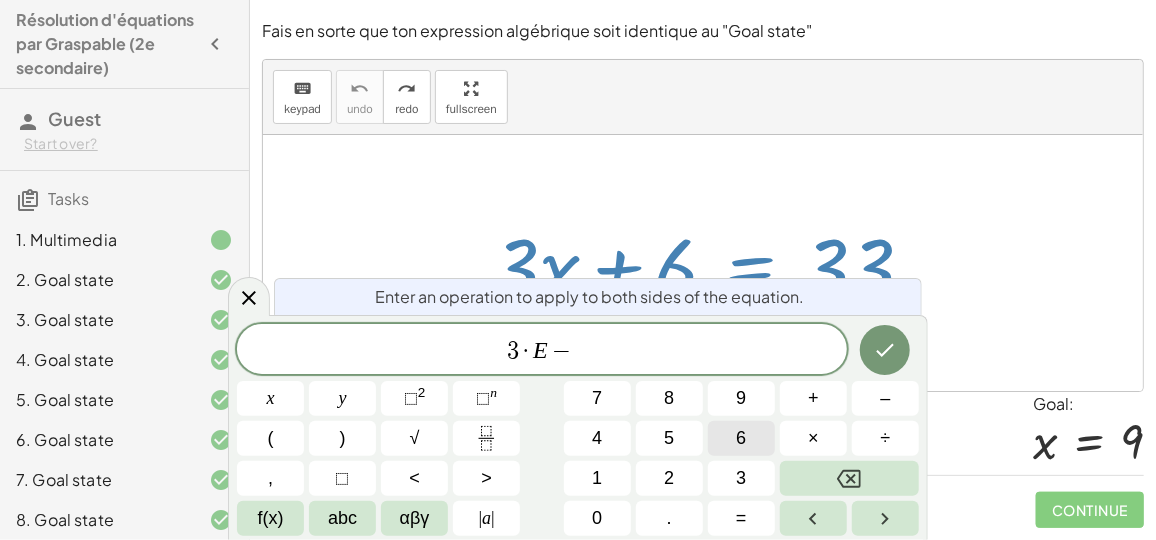 click on "6" at bounding box center [741, 438] 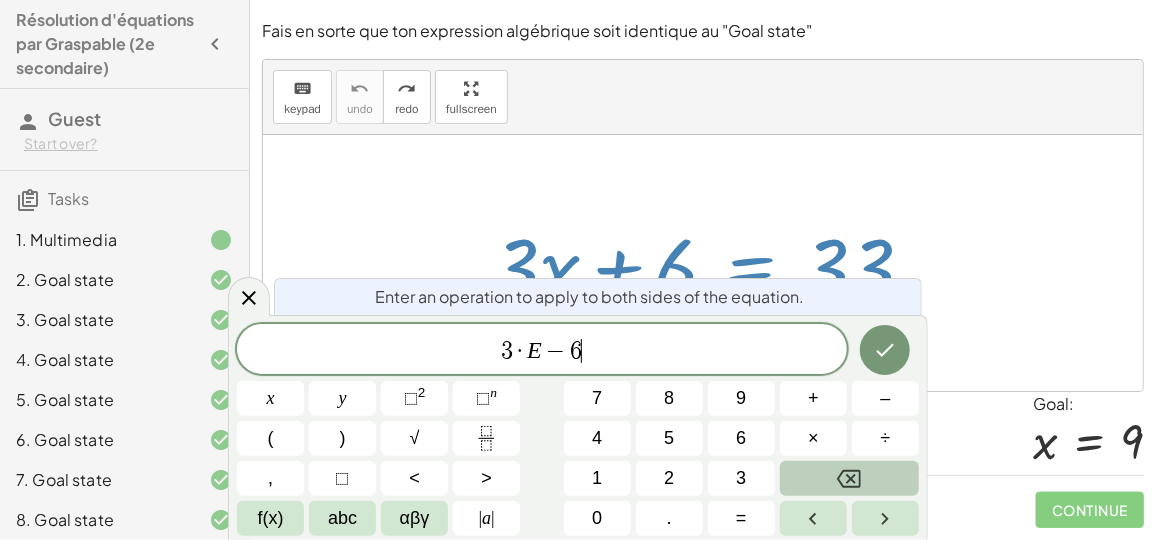 click 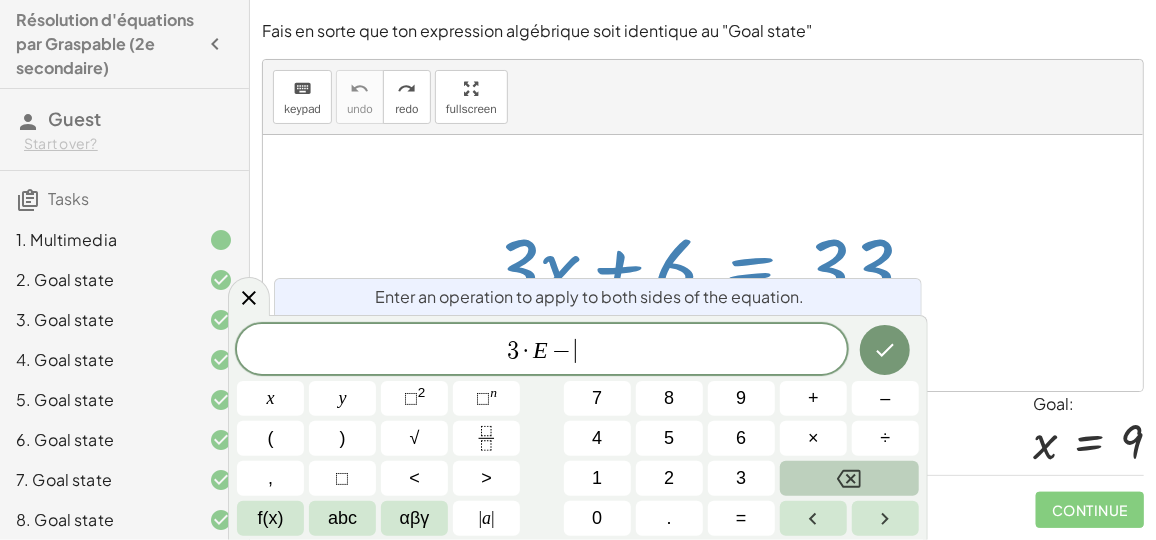 click 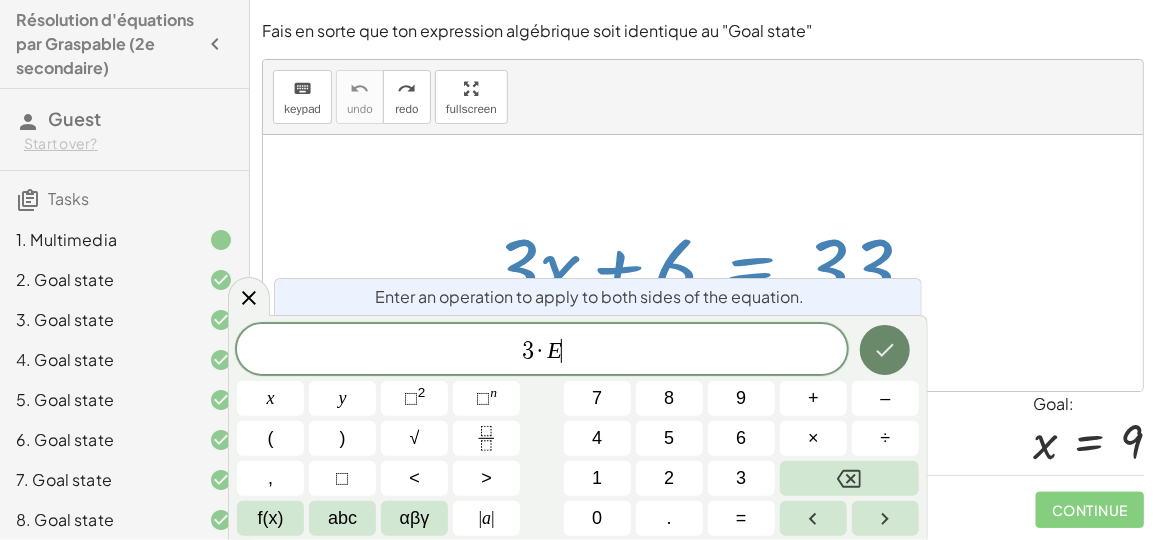 click 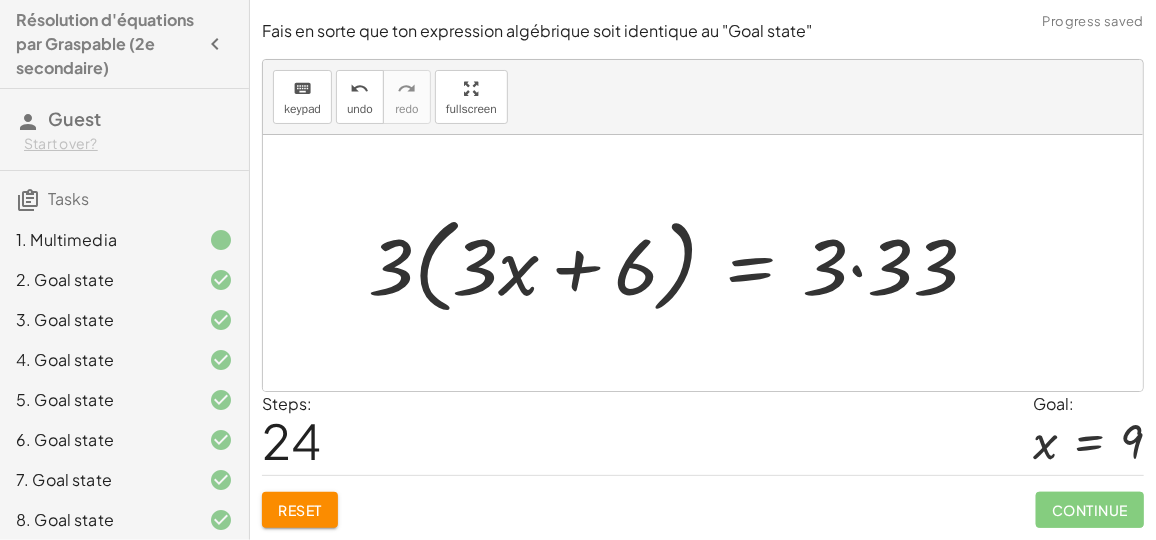 click at bounding box center [681, 263] 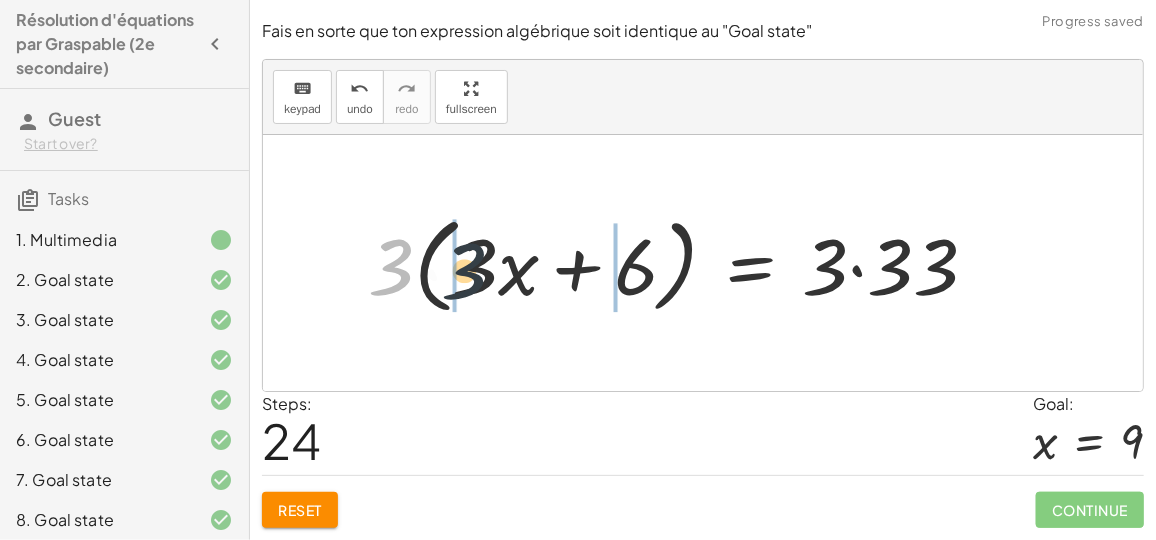 drag, startPoint x: 388, startPoint y: 275, endPoint x: 490, endPoint y: 278, distance: 102.044106 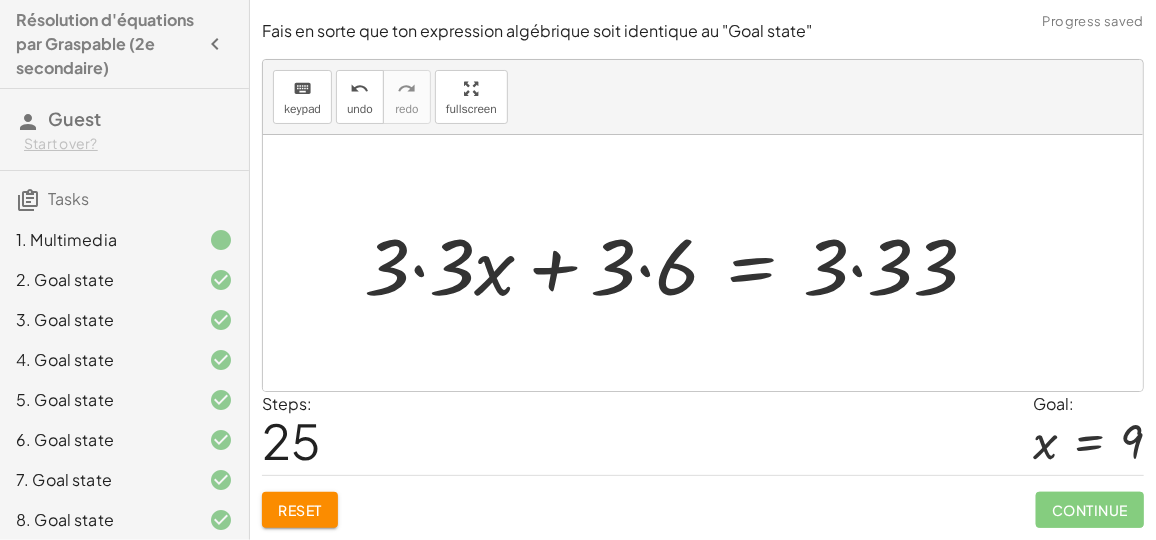 click at bounding box center [679, 263] 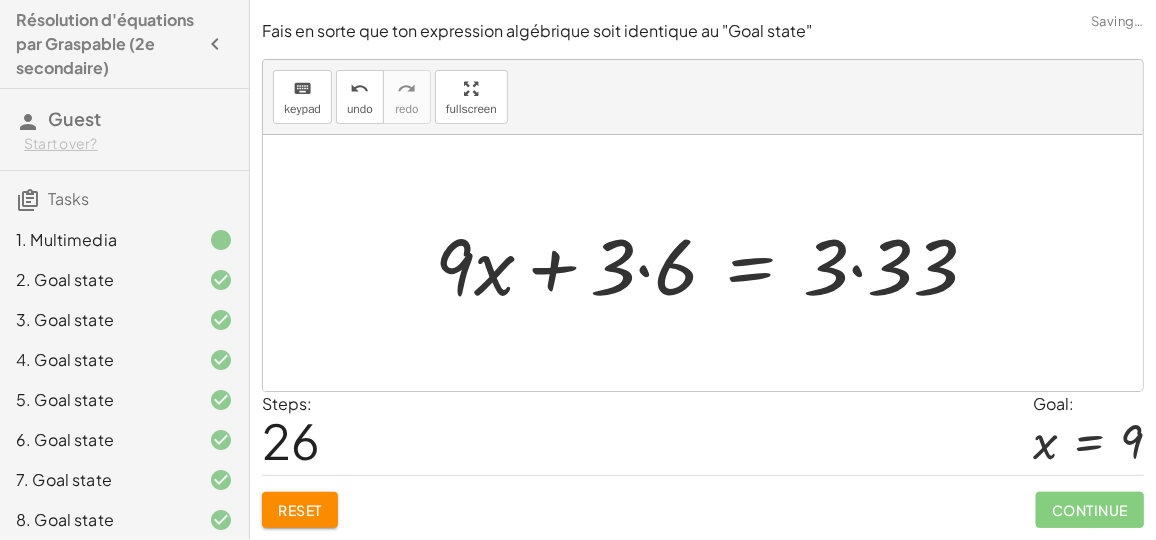 click at bounding box center [714, 263] 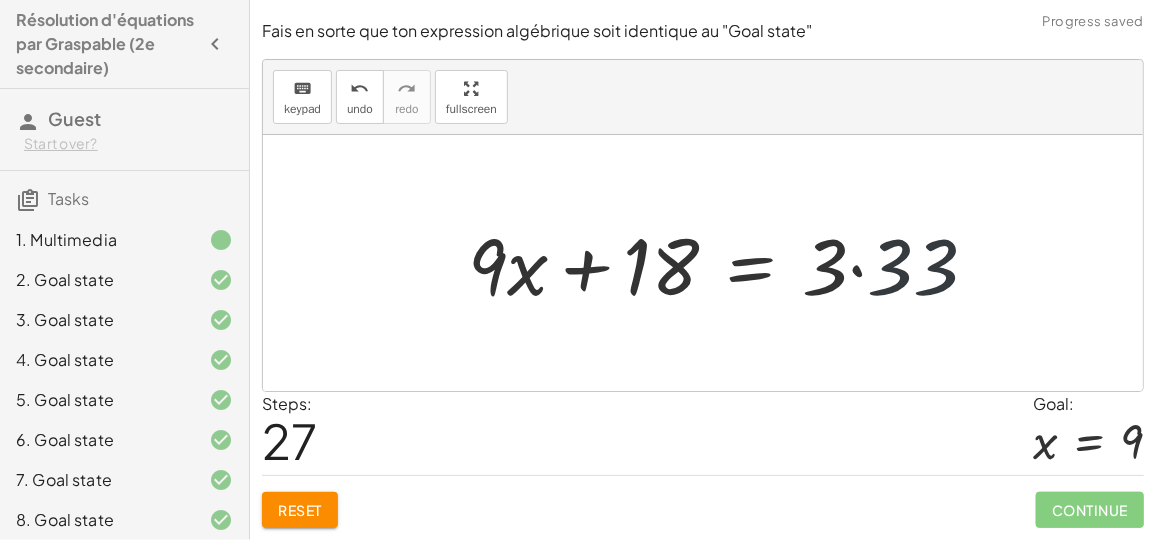 click at bounding box center [731, 263] 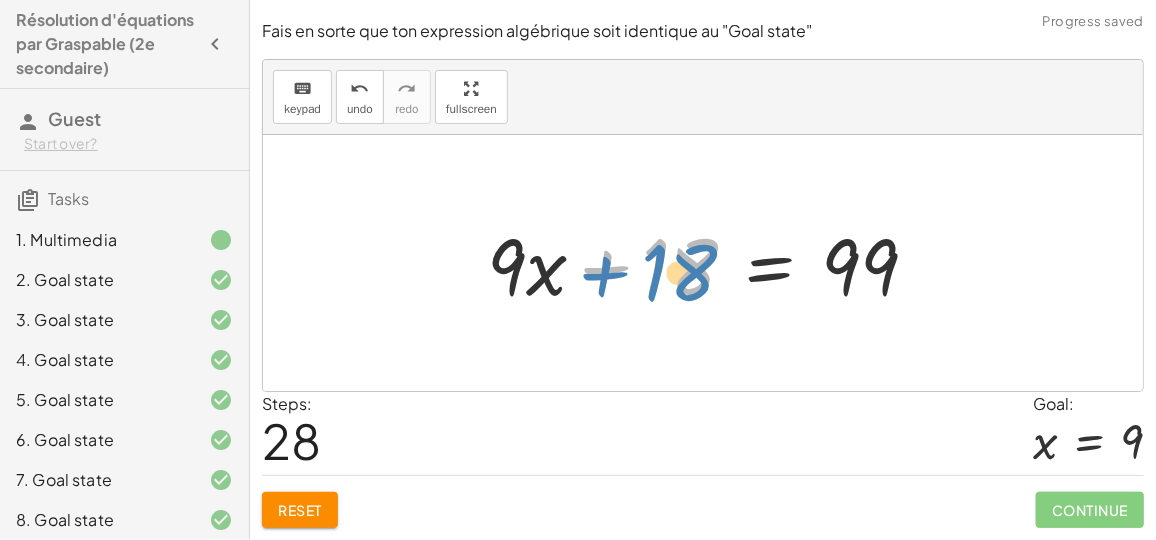 click at bounding box center (711, 263) 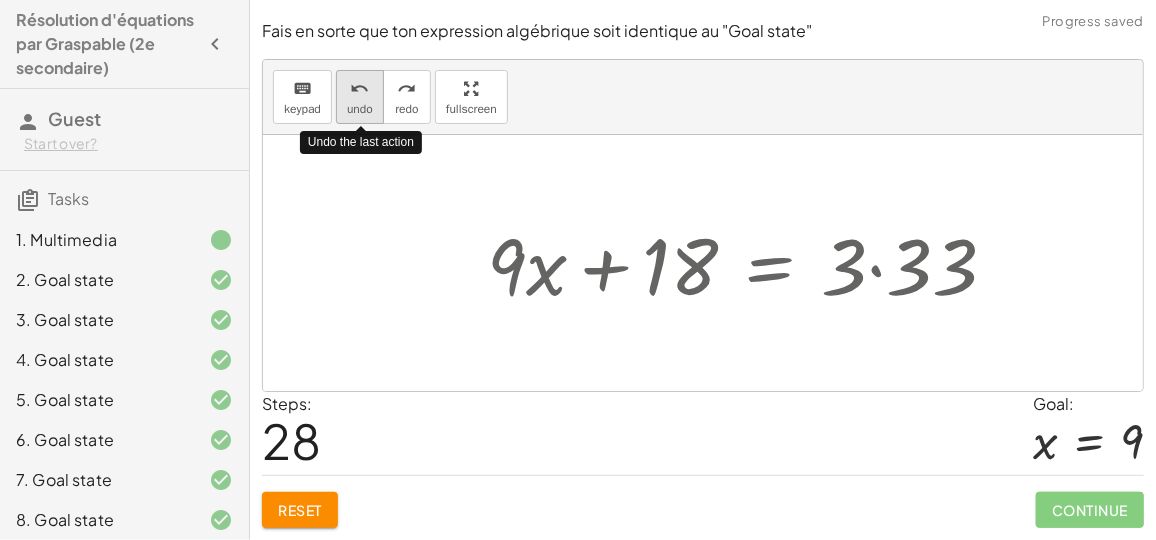 click on "undo" at bounding box center (360, 109) 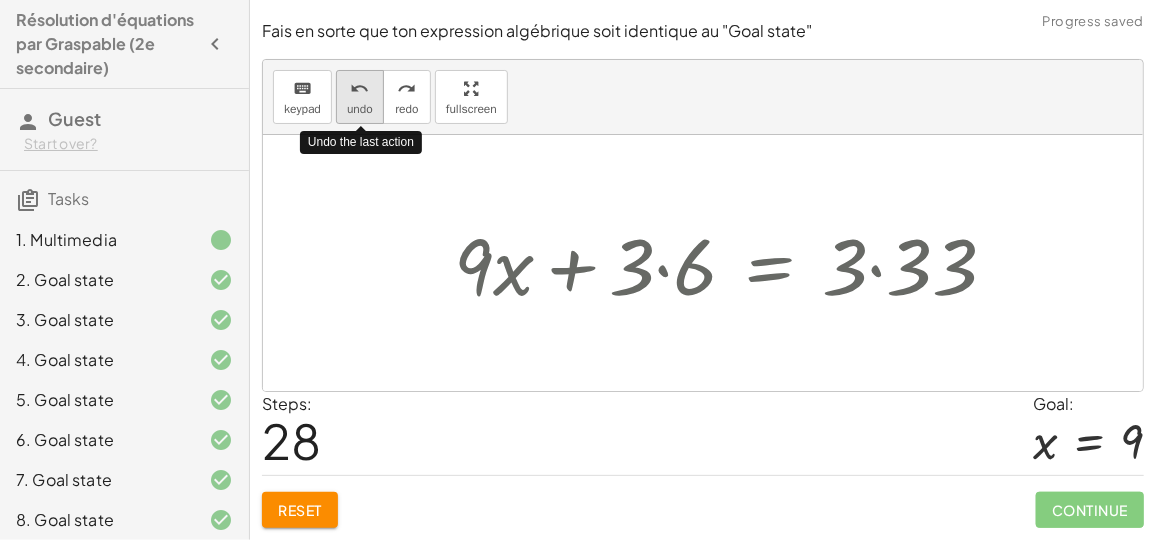 click on "undo" at bounding box center [360, 109] 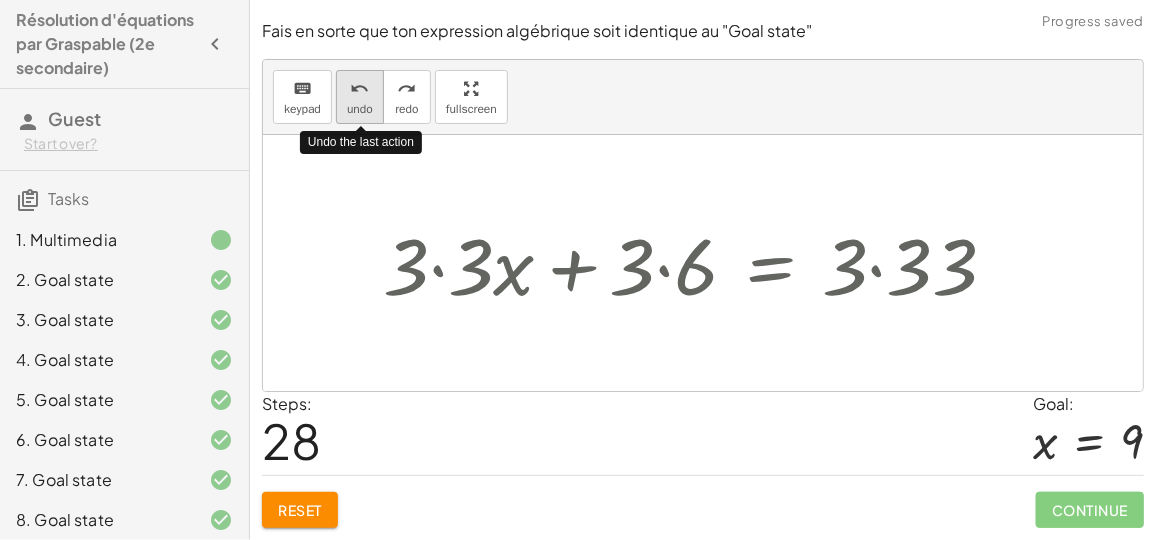click on "undo" at bounding box center [360, 109] 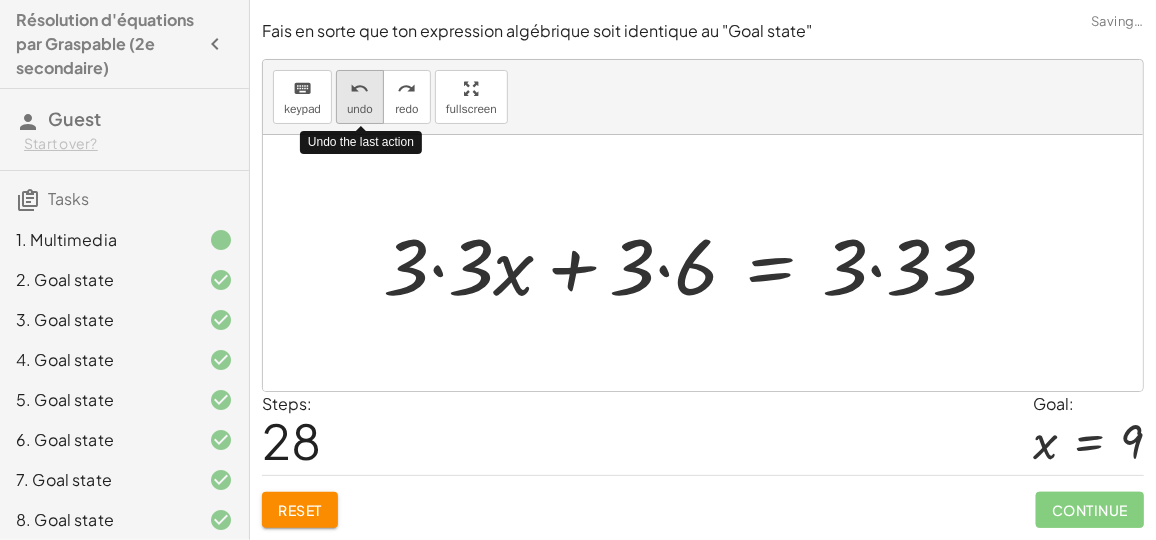 click on "undo" at bounding box center (360, 109) 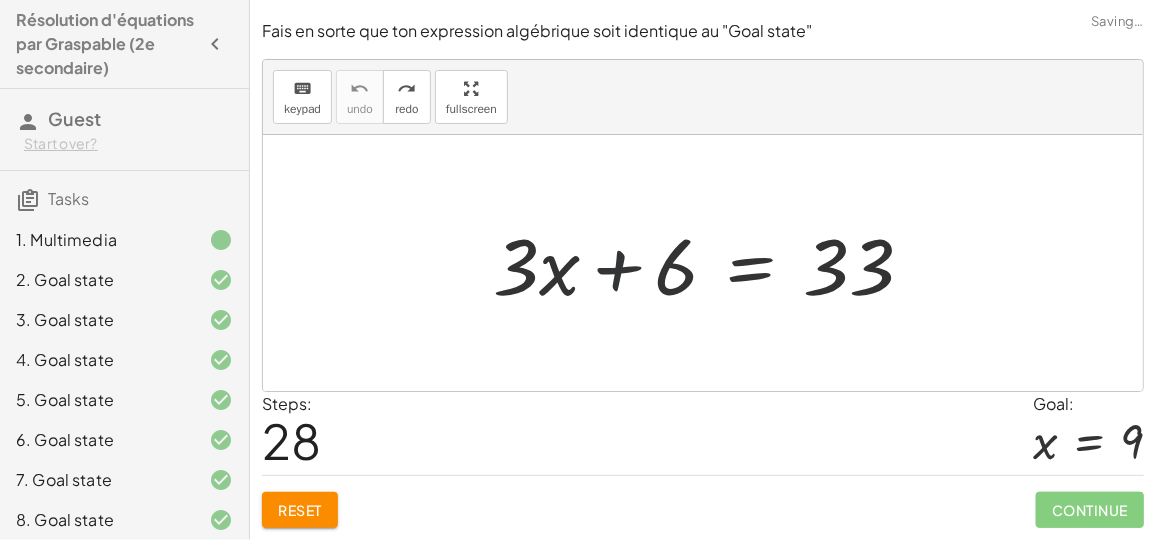 click at bounding box center [711, 263] 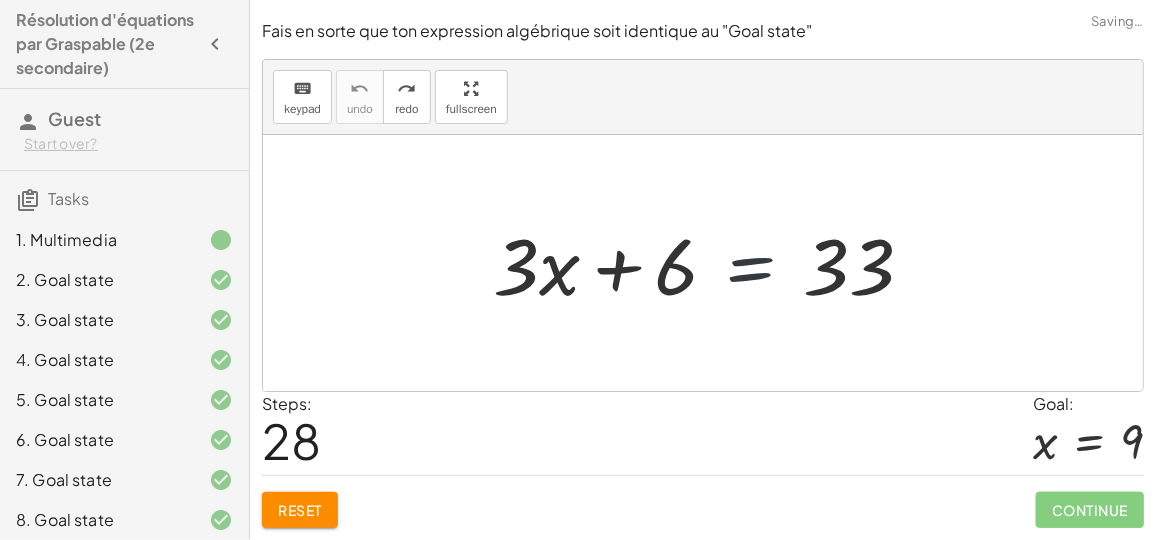click at bounding box center [711, 263] 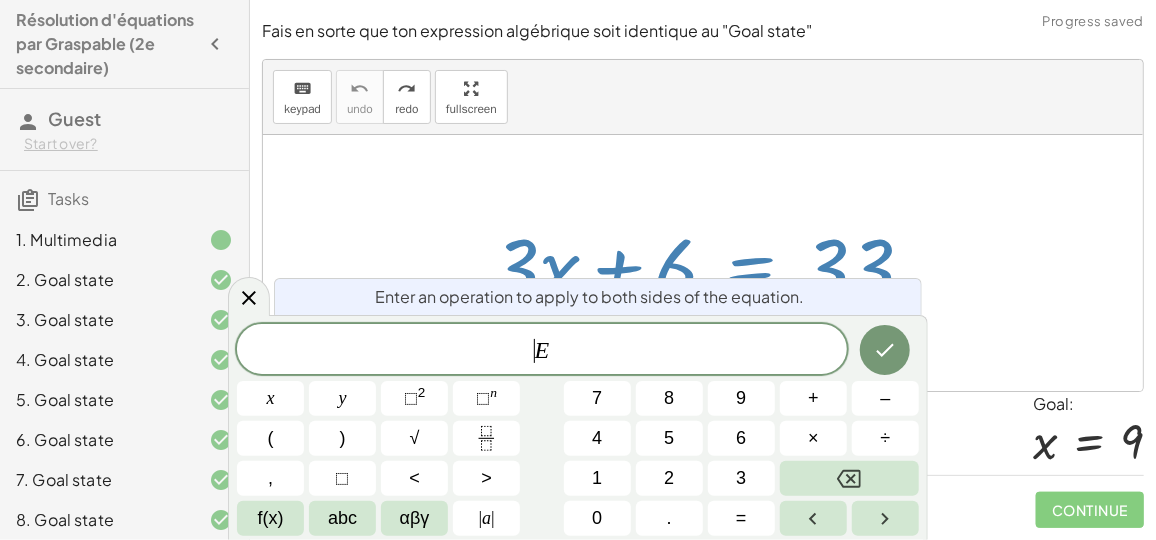 click on "​ E" at bounding box center [542, 351] 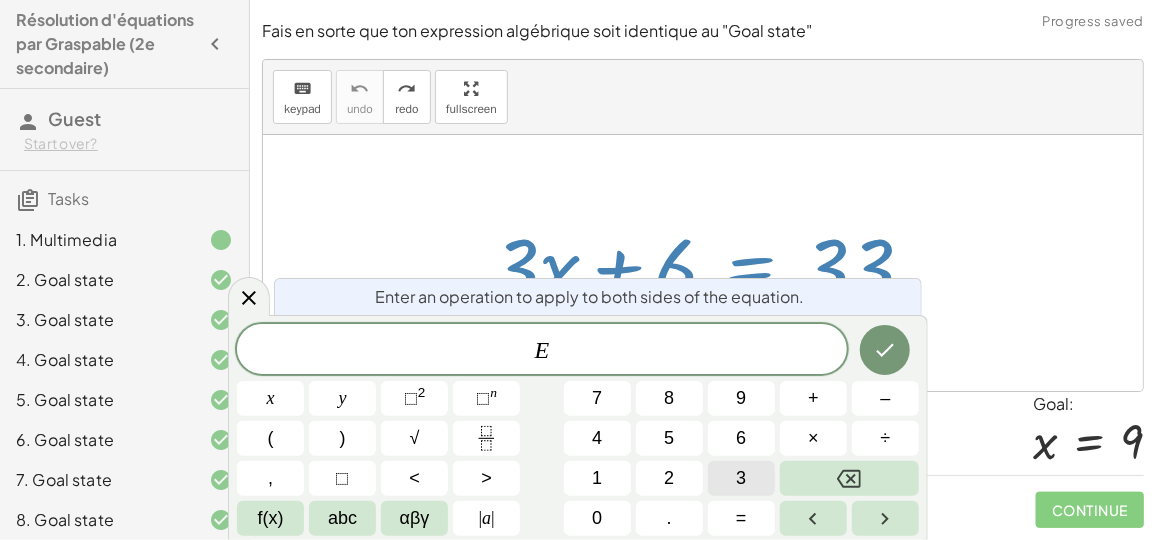 click on "3" at bounding box center [741, 478] 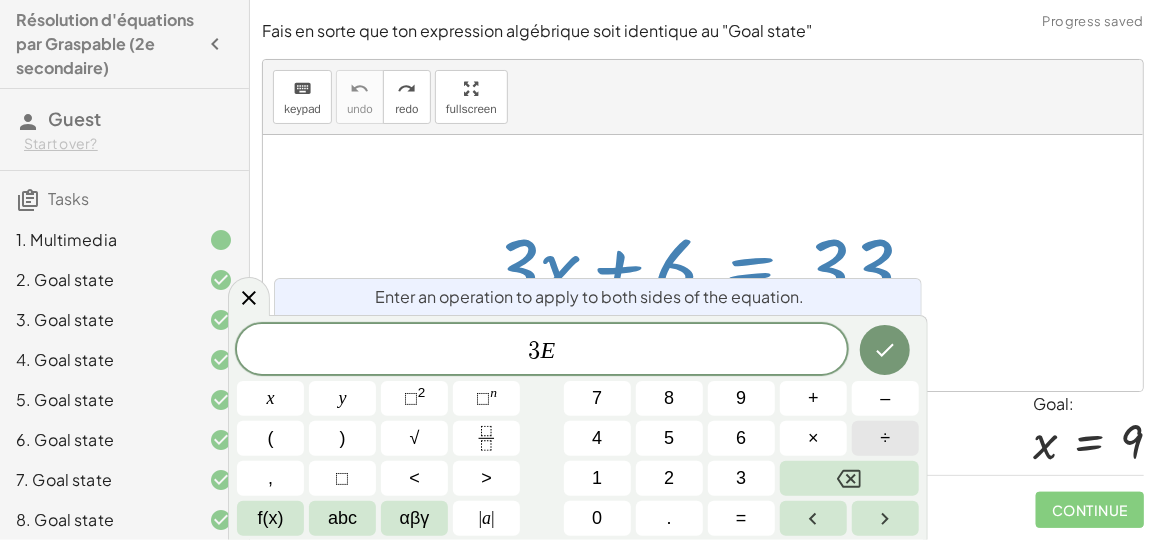 click on "÷" at bounding box center [885, 438] 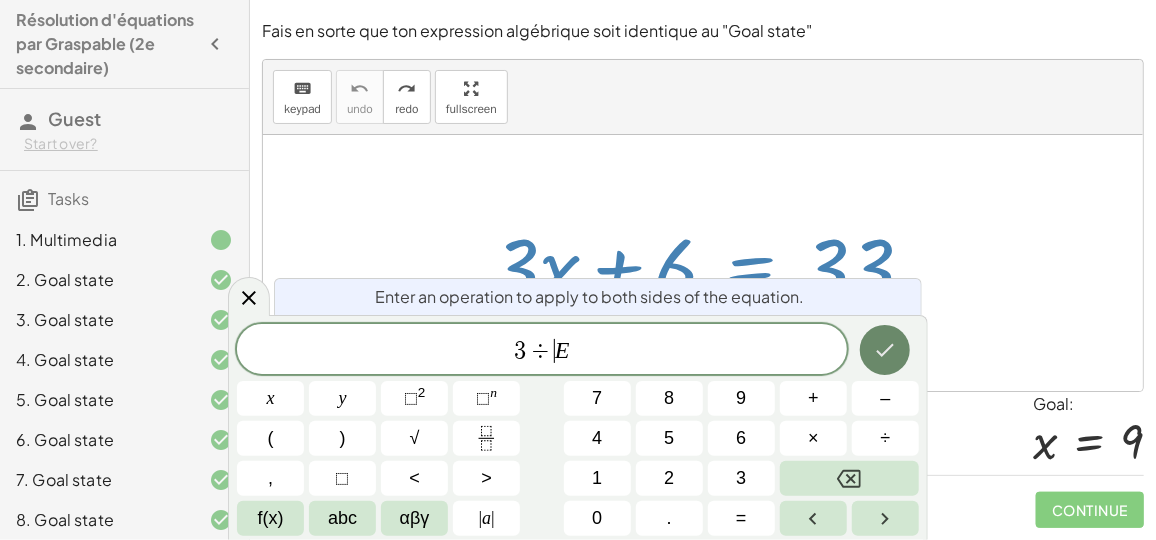 click at bounding box center [885, 350] 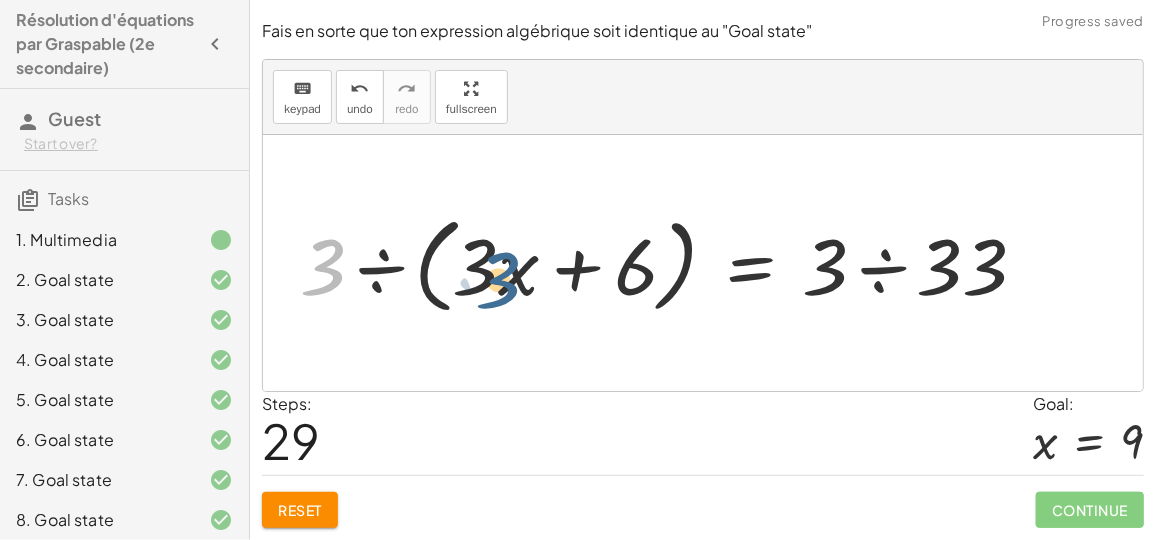 drag, startPoint x: 331, startPoint y: 267, endPoint x: 508, endPoint y: 279, distance: 177.40631 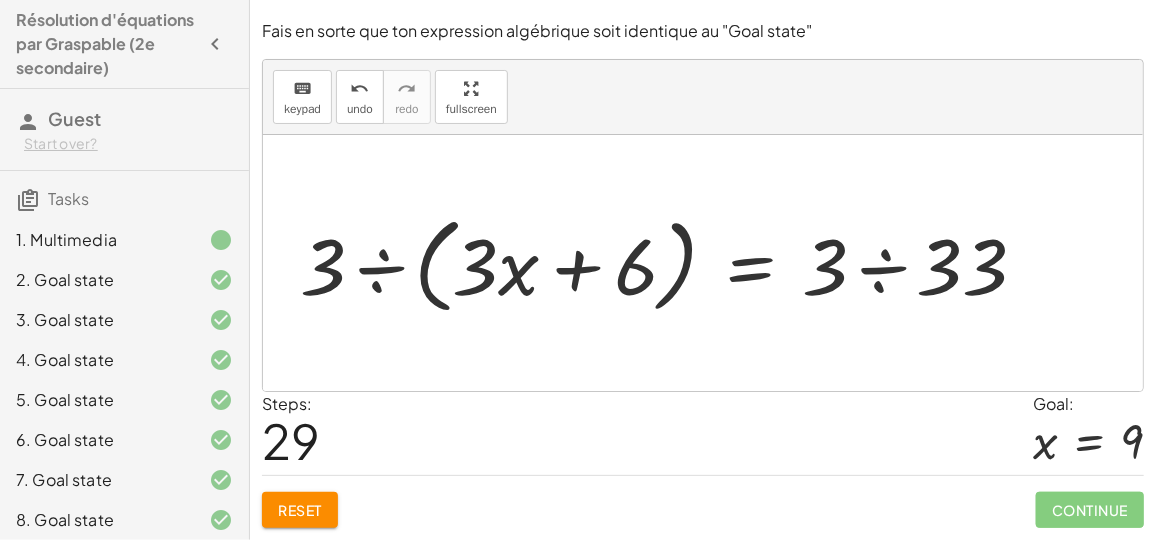 drag, startPoint x: 286, startPoint y: 260, endPoint x: 313, endPoint y: 266, distance: 27.658634 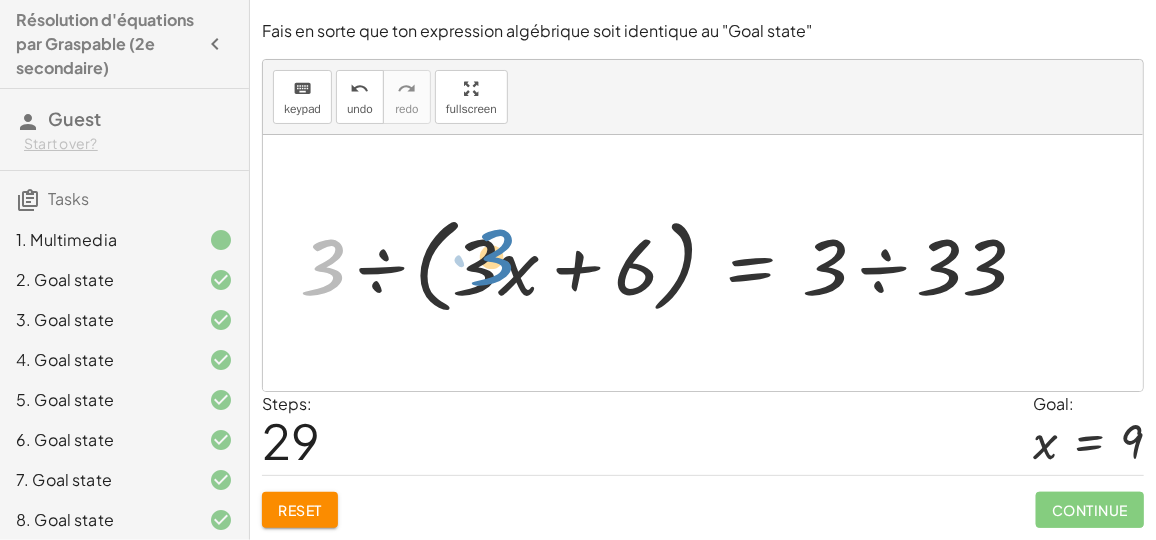 drag, startPoint x: 313, startPoint y: 266, endPoint x: 481, endPoint y: 256, distance: 168.29736 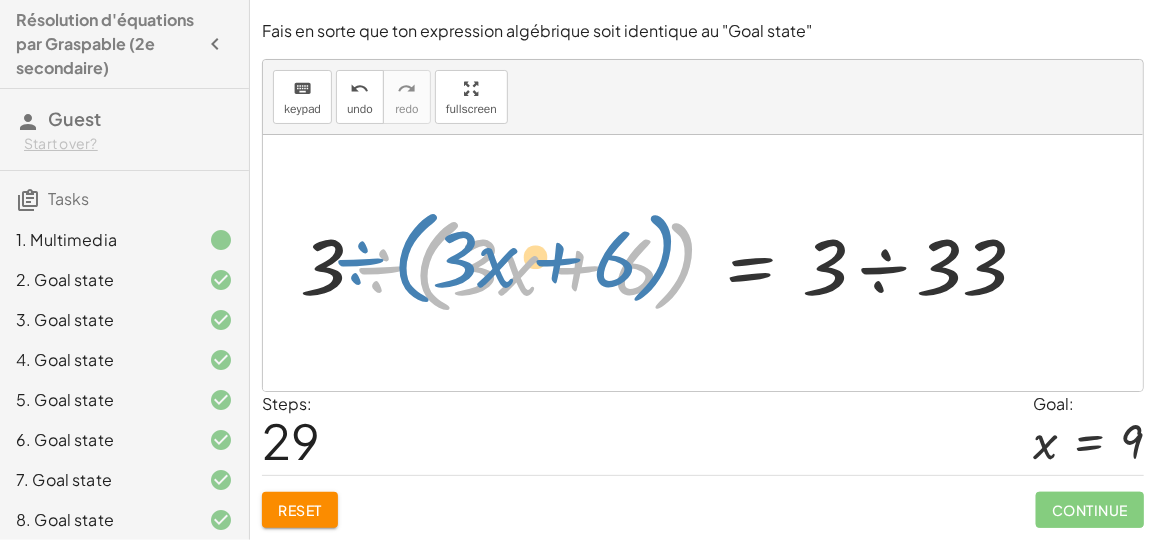 drag, startPoint x: 373, startPoint y: 258, endPoint x: 349, endPoint y: 250, distance: 25.298222 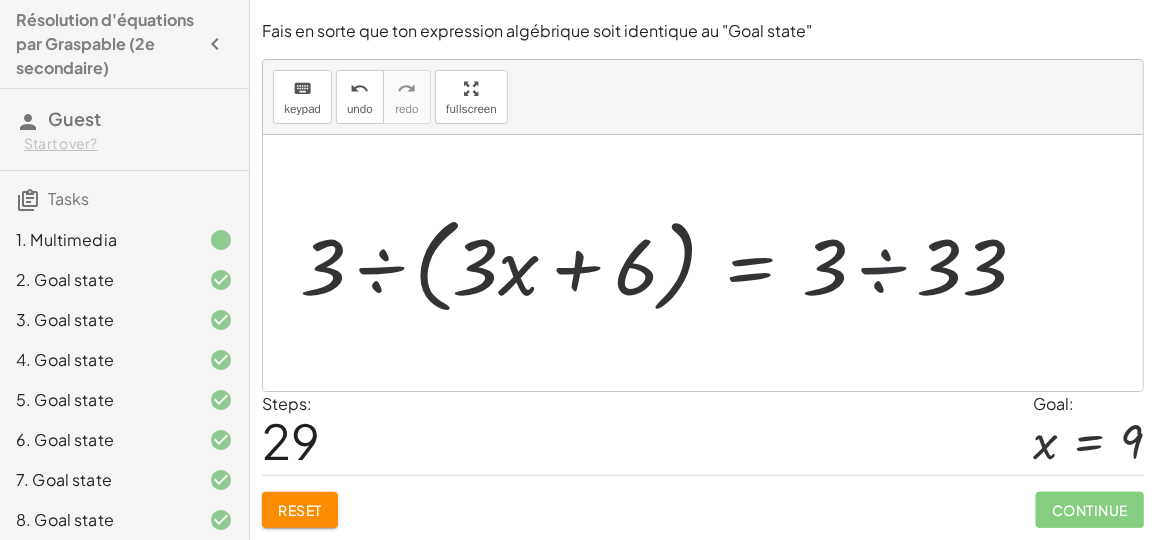 click at bounding box center [671, 263] 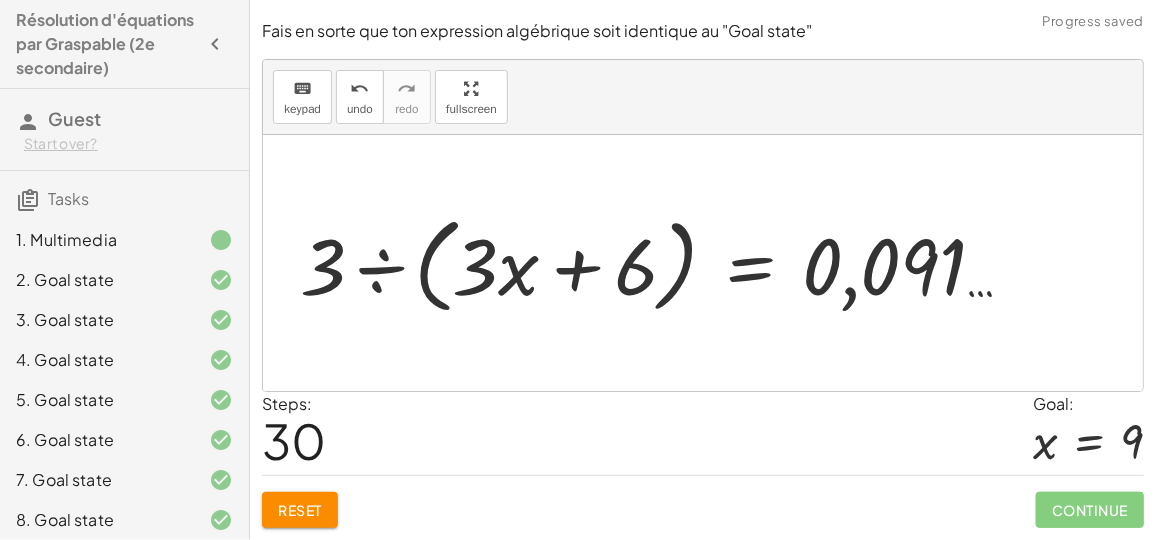 click at bounding box center [664, 263] 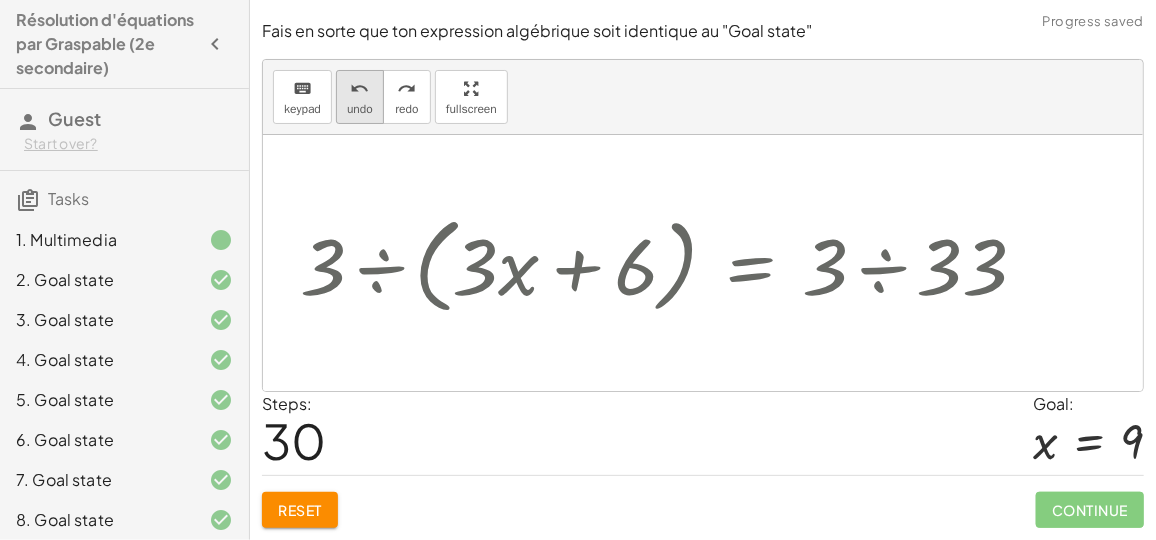 click on "undo" at bounding box center [360, 109] 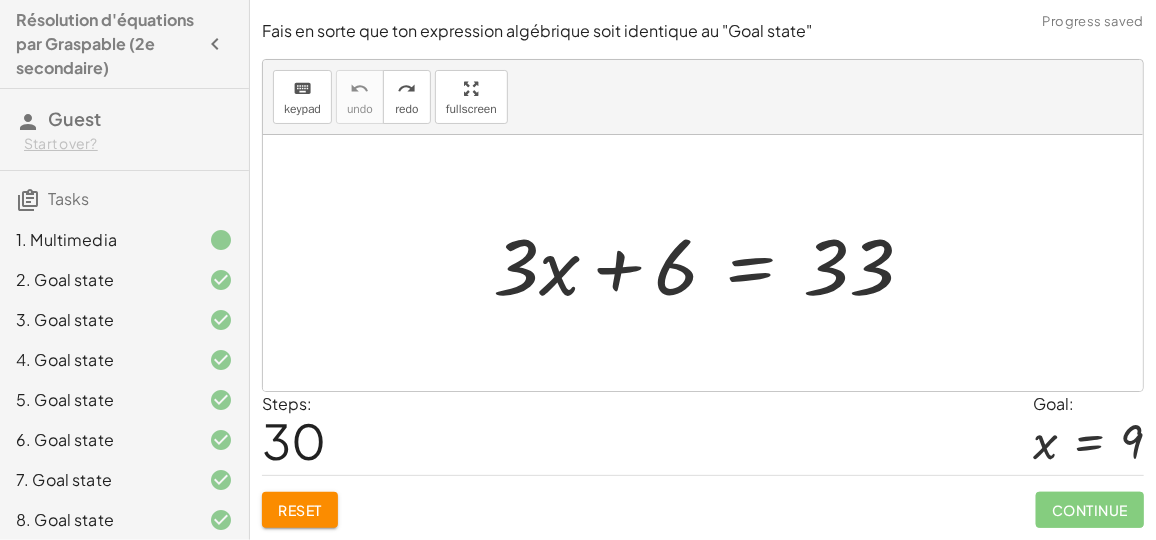 click at bounding box center (711, 263) 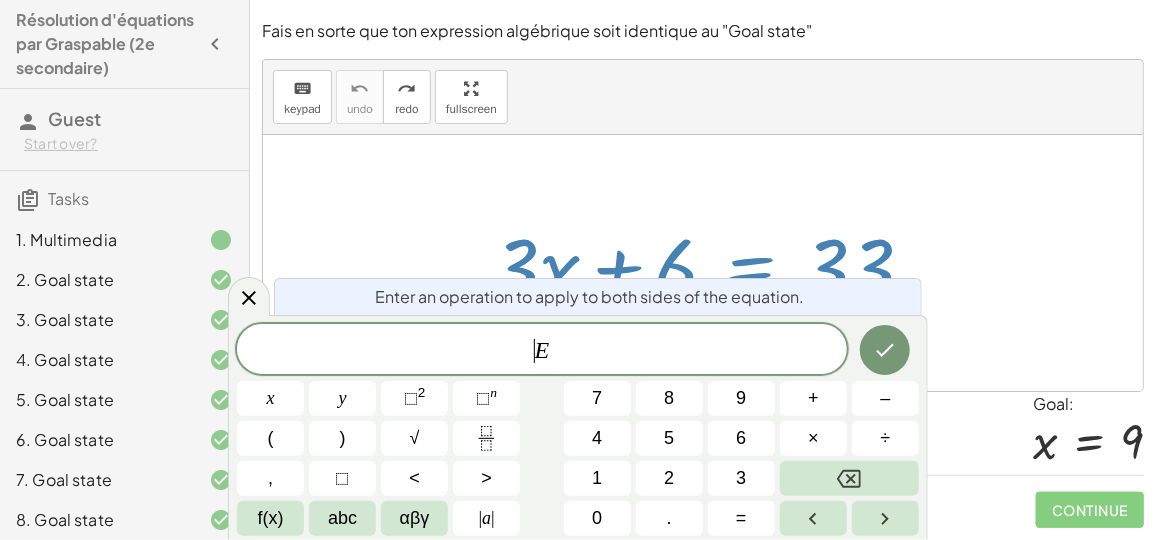 click on "​ E" at bounding box center [542, 351] 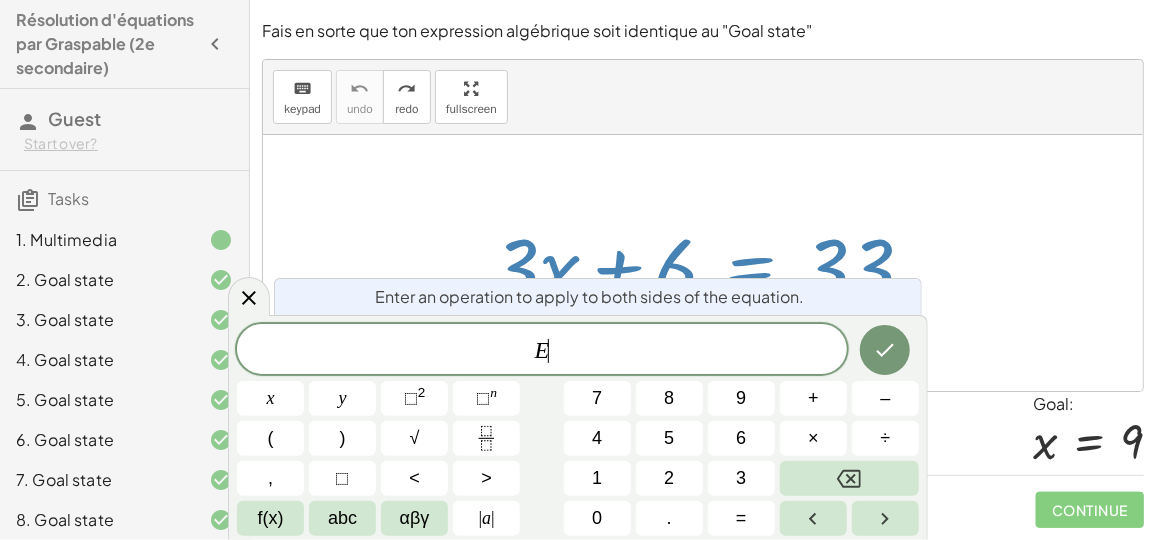 click on "E ​" at bounding box center (542, 351) 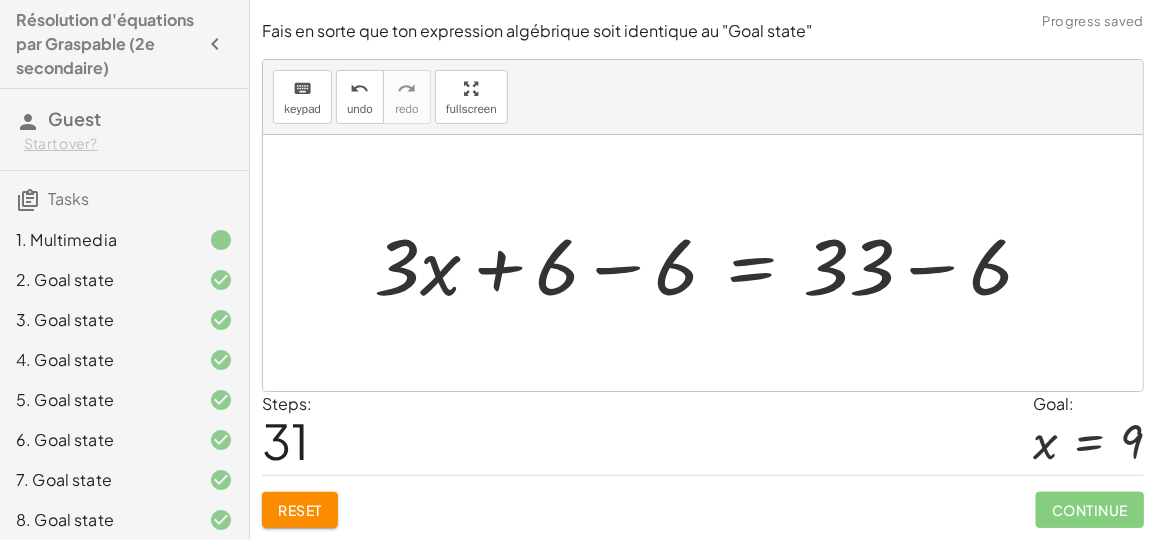 click at bounding box center [711, 263] 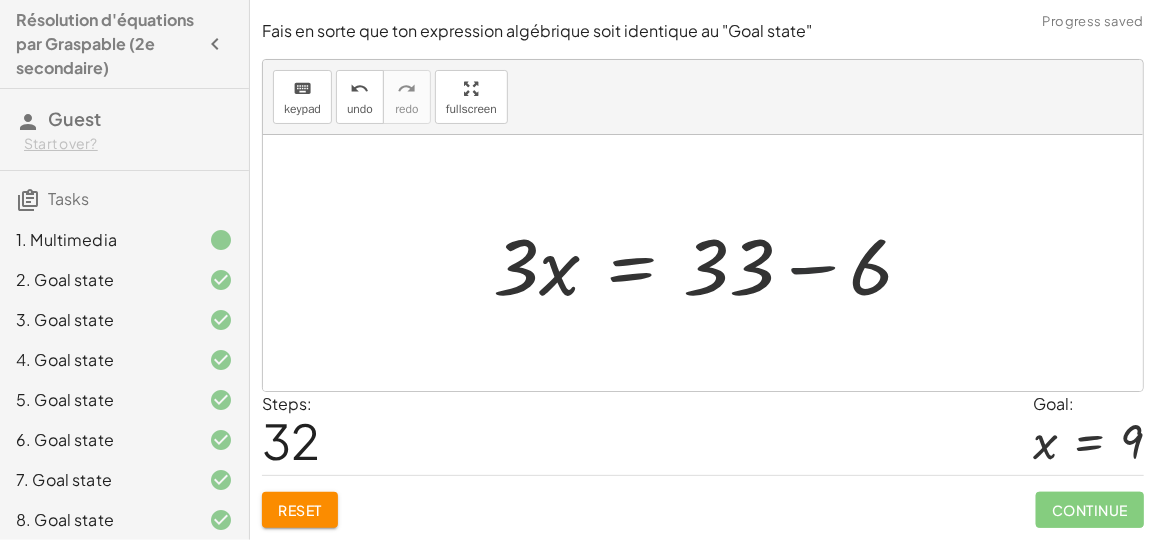 click at bounding box center [711, 263] 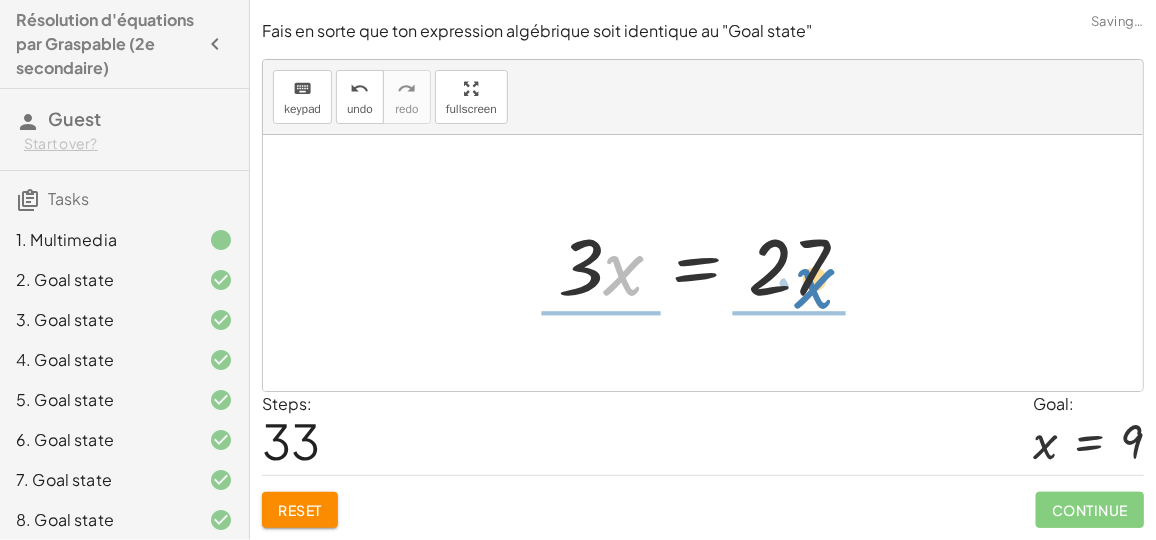 drag, startPoint x: 605, startPoint y: 291, endPoint x: 787, endPoint y: 302, distance: 182.3321 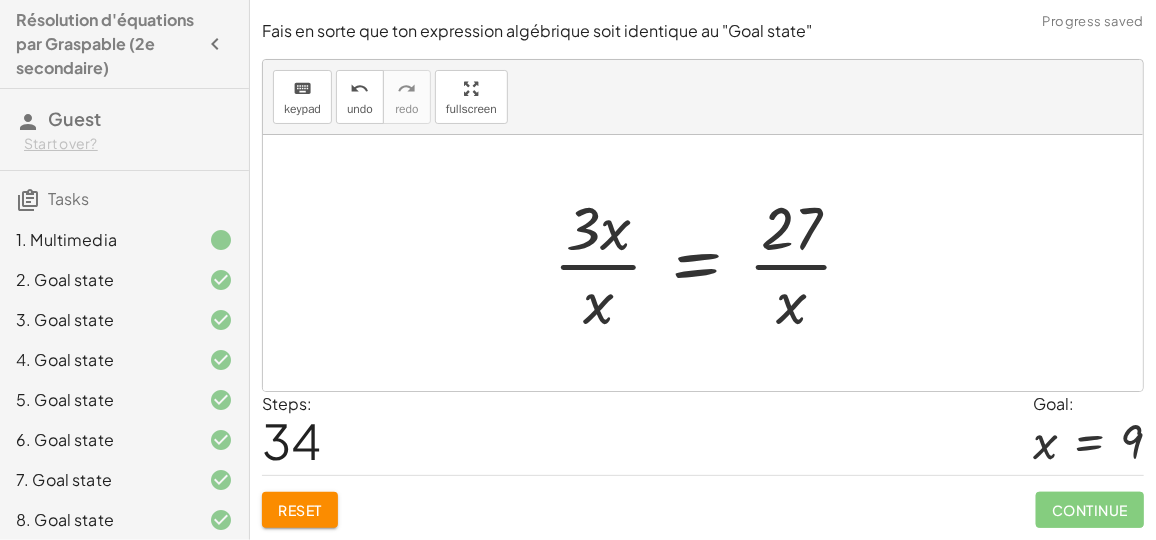 click at bounding box center [711, 263] 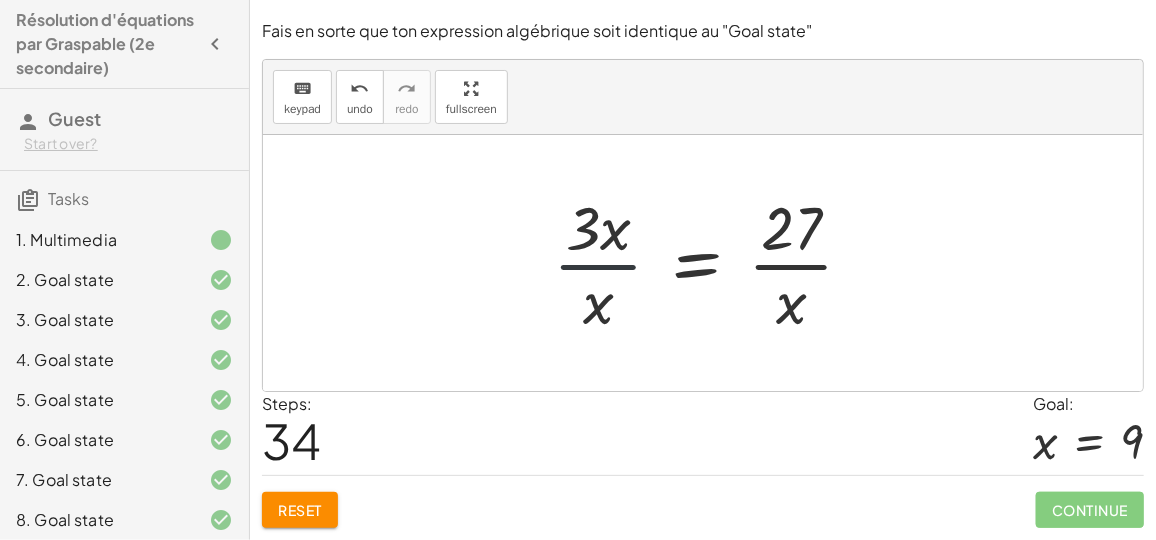 click at bounding box center [711, 263] 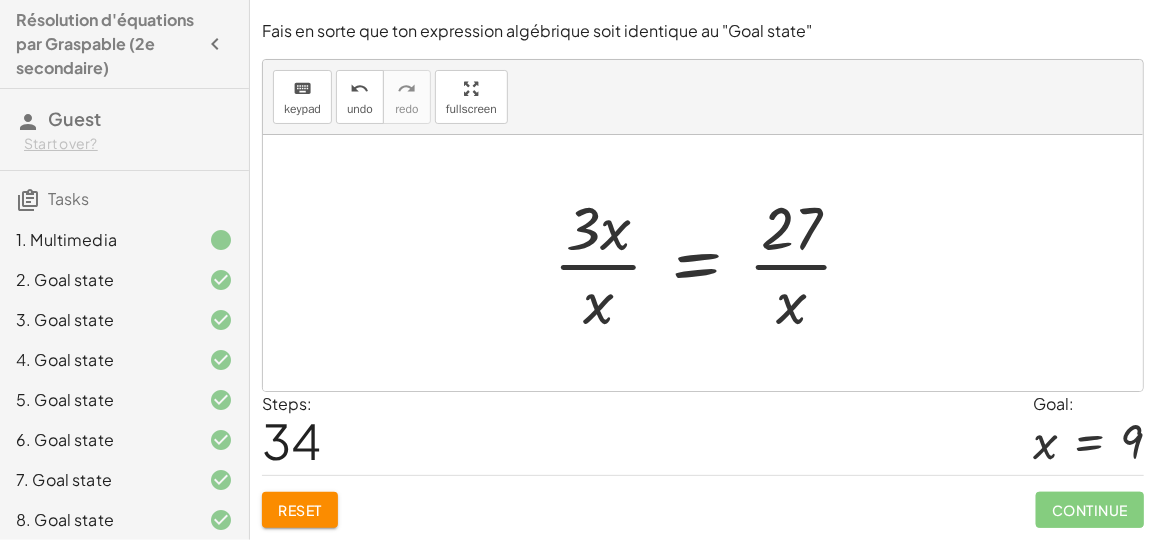 click at bounding box center (711, 263) 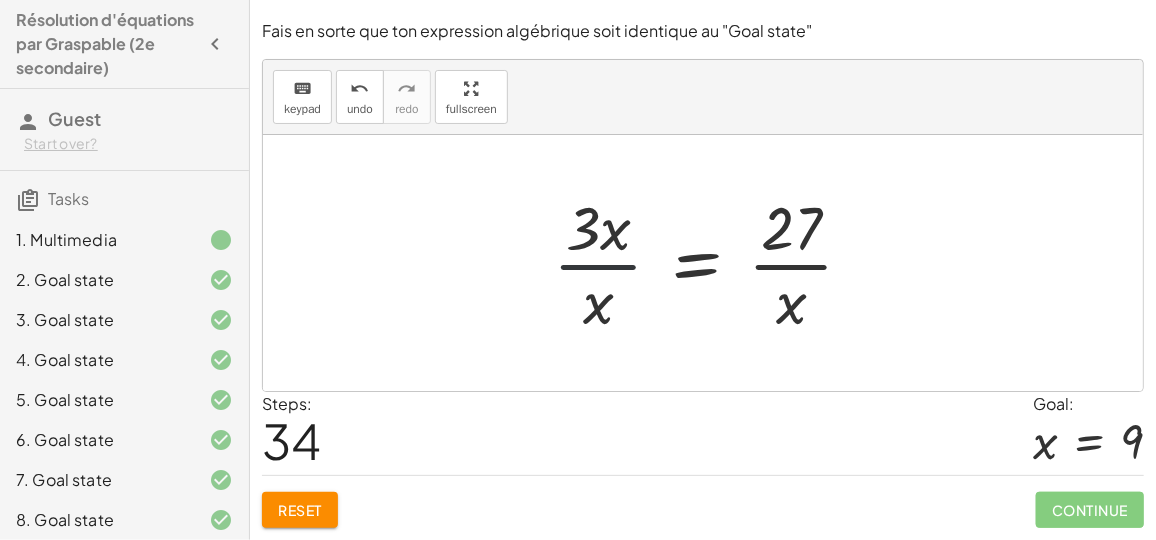 click at bounding box center (711, 263) 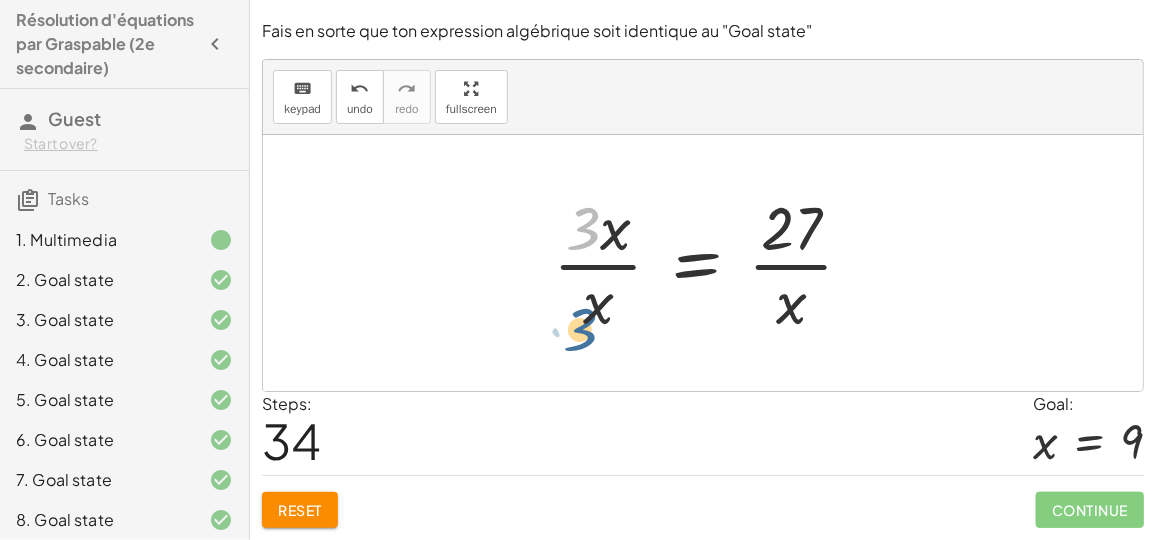 drag, startPoint x: 598, startPoint y: 227, endPoint x: 610, endPoint y: 307, distance: 80.895 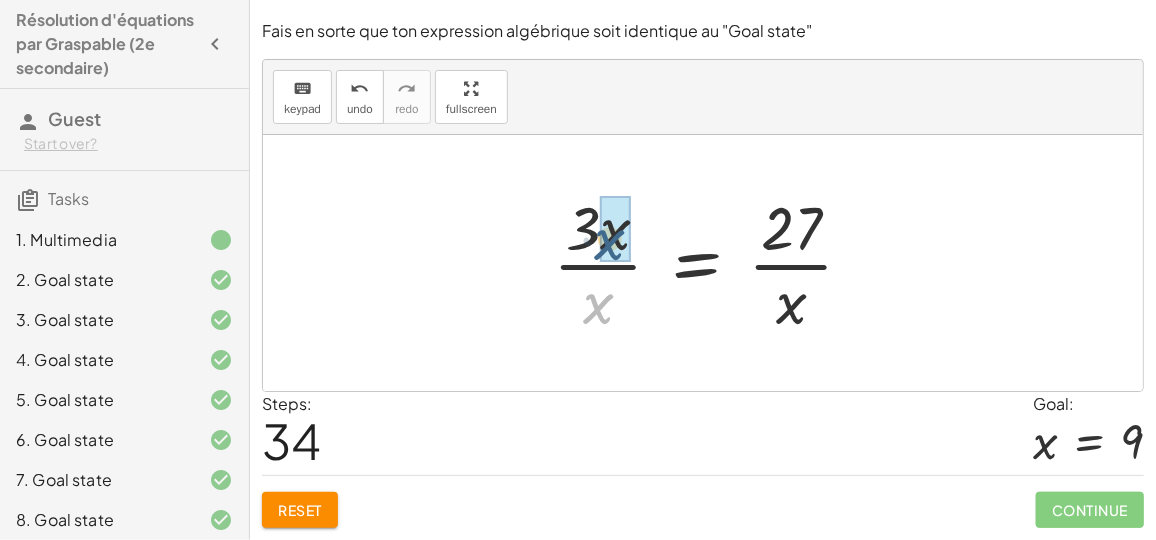 drag, startPoint x: 596, startPoint y: 298, endPoint x: 607, endPoint y: 232, distance: 66.910385 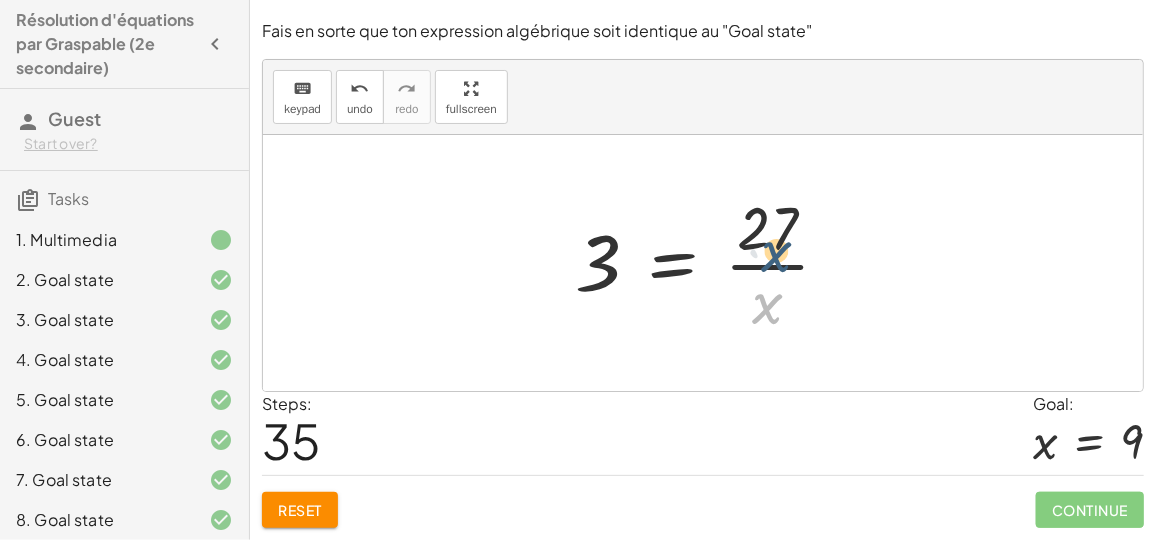 drag, startPoint x: 762, startPoint y: 310, endPoint x: 771, endPoint y: 247, distance: 63.63961 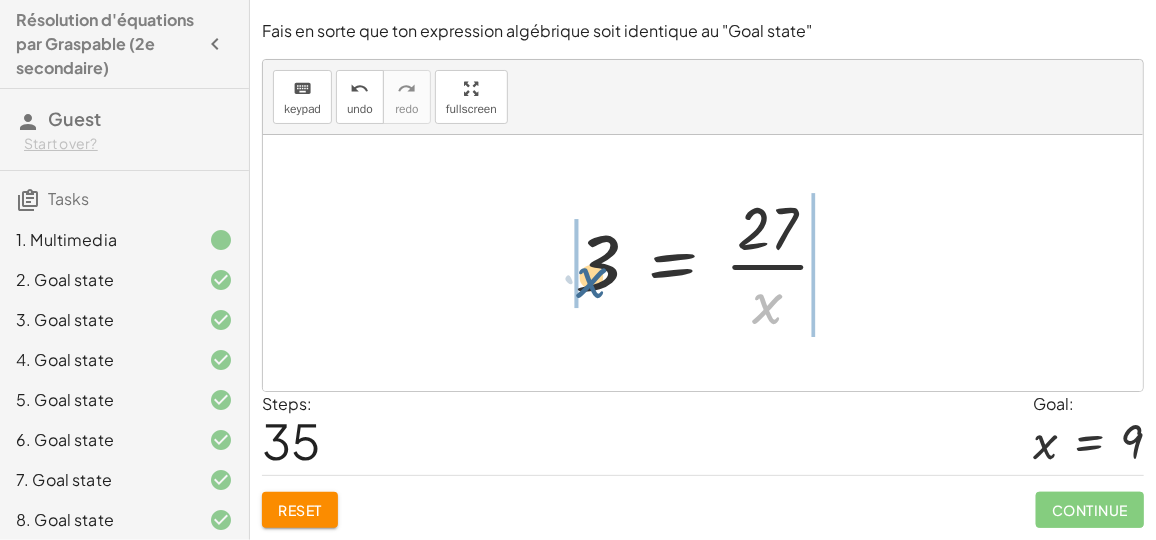 drag, startPoint x: 767, startPoint y: 321, endPoint x: 588, endPoint y: 292, distance: 181.33394 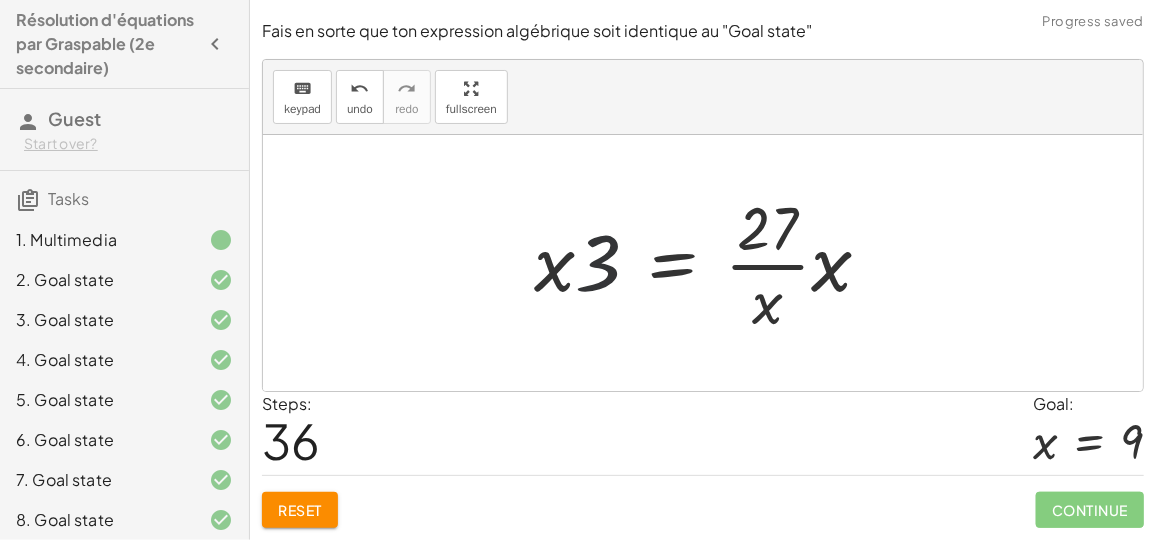 click at bounding box center (710, 263) 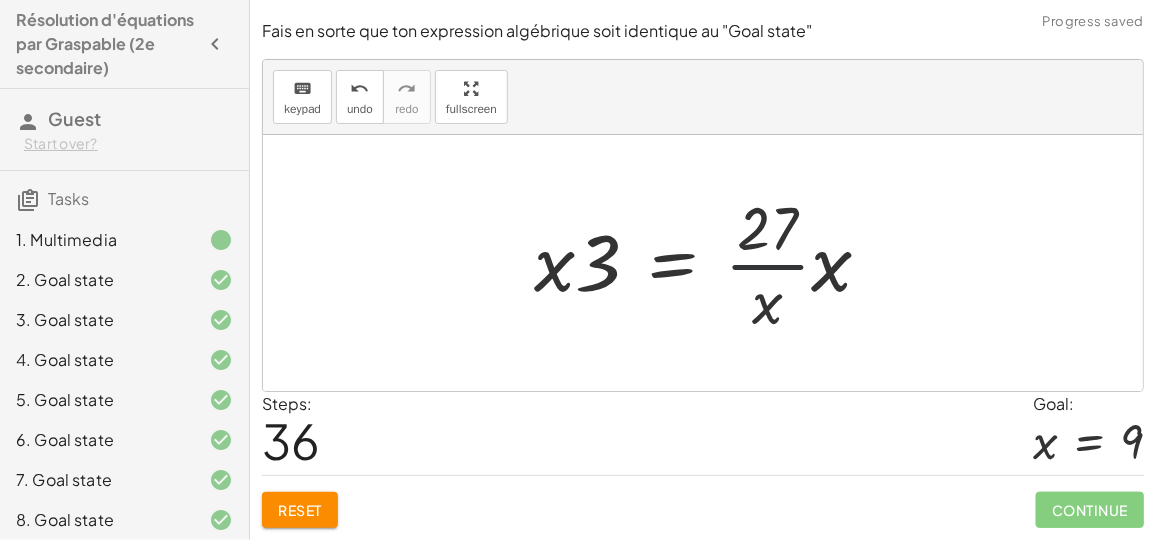 click at bounding box center [710, 263] 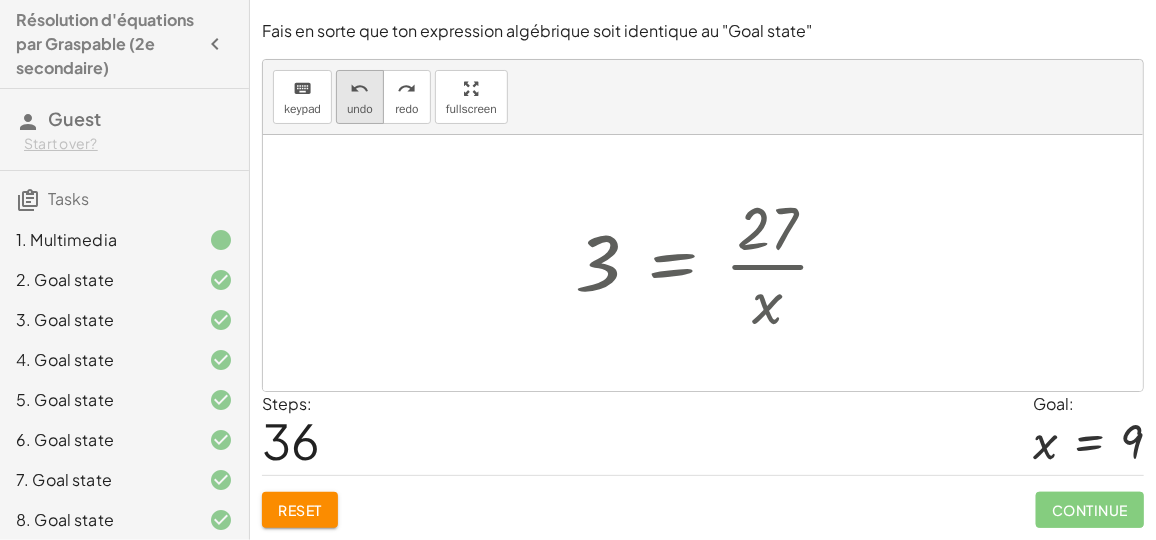 click on "undo" at bounding box center (360, 109) 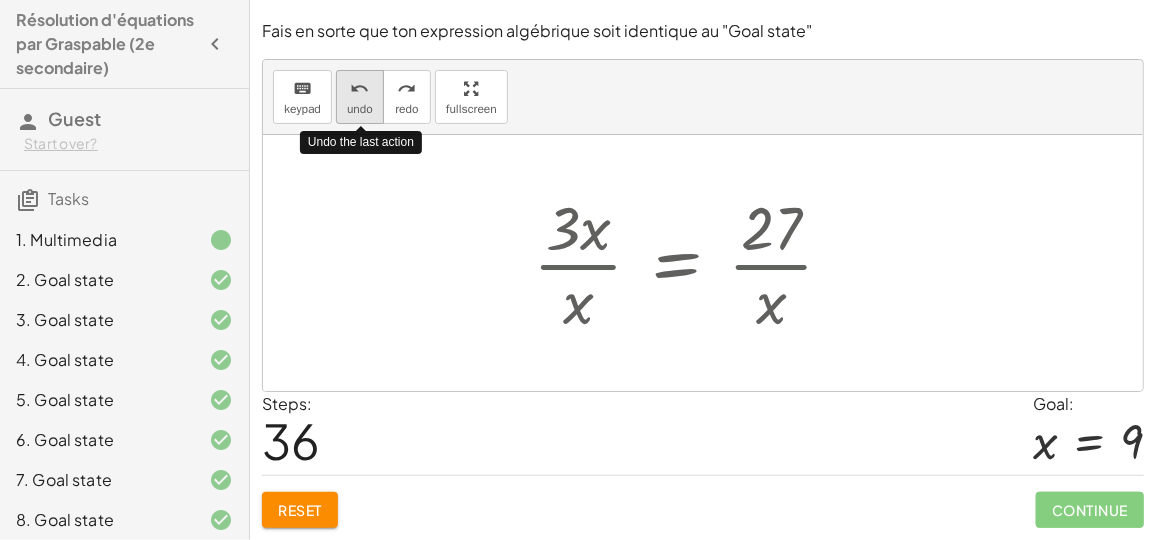click on "undo" at bounding box center [360, 109] 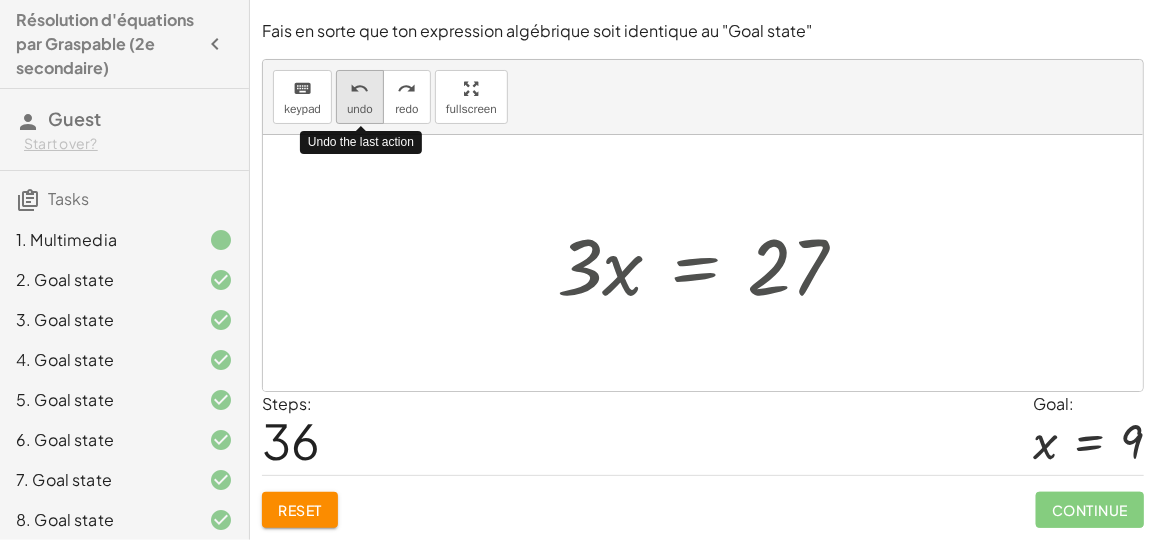 click on "undo" at bounding box center (360, 109) 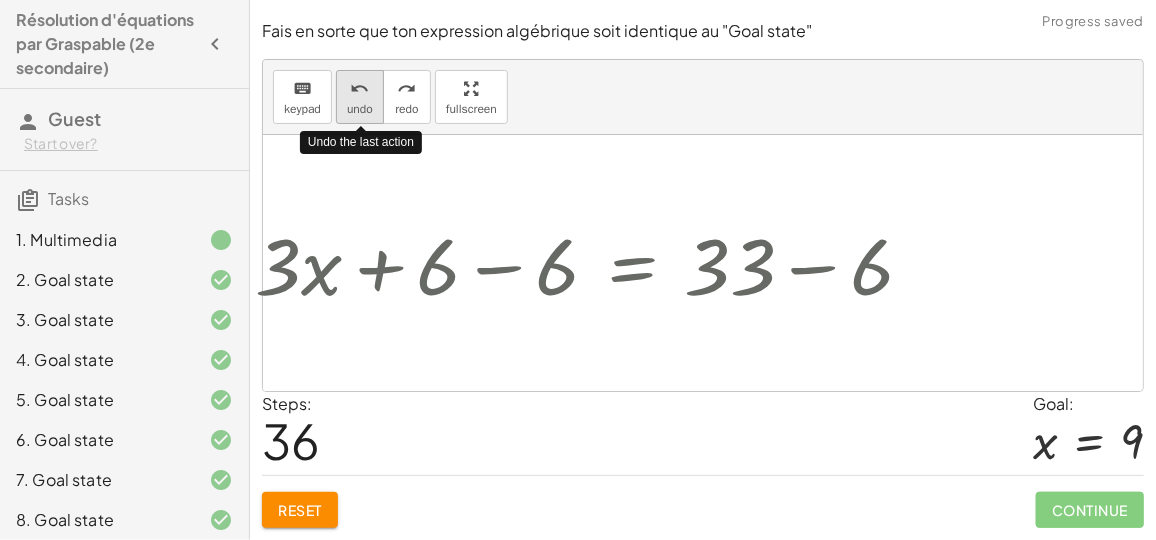 click on "undo" at bounding box center (360, 109) 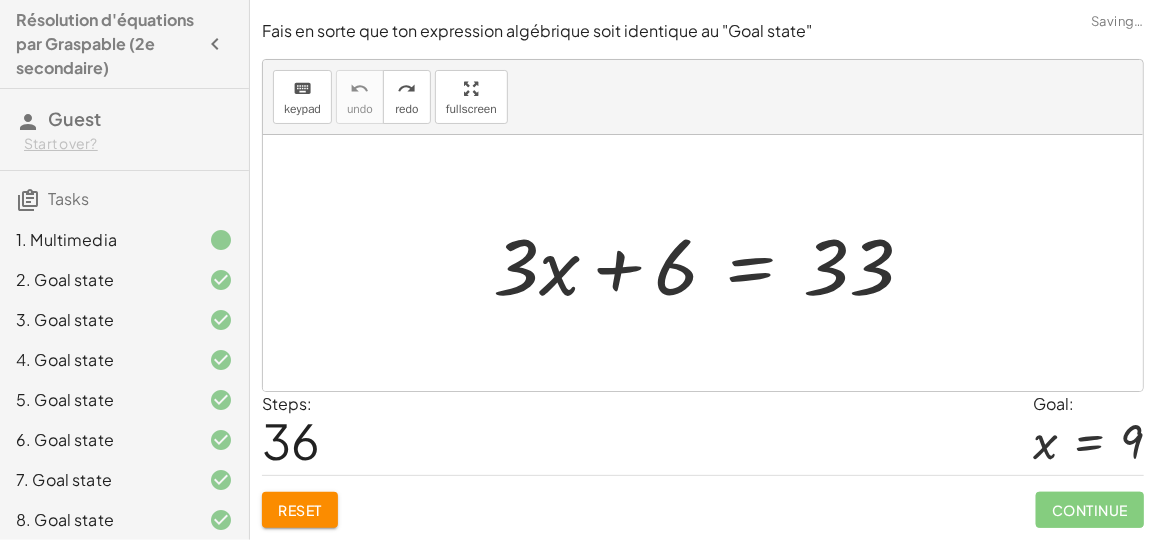 drag, startPoint x: 350, startPoint y: 103, endPoint x: 620, endPoint y: 315, distance: 343.28415 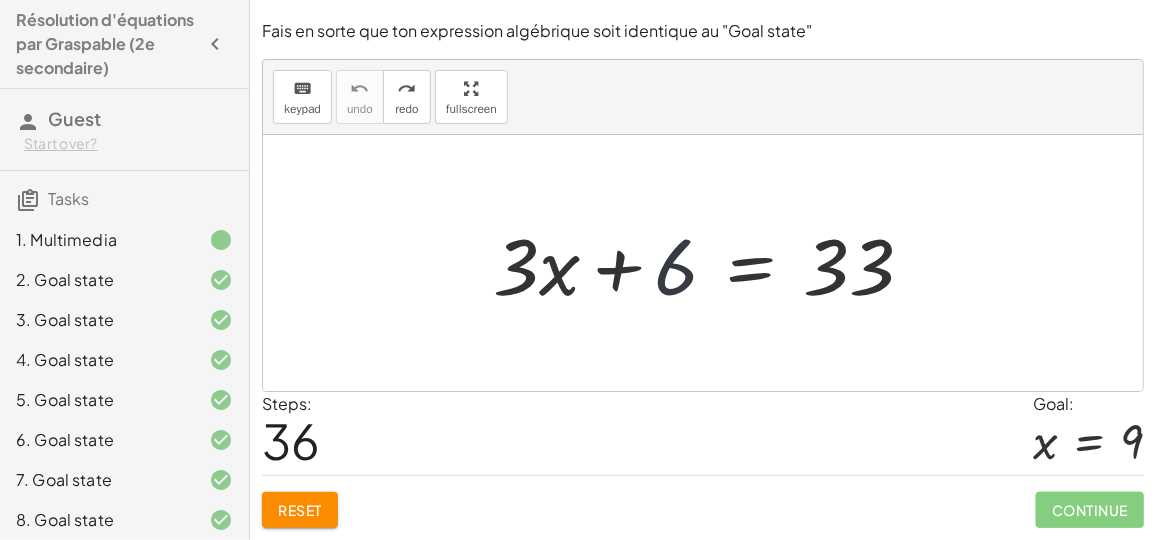 drag, startPoint x: 658, startPoint y: 275, endPoint x: 810, endPoint y: 279, distance: 152.05263 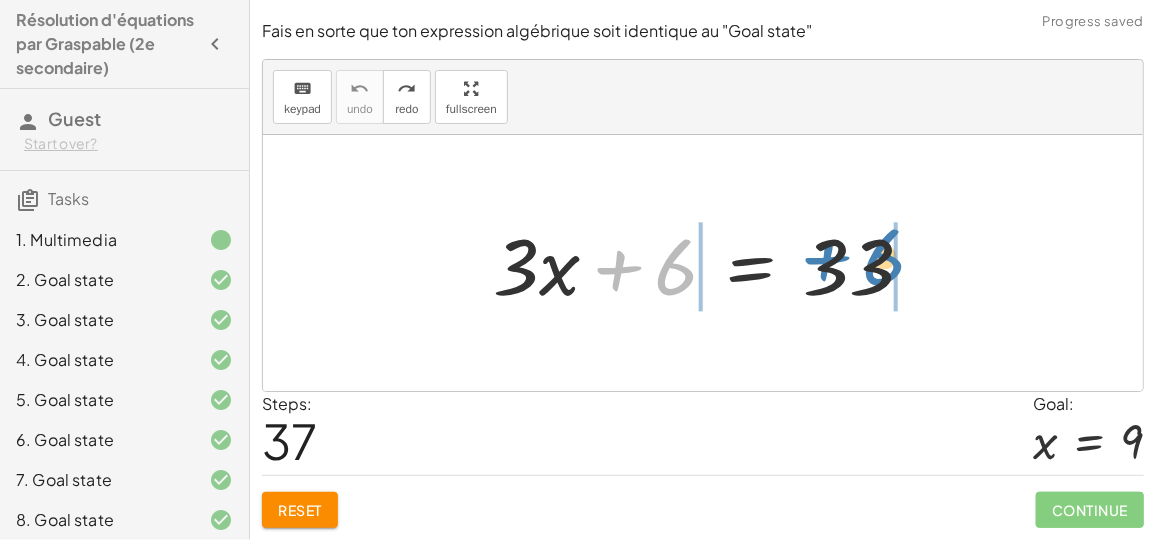 drag, startPoint x: 687, startPoint y: 258, endPoint x: 895, endPoint y: 250, distance: 208.1538 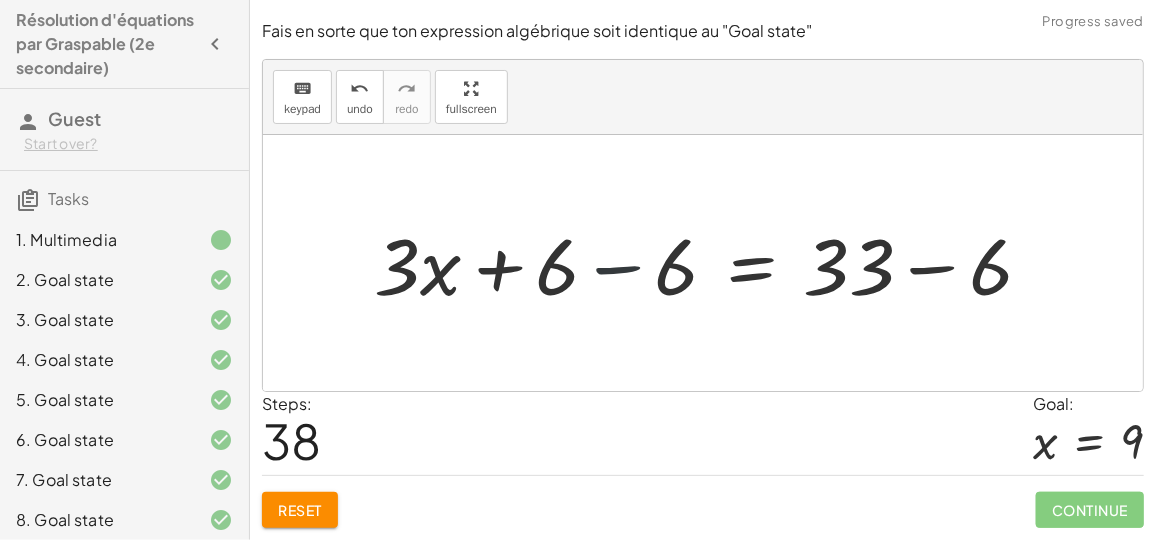 click at bounding box center [711, 263] 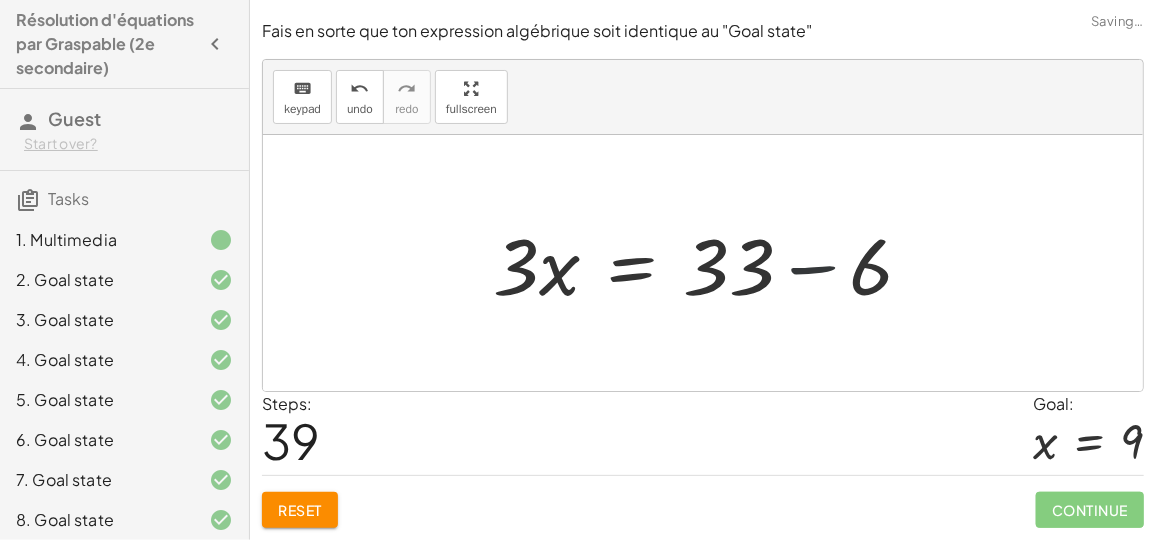 click at bounding box center (711, 263) 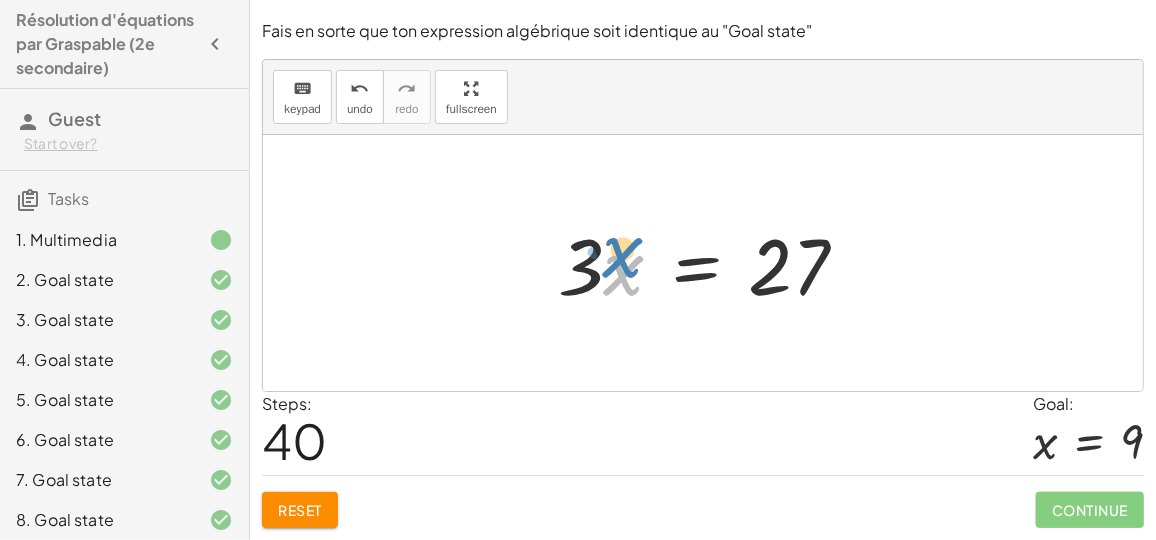 drag, startPoint x: 608, startPoint y: 284, endPoint x: 613, endPoint y: 270, distance: 14.866069 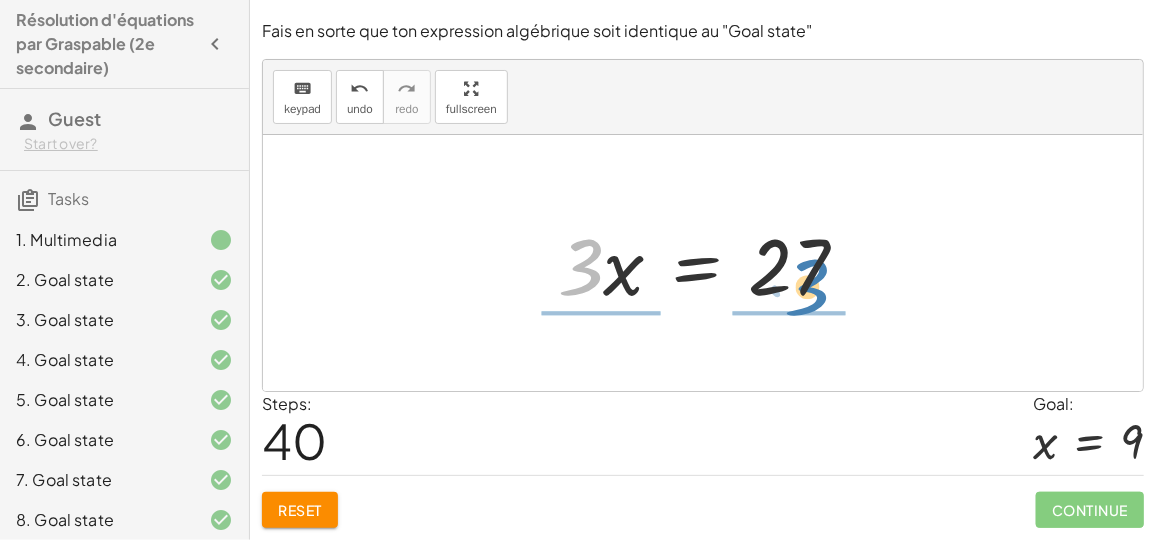 drag, startPoint x: 589, startPoint y: 275, endPoint x: 813, endPoint y: 305, distance: 226 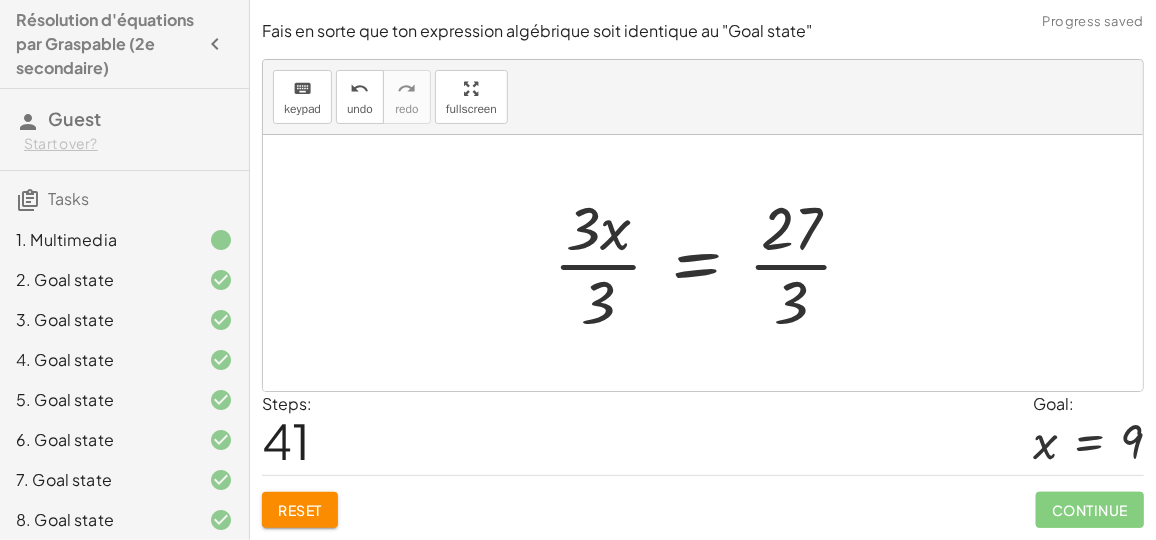 click at bounding box center (711, 263) 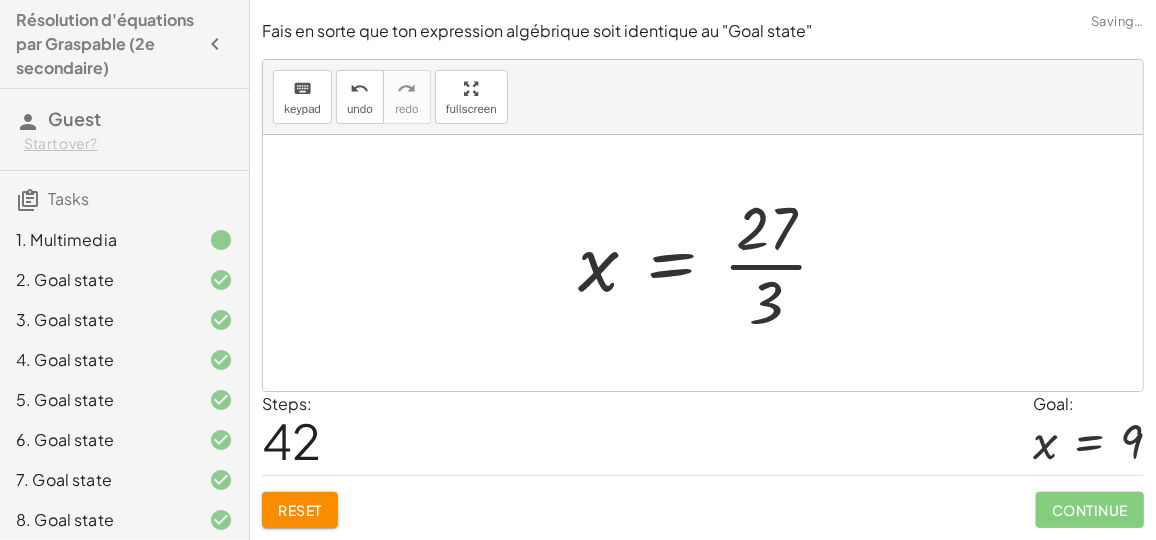 click at bounding box center [711, 263] 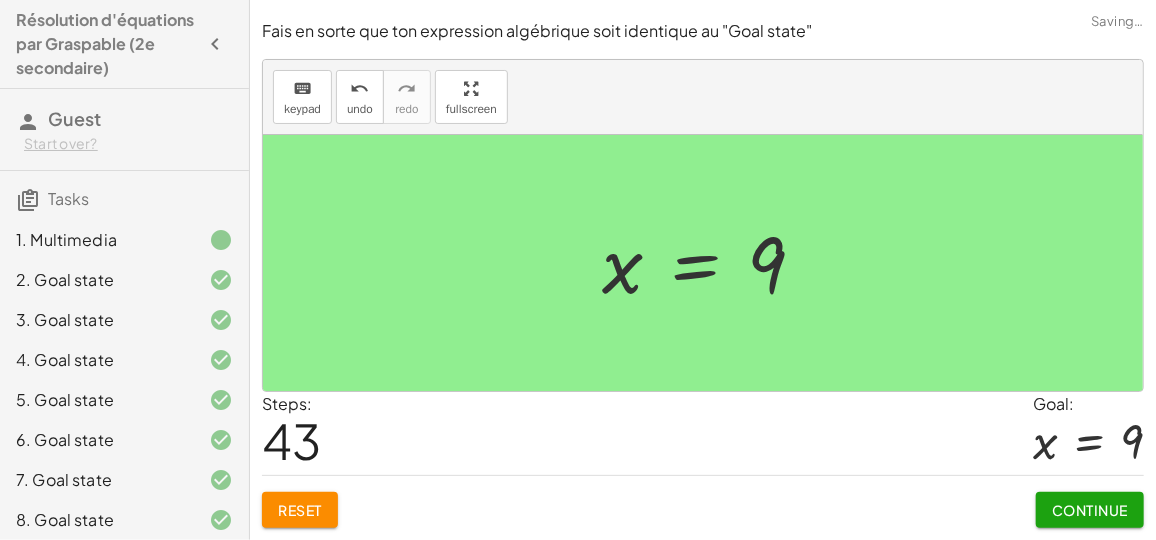 drag, startPoint x: 1092, startPoint y: 529, endPoint x: 1090, endPoint y: 512, distance: 17.117243 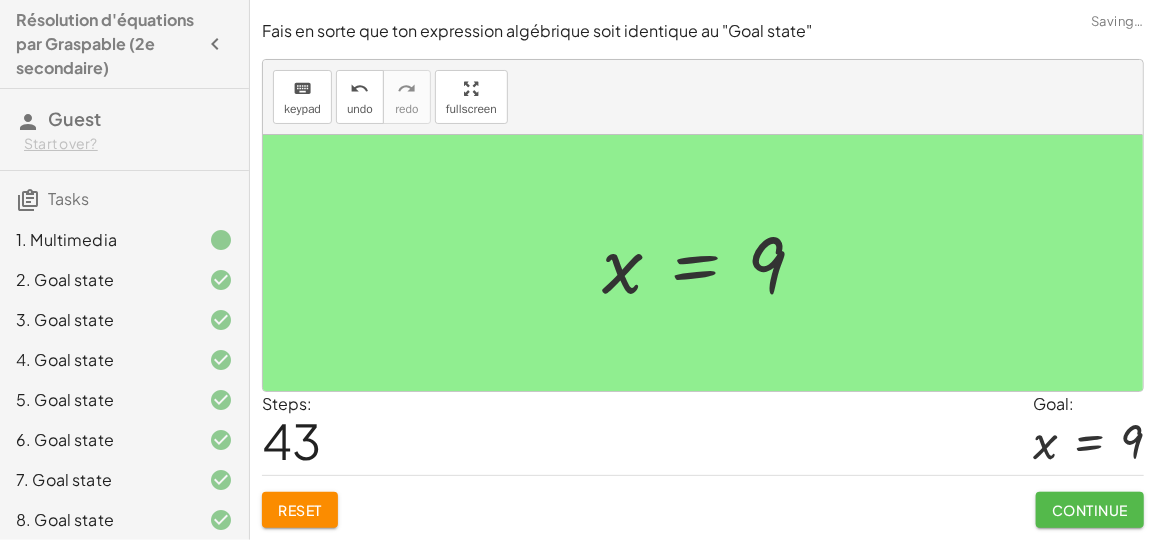 click on "Continue" 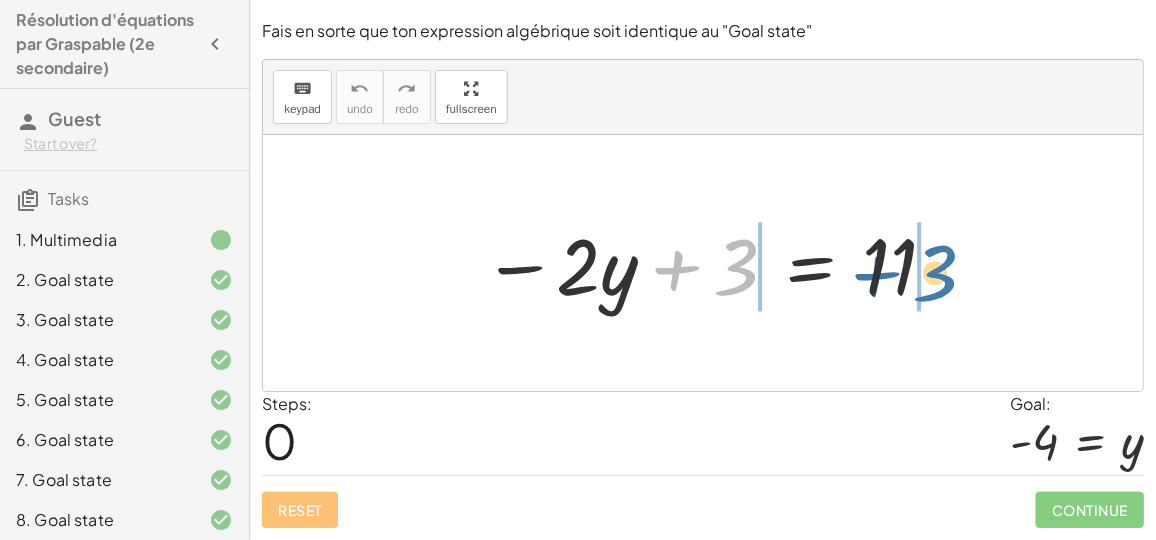 drag, startPoint x: 733, startPoint y: 279, endPoint x: 923, endPoint y: 286, distance: 190.1289 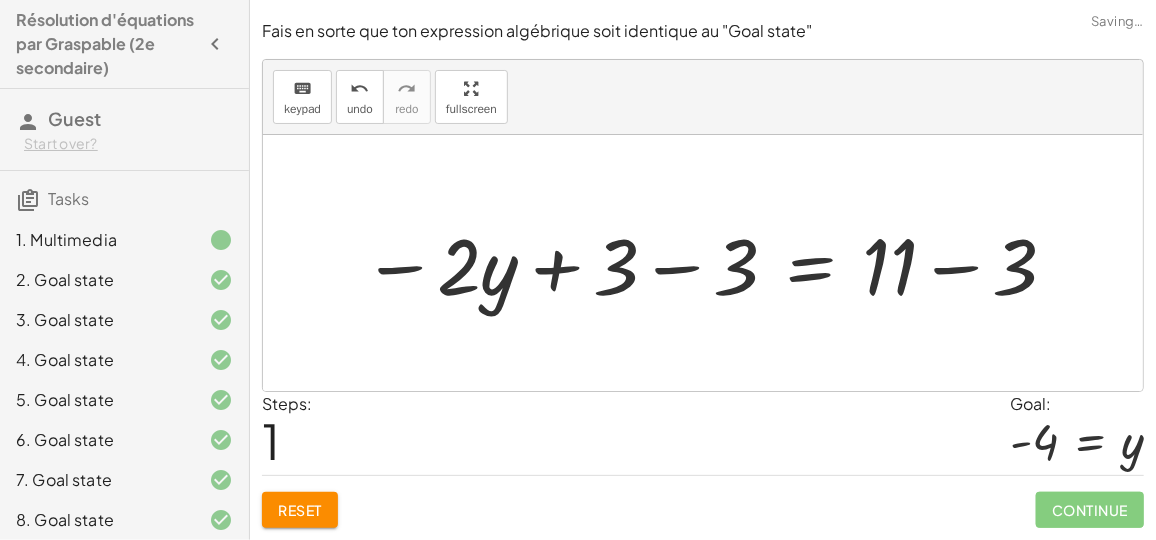 click at bounding box center (711, 263) 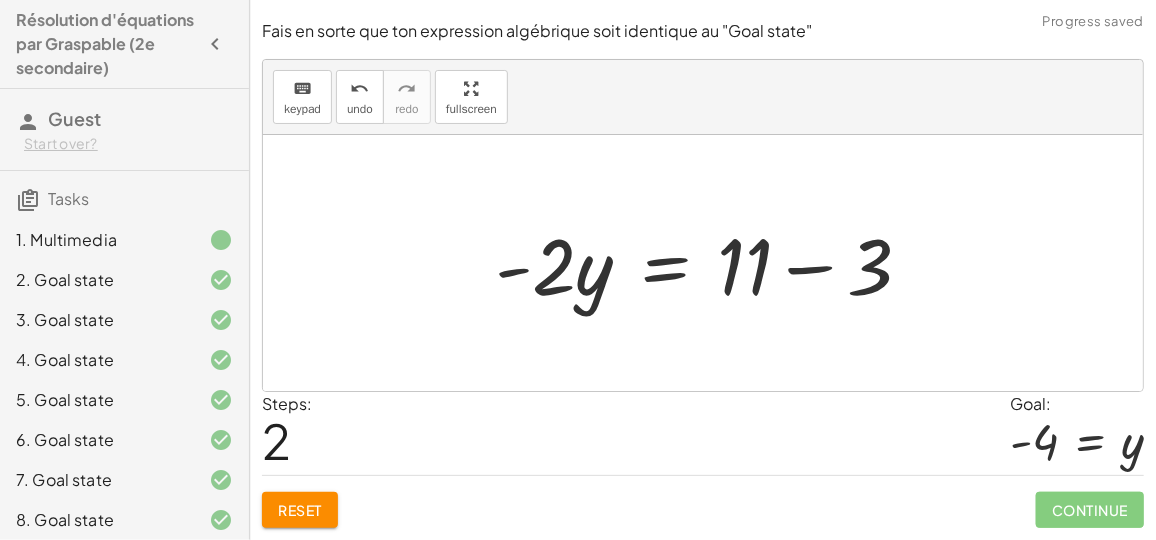 click at bounding box center (711, 263) 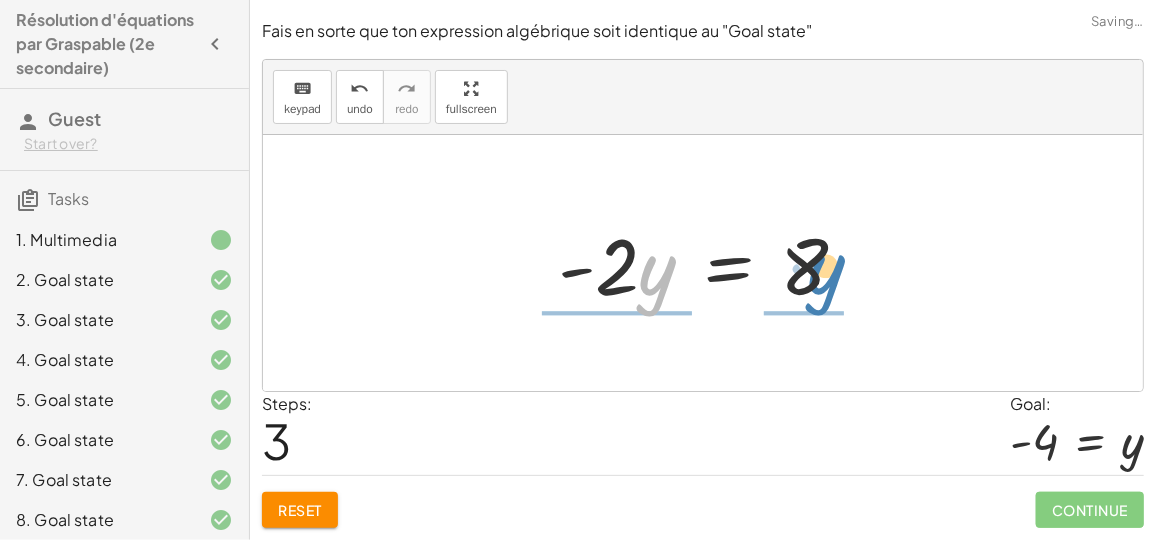 drag, startPoint x: 652, startPoint y: 291, endPoint x: 816, endPoint y: 290, distance: 164.00305 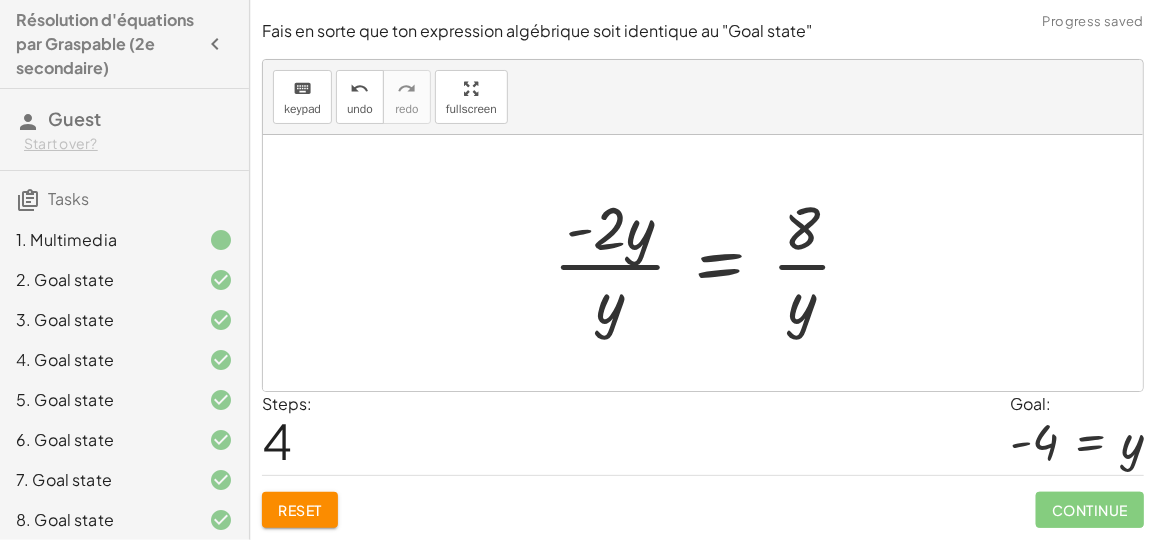 click at bounding box center [711, 263] 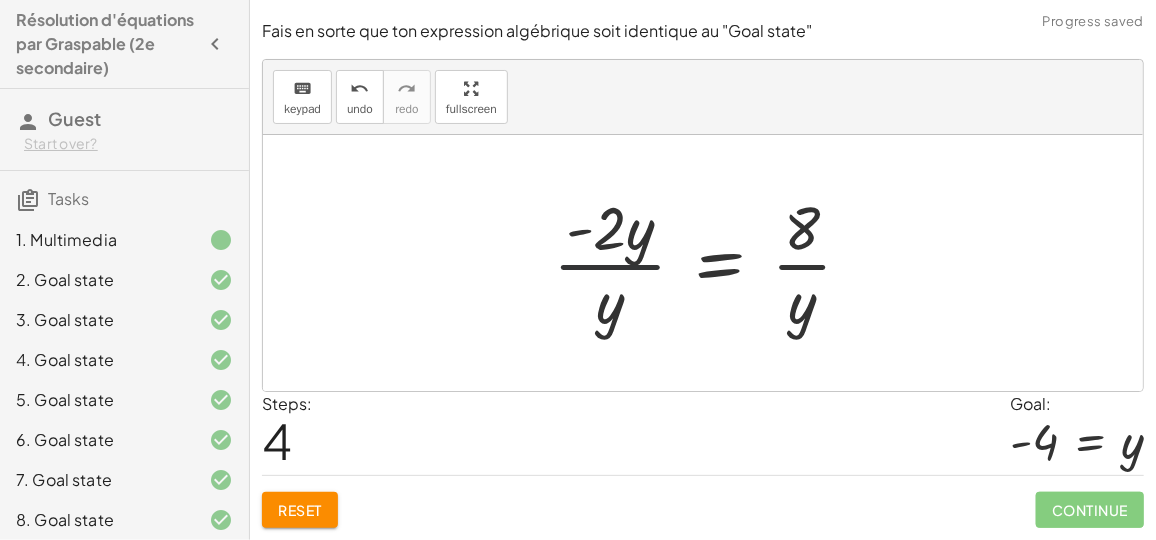 click at bounding box center [711, 263] 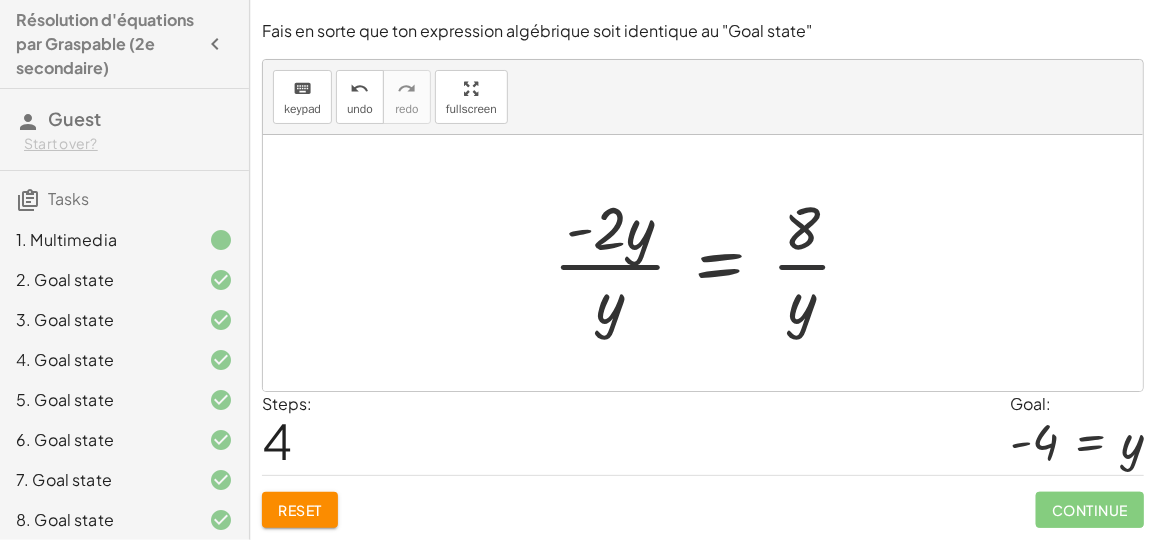 click at bounding box center (711, 263) 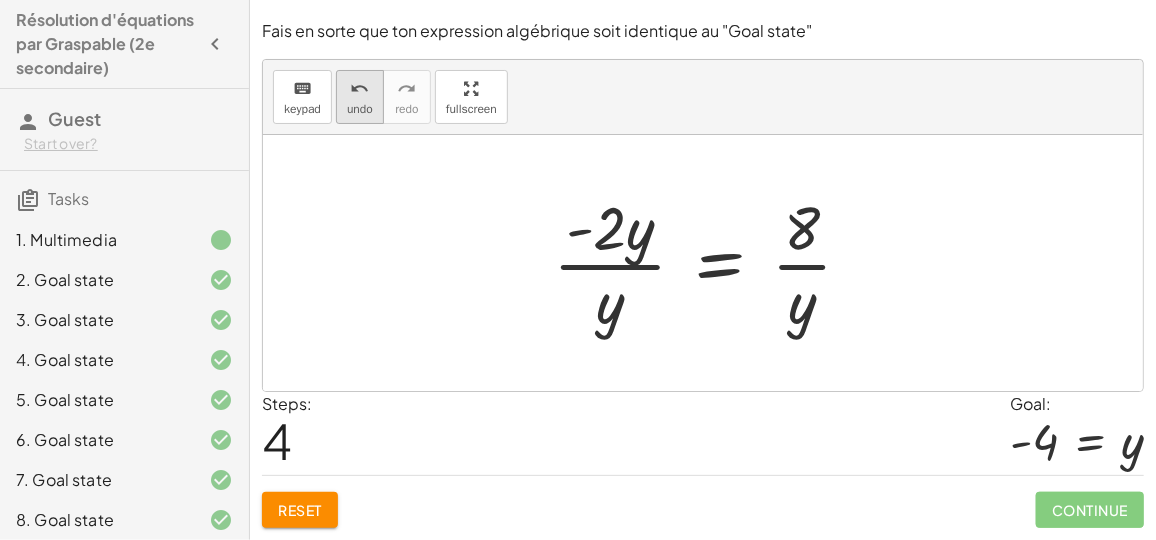 click on "undo" at bounding box center [360, 88] 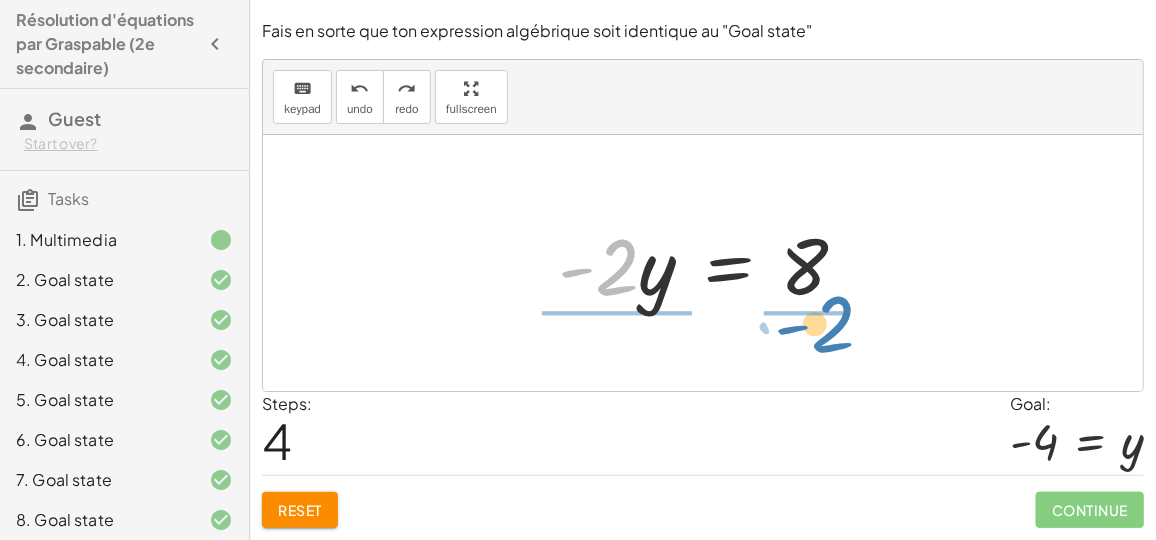 drag, startPoint x: 615, startPoint y: 283, endPoint x: 833, endPoint y: 340, distance: 225.32864 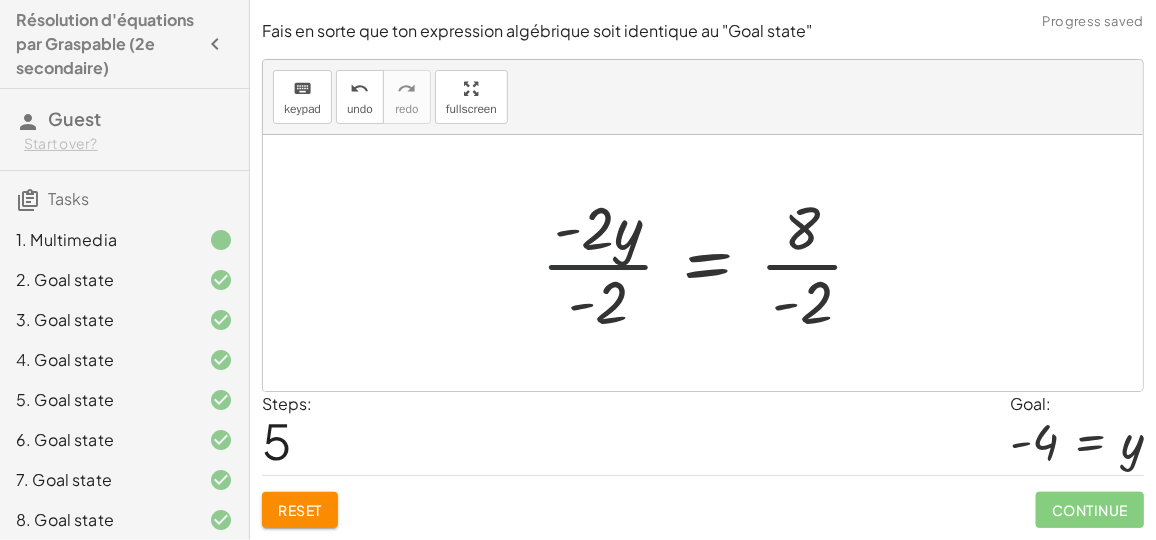 click at bounding box center (711, 263) 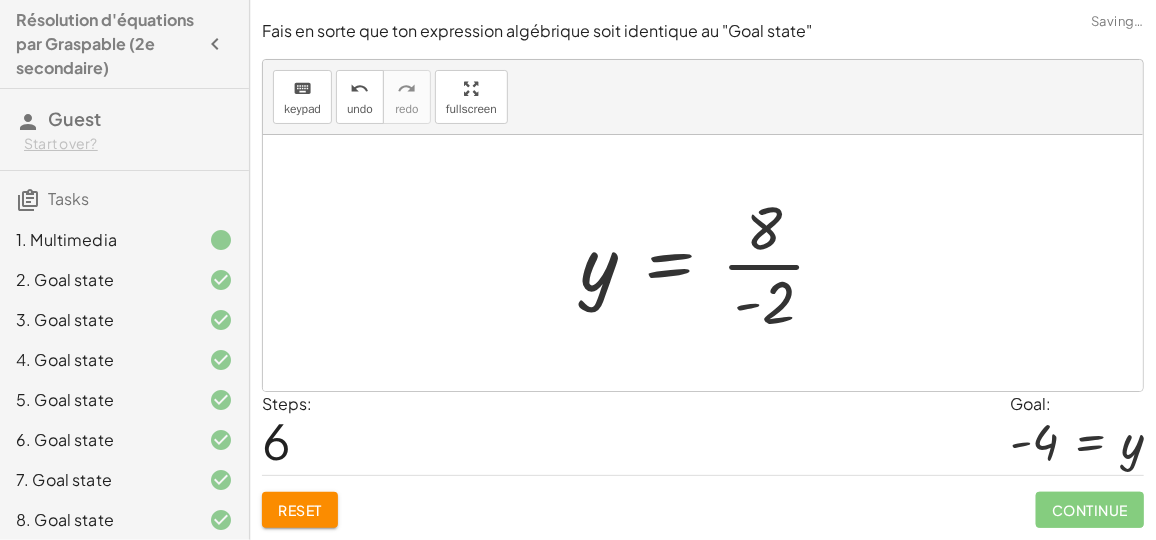 click at bounding box center [711, 263] 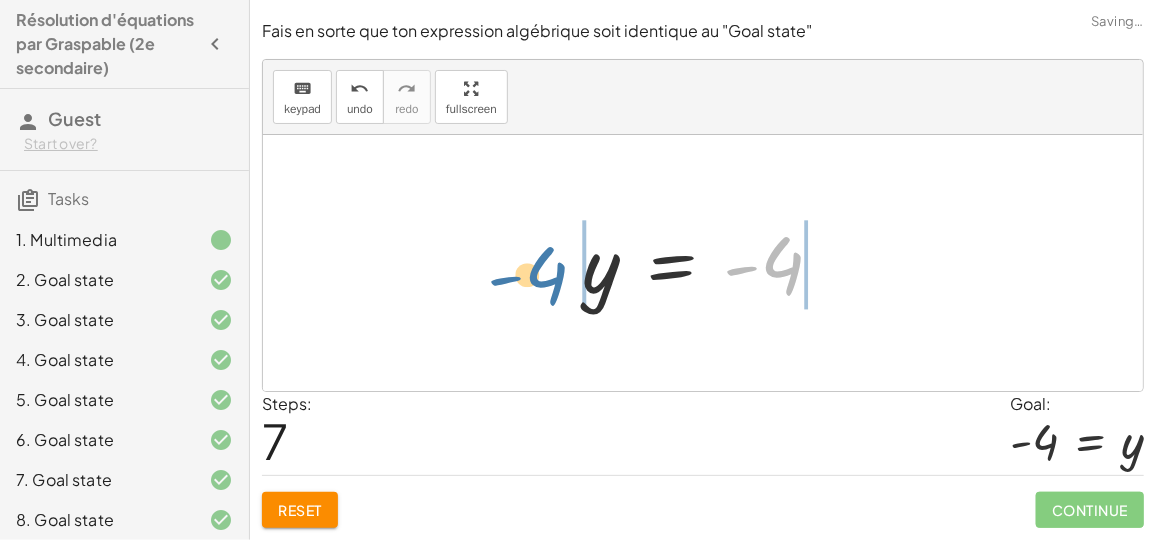 drag, startPoint x: 781, startPoint y: 293, endPoint x: 532, endPoint y: 303, distance: 249.20073 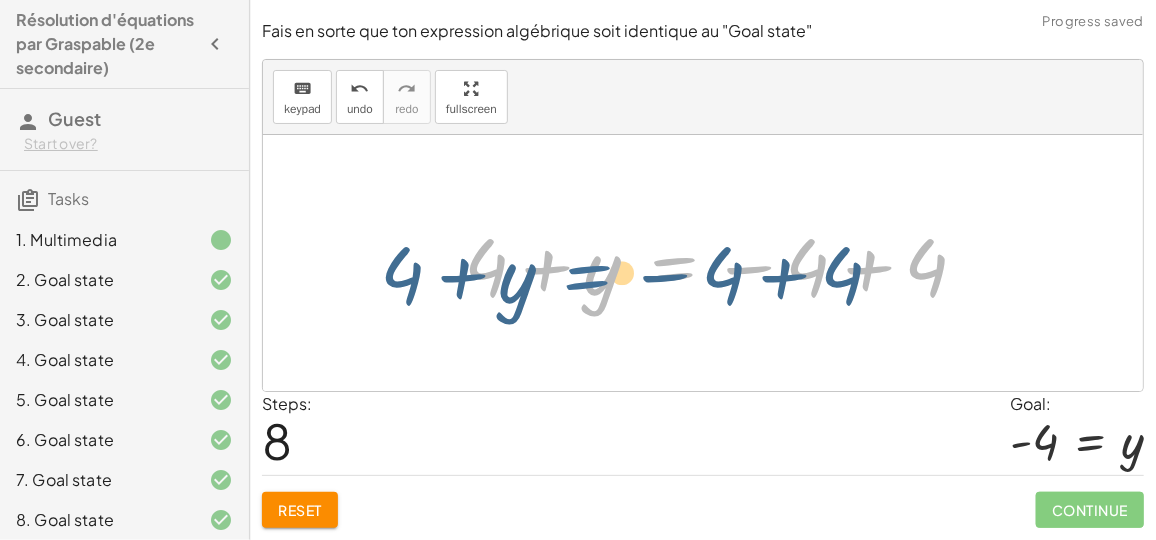 drag, startPoint x: 662, startPoint y: 266, endPoint x: 613, endPoint y: 264, distance: 49.0408 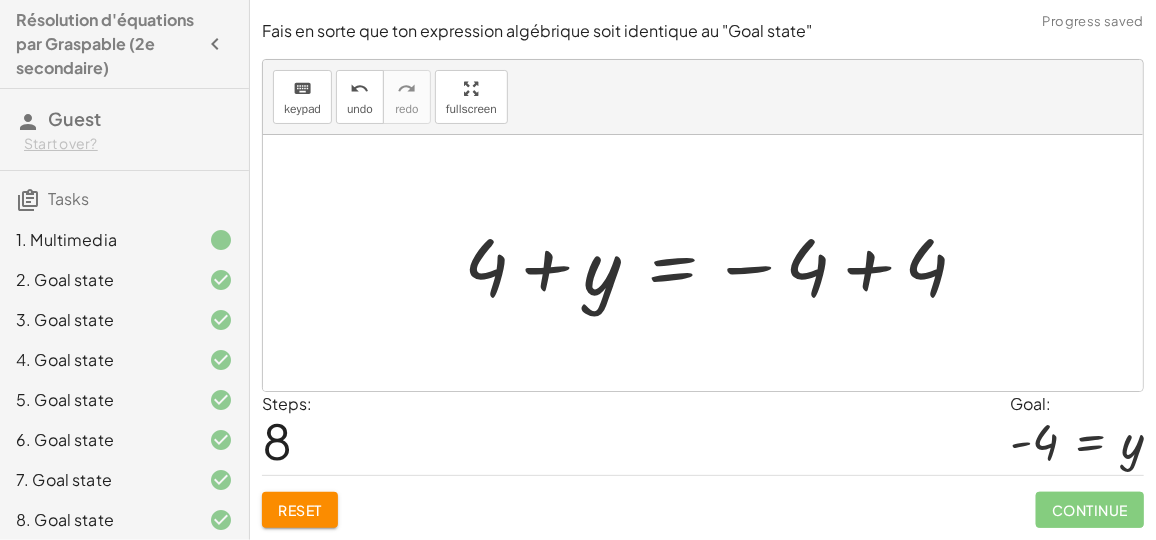 click at bounding box center (723, 263) 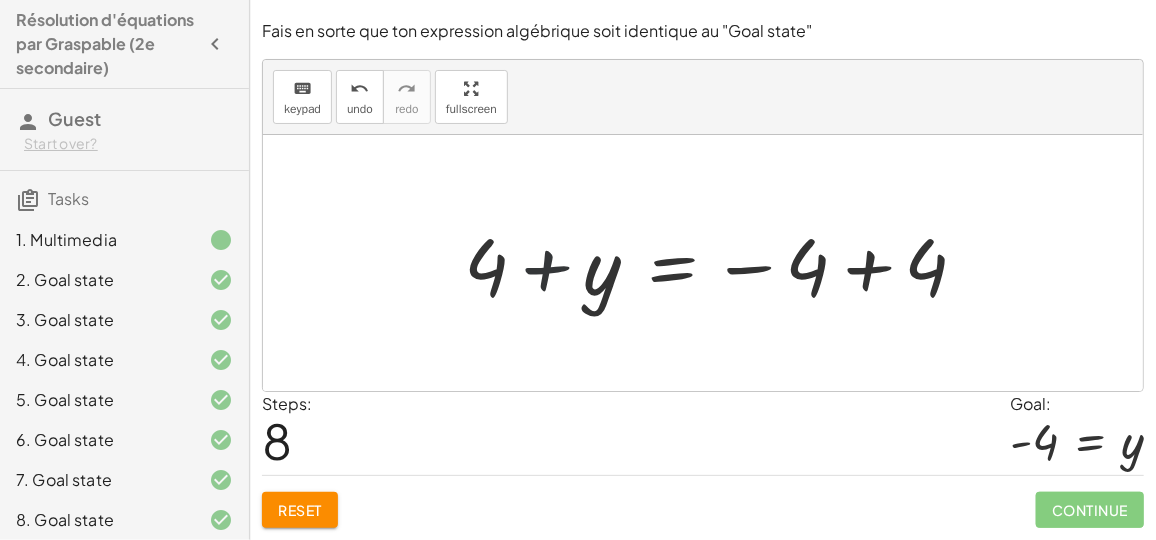 click at bounding box center [723, 263] 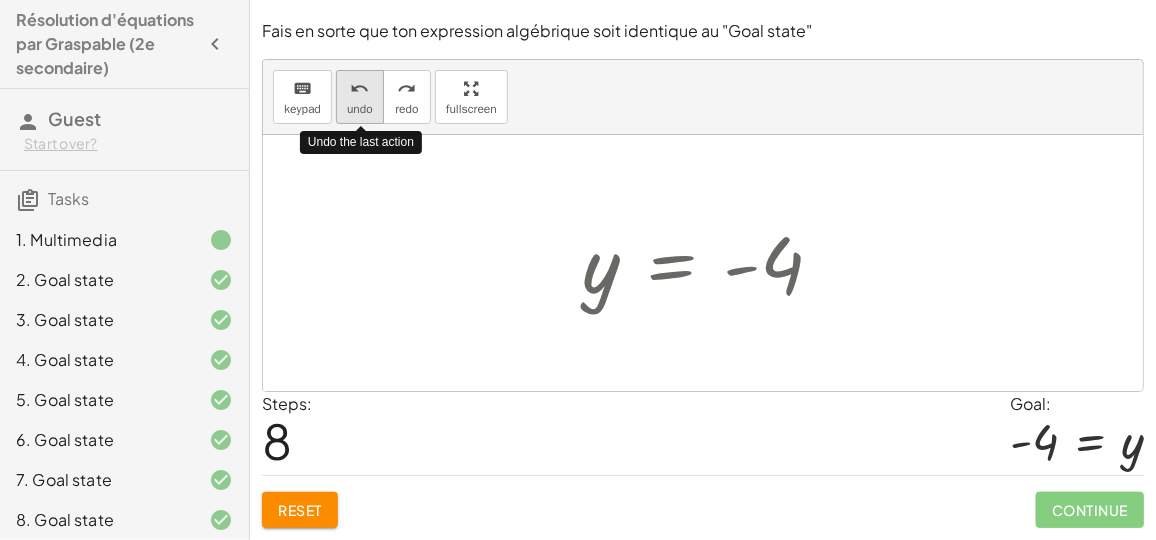 click on "undo" at bounding box center (359, 89) 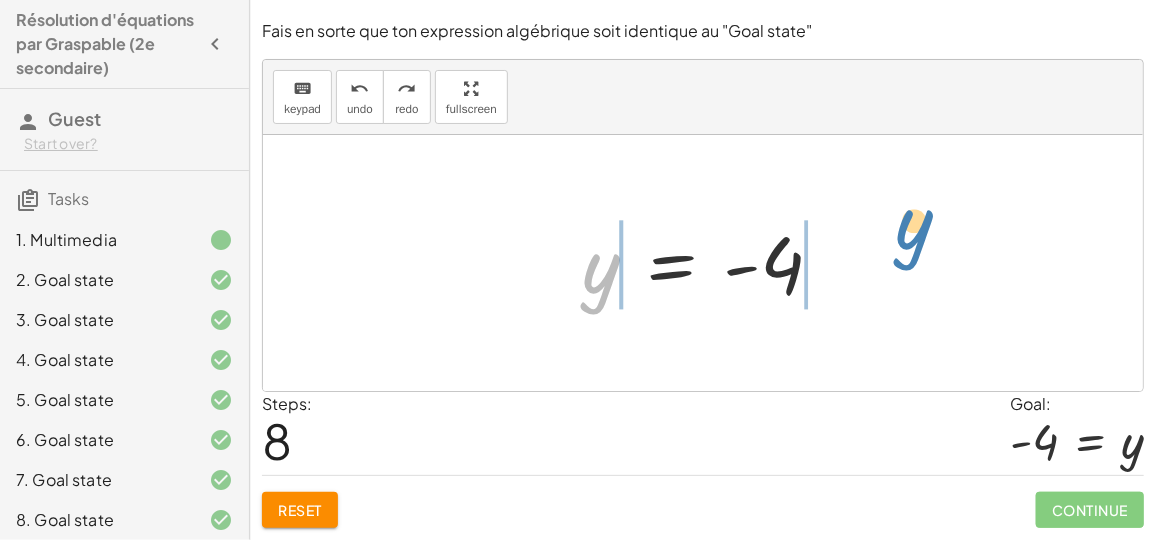 drag, startPoint x: 596, startPoint y: 273, endPoint x: 911, endPoint y: 229, distance: 318.05817 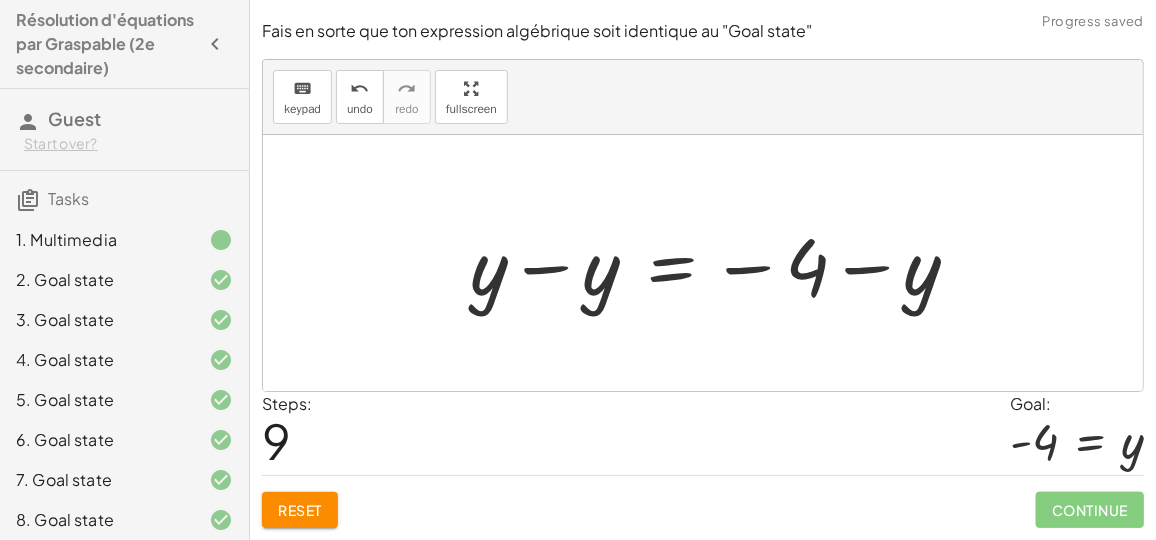 click at bounding box center (723, 263) 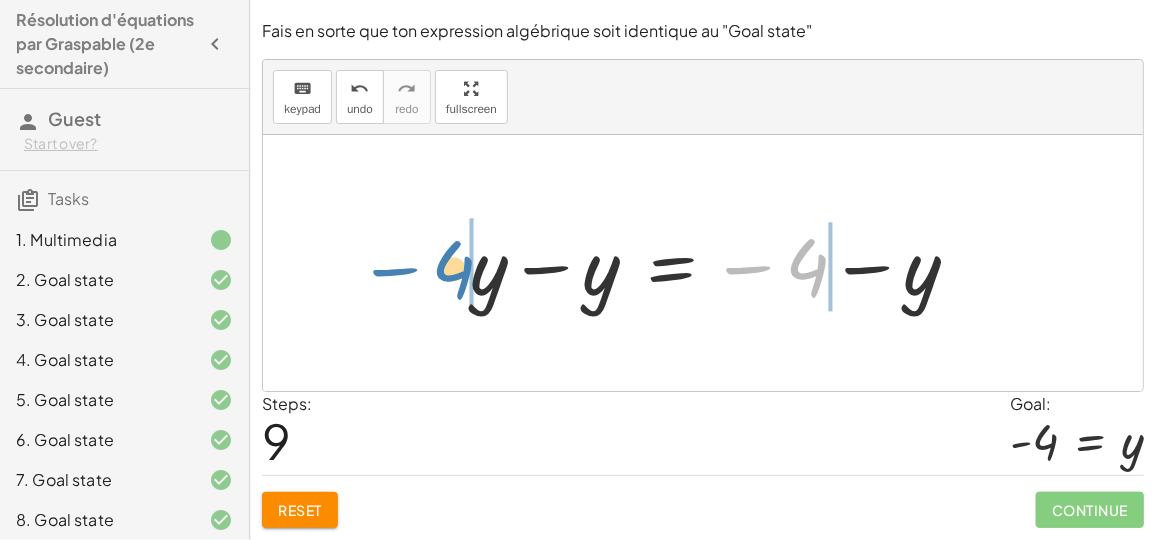 drag, startPoint x: 811, startPoint y: 279, endPoint x: 440, endPoint y: 278, distance: 371.00134 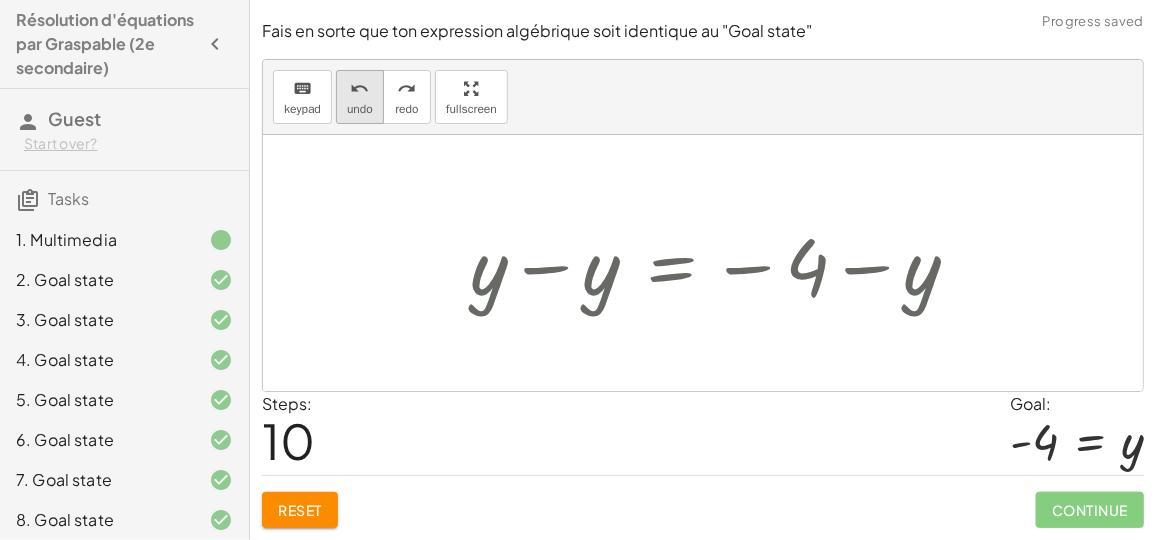 click on "undo" at bounding box center (360, 88) 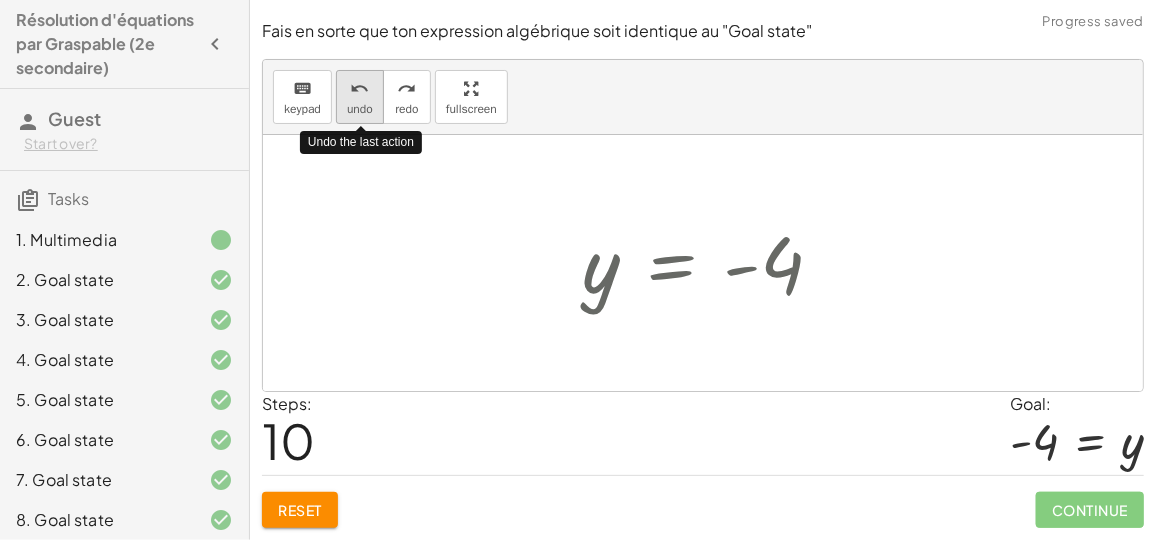 click on "undo" at bounding box center [360, 88] 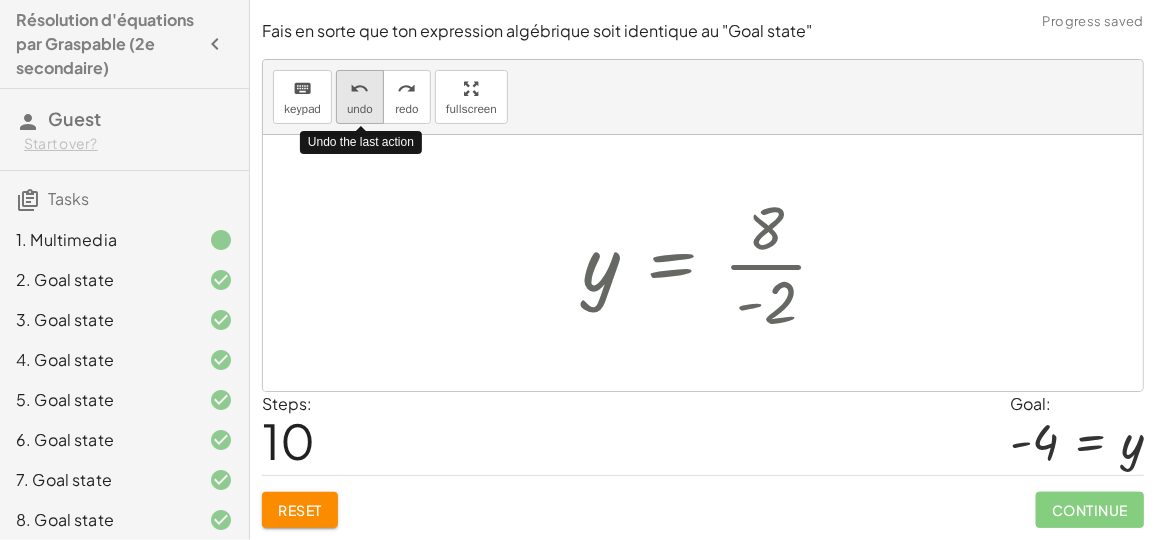 click on "undo" at bounding box center [360, 88] 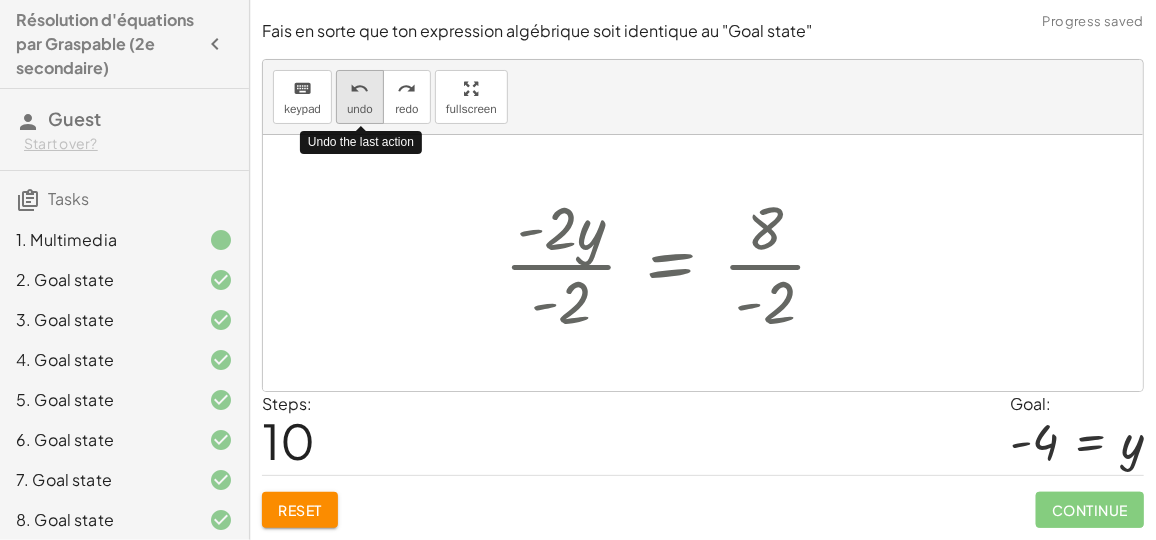 click on "undo" at bounding box center (360, 88) 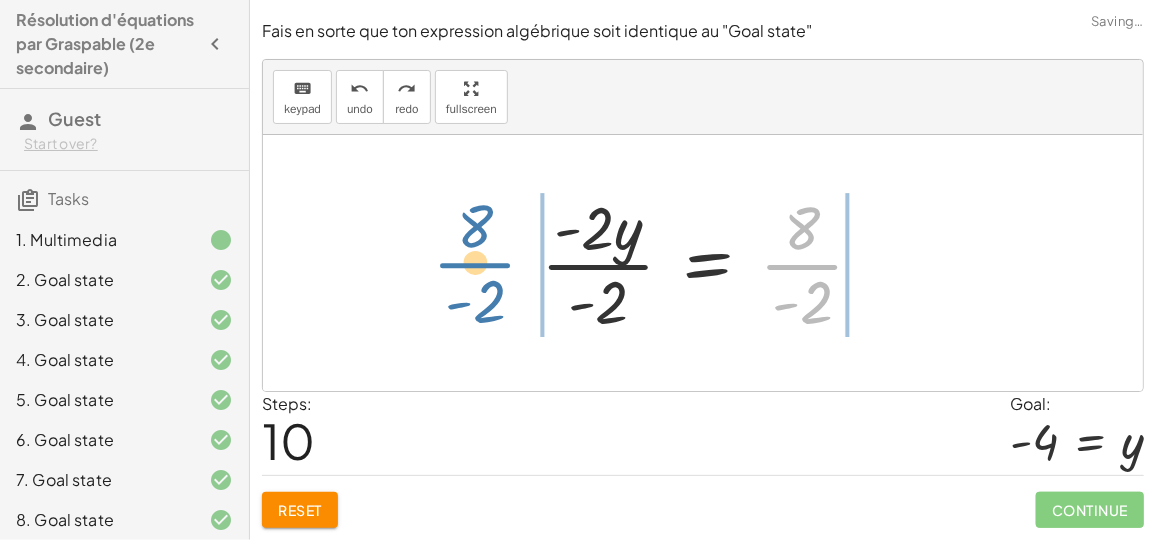 drag, startPoint x: 800, startPoint y: 266, endPoint x: 441, endPoint y: 252, distance: 359.2729 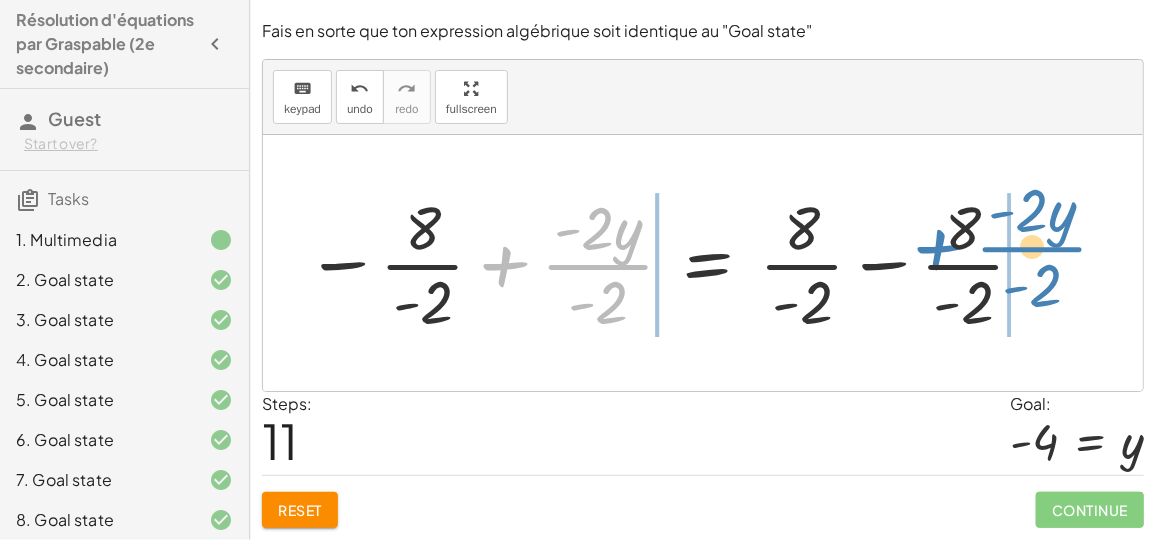 drag, startPoint x: 595, startPoint y: 263, endPoint x: 1058, endPoint y: 243, distance: 463.43176 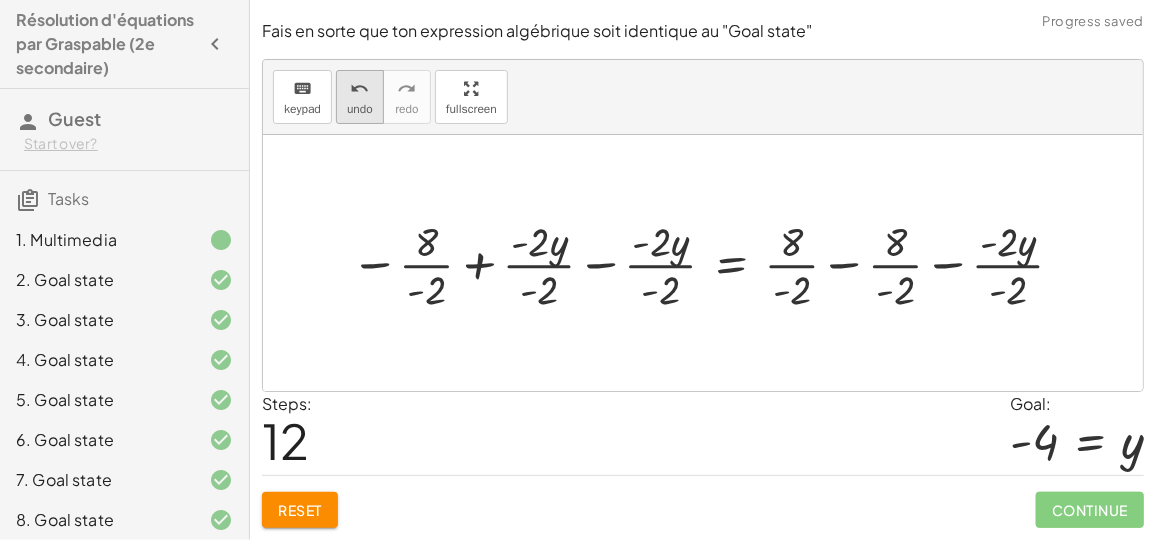 click on "undo undo" at bounding box center [360, 97] 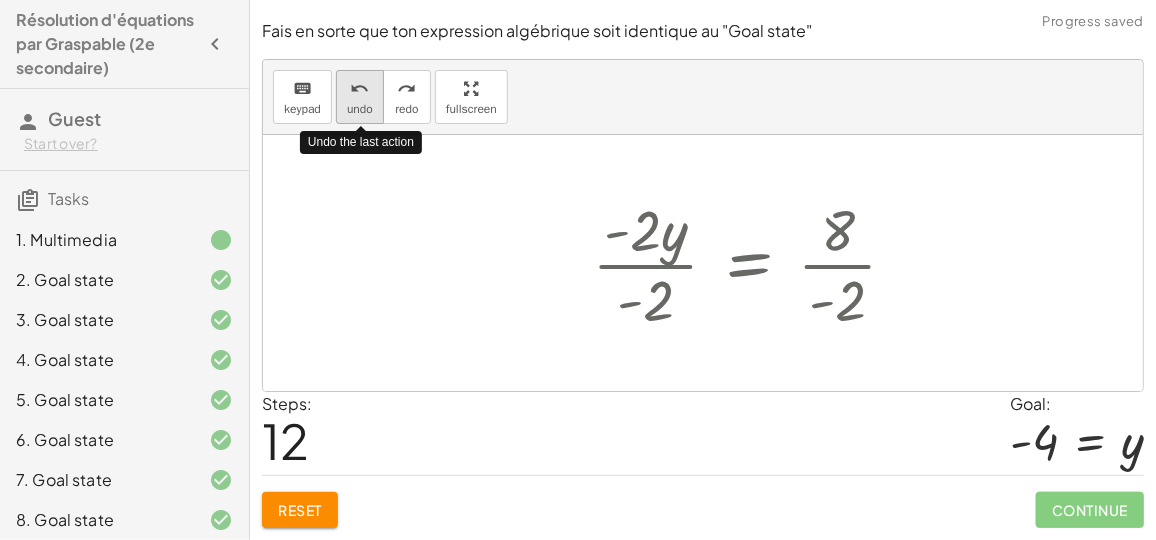 click on "undo undo" at bounding box center [360, 97] 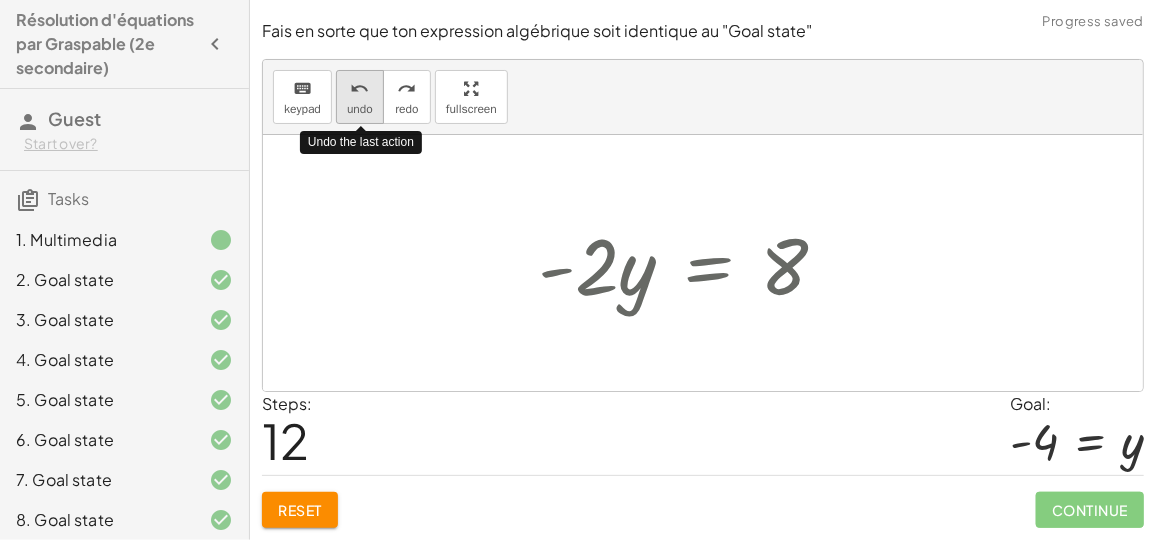 click on "undo undo" at bounding box center (360, 97) 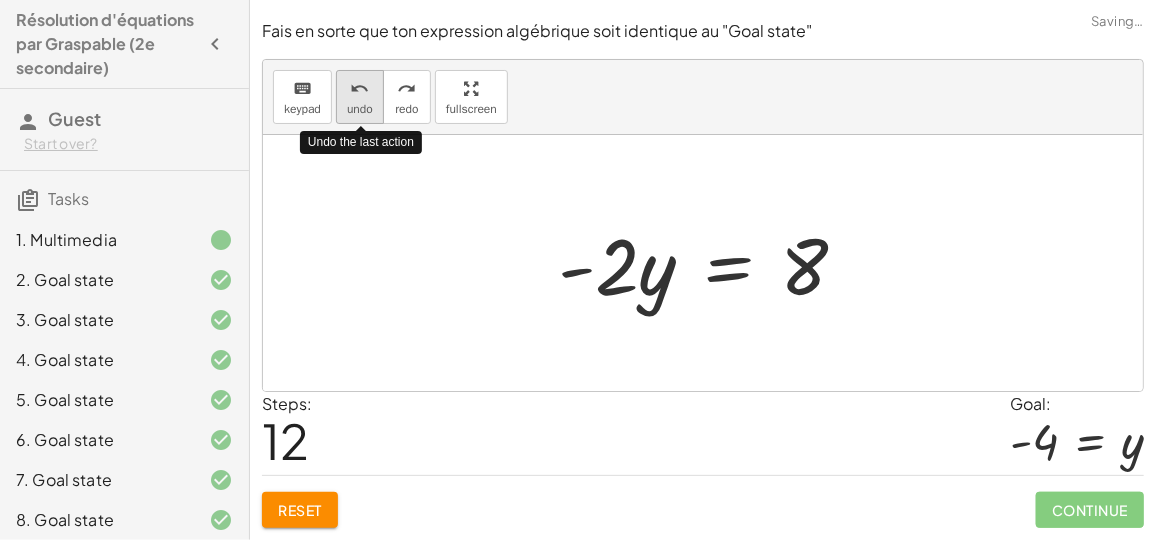 click on "undo undo" at bounding box center (360, 97) 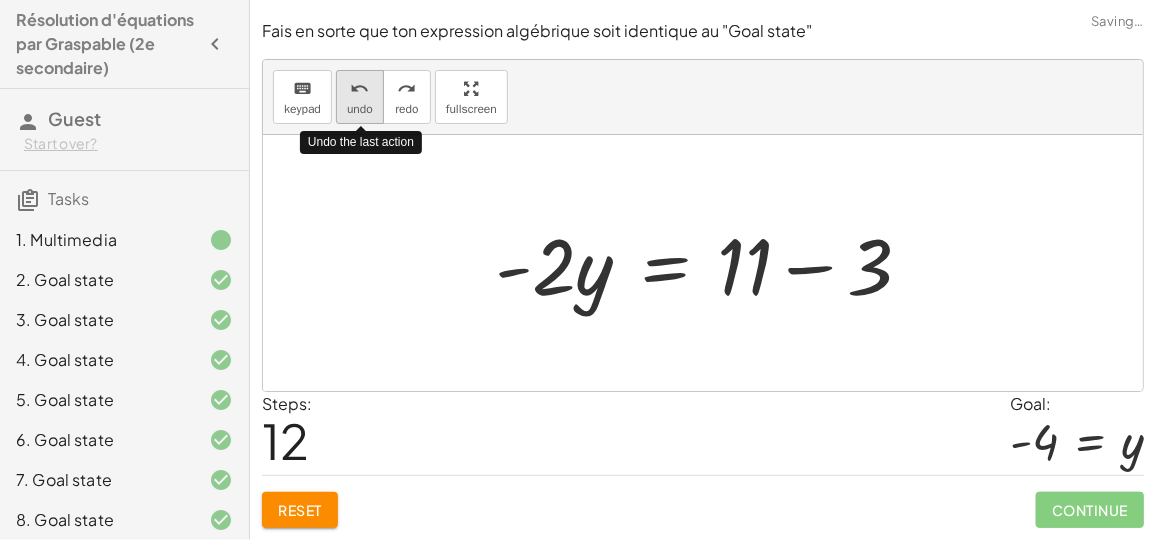 click on "undo undo" at bounding box center [360, 97] 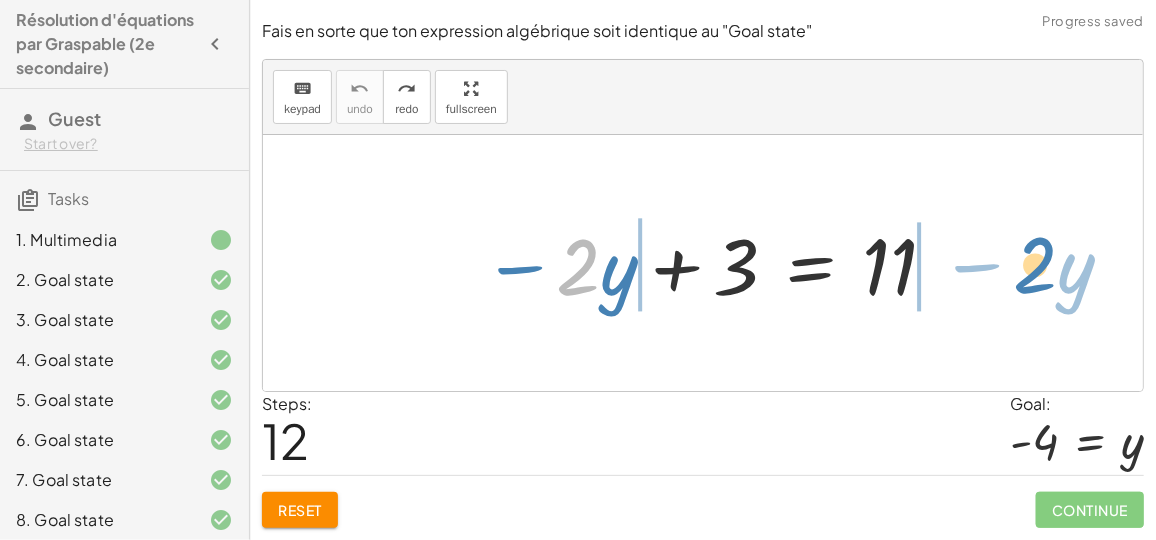 drag, startPoint x: 574, startPoint y: 303, endPoint x: 1029, endPoint y: 301, distance: 455.0044 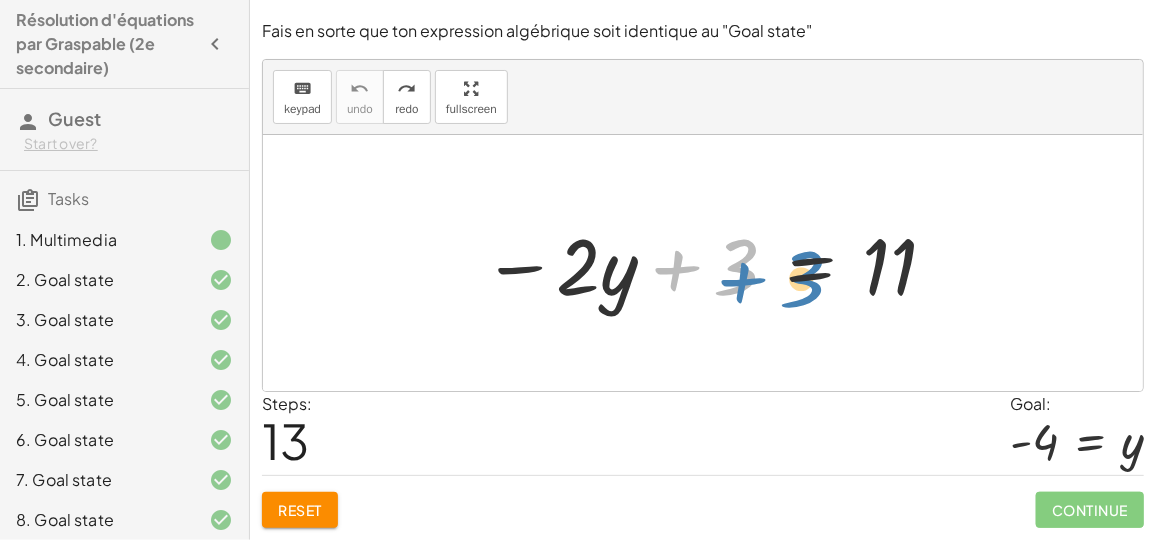 drag, startPoint x: 735, startPoint y: 282, endPoint x: 750, endPoint y: 297, distance: 21.213203 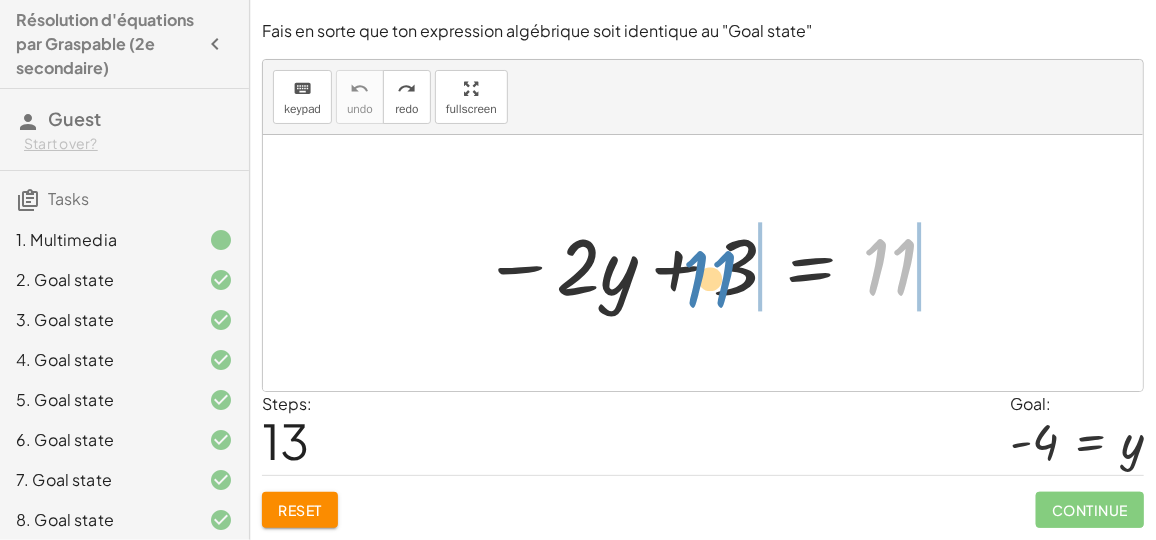 drag, startPoint x: 878, startPoint y: 272, endPoint x: 698, endPoint y: 278, distance: 180.09998 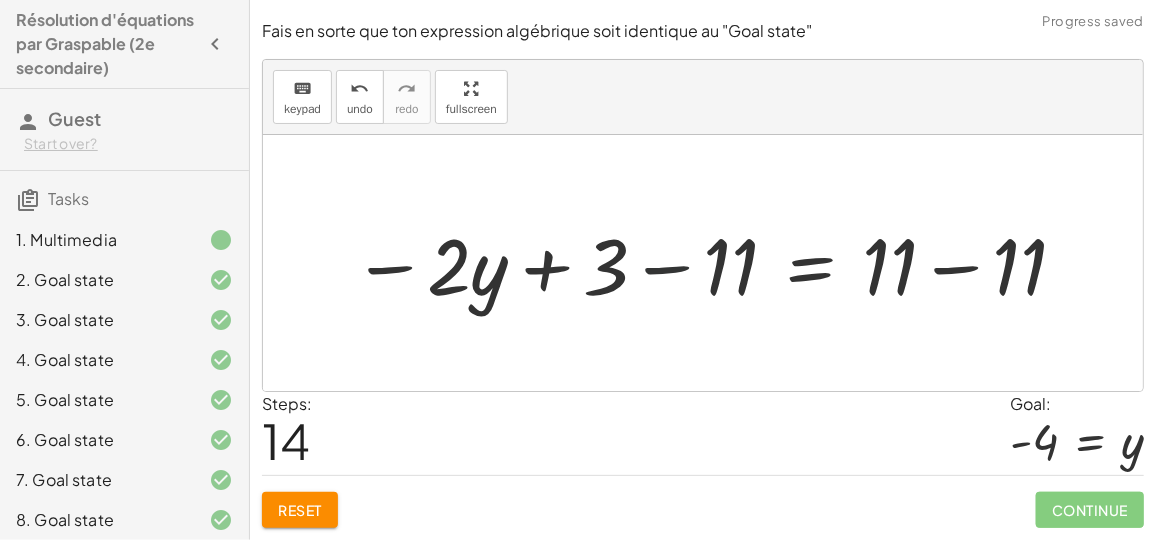click at bounding box center (710, 263) 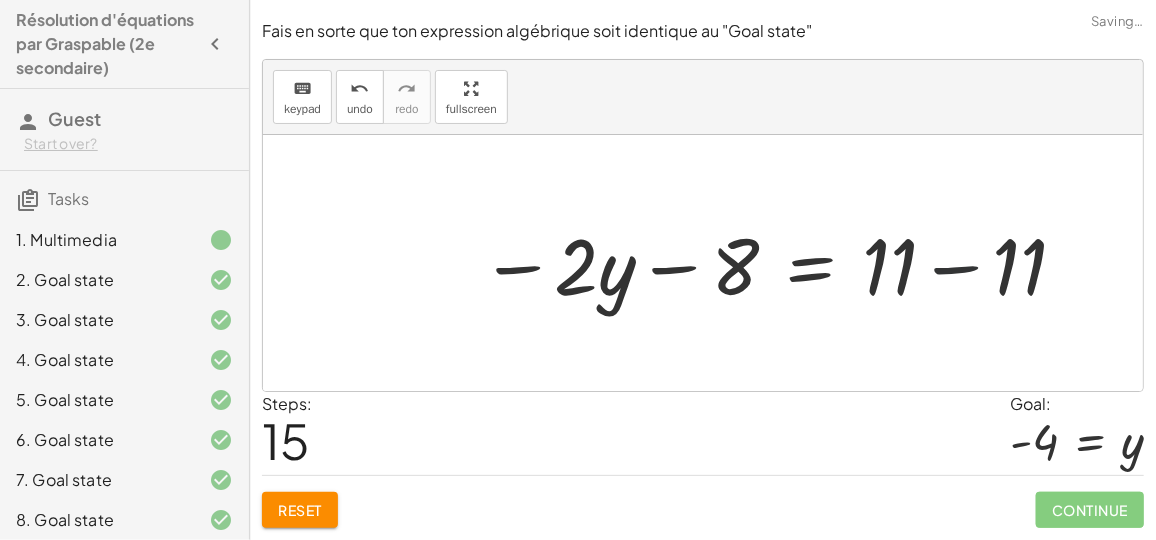 click at bounding box center [775, 263] 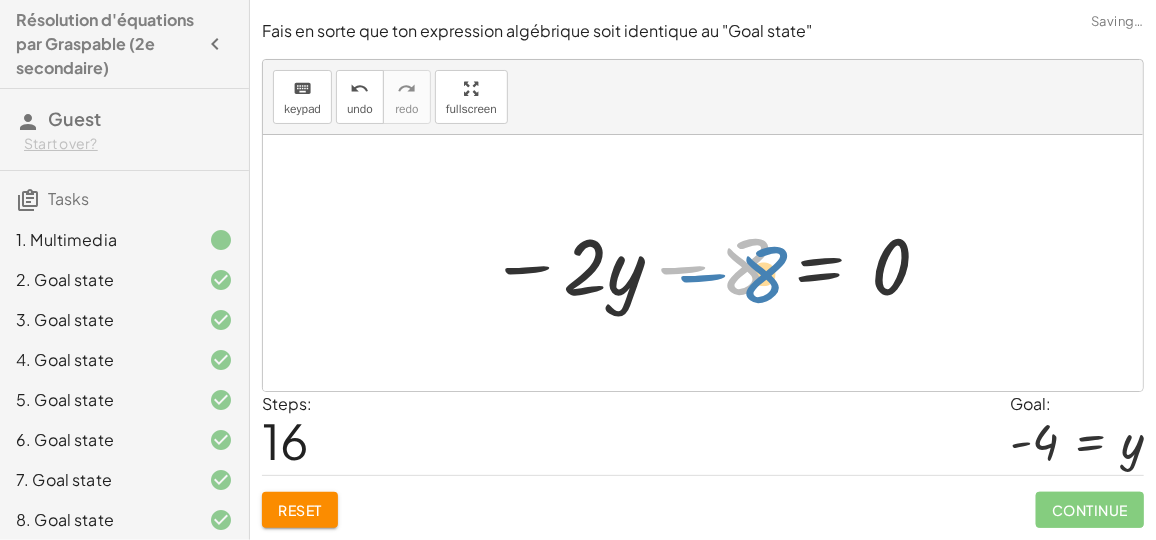 drag, startPoint x: 727, startPoint y: 273, endPoint x: 709, endPoint y: 283, distance: 20.59126 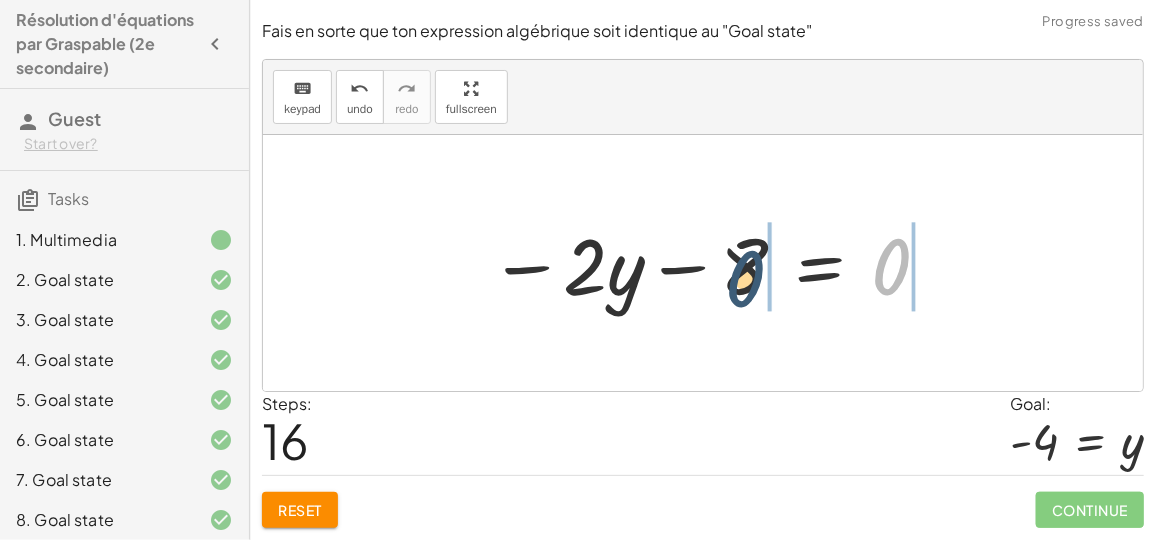 drag, startPoint x: 883, startPoint y: 269, endPoint x: 704, endPoint y: 279, distance: 179.27911 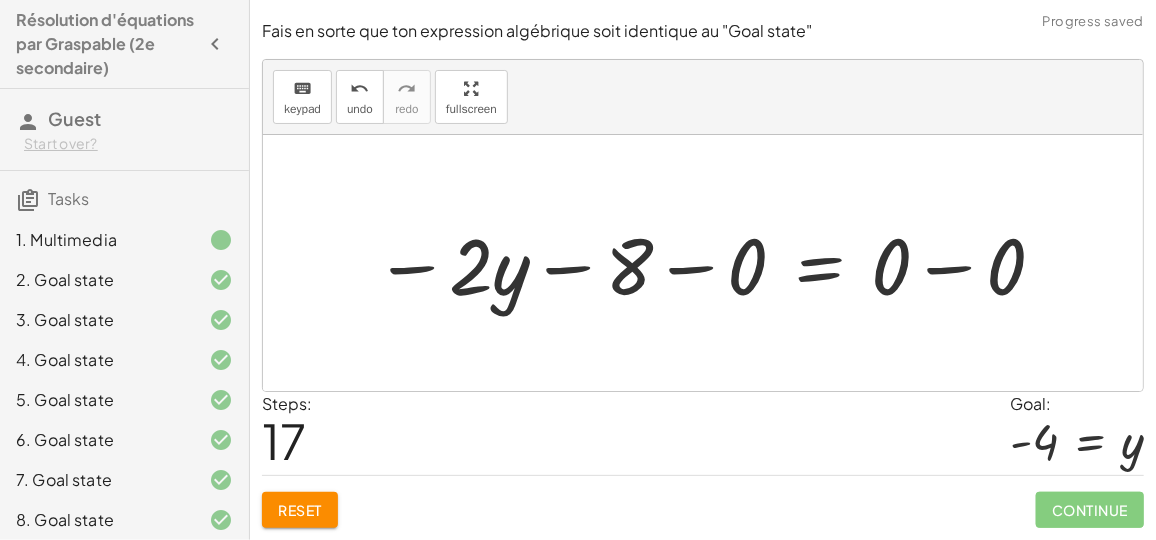 click at bounding box center (711, 263) 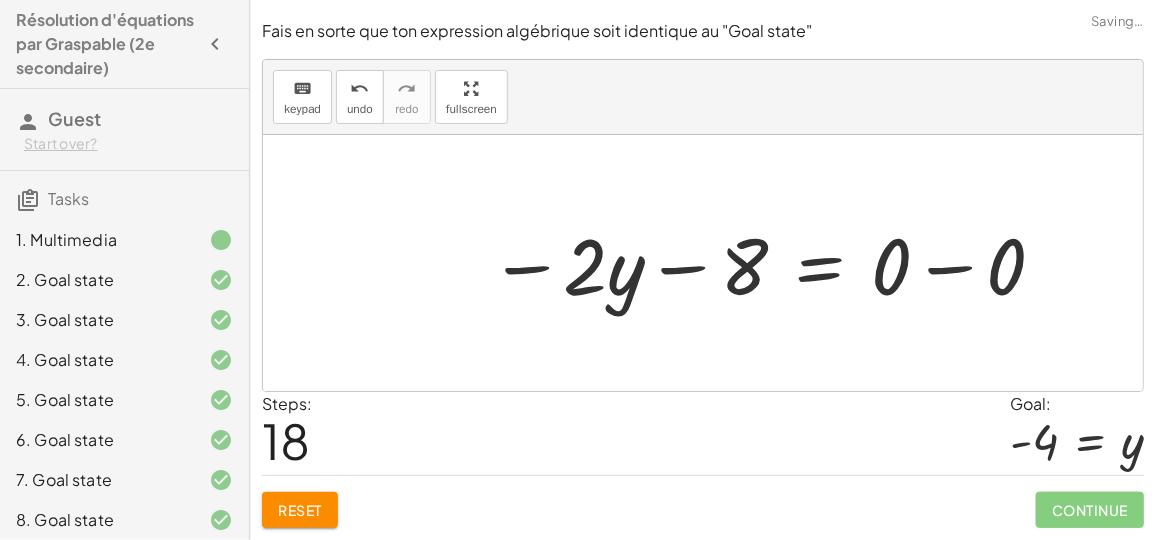 click at bounding box center (768, 263) 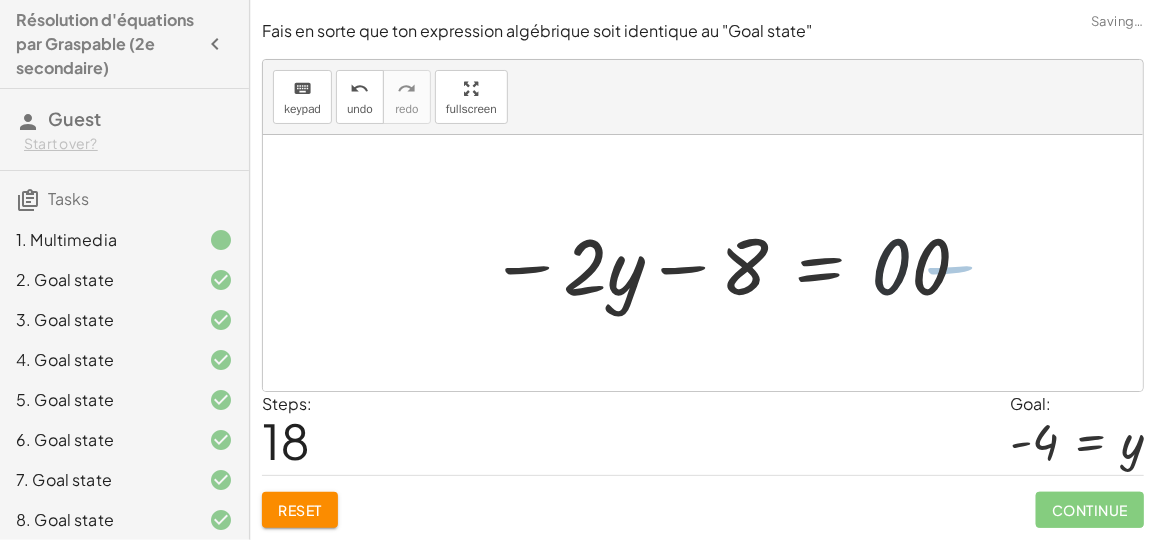 click at bounding box center [711, 263] 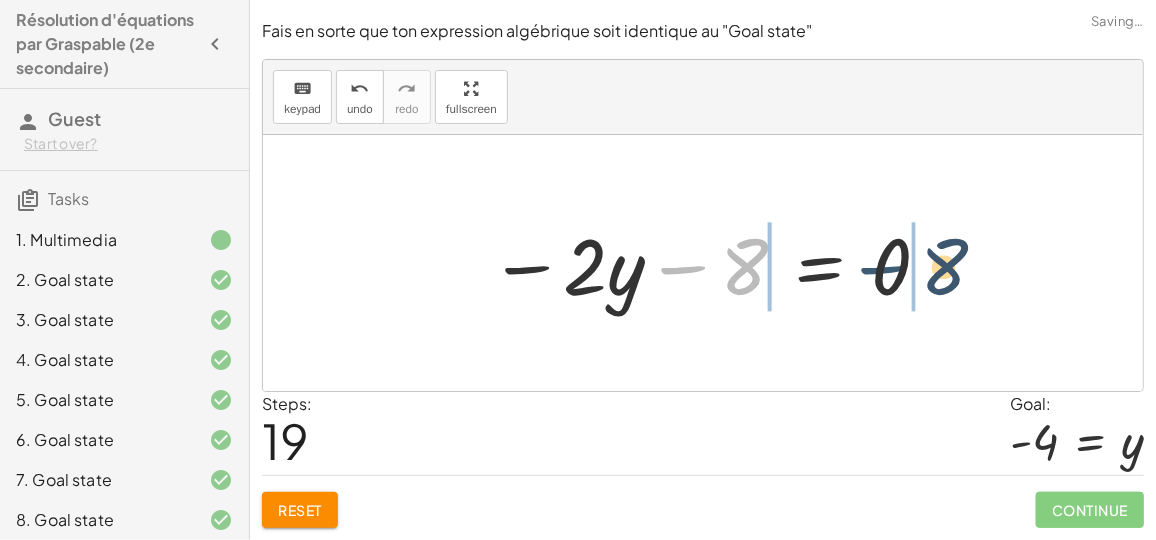 drag, startPoint x: 716, startPoint y: 278, endPoint x: 929, endPoint y: 278, distance: 213 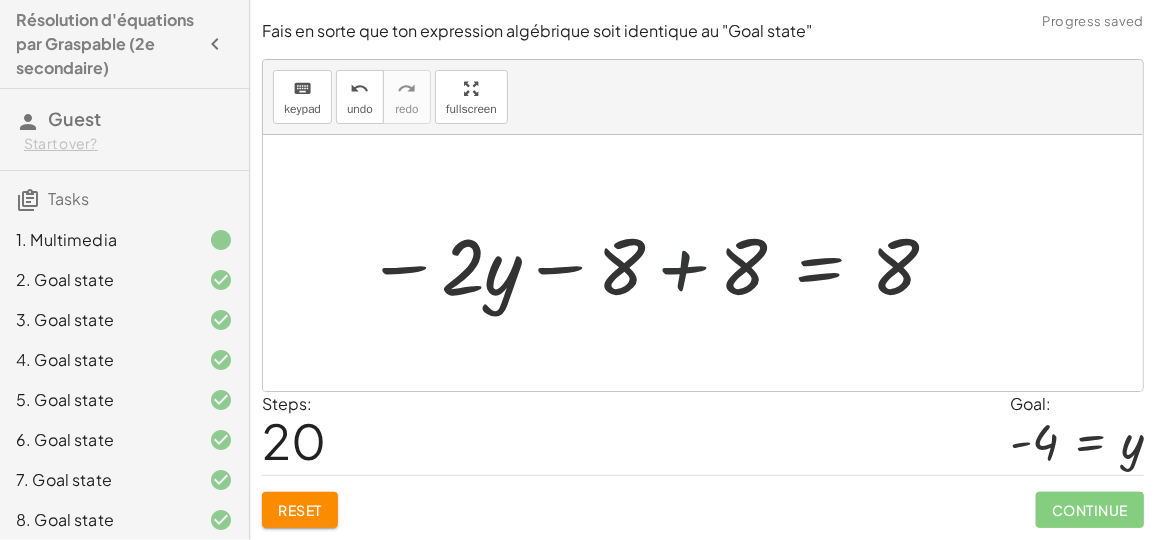 click at bounding box center [653, 263] 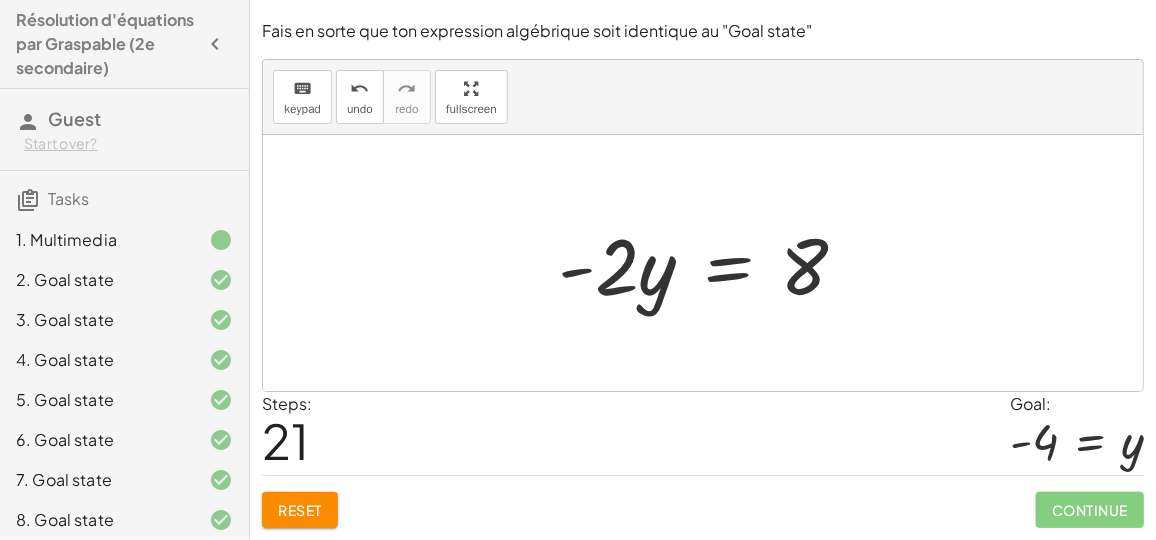 click at bounding box center (710, 263) 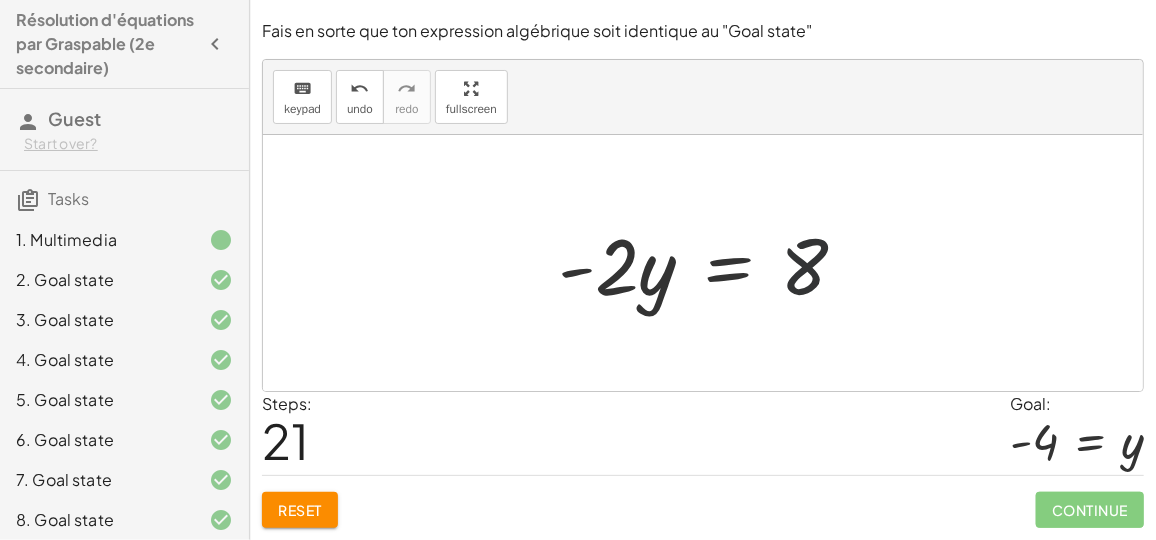 click at bounding box center [710, 263] 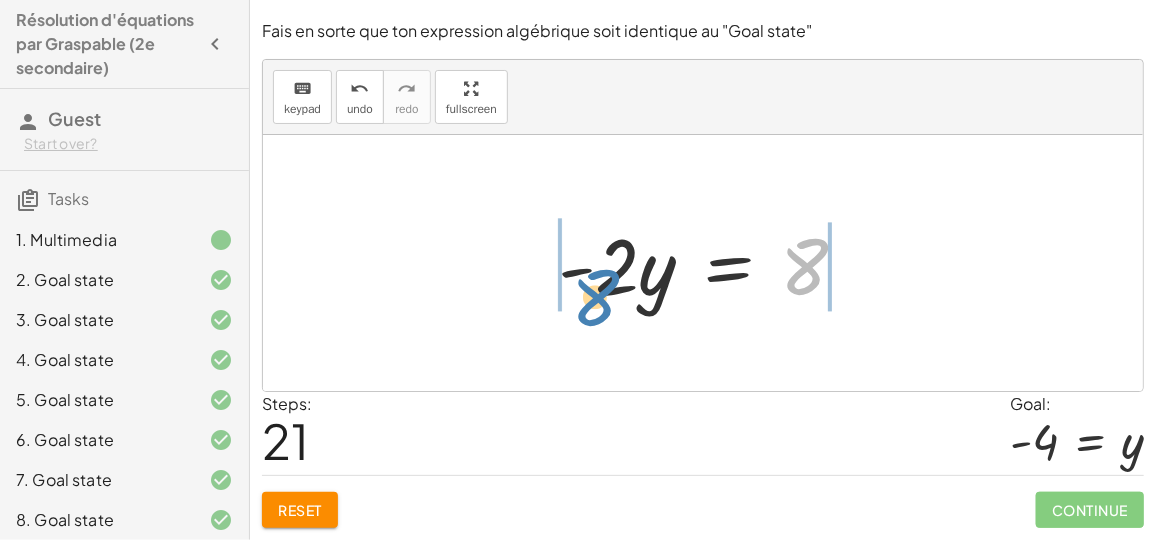 drag, startPoint x: 795, startPoint y: 290, endPoint x: 598, endPoint y: 316, distance: 198.70833 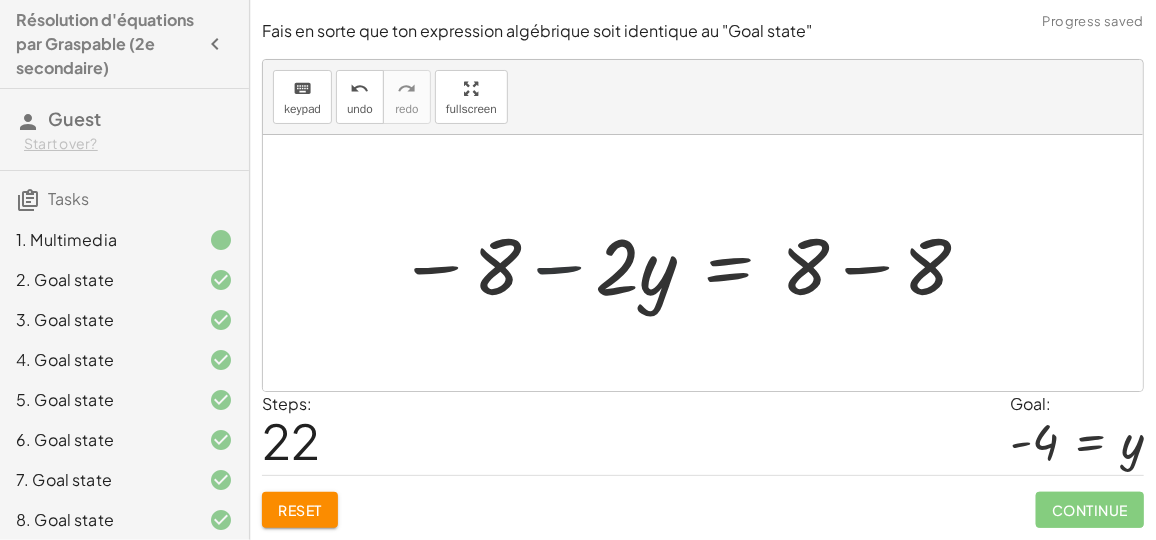 click at bounding box center [685, 263] 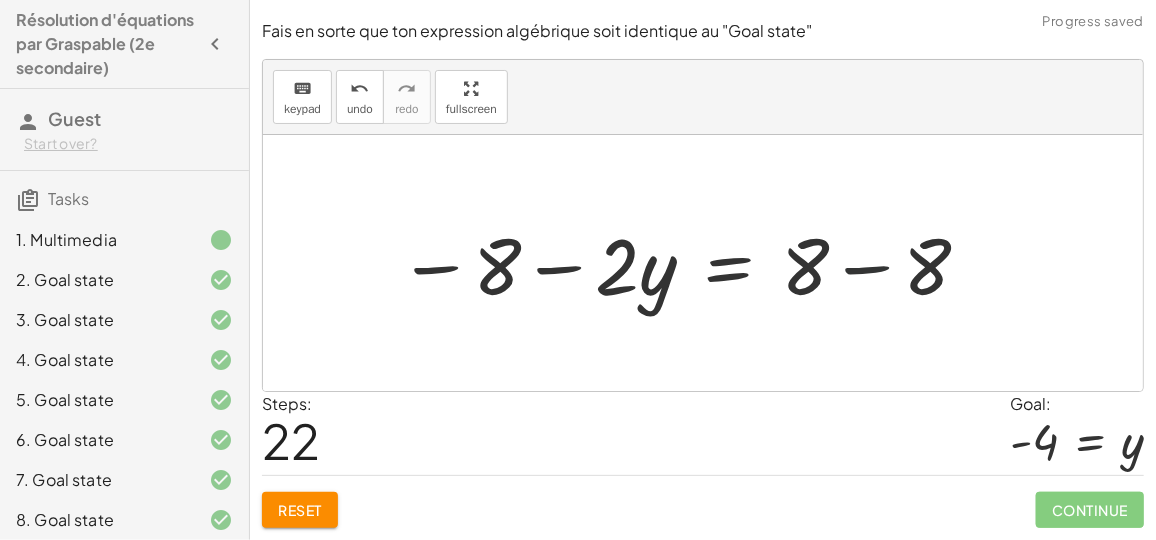 click at bounding box center (685, 263) 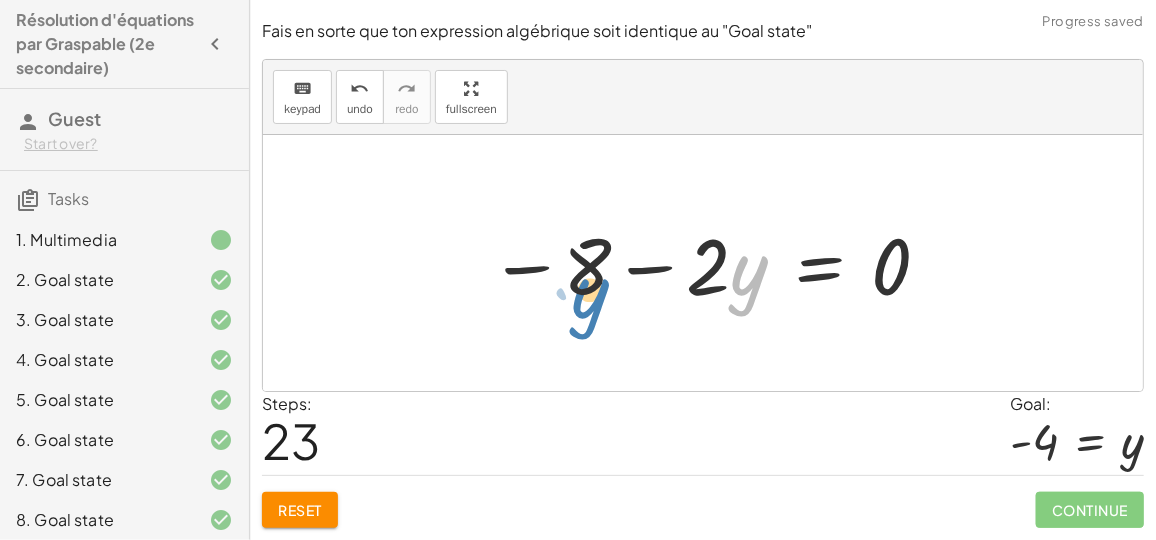 drag, startPoint x: 739, startPoint y: 287, endPoint x: 578, endPoint y: 310, distance: 162.63457 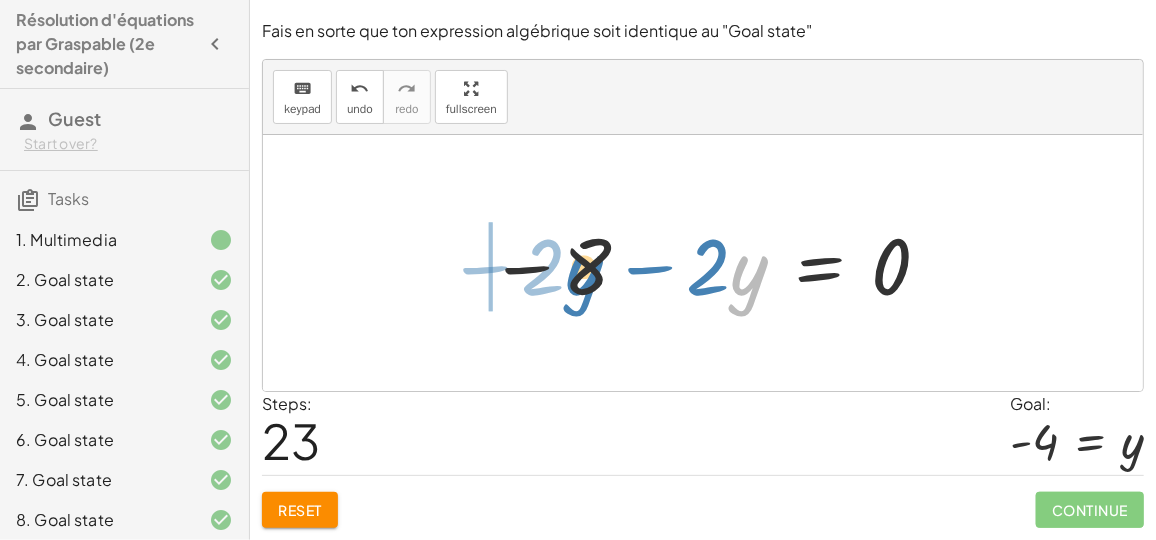 drag, startPoint x: 736, startPoint y: 262, endPoint x: 574, endPoint y: 261, distance: 162.00308 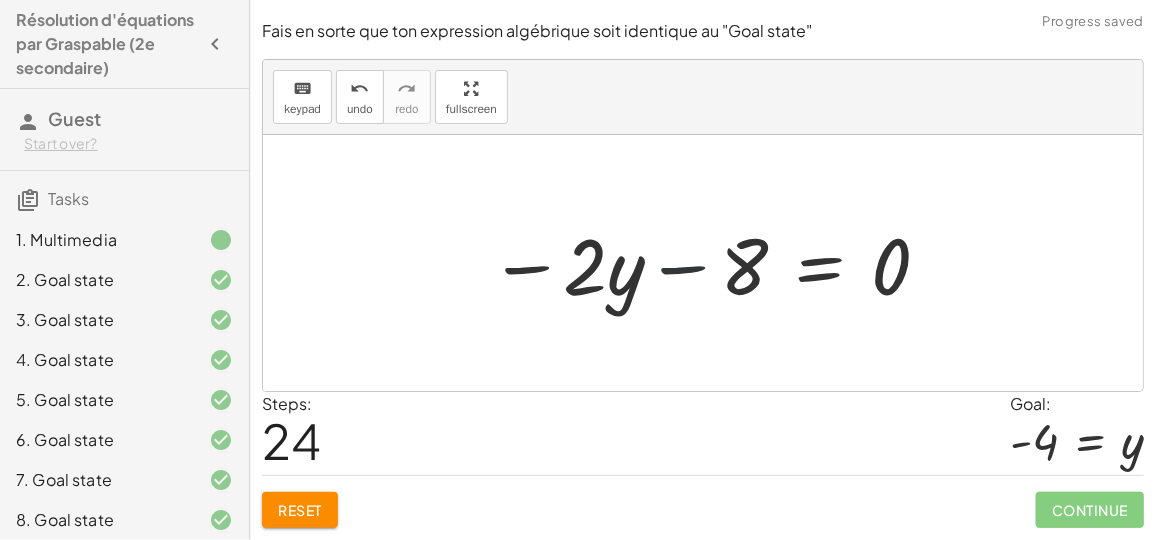 click at bounding box center [711, 263] 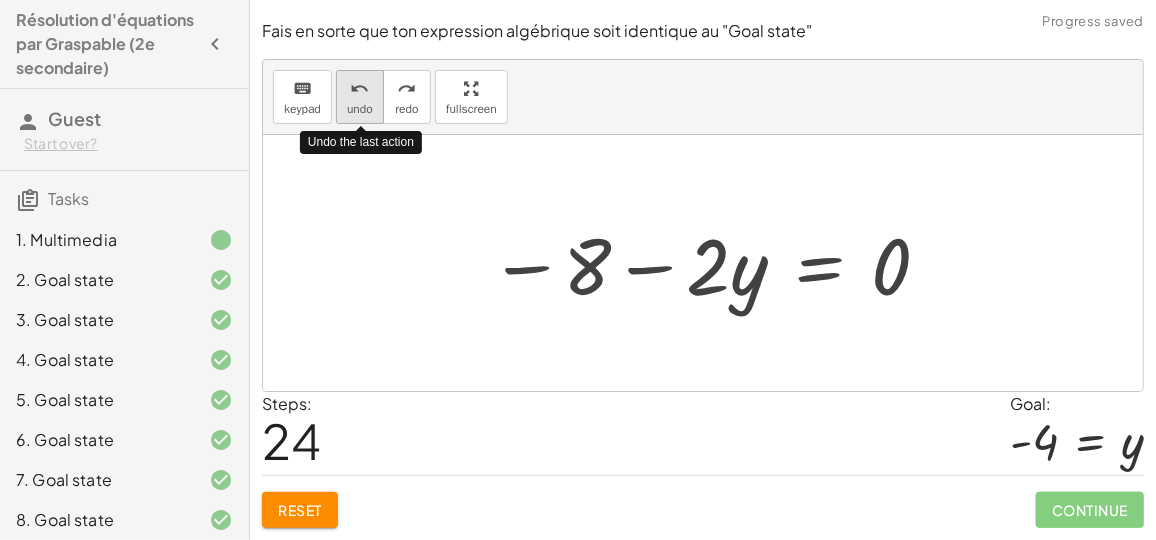 click on "undo" at bounding box center [360, 109] 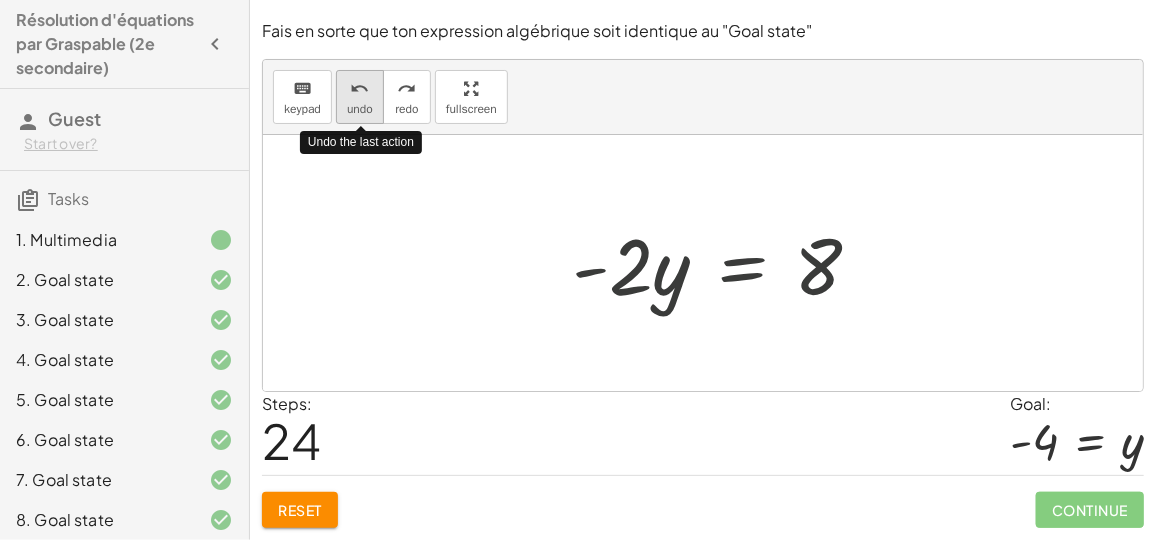 click on "undo" at bounding box center [360, 109] 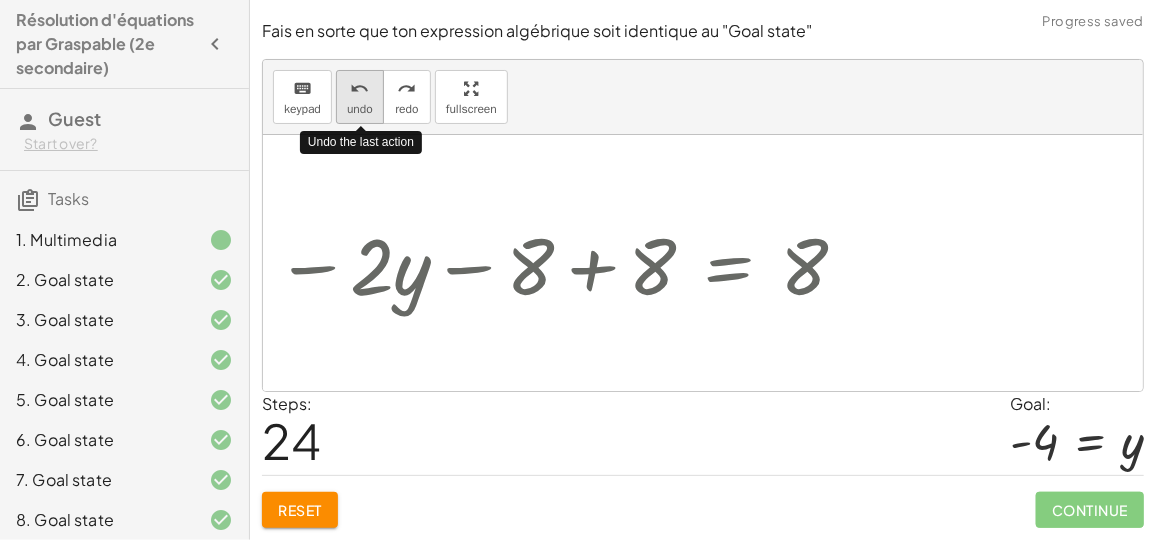 click on "undo" at bounding box center (360, 109) 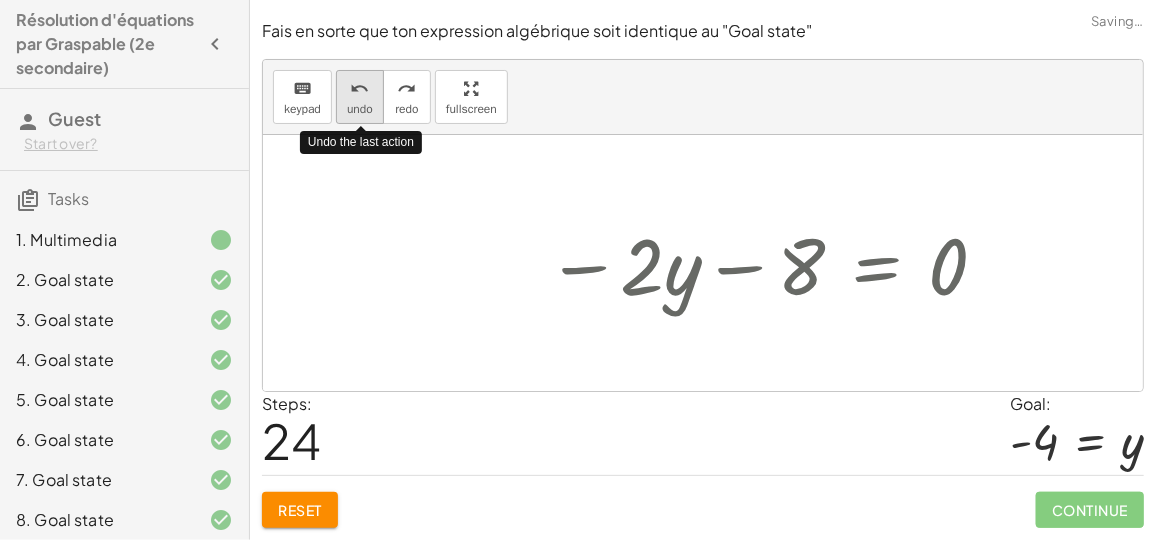 click on "undo" at bounding box center [360, 109] 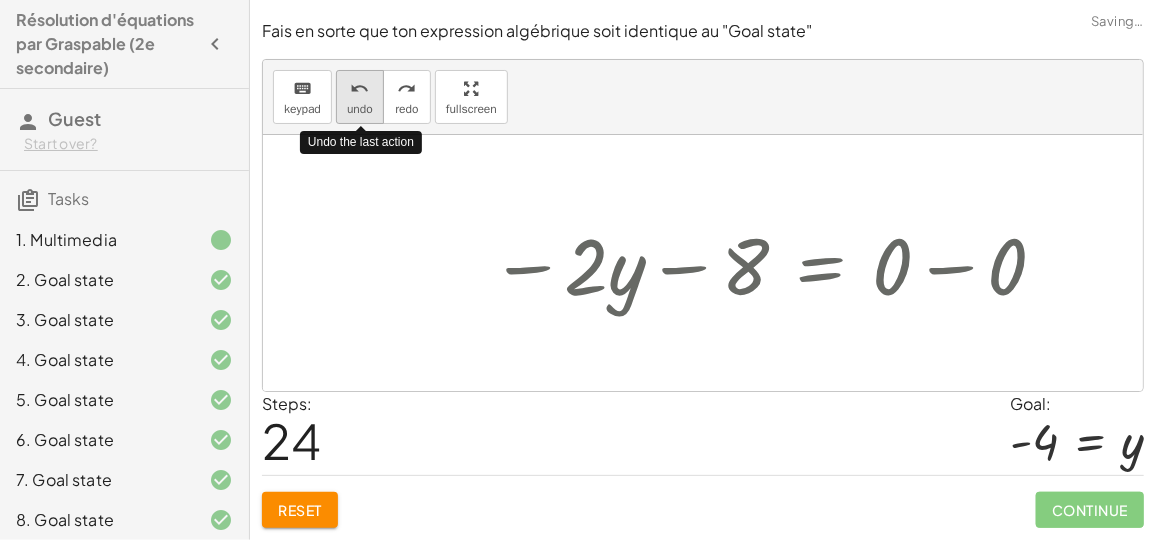click on "undo" at bounding box center [360, 109] 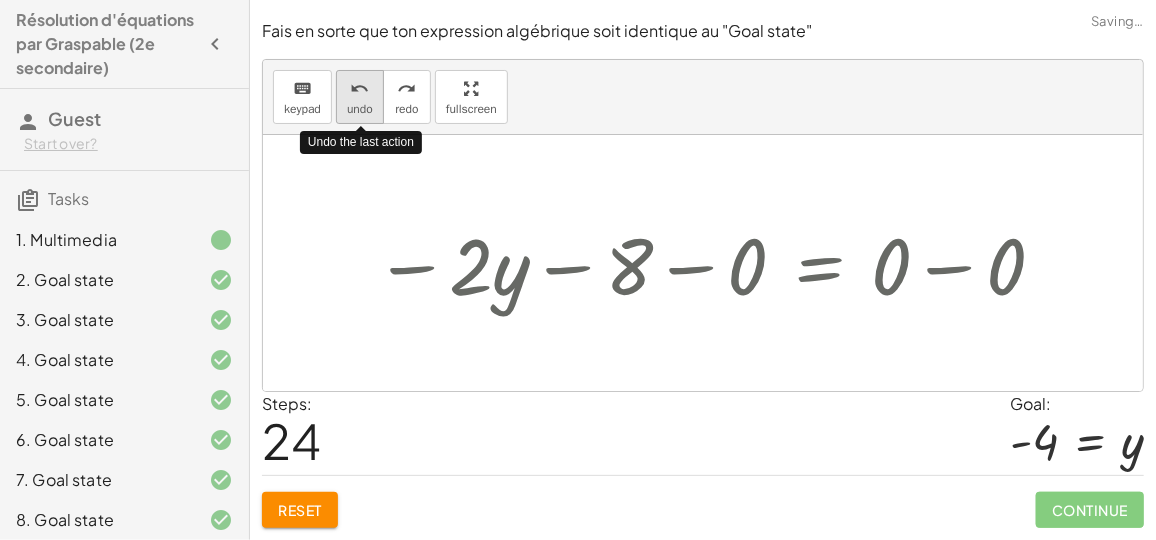 click on "undo" at bounding box center (360, 109) 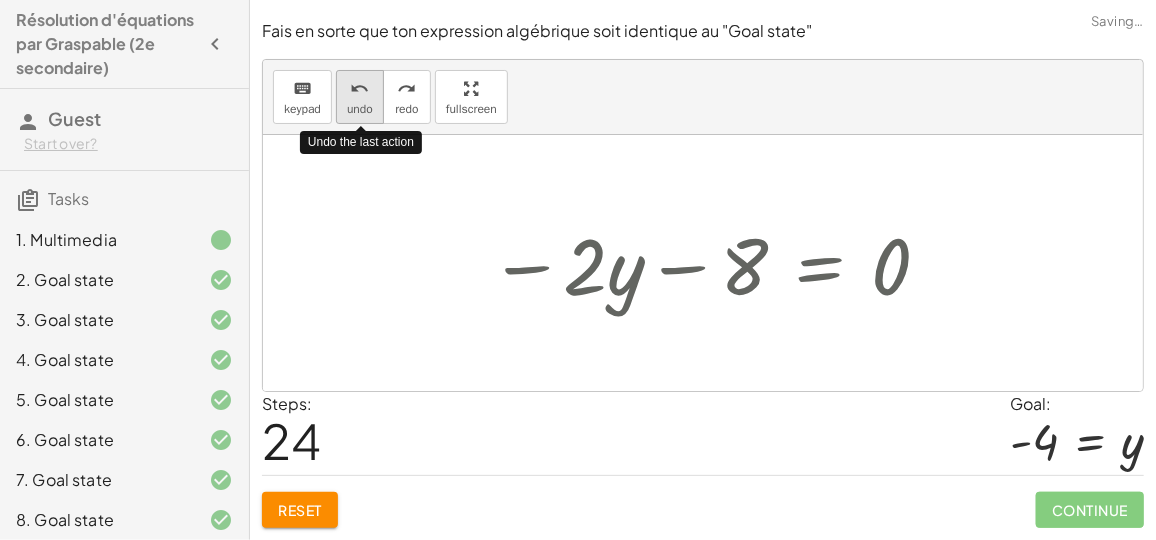 click on "undo" at bounding box center [360, 109] 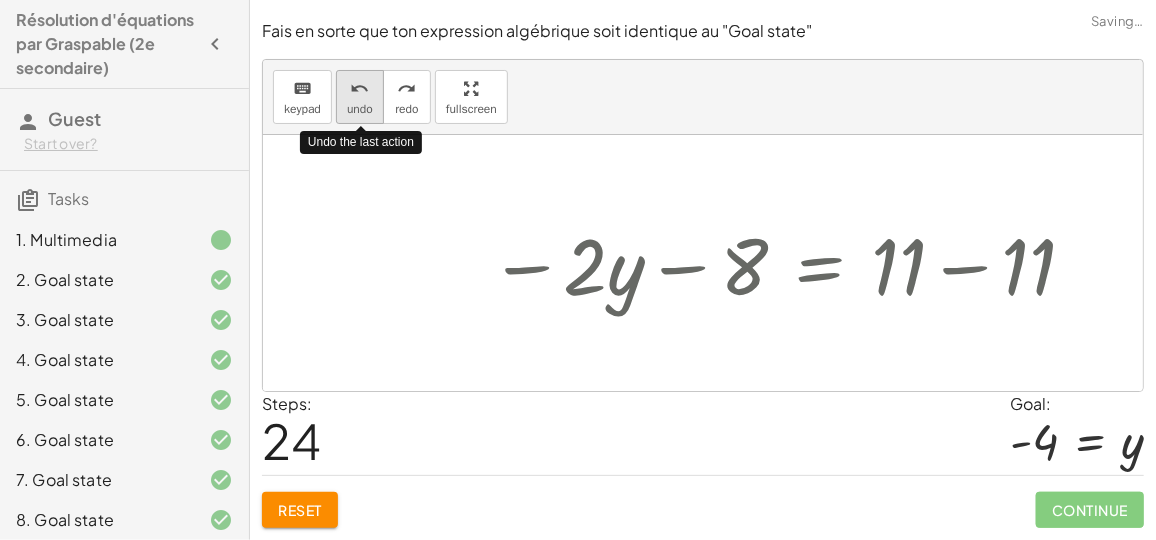 click on "undo" at bounding box center [360, 109] 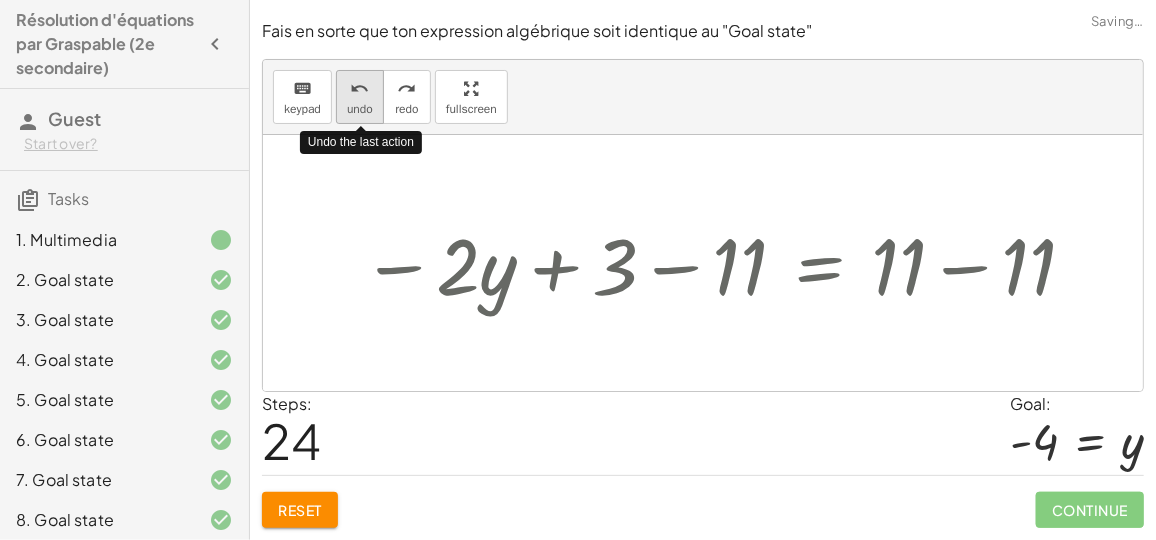 click on "undo" at bounding box center (360, 109) 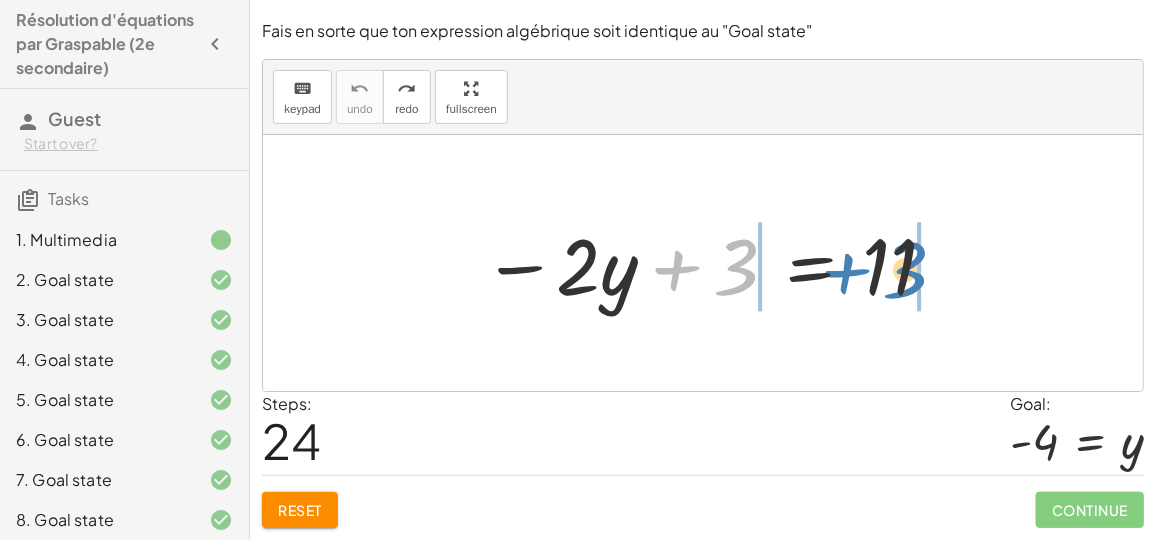 drag, startPoint x: 733, startPoint y: 279, endPoint x: 904, endPoint y: 281, distance: 171.01169 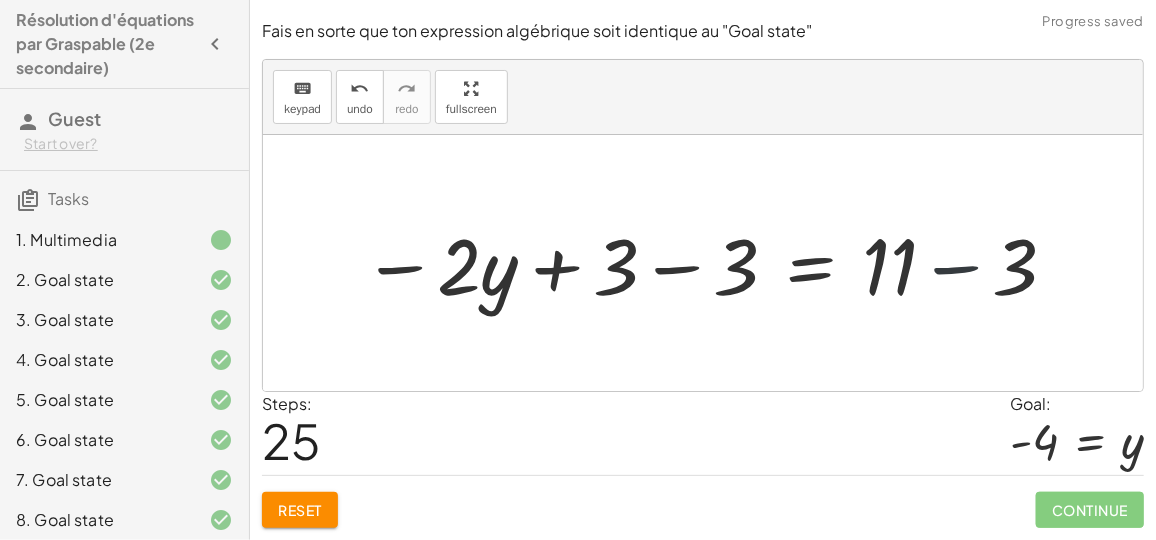 click at bounding box center (711, 263) 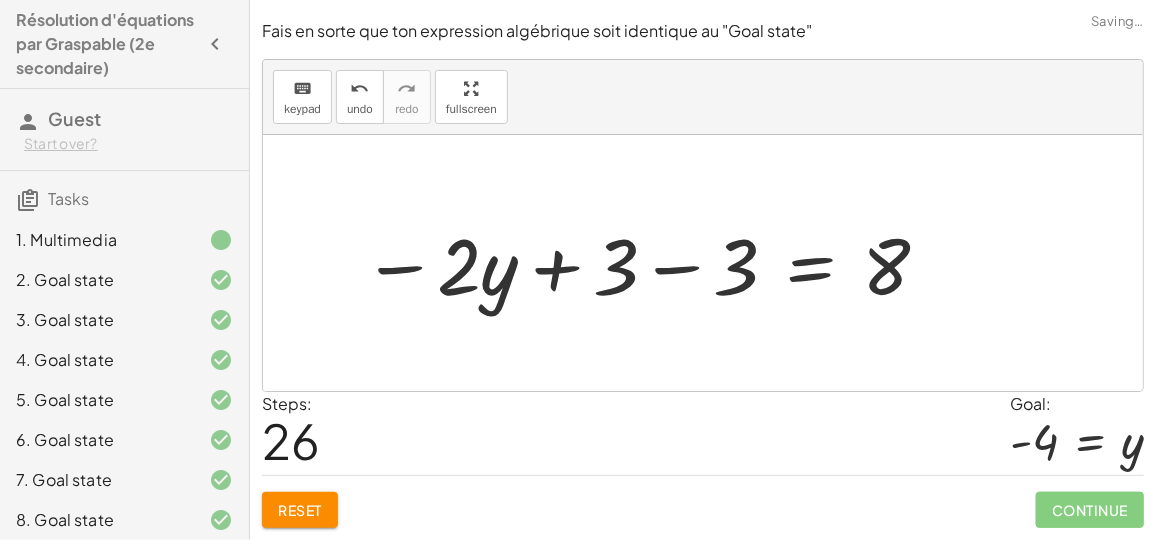 click at bounding box center (647, 263) 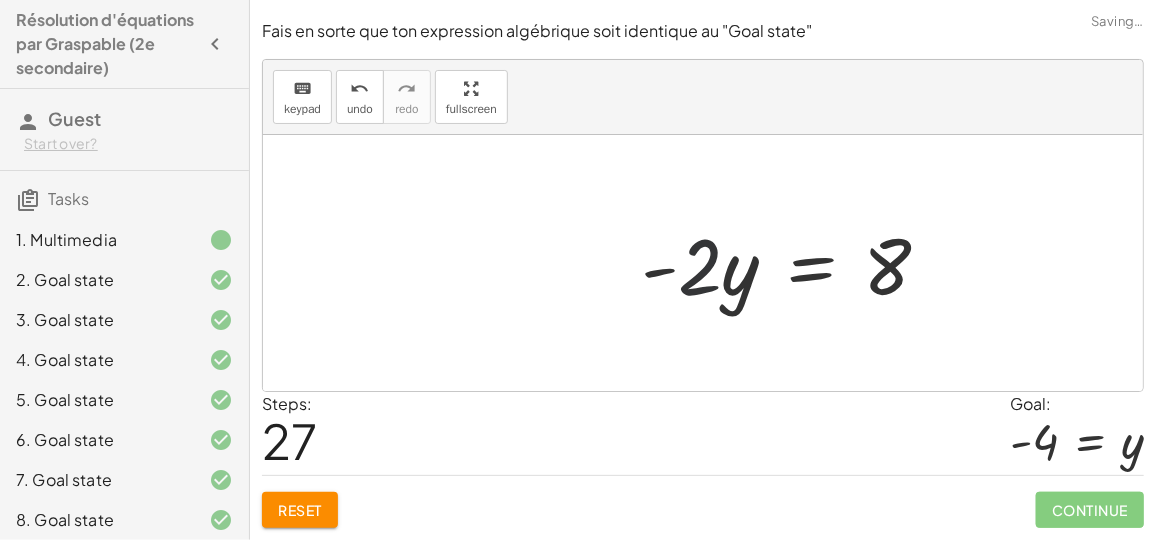 click at bounding box center [793, 263] 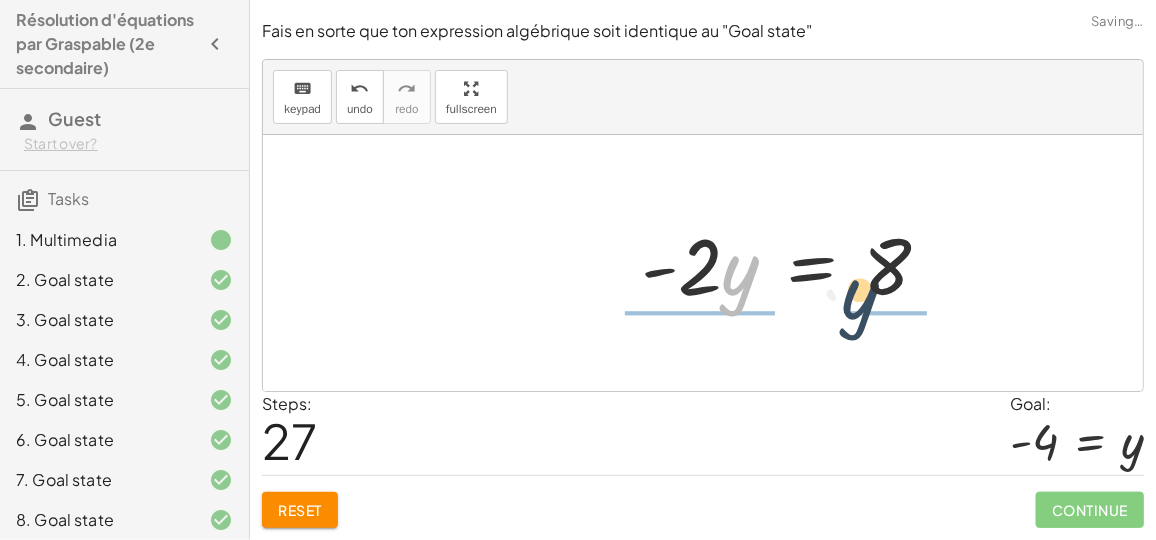 drag, startPoint x: 735, startPoint y: 286, endPoint x: 879, endPoint y: 310, distance: 145.9863 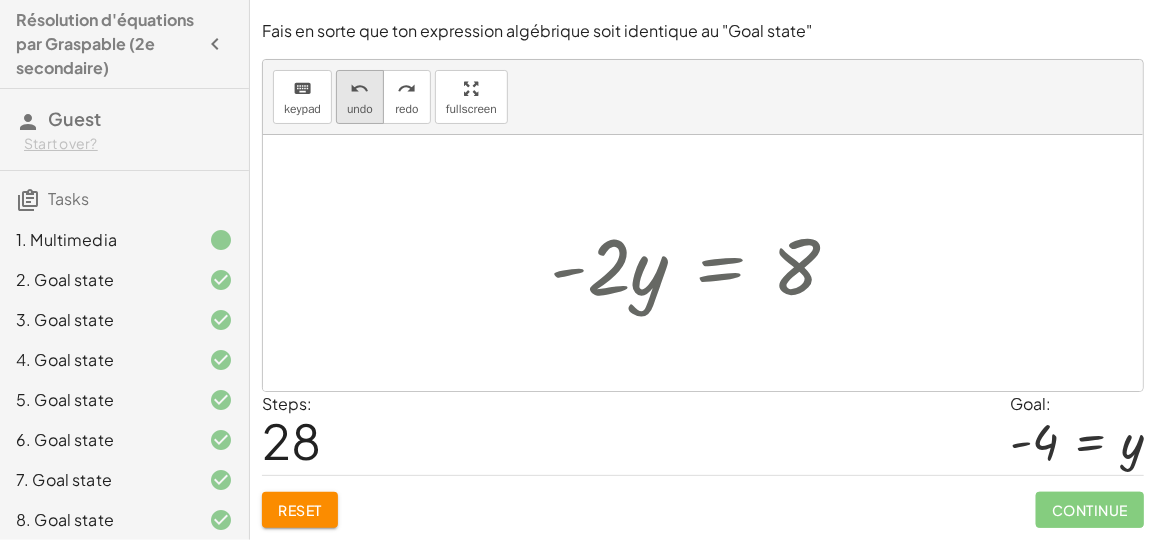 click on "undo" at bounding box center (360, 109) 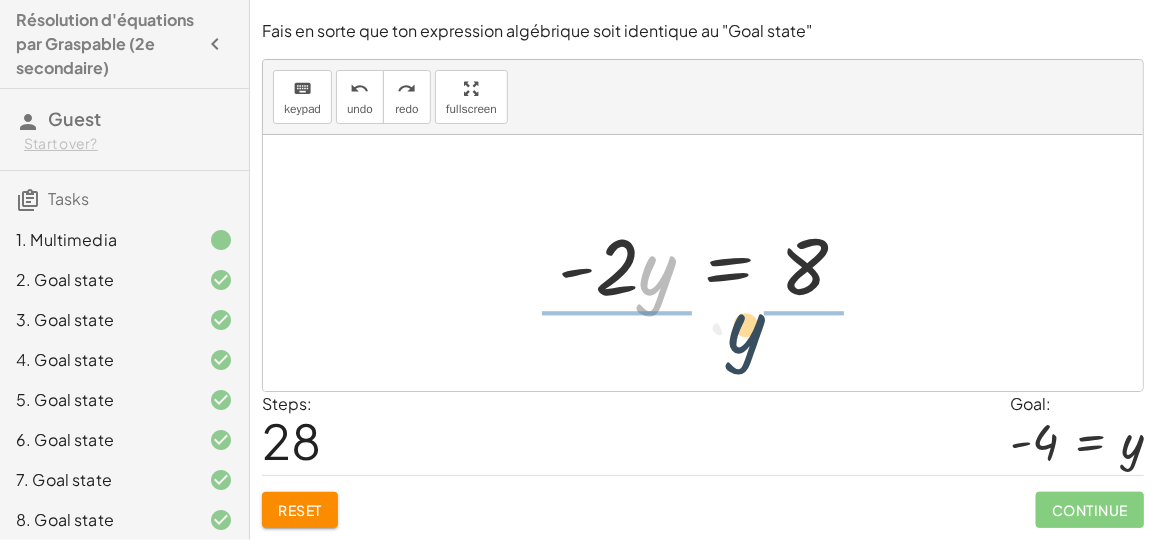 drag, startPoint x: 653, startPoint y: 293, endPoint x: 829, endPoint y: 341, distance: 182.42807 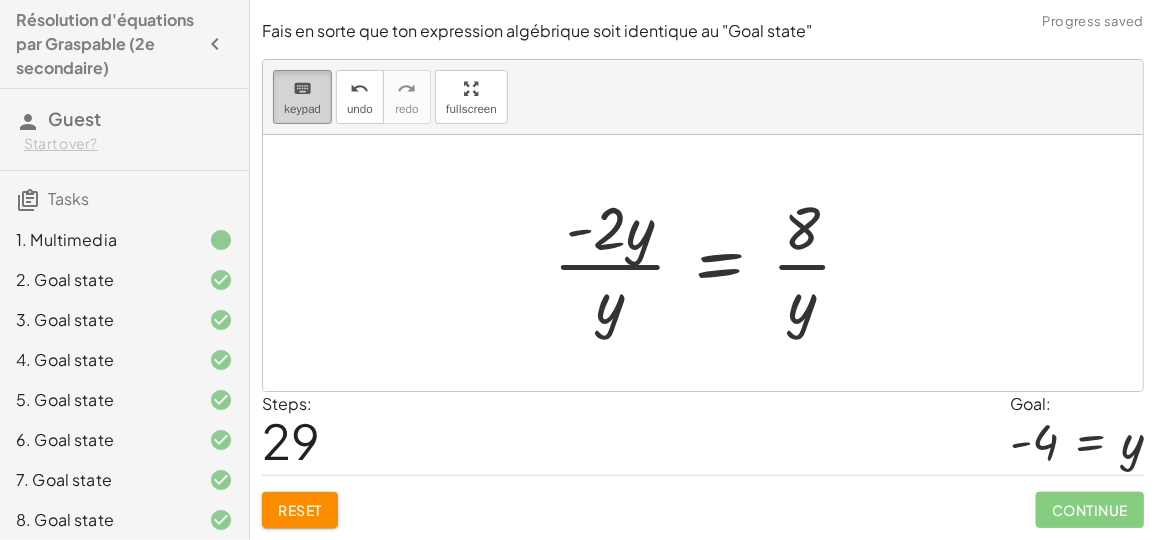 click on "keyboard keypad" at bounding box center [302, 97] 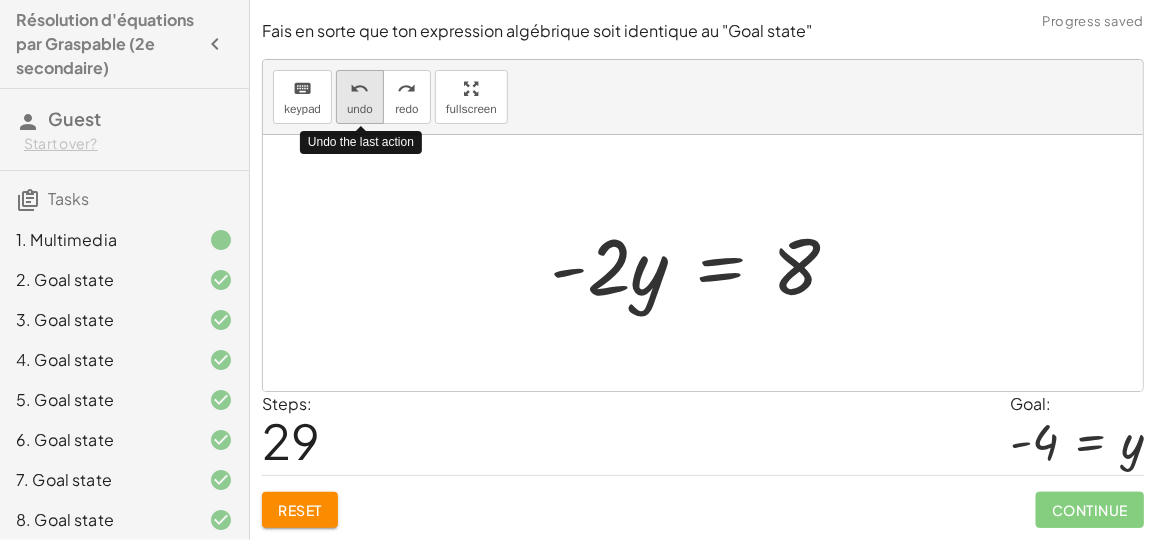 click on "undo" at bounding box center (359, 89) 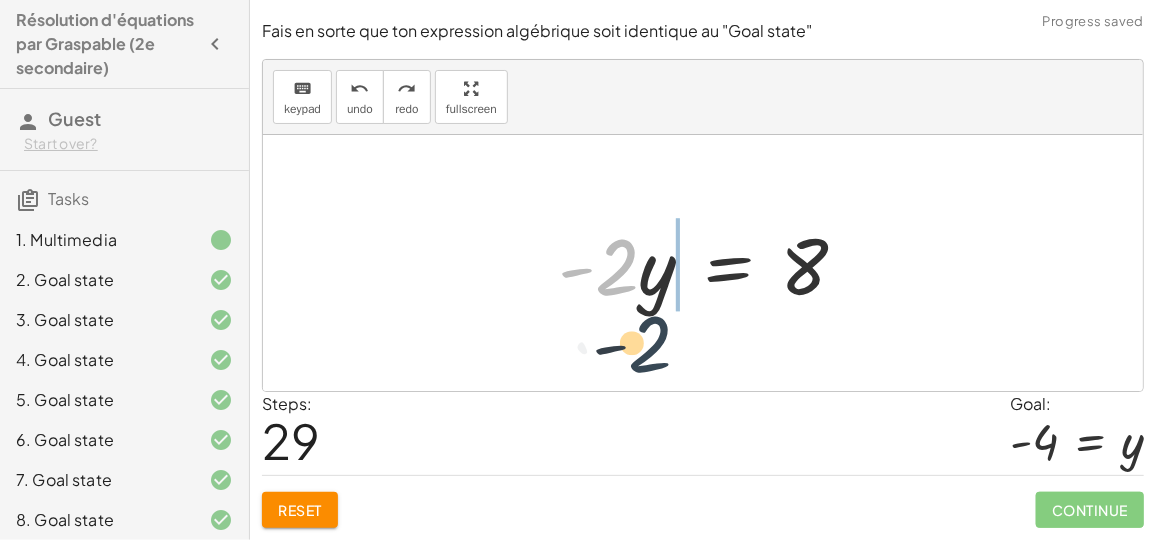 drag, startPoint x: 615, startPoint y: 276, endPoint x: 659, endPoint y: 362, distance: 96.60228 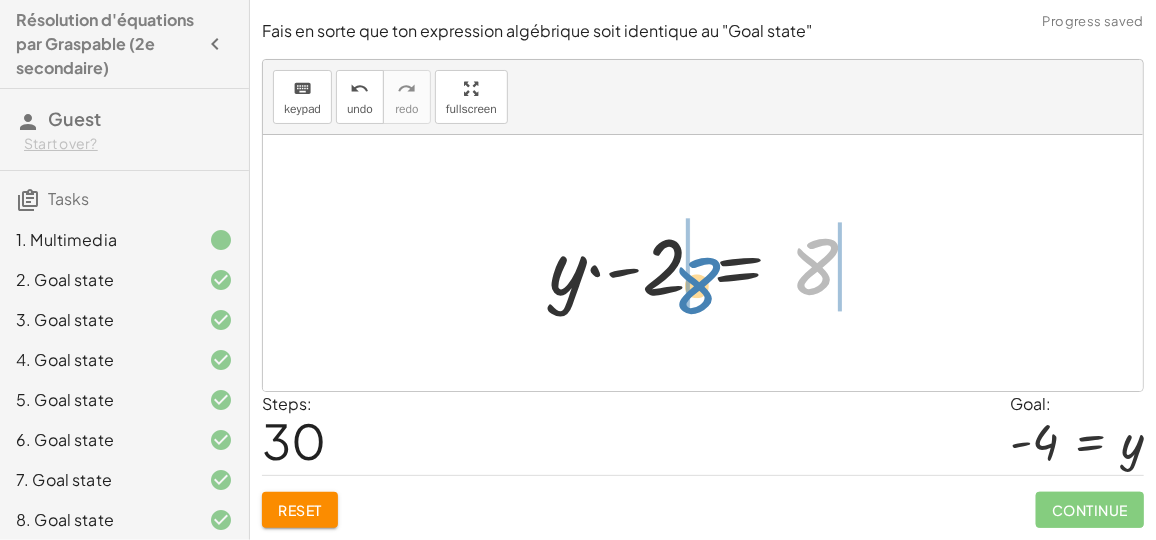 drag, startPoint x: 806, startPoint y: 263, endPoint x: 704, endPoint y: 272, distance: 102.396286 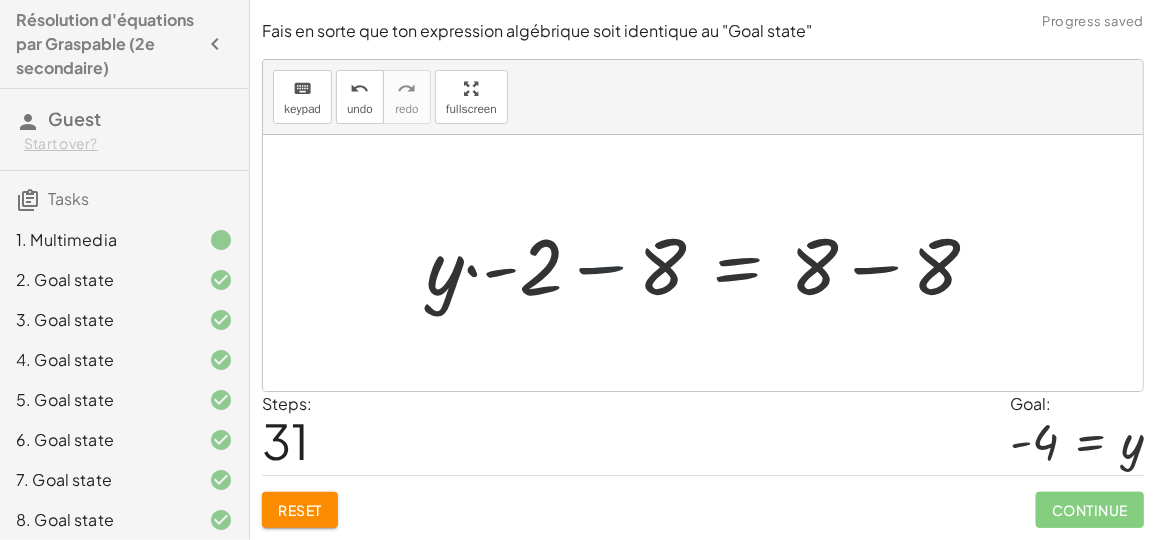 click at bounding box center [711, 263] 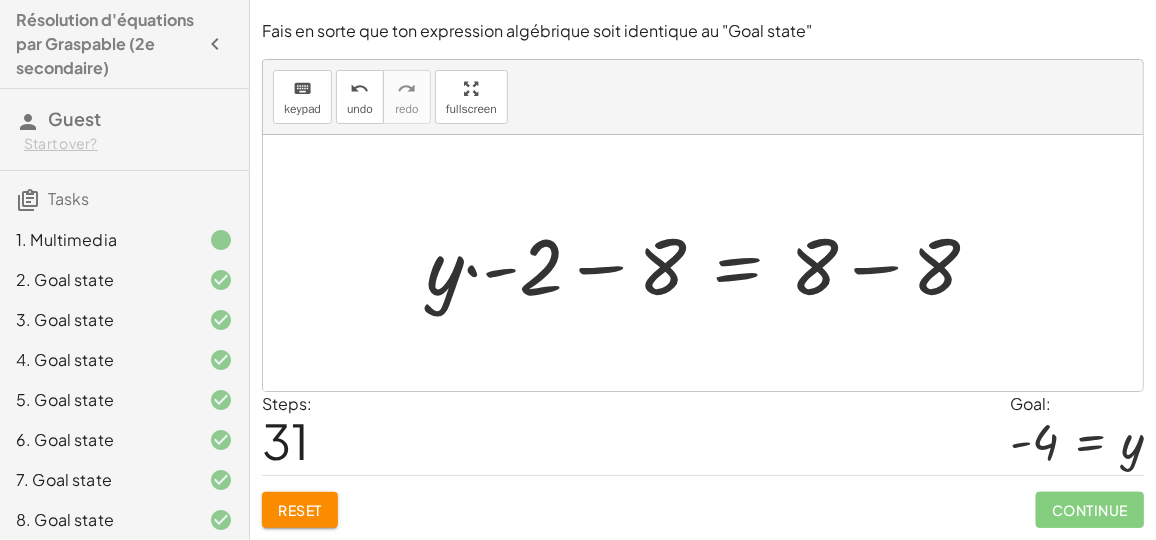 click at bounding box center [711, 263] 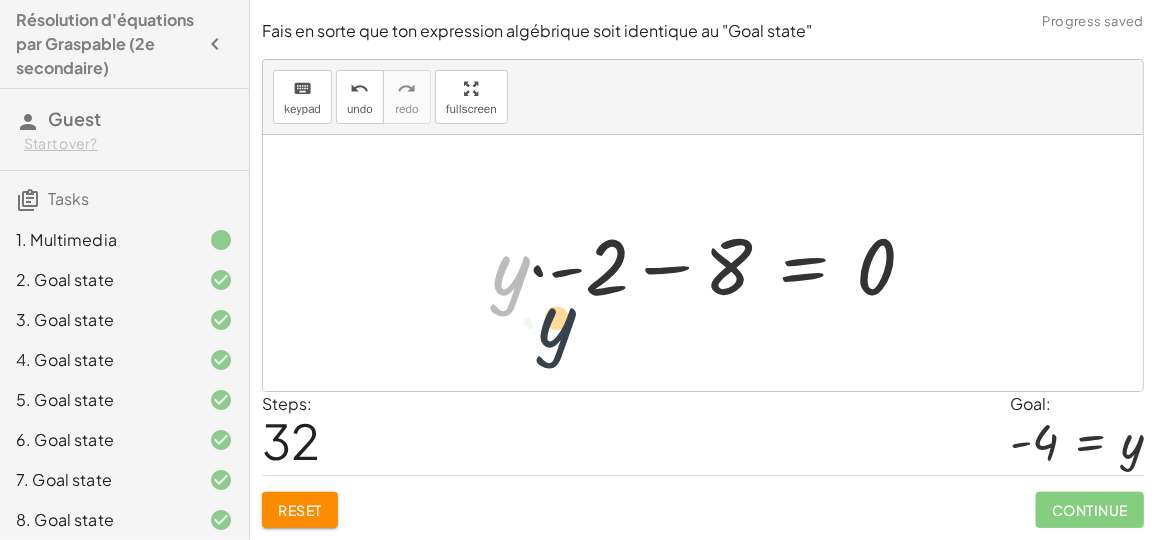 drag, startPoint x: 506, startPoint y: 293, endPoint x: 495, endPoint y: 290, distance: 11.401754 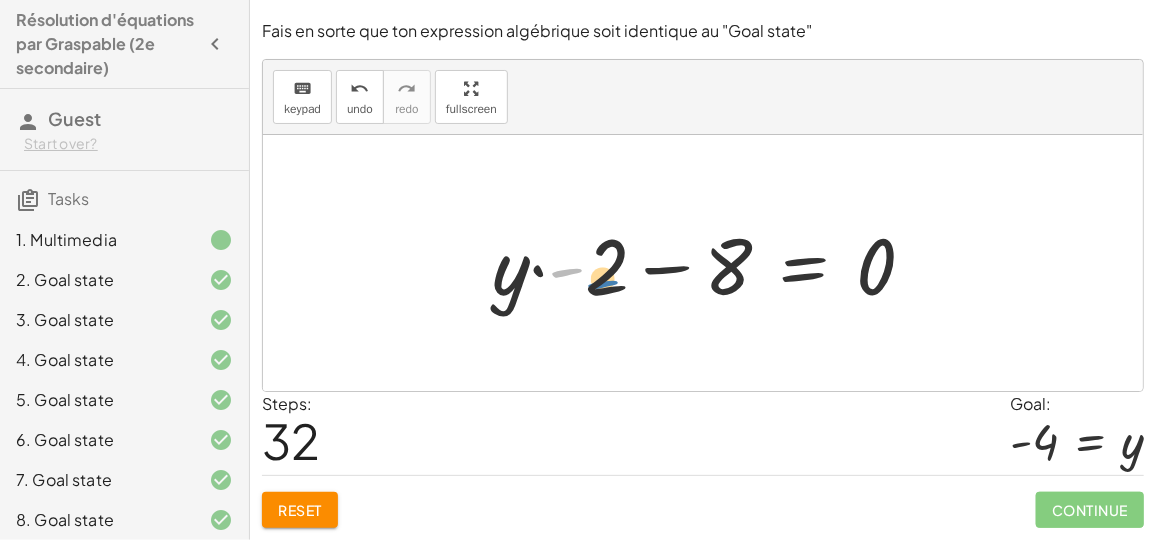 drag, startPoint x: 584, startPoint y: 282, endPoint x: 595, endPoint y: 272, distance: 14.866069 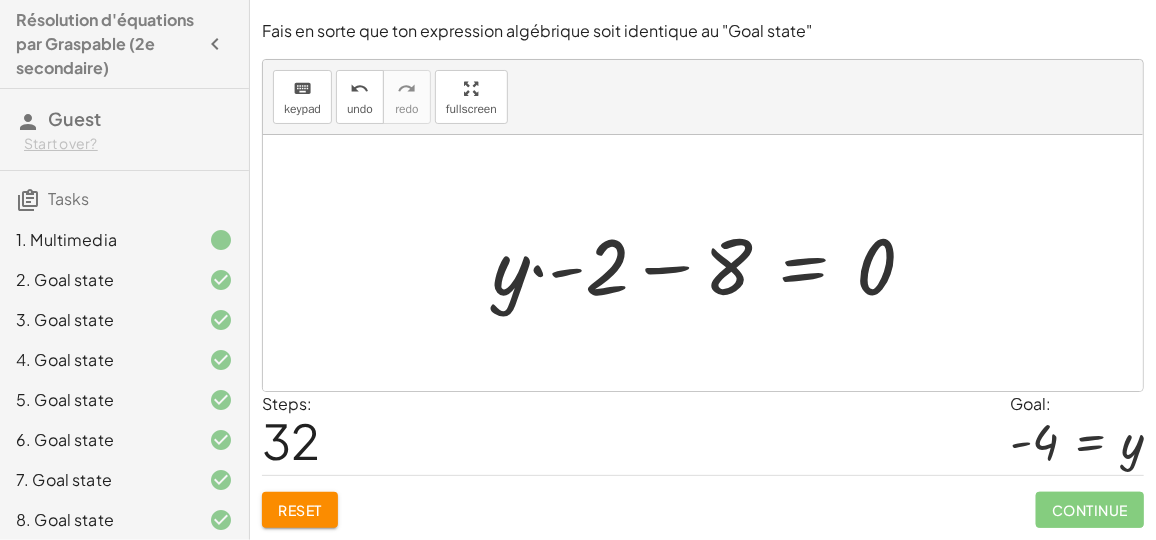 click at bounding box center [711, 263] 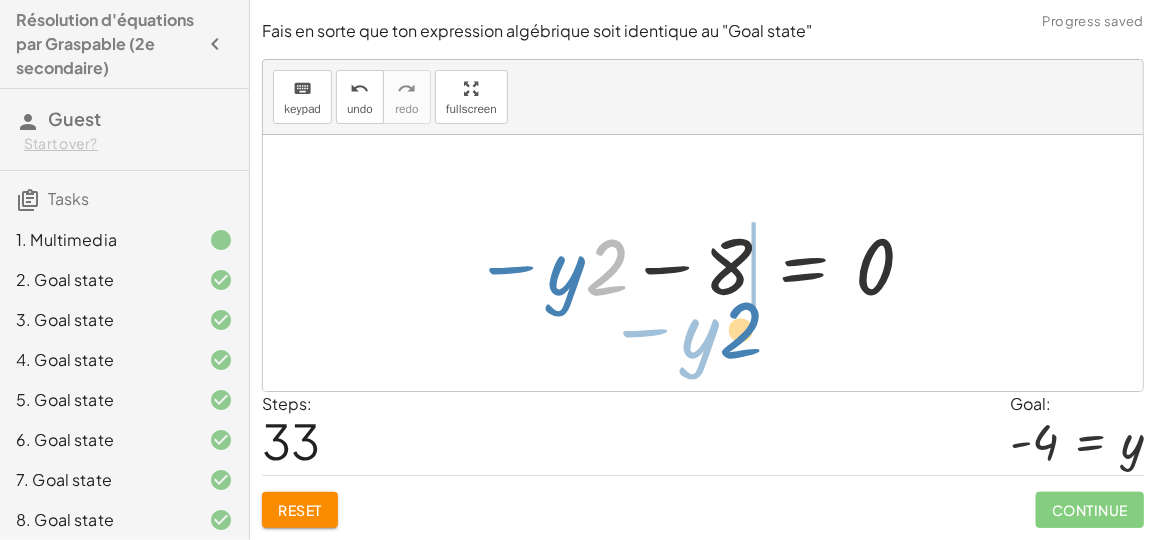 drag, startPoint x: 604, startPoint y: 267, endPoint x: 738, endPoint y: 331, distance: 148.49916 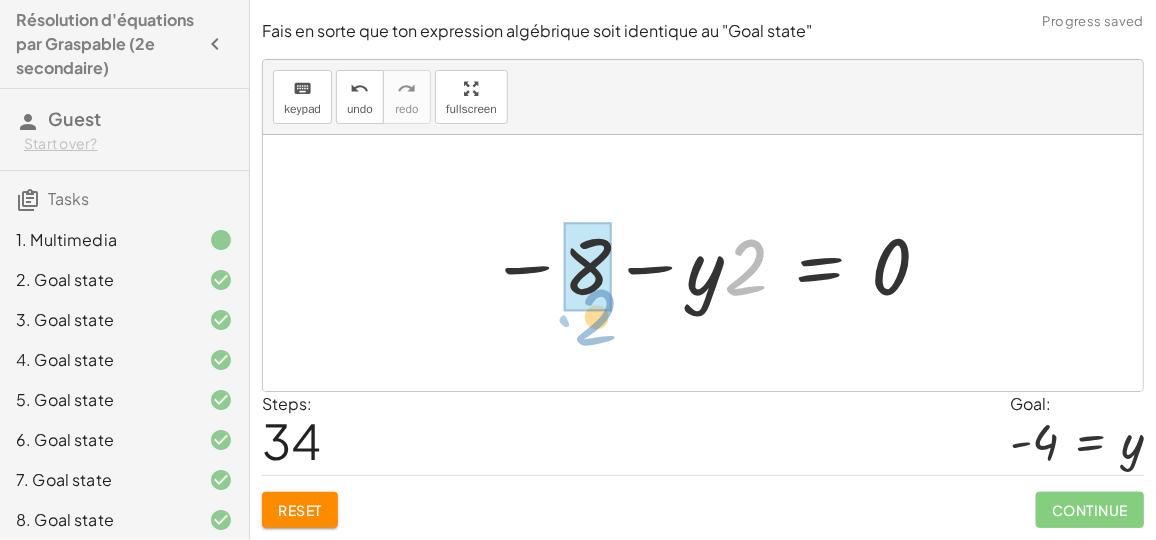 drag, startPoint x: 729, startPoint y: 290, endPoint x: 579, endPoint y: 346, distance: 160.11246 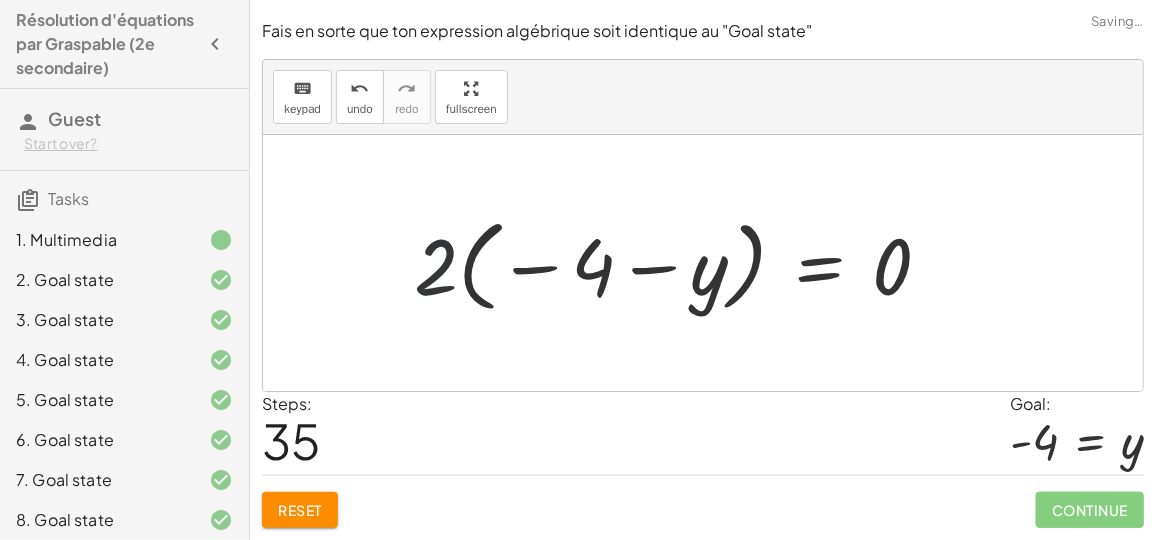 click at bounding box center (680, 263) 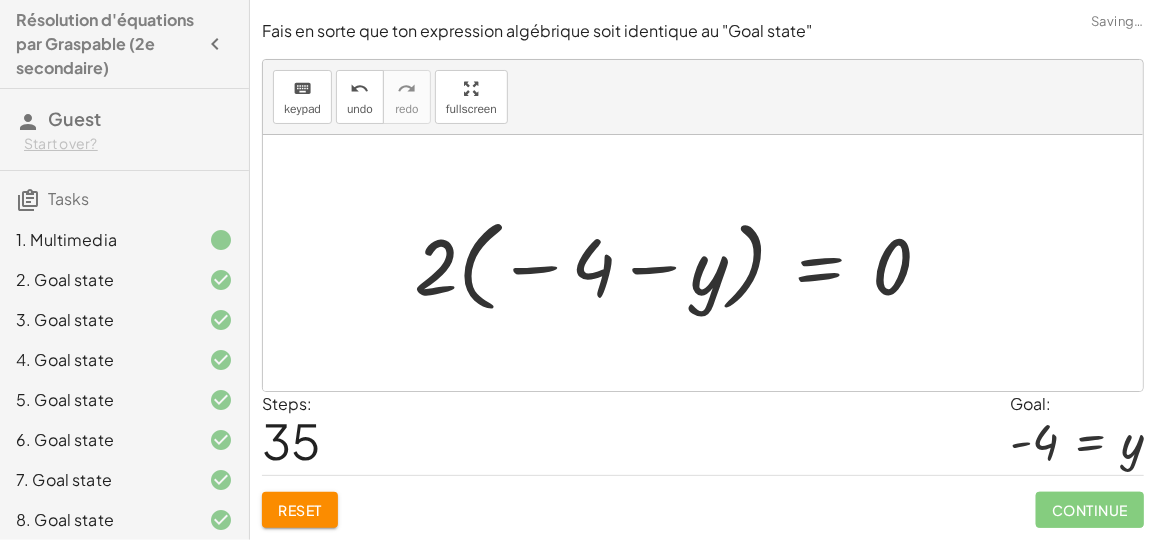click at bounding box center (680, 263) 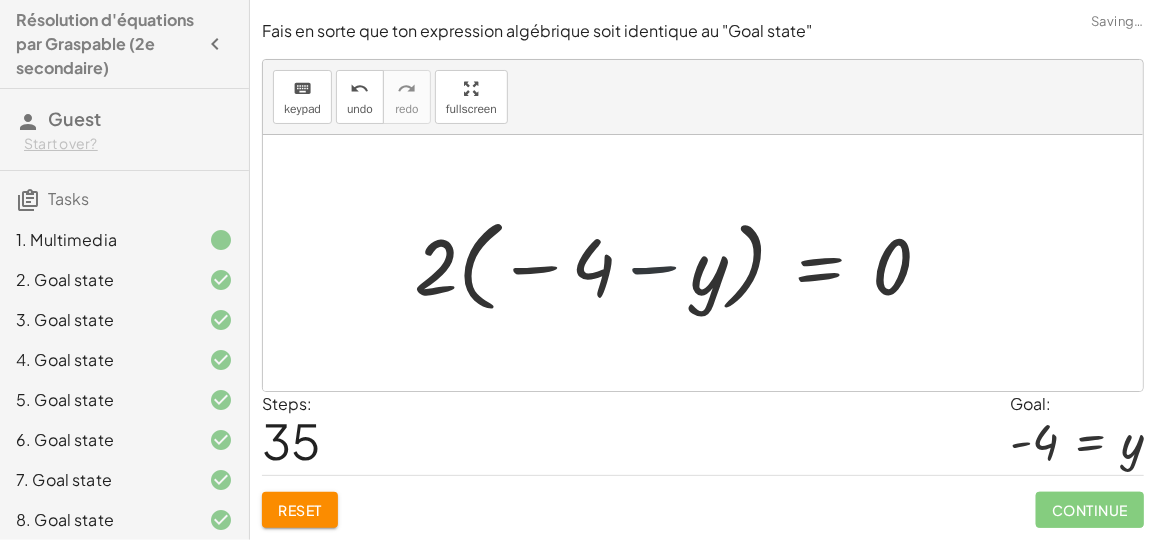 click at bounding box center [680, 263] 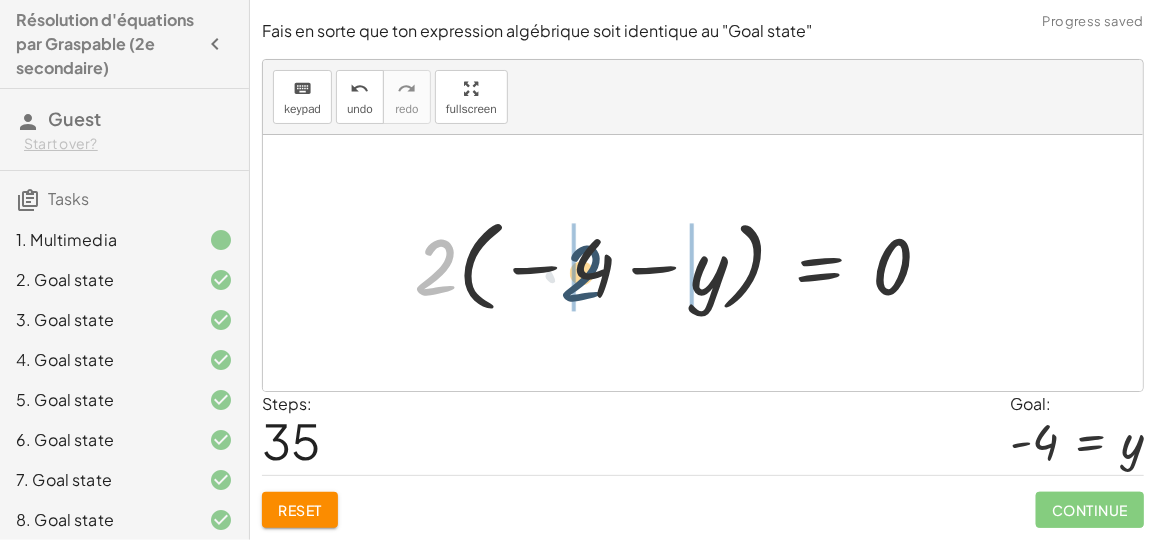 drag, startPoint x: 444, startPoint y: 284, endPoint x: 602, endPoint y: 289, distance: 158.0791 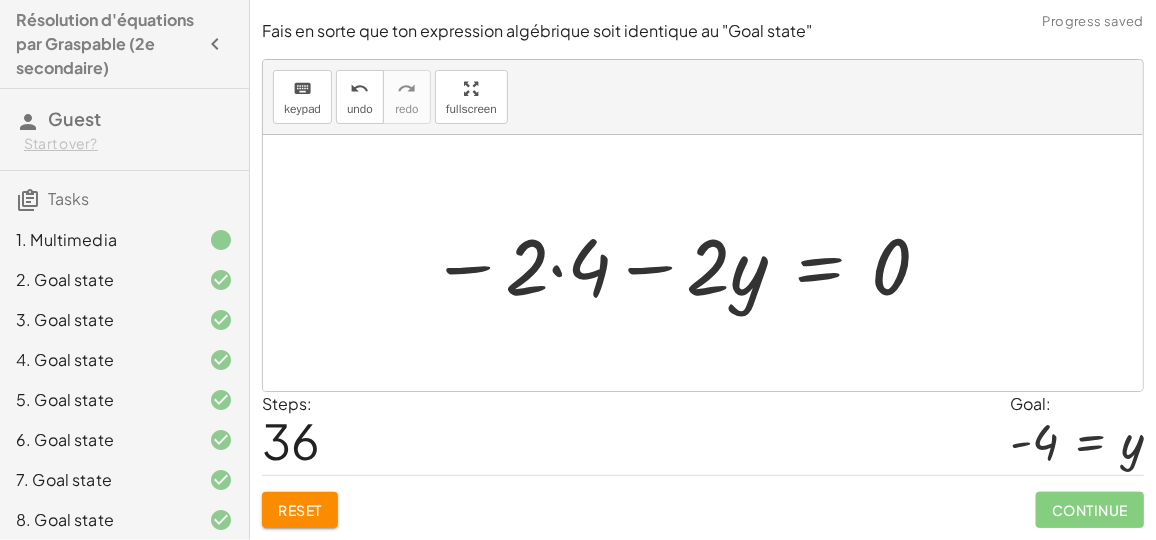 click at bounding box center (681, 263) 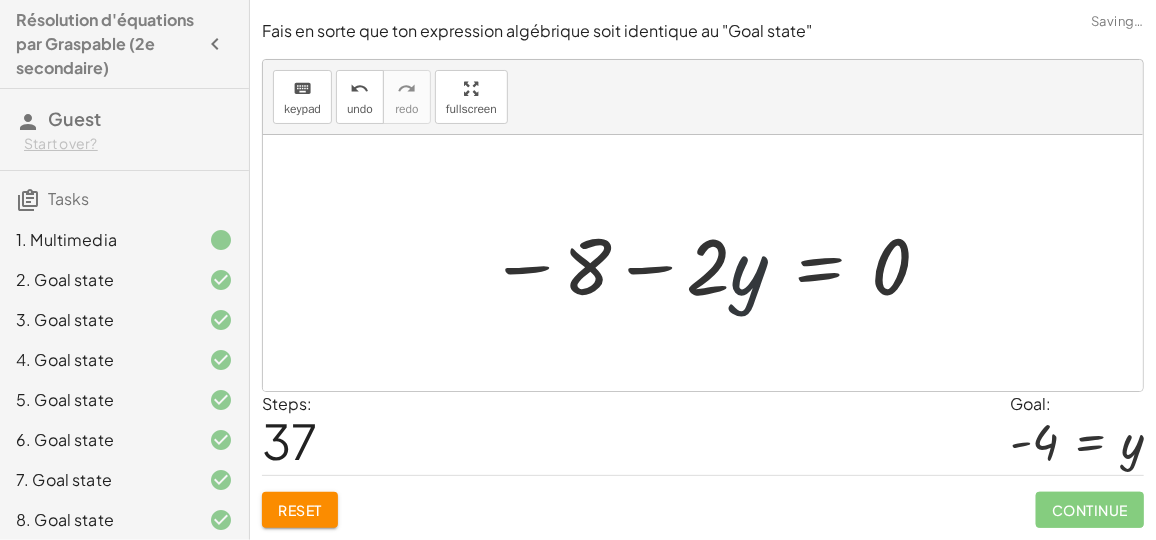 click at bounding box center [711, 263] 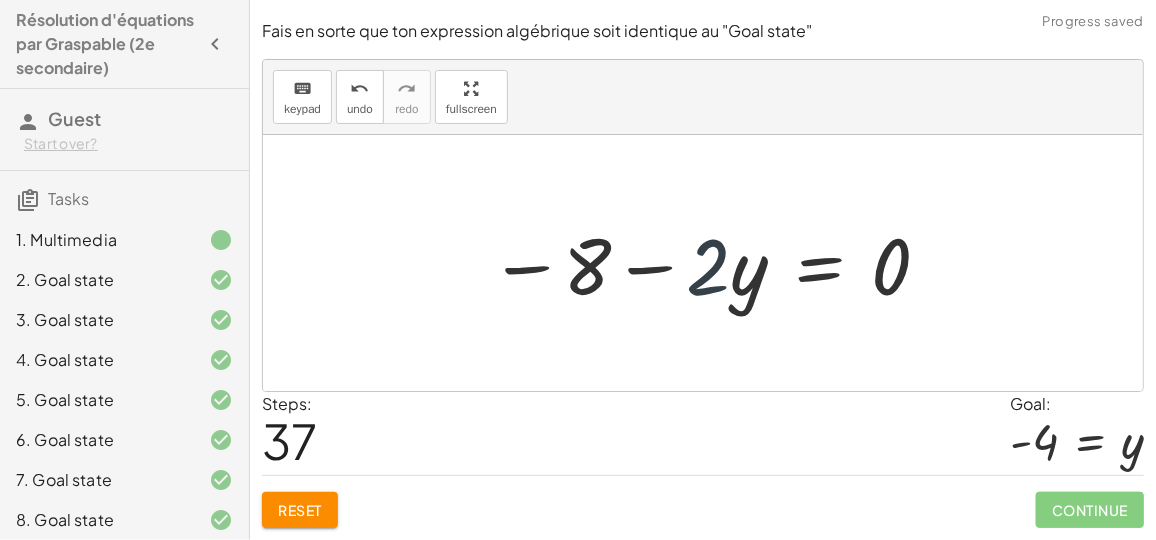 drag, startPoint x: 704, startPoint y: 274, endPoint x: 718, endPoint y: 275, distance: 14.035668 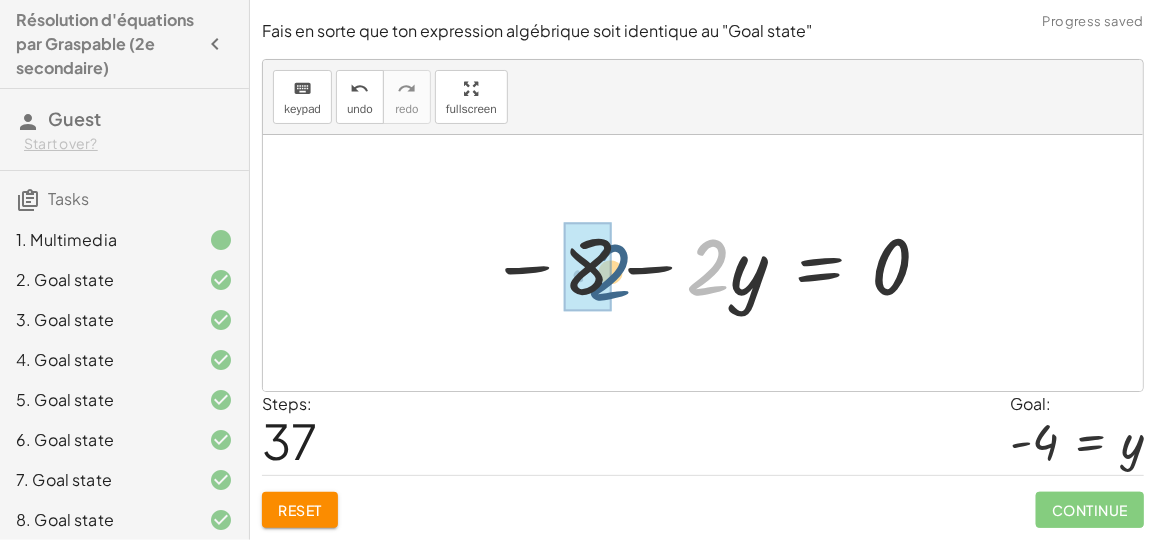 drag, startPoint x: 701, startPoint y: 282, endPoint x: 588, endPoint y: 286, distance: 113.07078 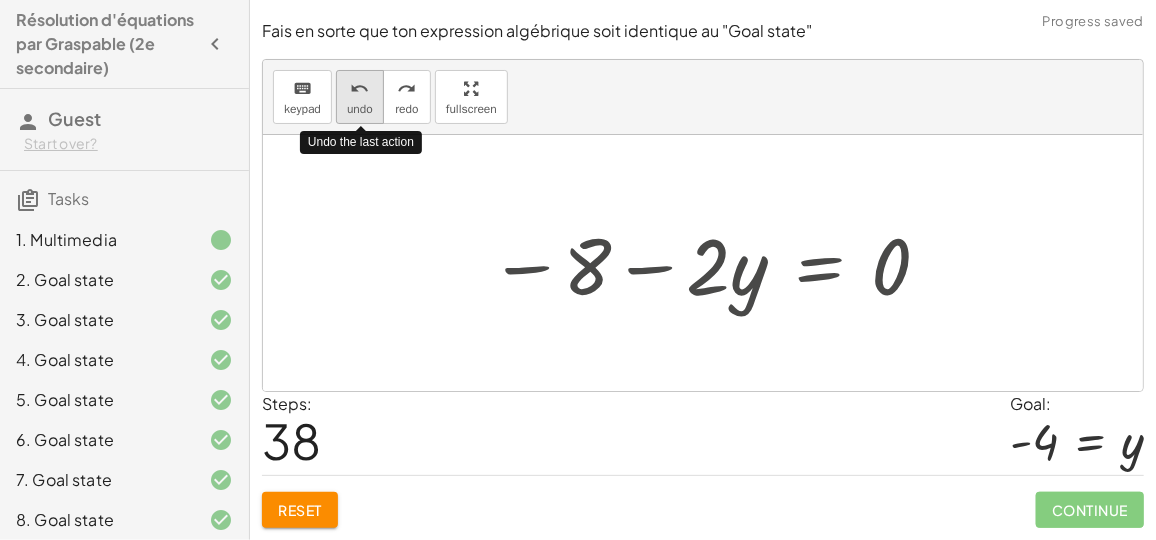 click on "undo" at bounding box center (359, 89) 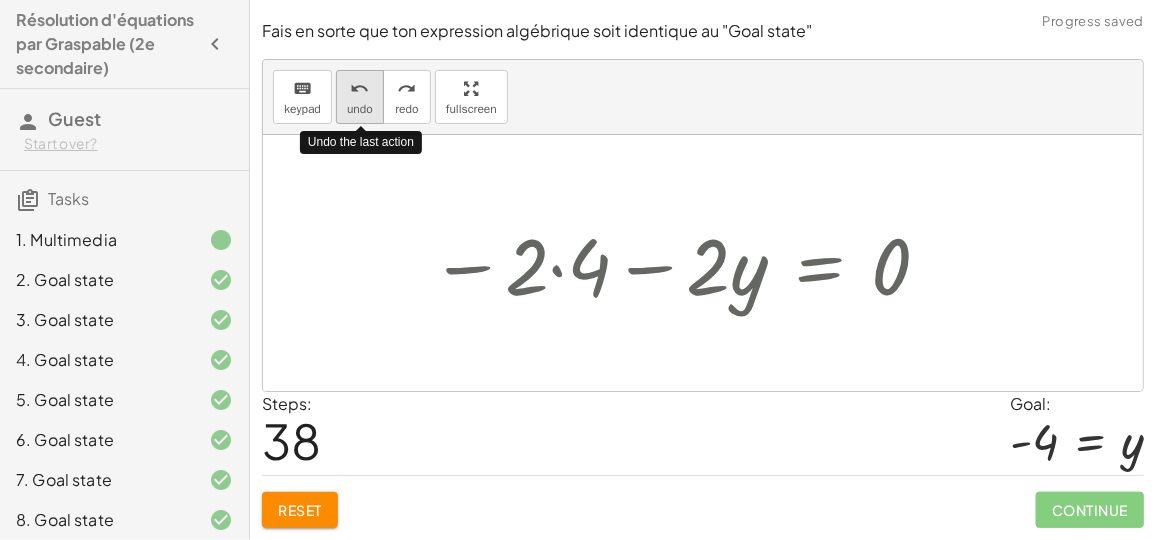 click on "undo" at bounding box center [359, 89] 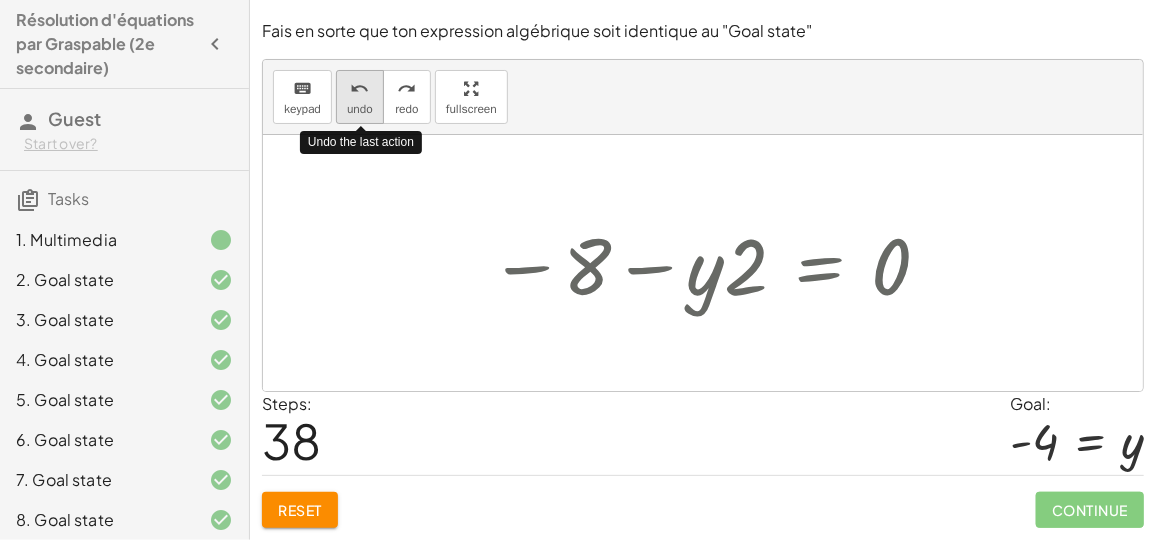 click on "undo" at bounding box center (359, 89) 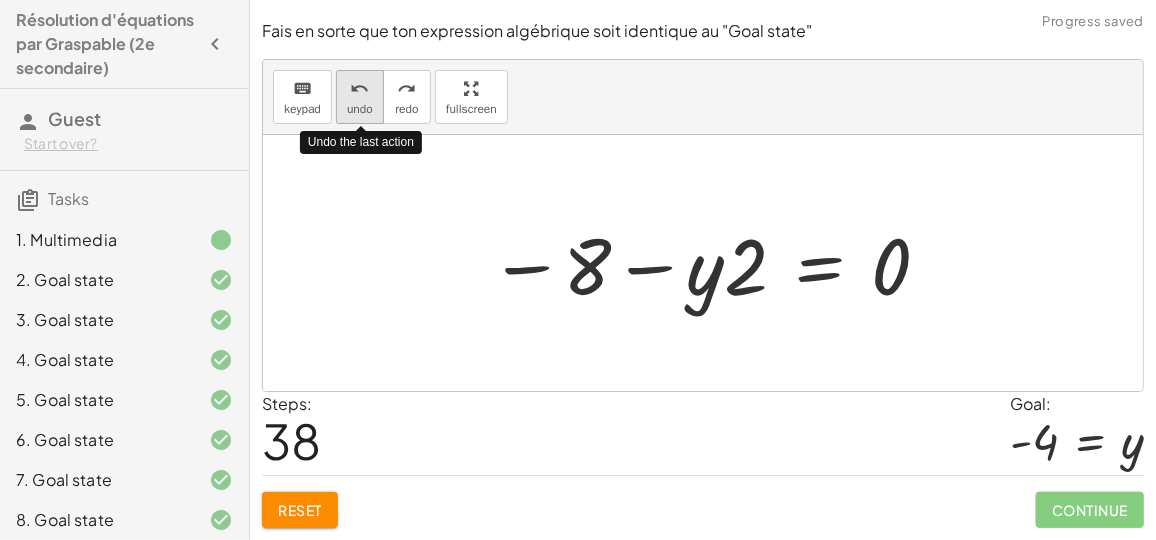 click on "undo" at bounding box center [359, 89] 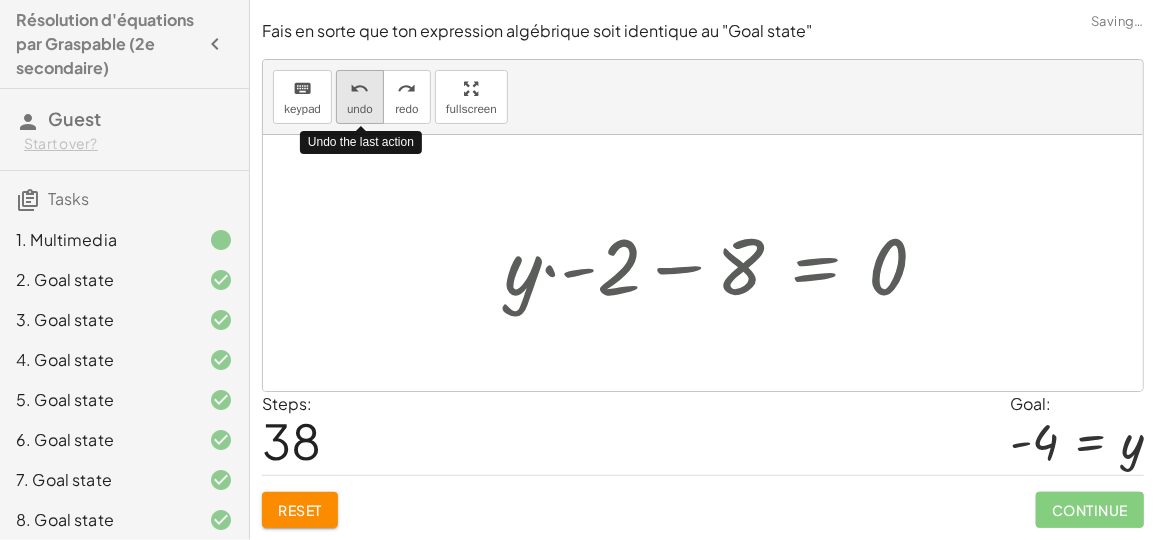 click on "undo" at bounding box center [359, 89] 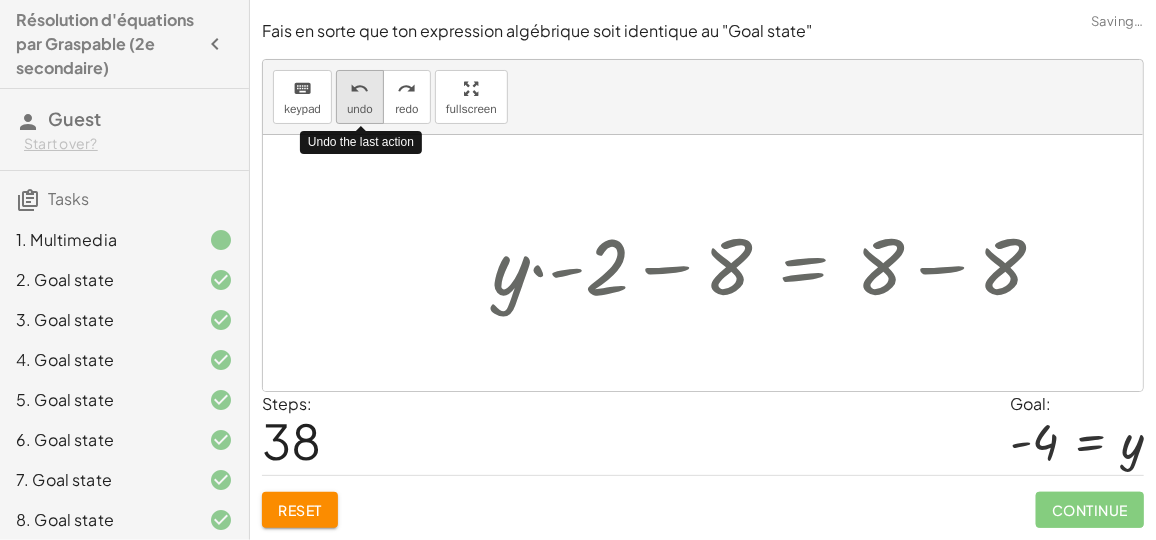 click on "undo" at bounding box center (359, 89) 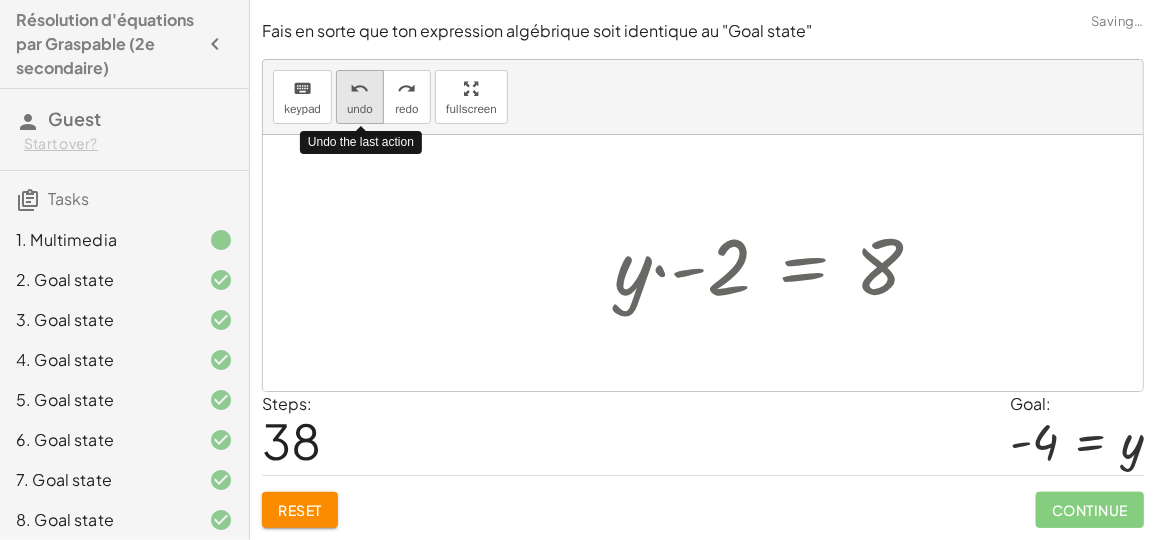 click on "undo" at bounding box center [359, 89] 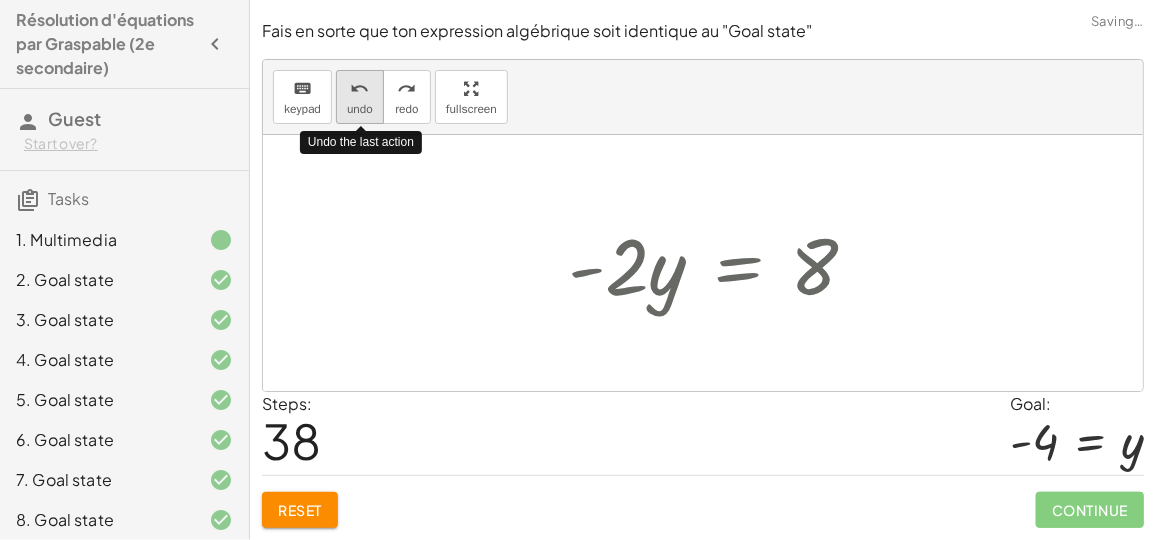 click on "undo" at bounding box center [359, 89] 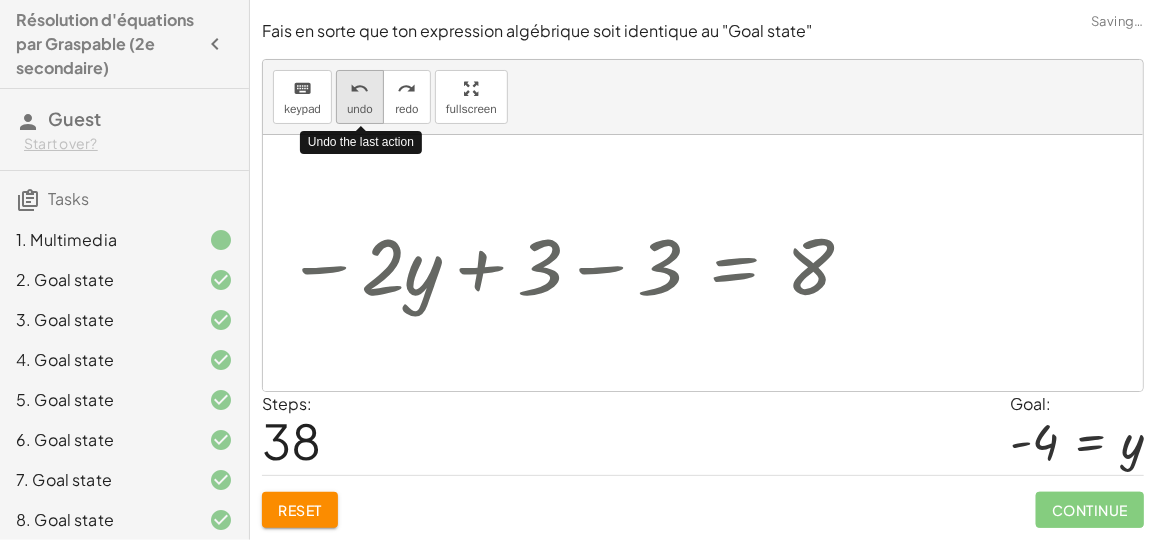 click on "undo" at bounding box center [359, 89] 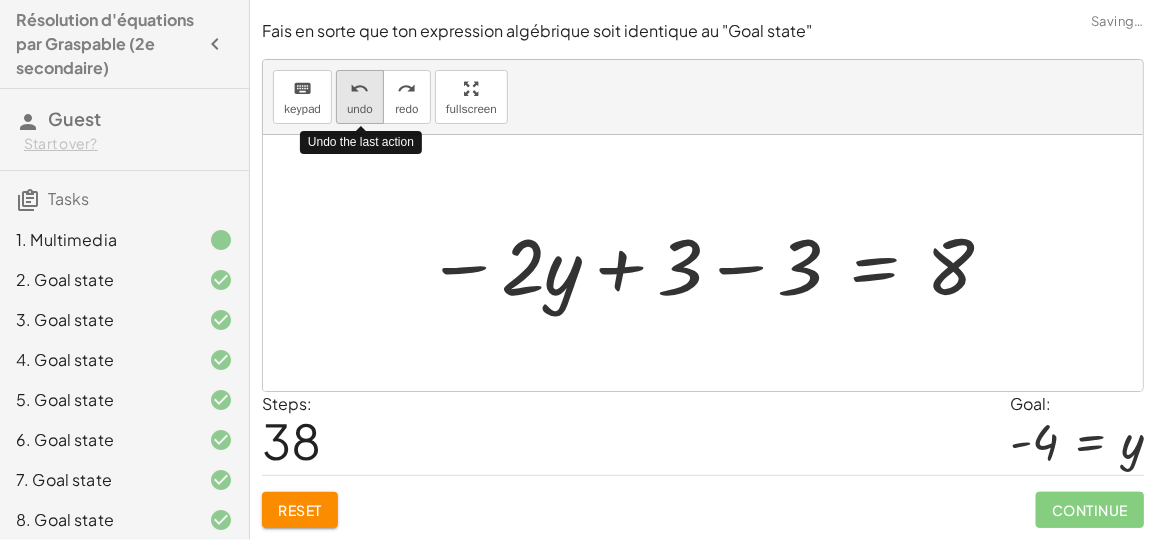 click on "undo" at bounding box center [359, 89] 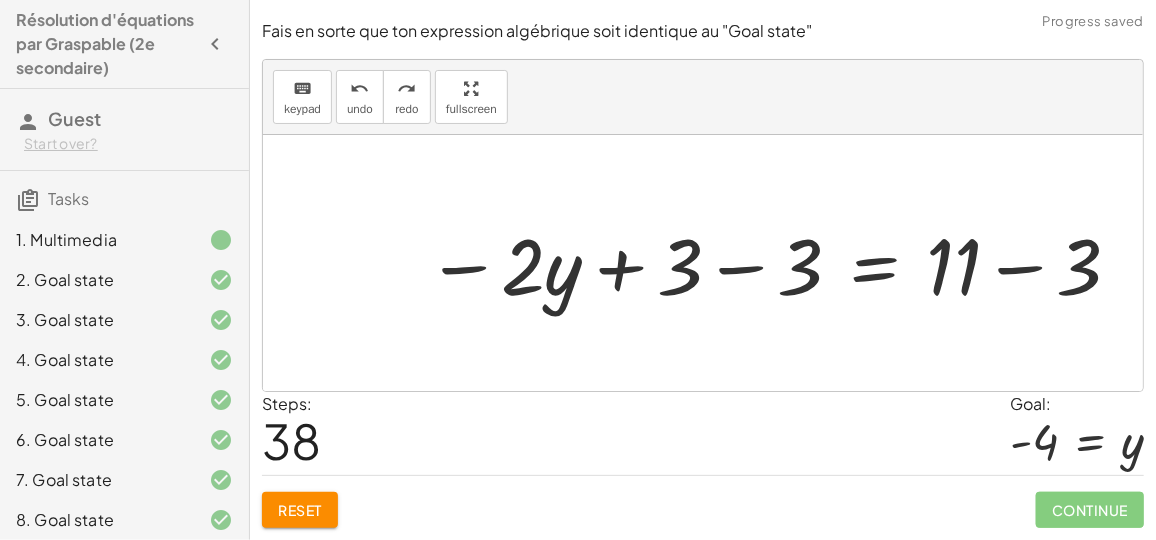 click at bounding box center (775, 263) 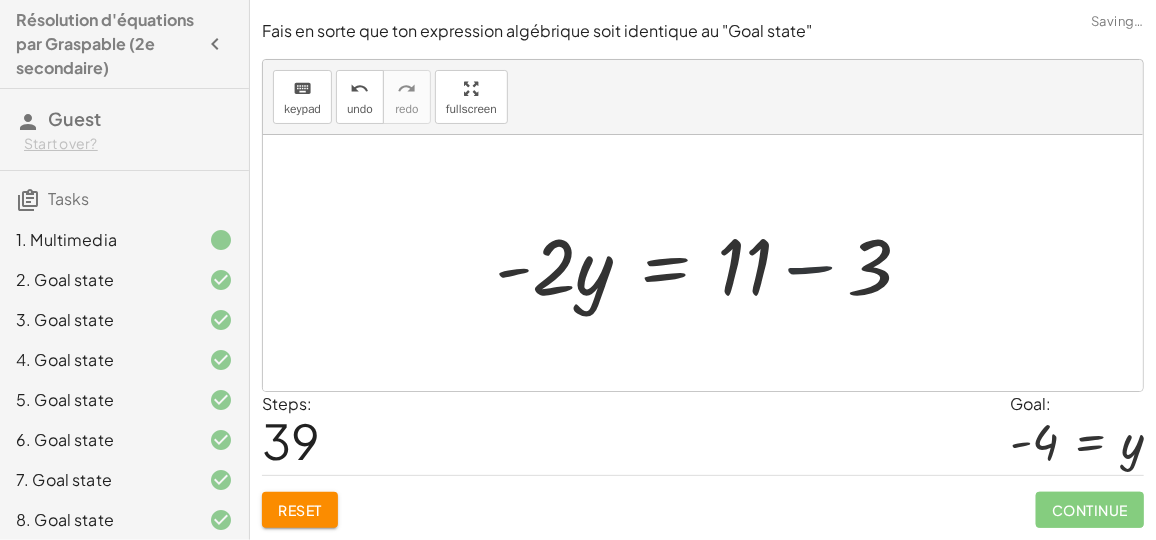 click at bounding box center [711, 263] 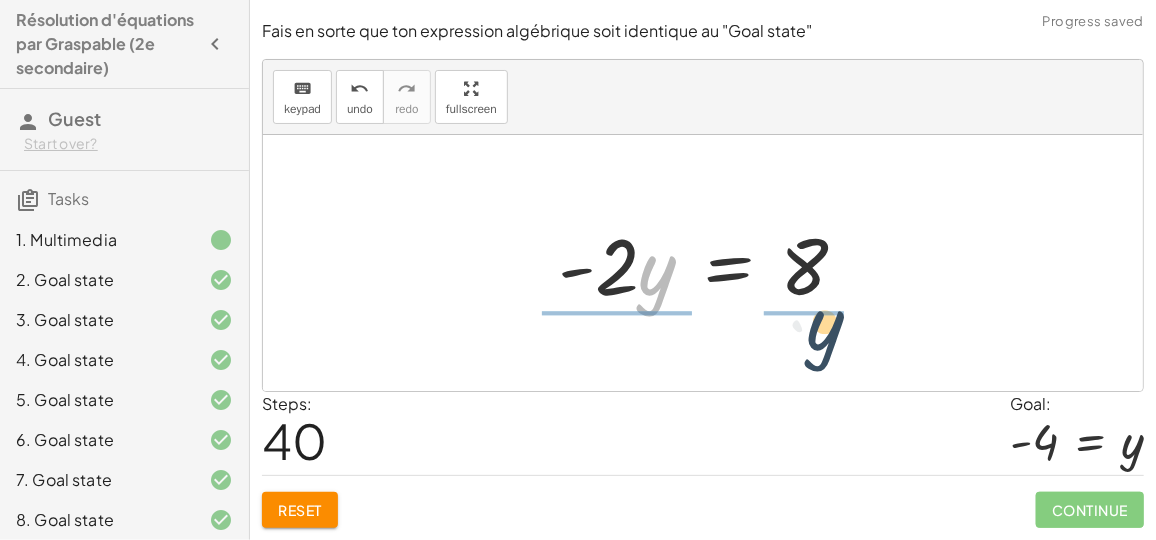 drag, startPoint x: 652, startPoint y: 284, endPoint x: 835, endPoint y: 330, distance: 188.69287 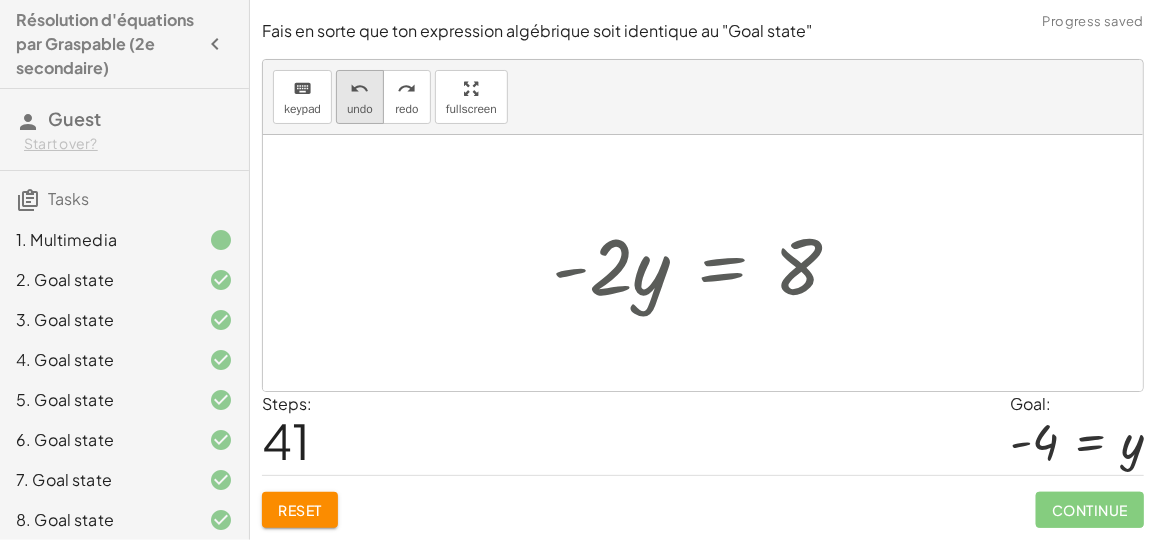 click on "undo undo" at bounding box center (360, 97) 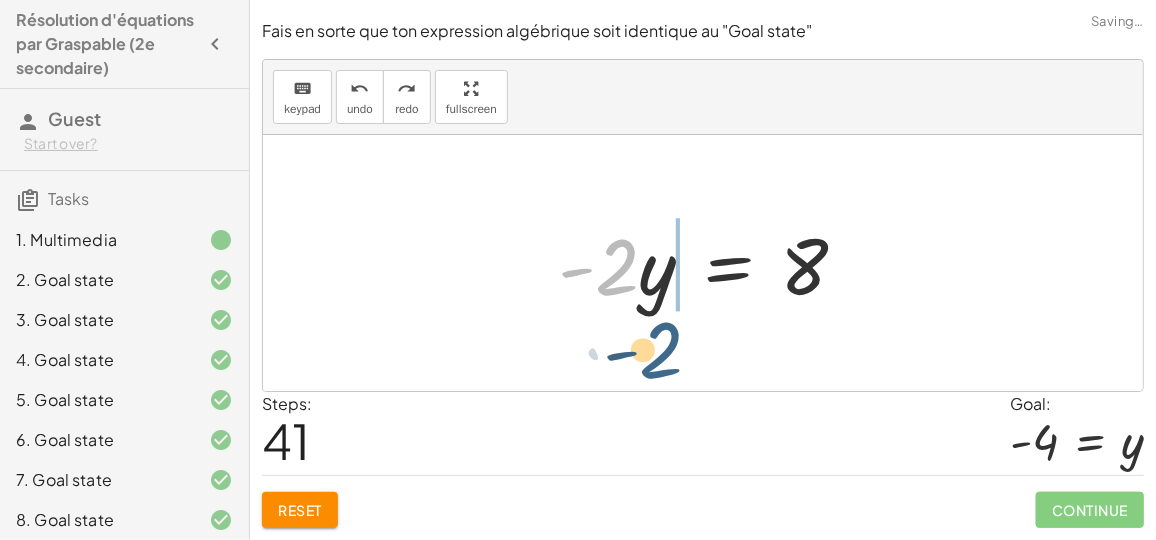 drag, startPoint x: 624, startPoint y: 293, endPoint x: 667, endPoint y: 379, distance: 96.150925 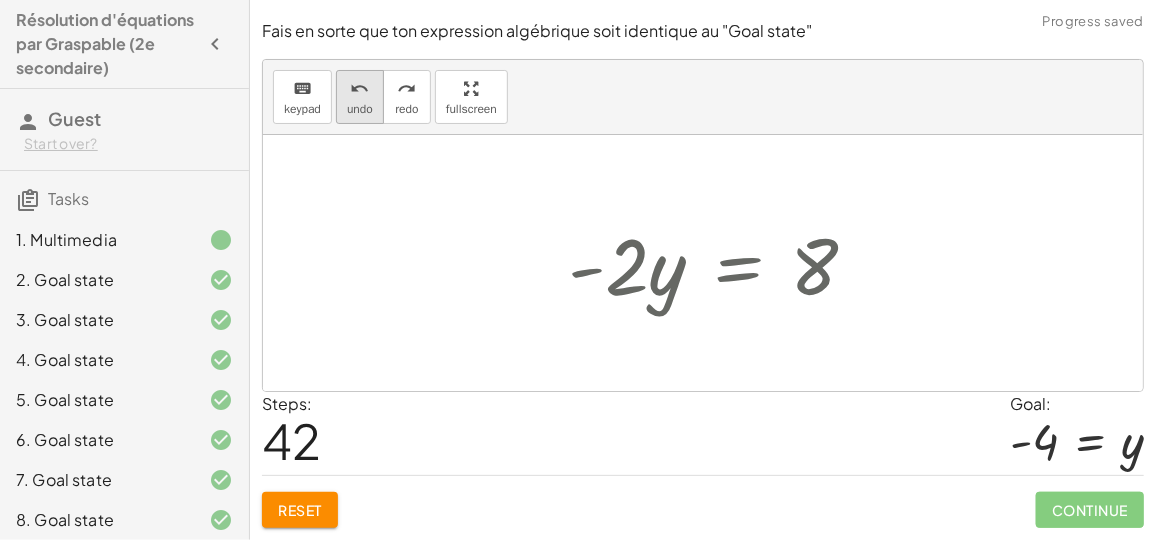 click on "undo" at bounding box center [359, 89] 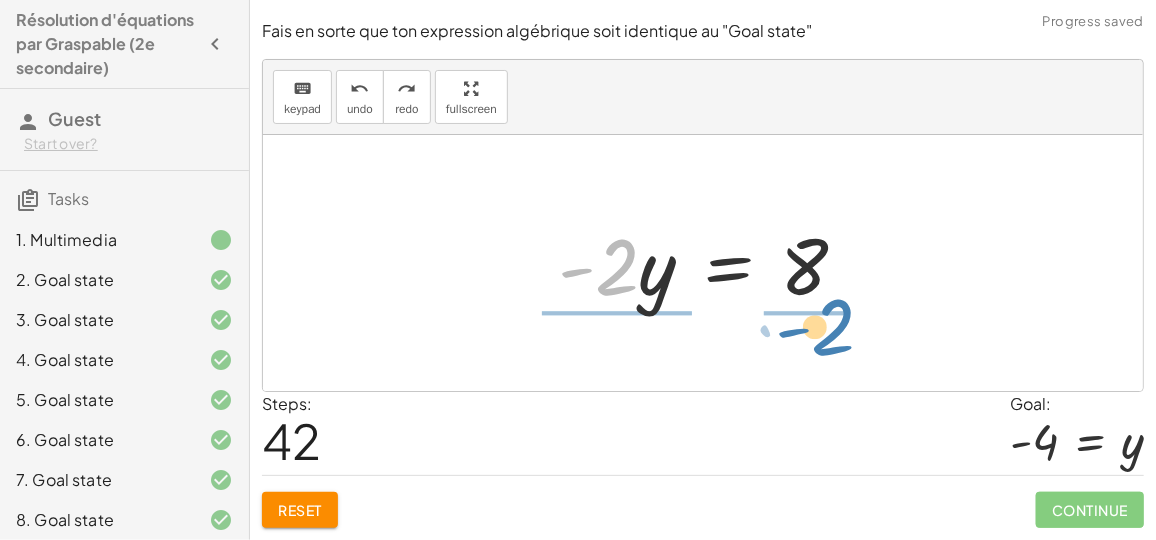 drag, startPoint x: 598, startPoint y: 272, endPoint x: 815, endPoint y: 333, distance: 225.41074 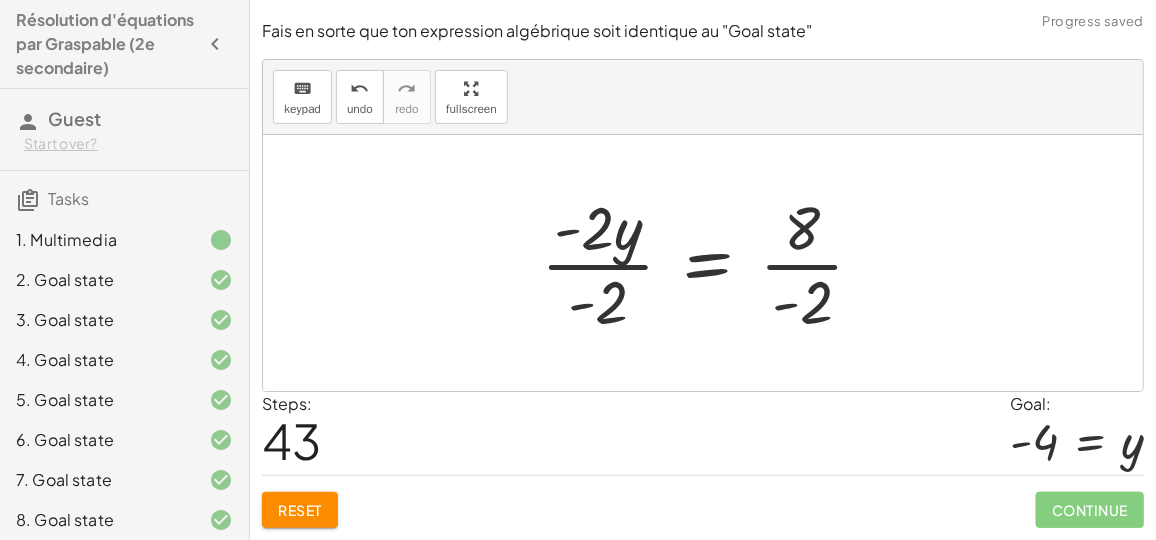 click at bounding box center [711, 263] 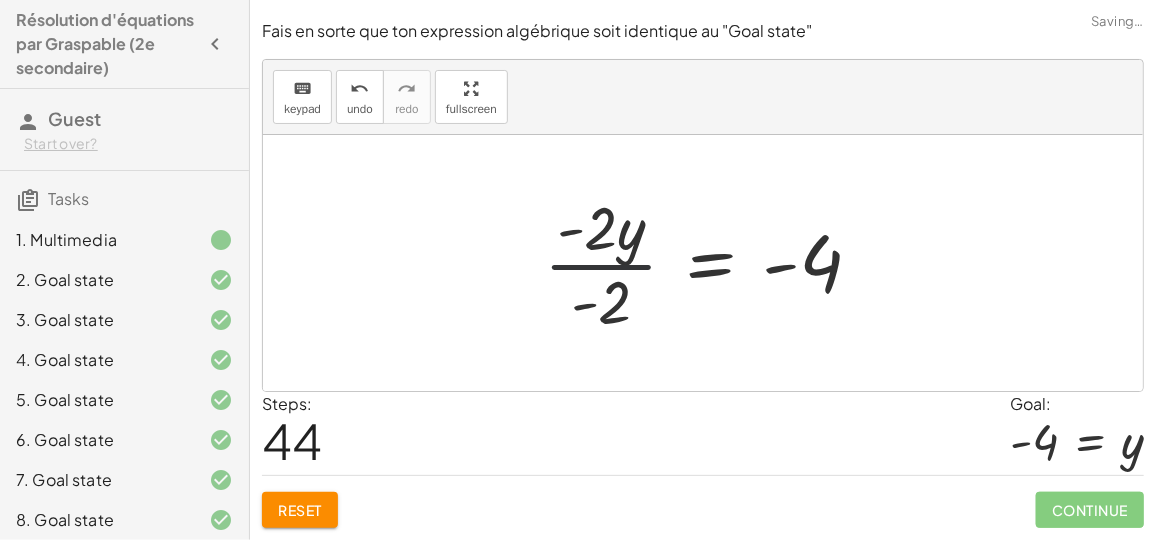 click at bounding box center [711, 263] 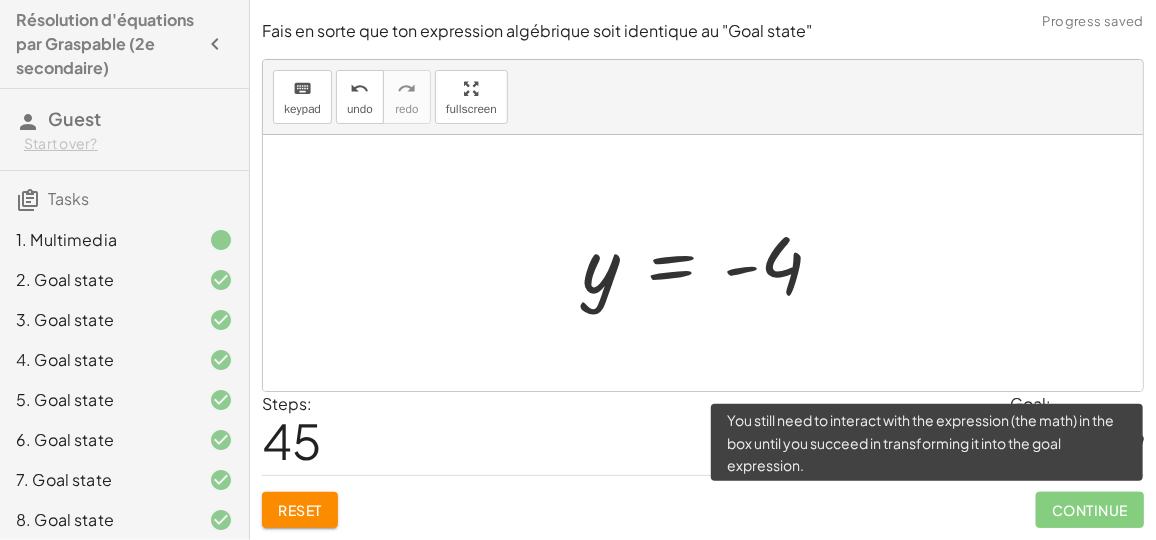 click on "Continue" 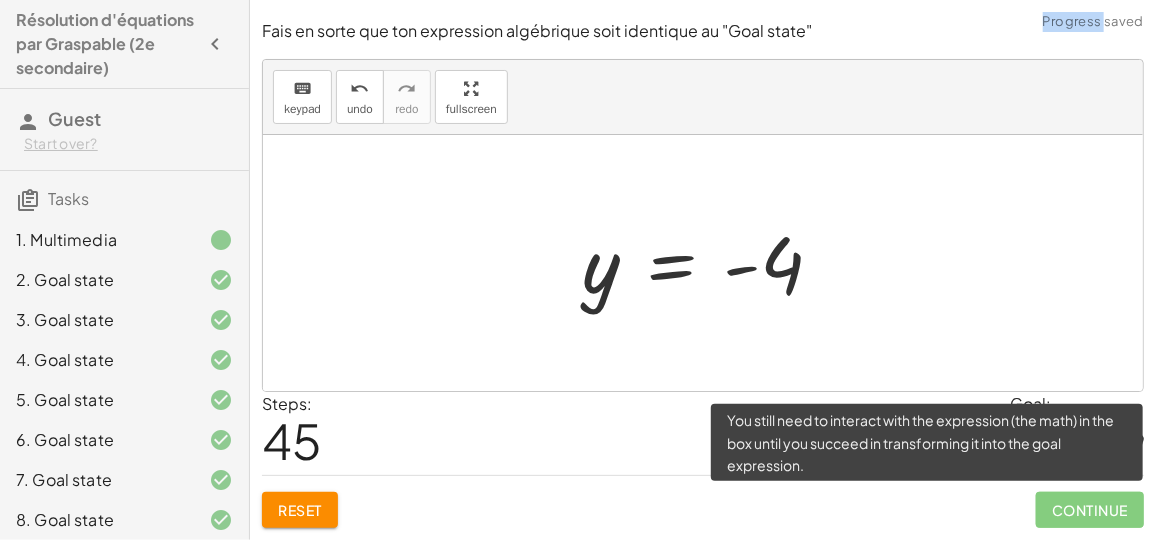 click on "Continue" 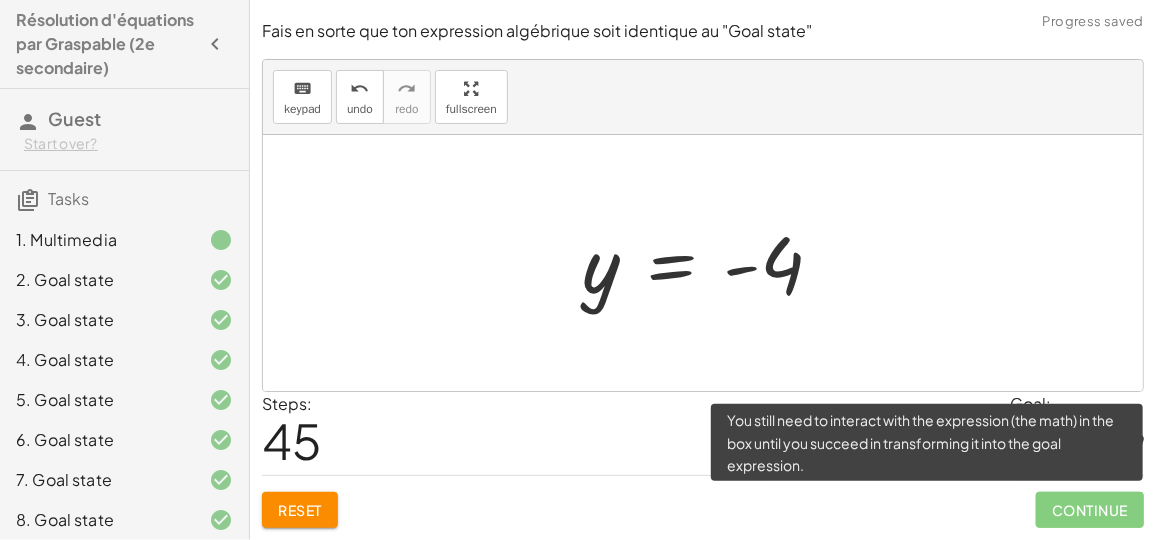 click on "Continue" 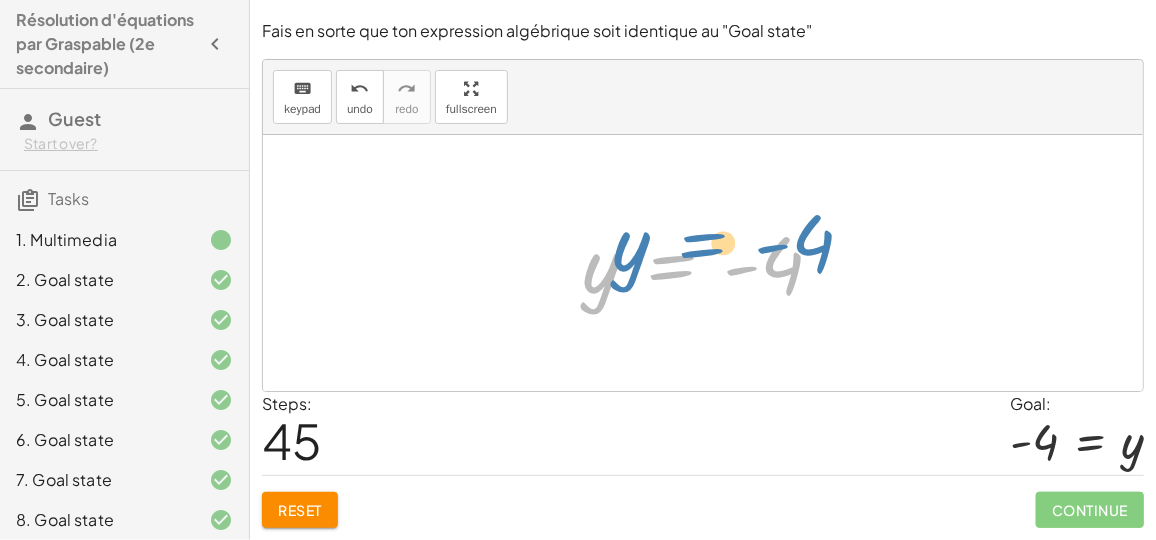 drag, startPoint x: 690, startPoint y: 266, endPoint x: 711, endPoint y: 252, distance: 25.23886 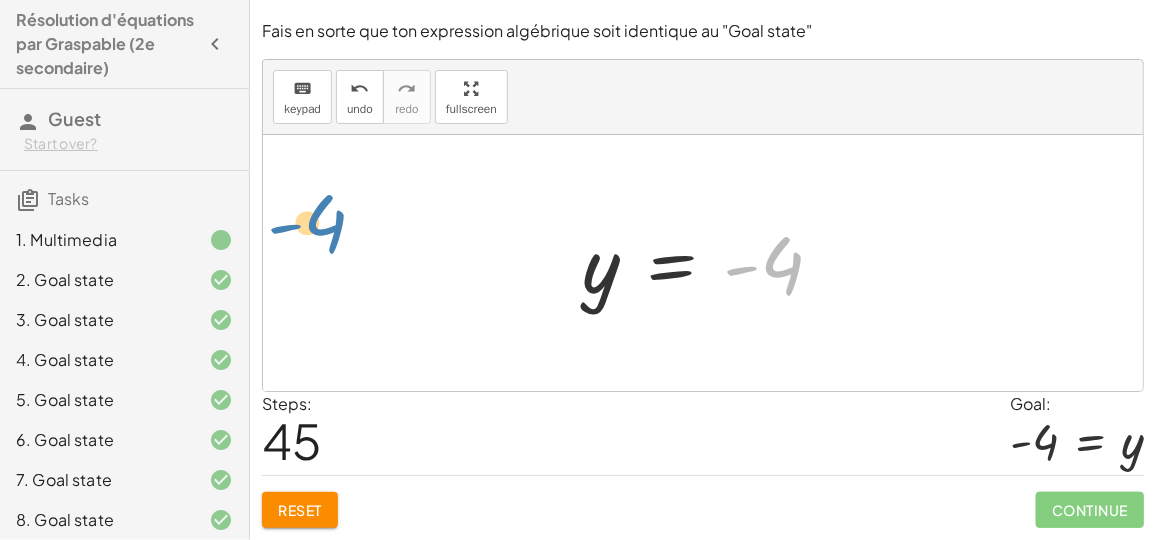 drag, startPoint x: 774, startPoint y: 261, endPoint x: 304, endPoint y: 219, distance: 471.87286 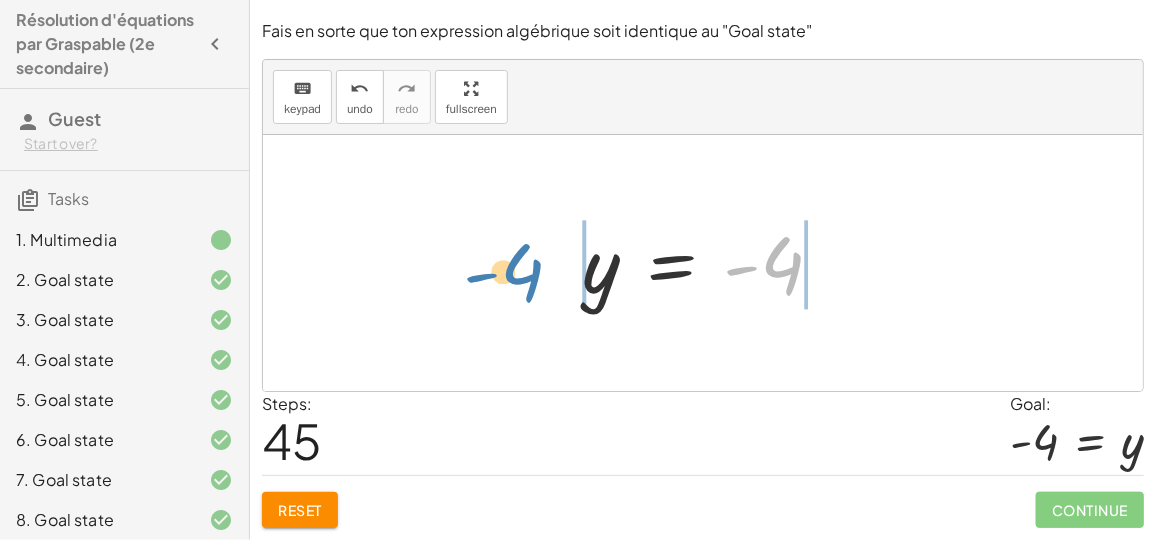 drag, startPoint x: 786, startPoint y: 277, endPoint x: 526, endPoint y: 282, distance: 260.04807 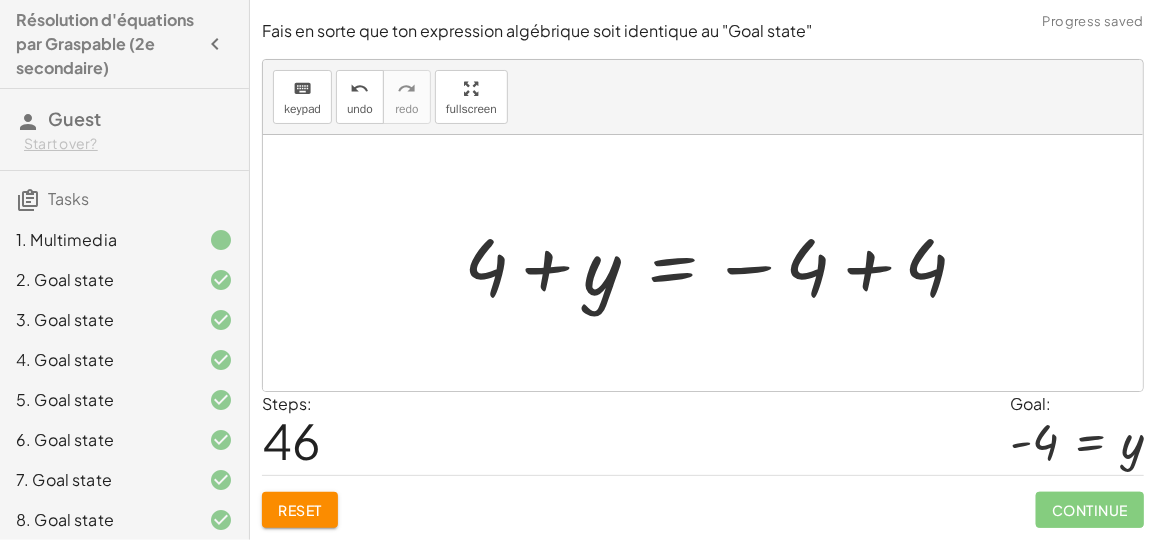 click at bounding box center (723, 263) 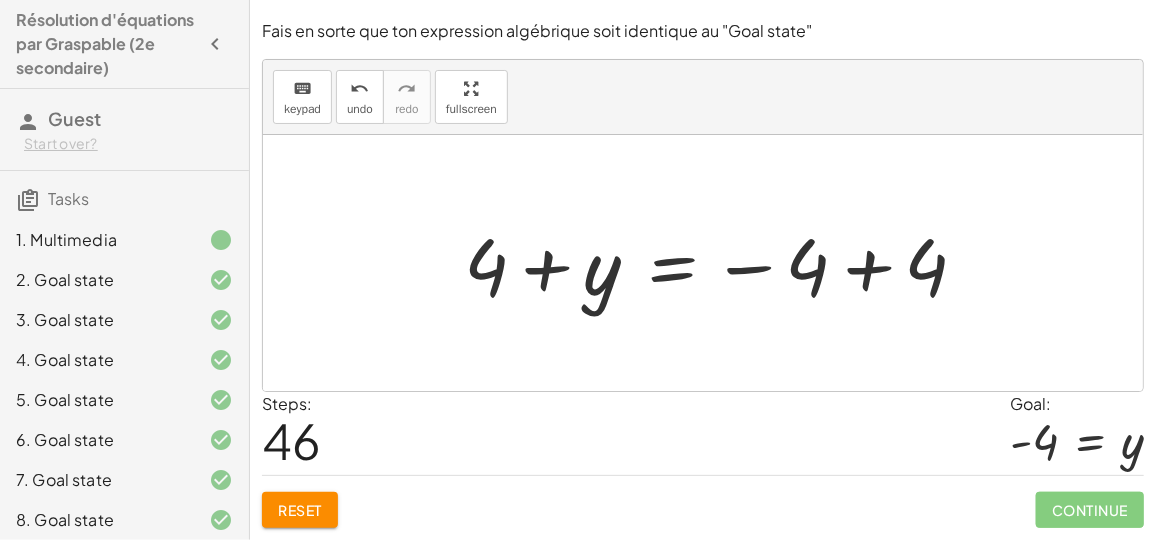 click at bounding box center [723, 263] 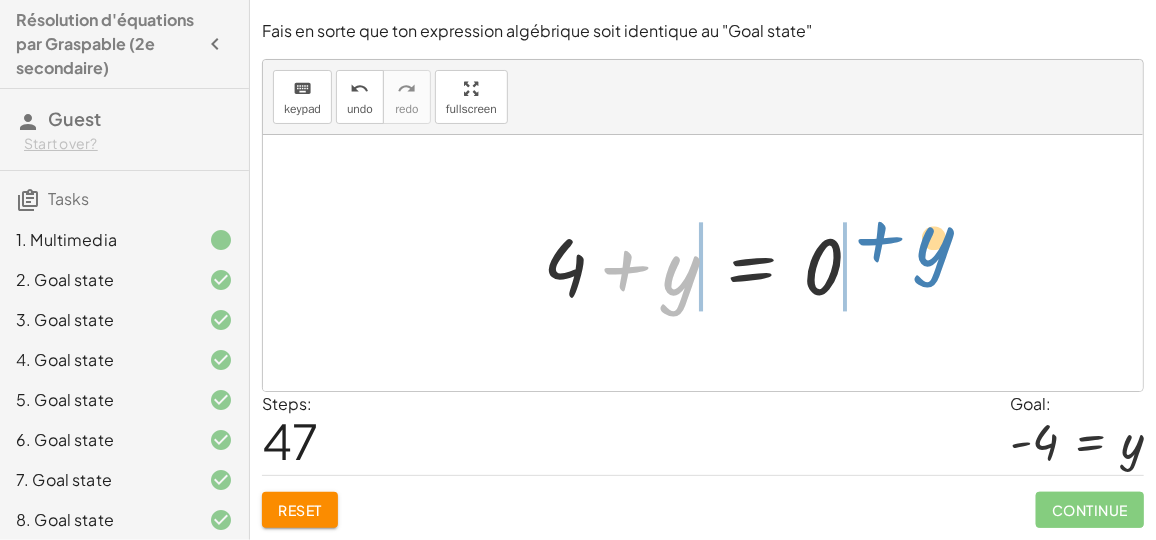 drag, startPoint x: 672, startPoint y: 272, endPoint x: 933, endPoint y: 246, distance: 262.2918 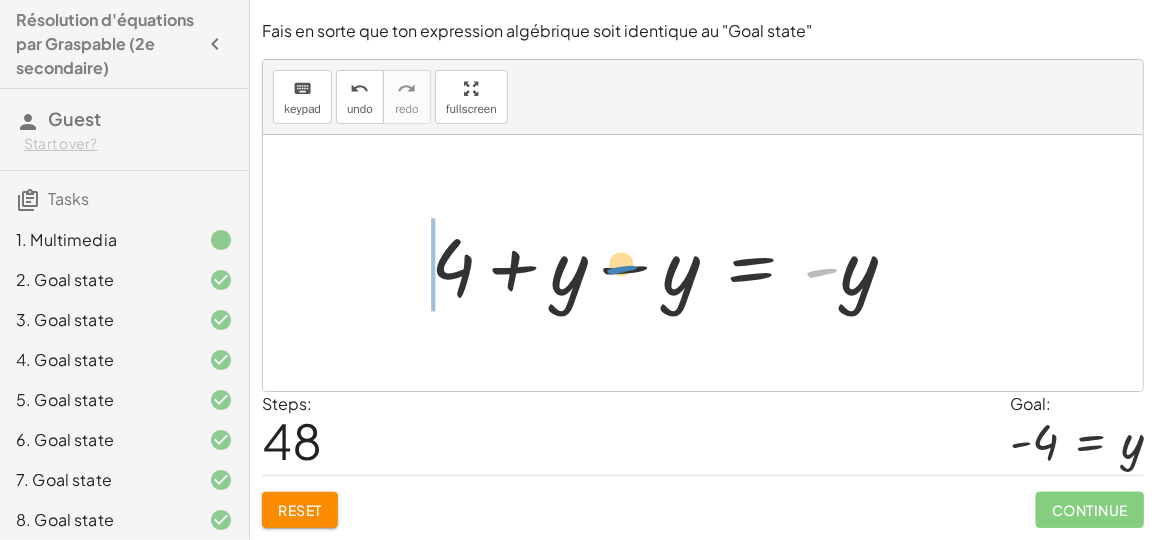 drag, startPoint x: 818, startPoint y: 266, endPoint x: 621, endPoint y: 261, distance: 197.06345 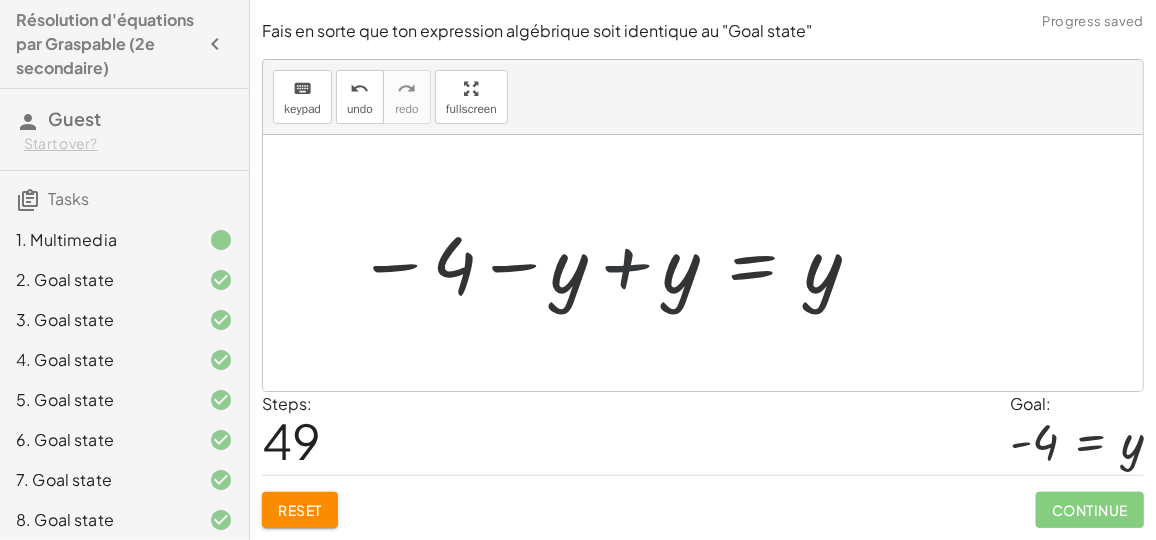 click at bounding box center [610, 263] 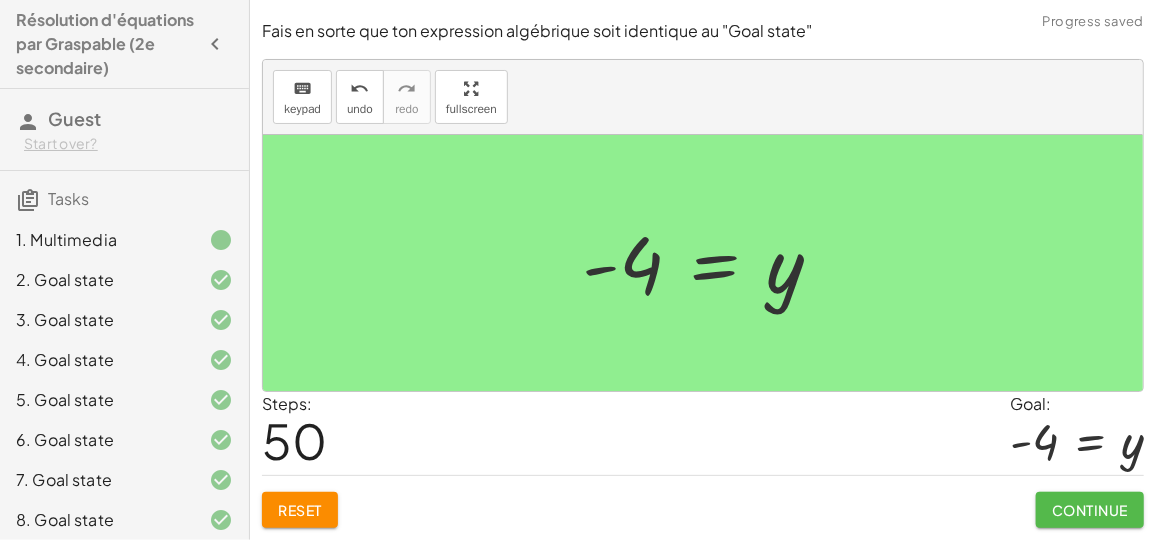 click on "Continue" at bounding box center (1090, 510) 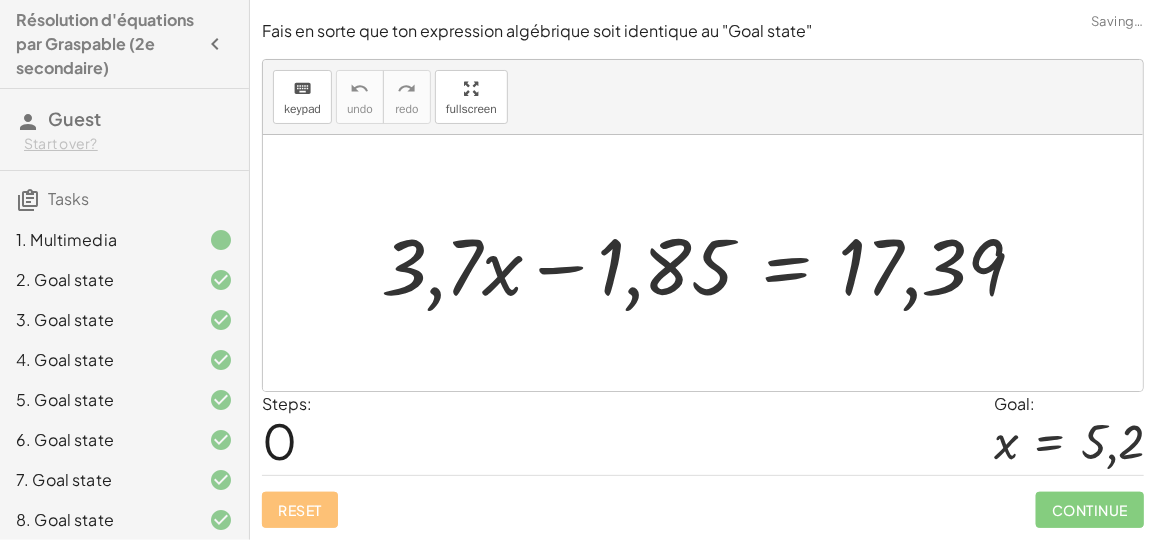click at bounding box center (711, 263) 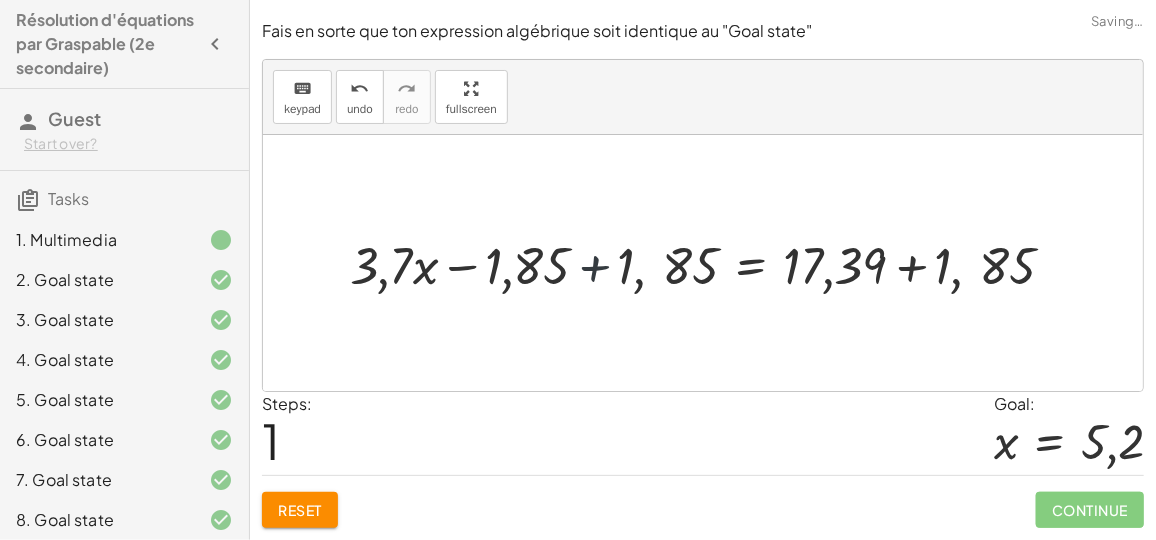 click at bounding box center (711, 263) 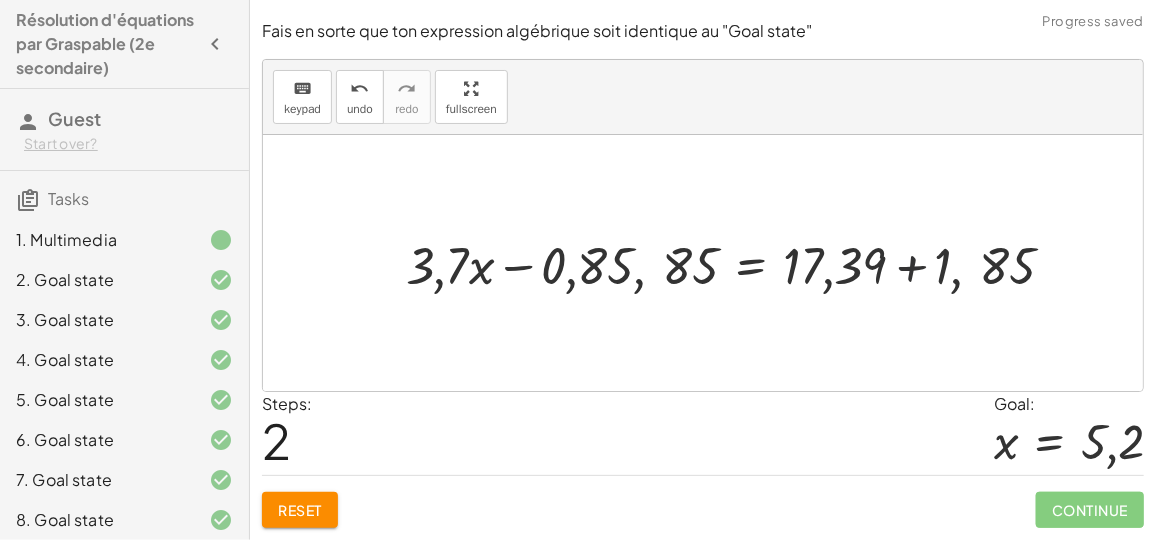 click at bounding box center (738, 263) 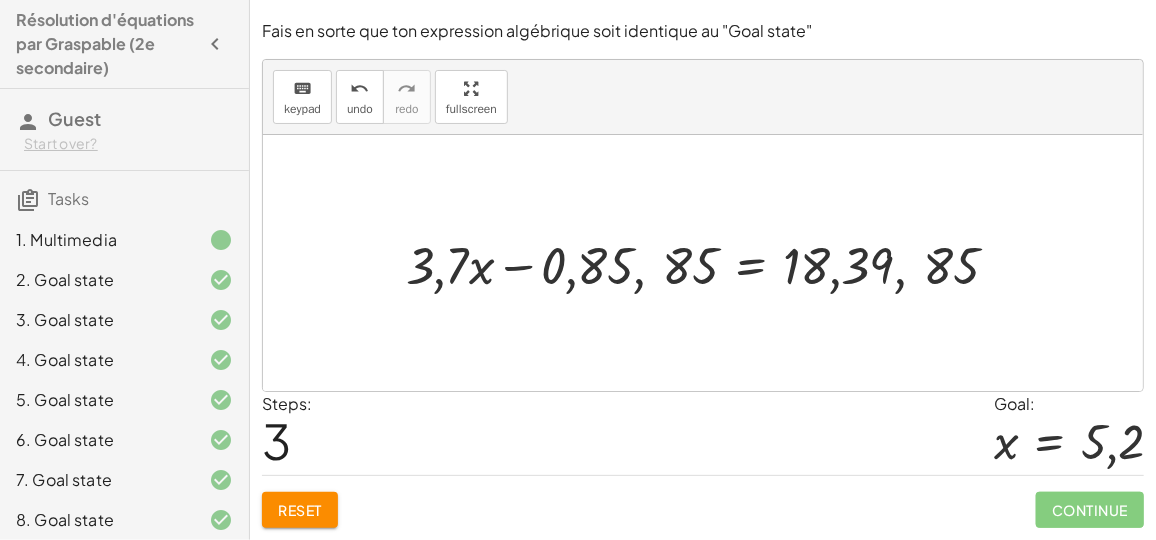 click at bounding box center (710, 263) 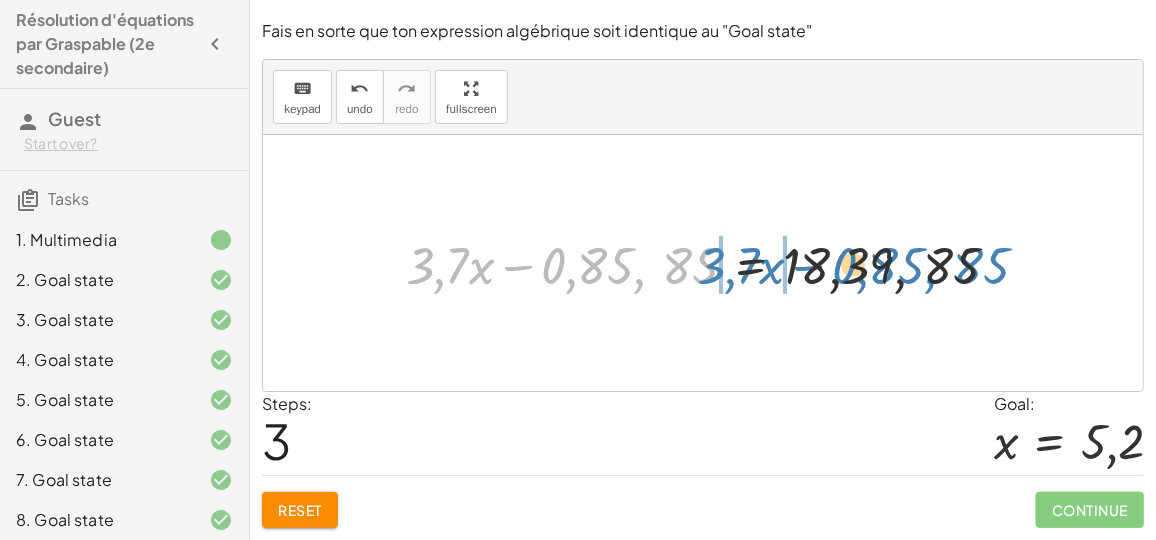drag, startPoint x: 657, startPoint y: 279, endPoint x: 948, endPoint y: 279, distance: 291 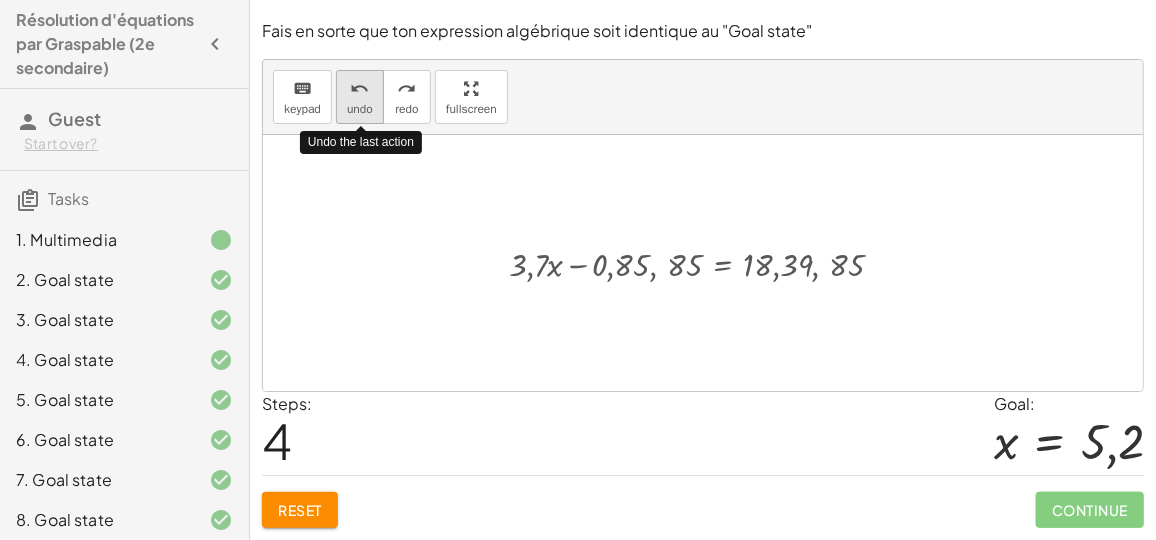 click on "undo" at bounding box center (360, 88) 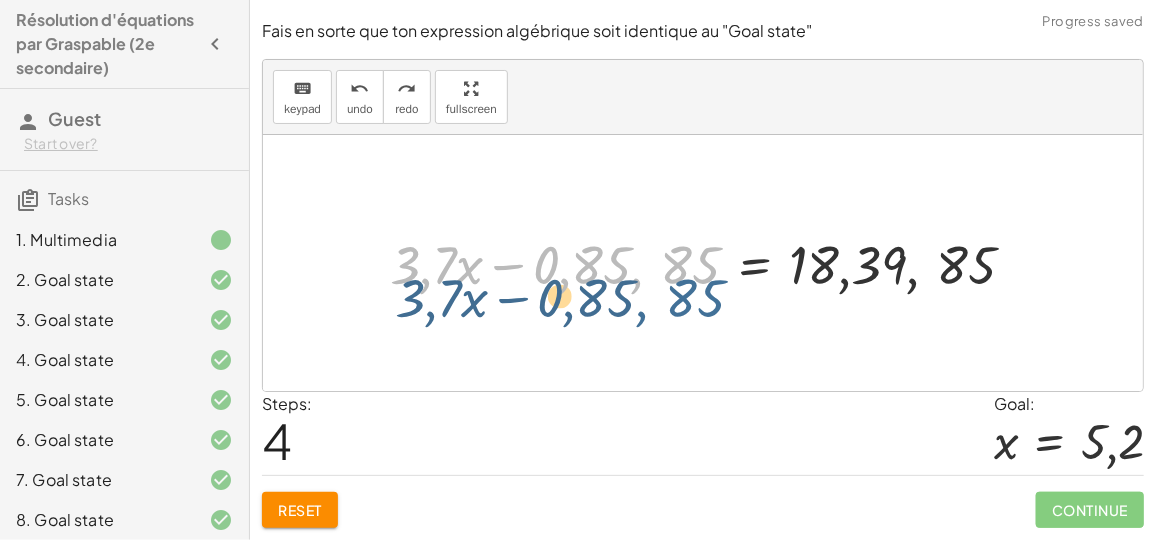 click at bounding box center (711, 262) 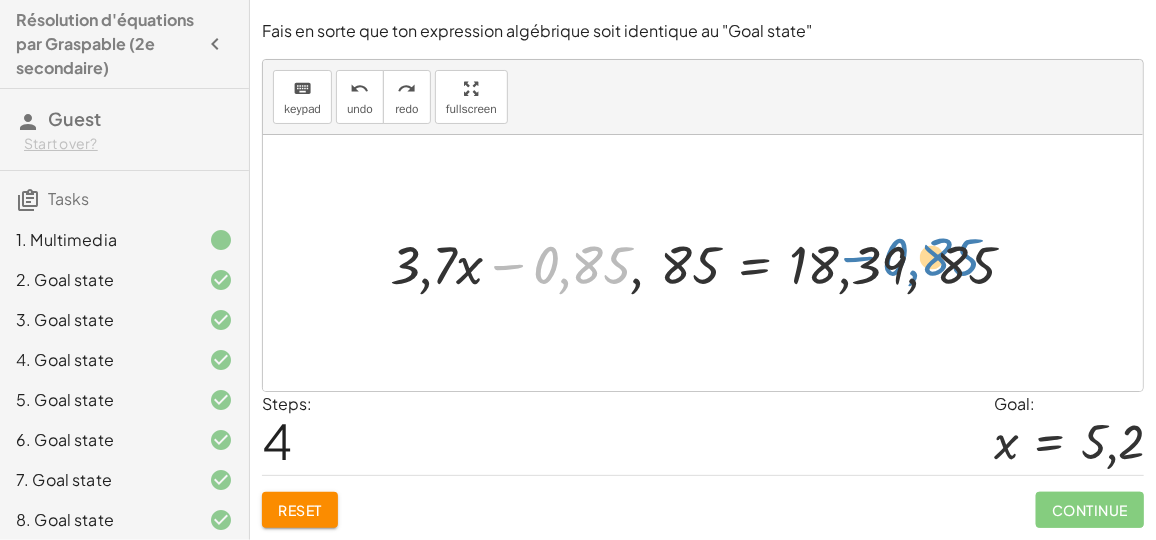 drag, startPoint x: 529, startPoint y: 265, endPoint x: 846, endPoint y: 267, distance: 317.00632 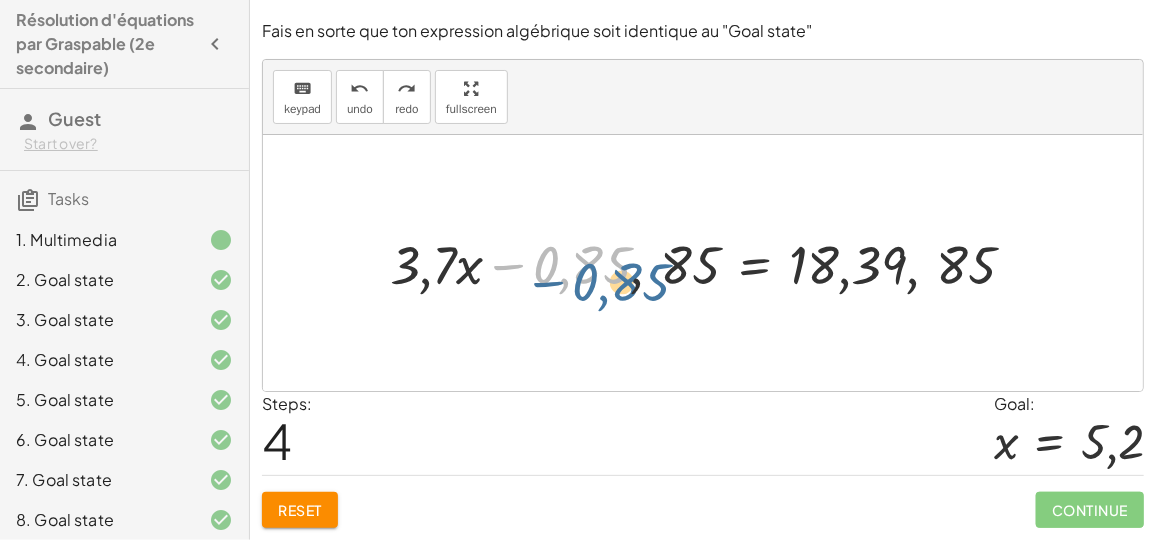 drag, startPoint x: 626, startPoint y: 278, endPoint x: 643, endPoint y: 273, distance: 17.720045 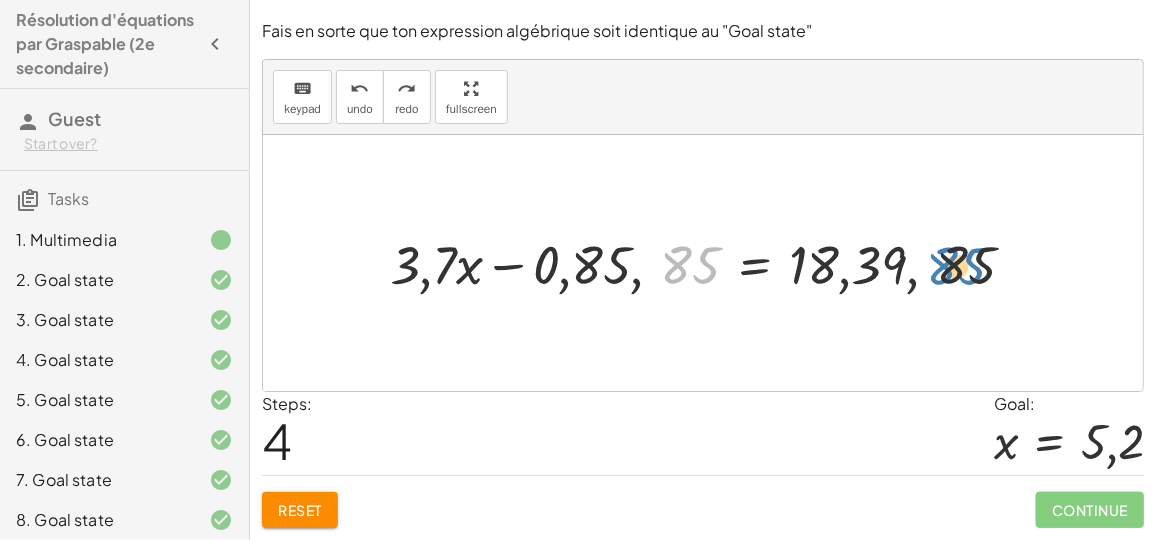 drag, startPoint x: 663, startPoint y: 270, endPoint x: 929, endPoint y: 272, distance: 266.0075 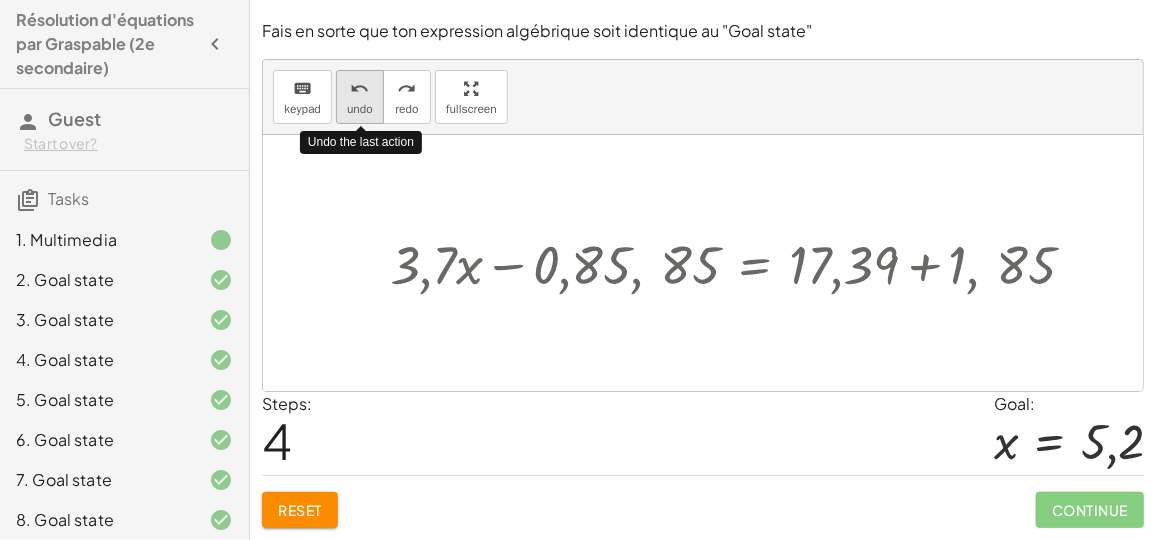 click on "undo" at bounding box center [360, 109] 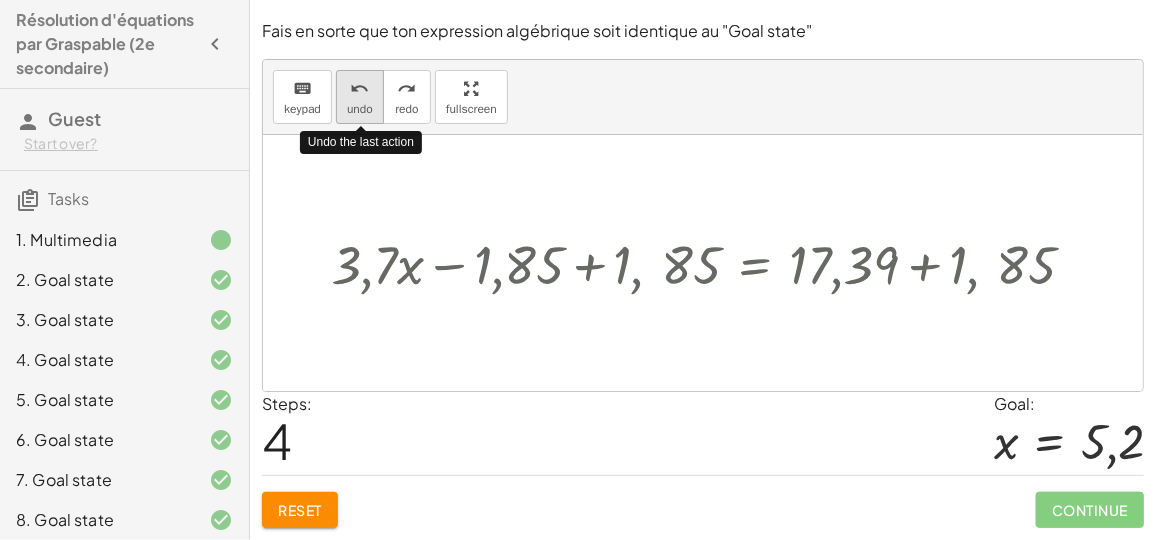 click on "undo" at bounding box center (360, 109) 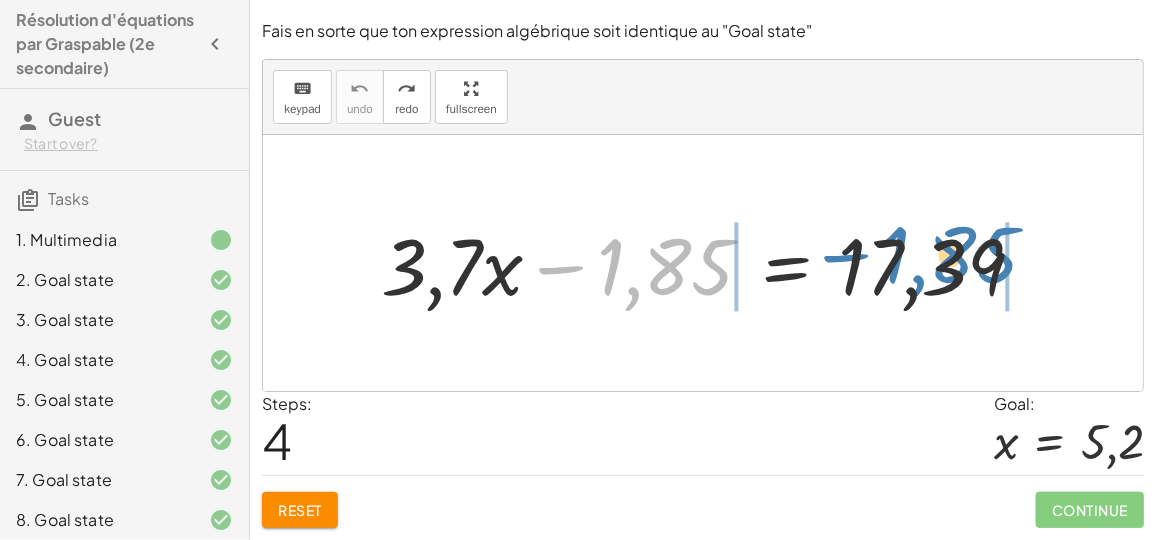 drag, startPoint x: 655, startPoint y: 276, endPoint x: 913, endPoint y: 266, distance: 258.19373 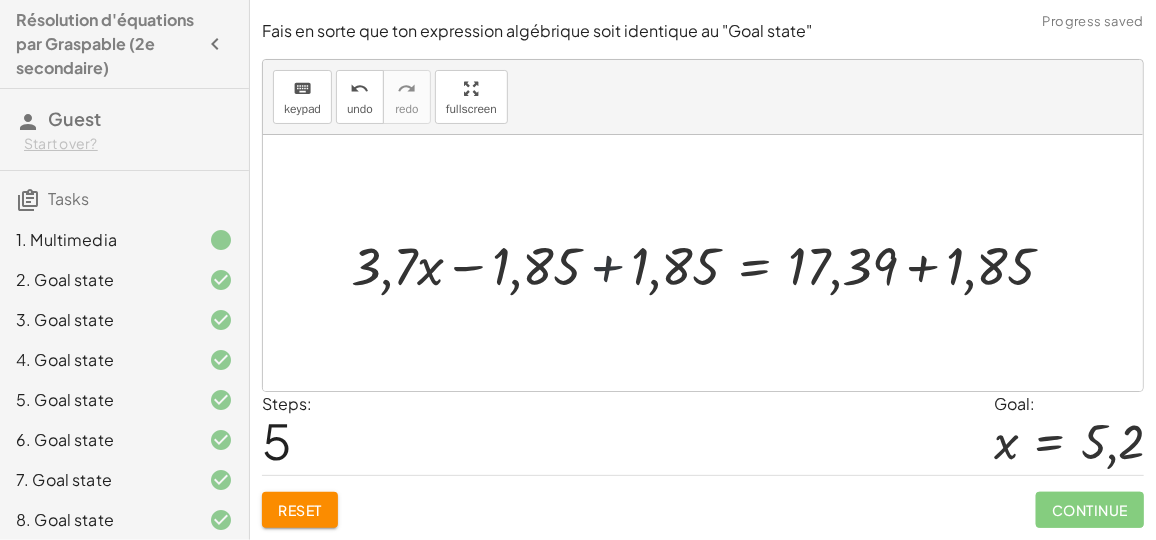 click at bounding box center [711, 263] 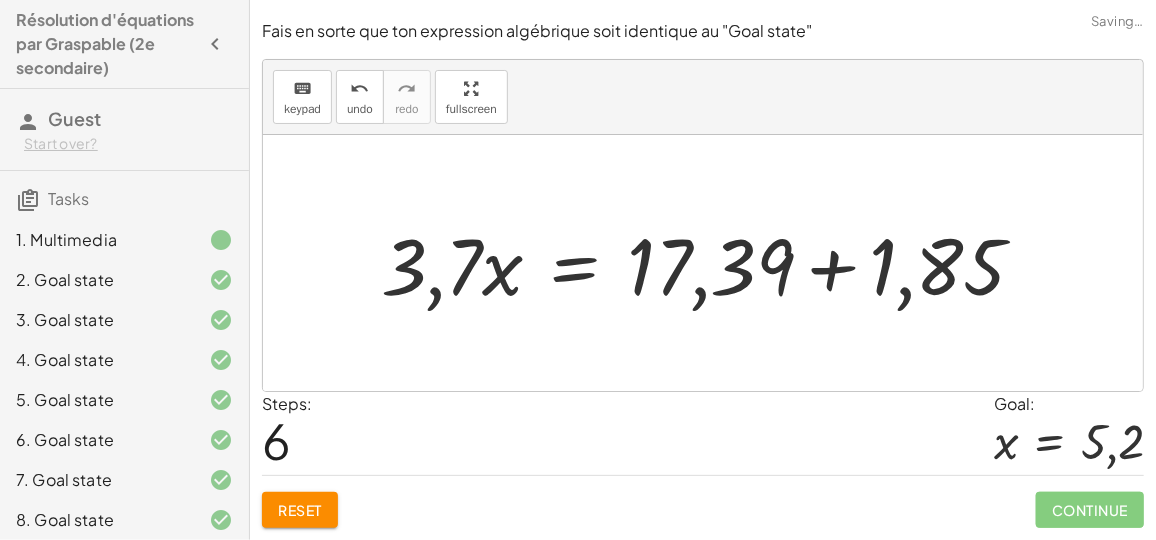 click at bounding box center (711, 263) 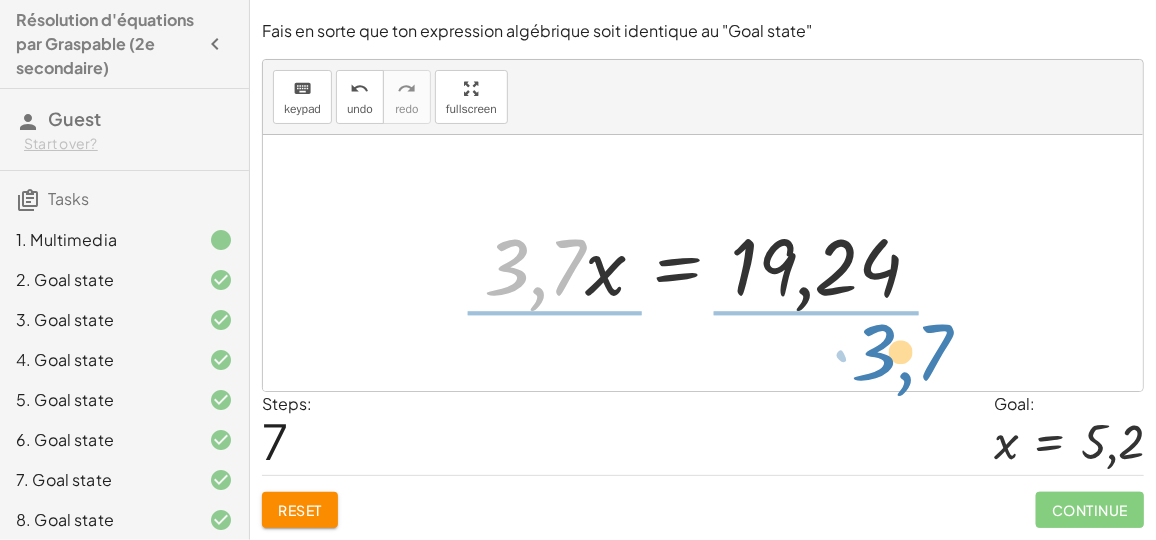 drag, startPoint x: 569, startPoint y: 291, endPoint x: 913, endPoint y: 367, distance: 352.29532 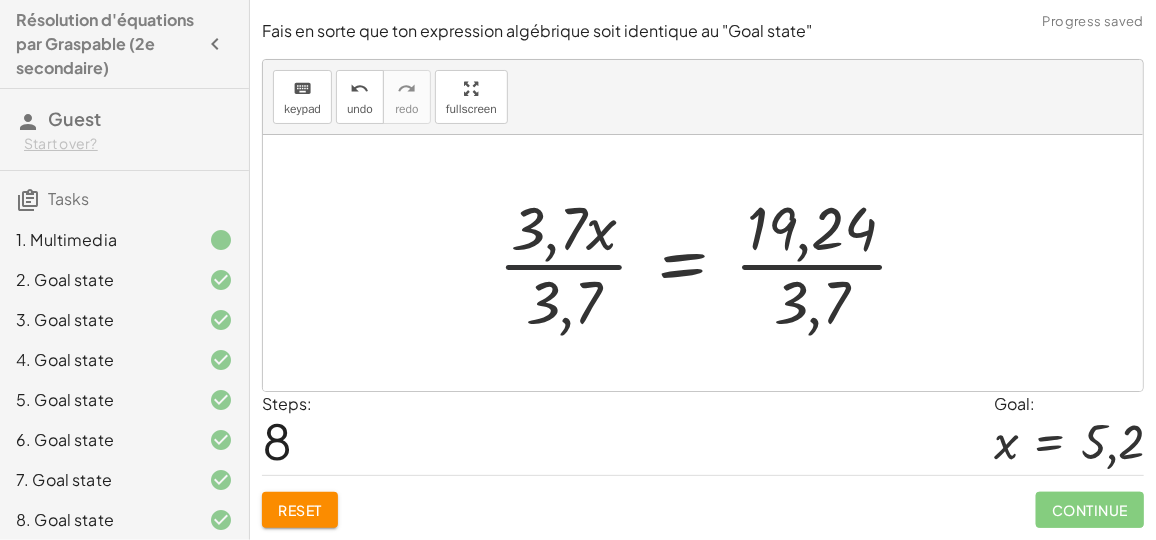 click at bounding box center [711, 263] 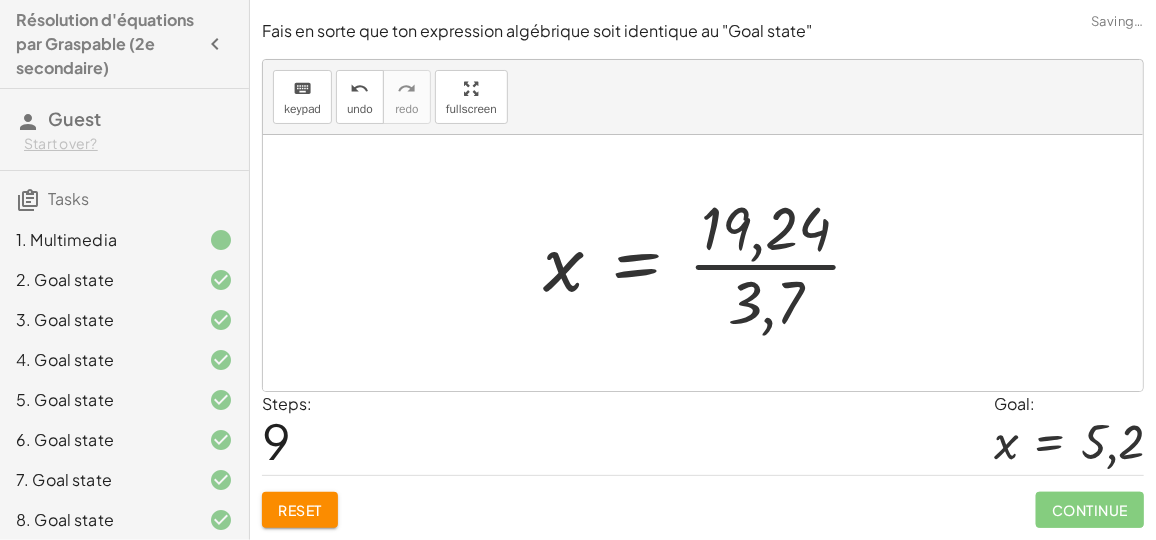 click at bounding box center [711, 263] 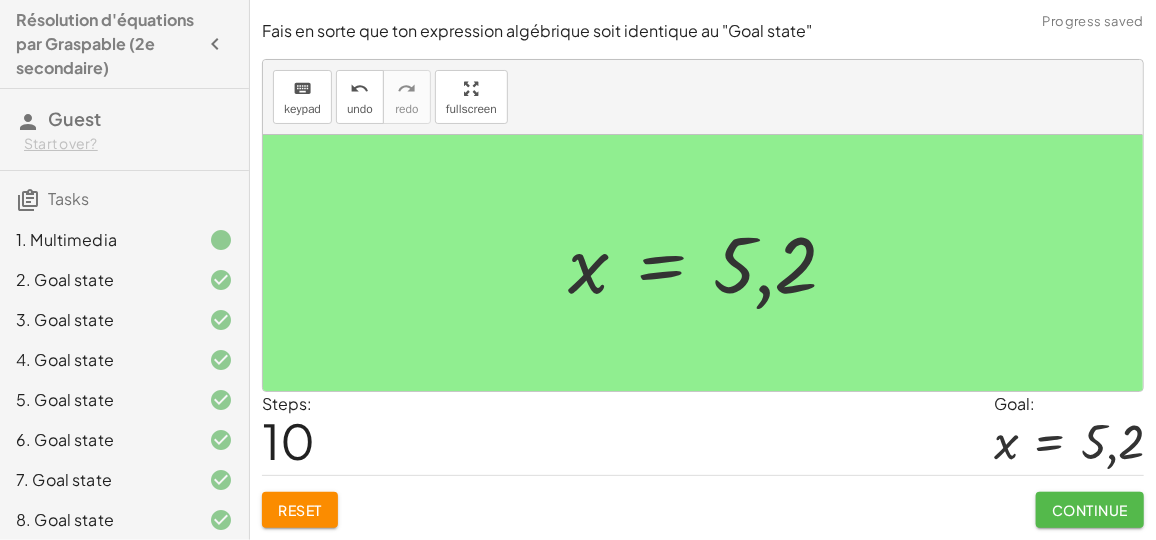click on "Continue" 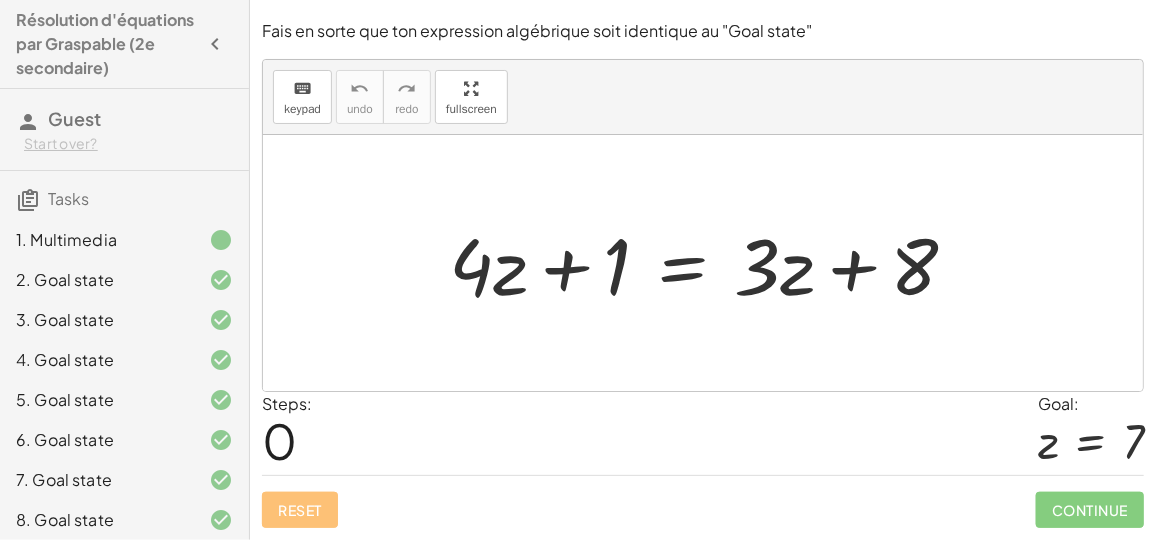 click at bounding box center [711, 263] 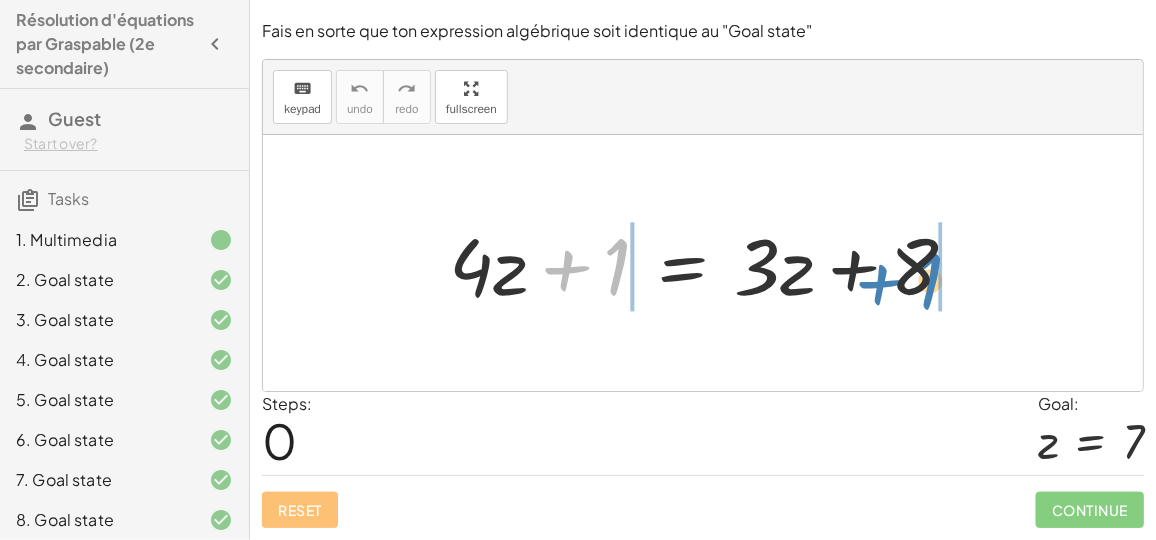 drag, startPoint x: 601, startPoint y: 288, endPoint x: 923, endPoint y: 301, distance: 322.26233 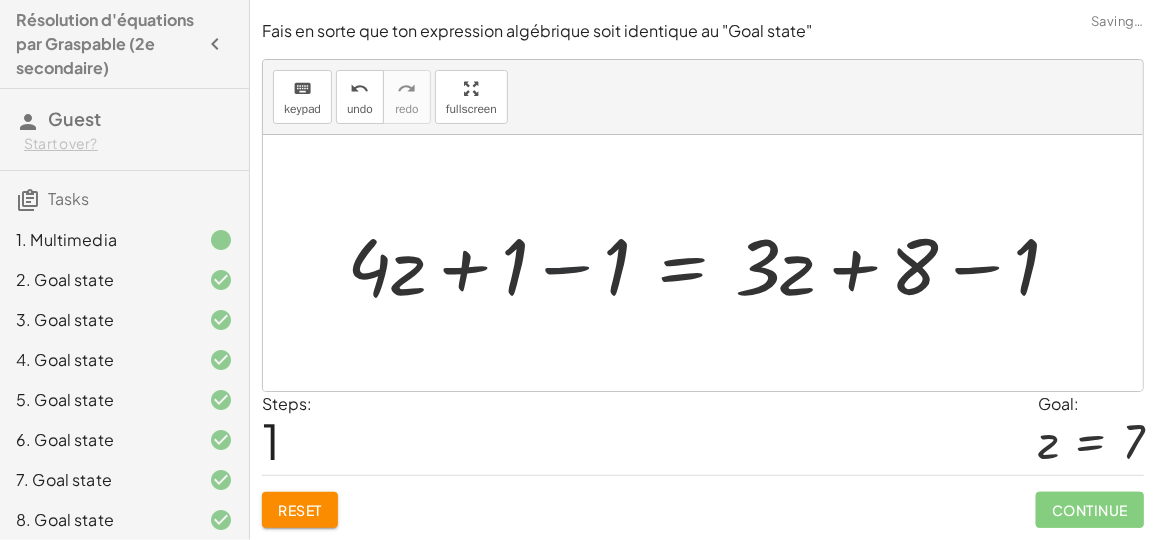 click at bounding box center (711, 263) 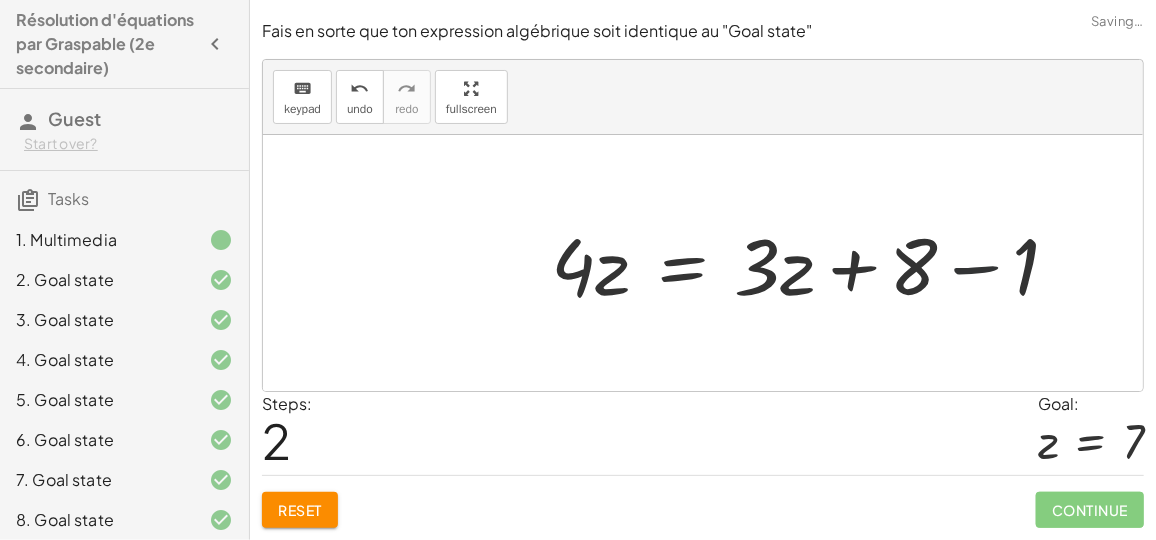 click at bounding box center (813, 263) 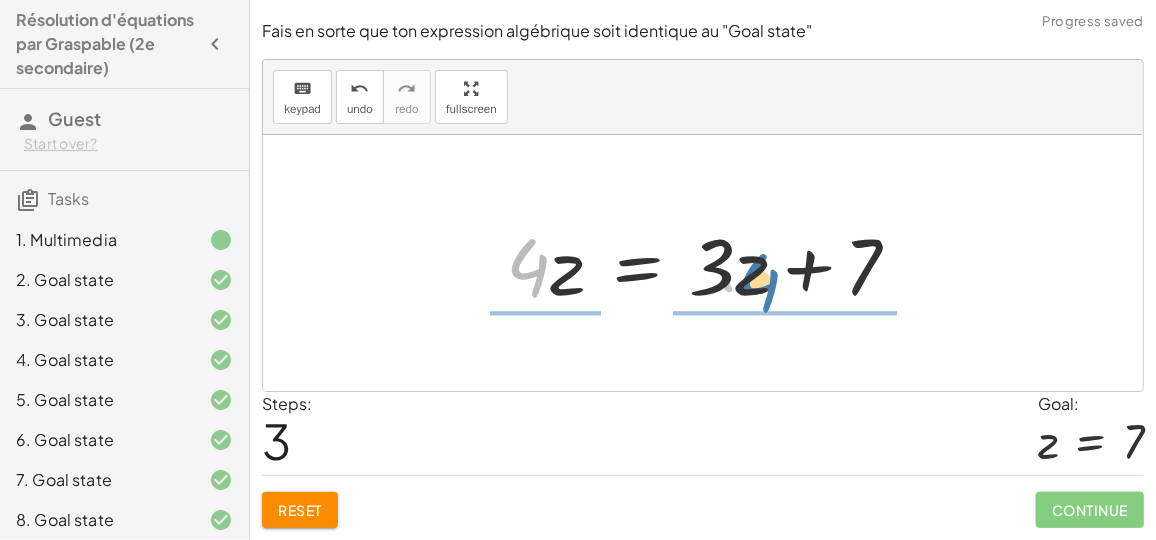 drag, startPoint x: 537, startPoint y: 260, endPoint x: 764, endPoint y: 273, distance: 227.37195 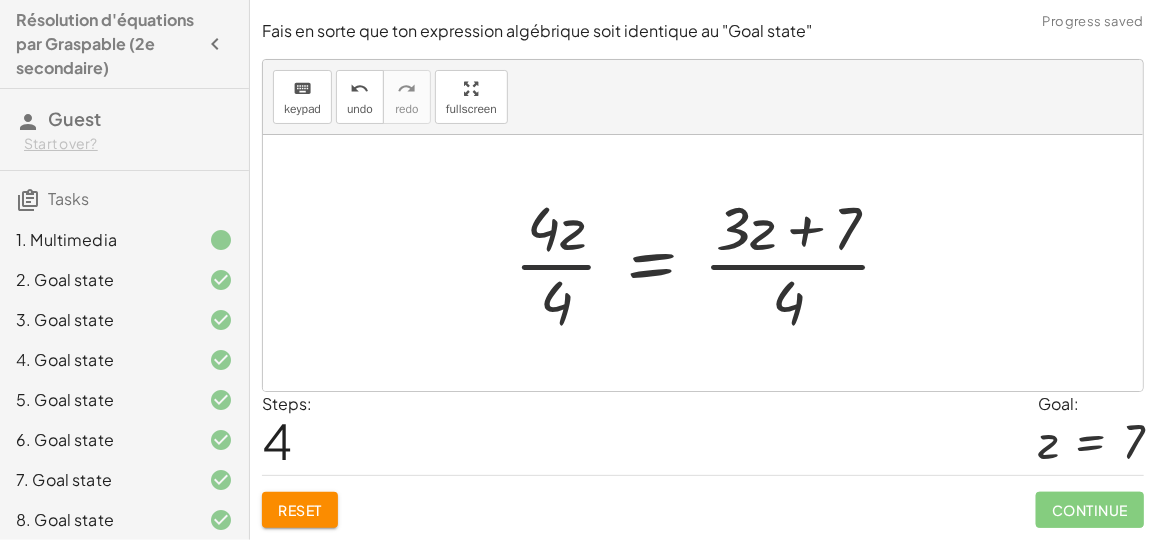 click at bounding box center [711, 263] 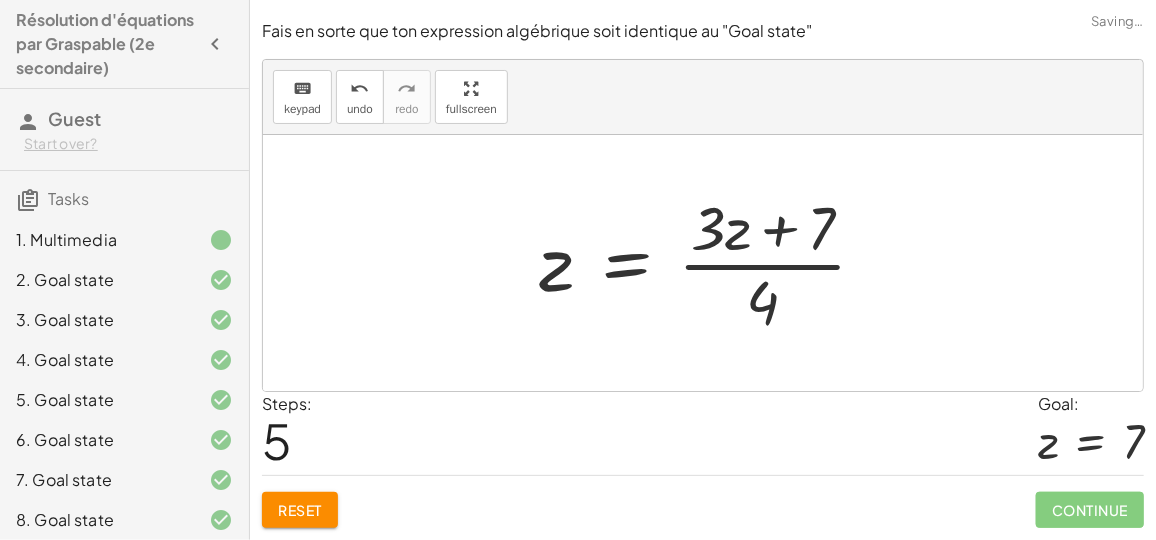 click at bounding box center (711, 263) 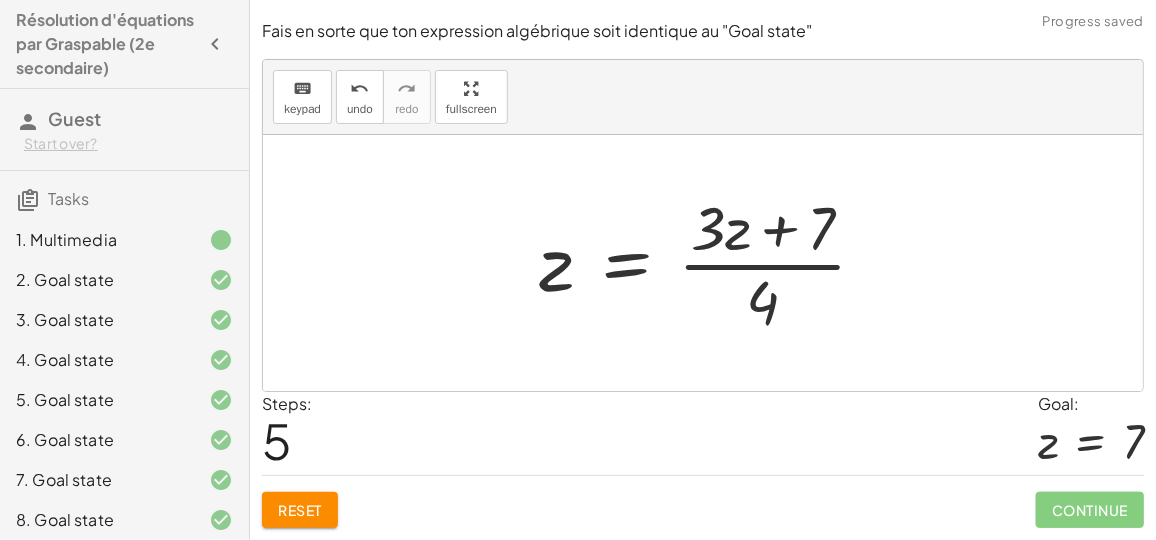 click at bounding box center (711, 263) 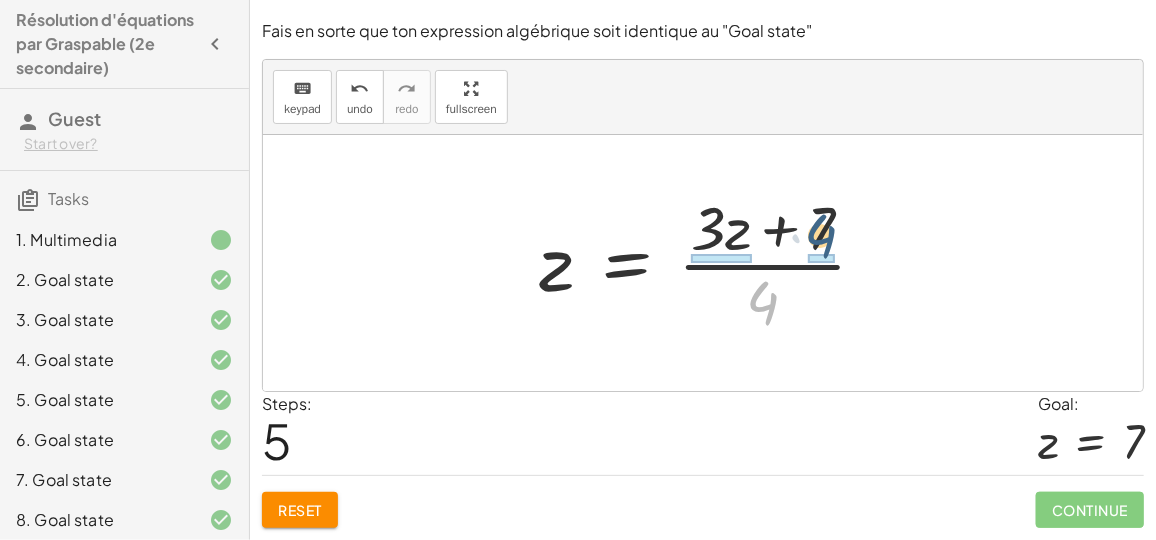 drag, startPoint x: 762, startPoint y: 310, endPoint x: 827, endPoint y: 233, distance: 100.76706 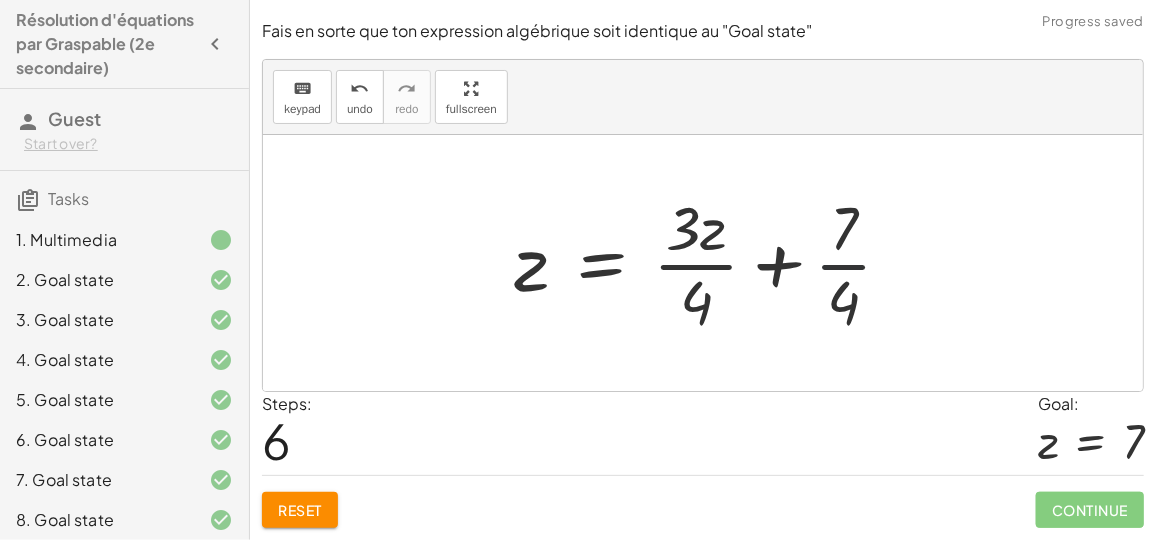 click at bounding box center [711, 263] 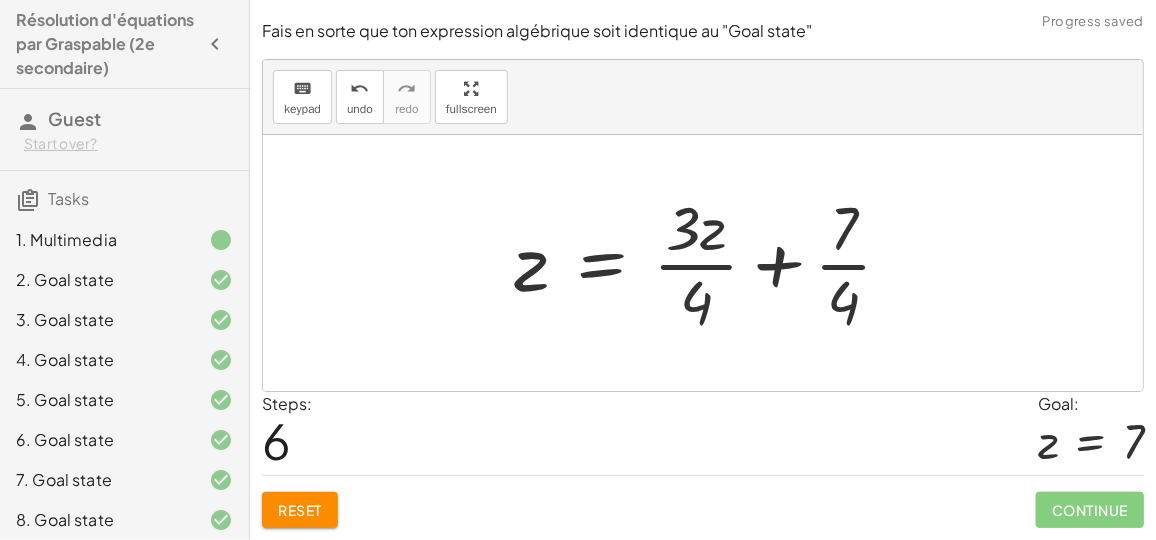 click at bounding box center [711, 263] 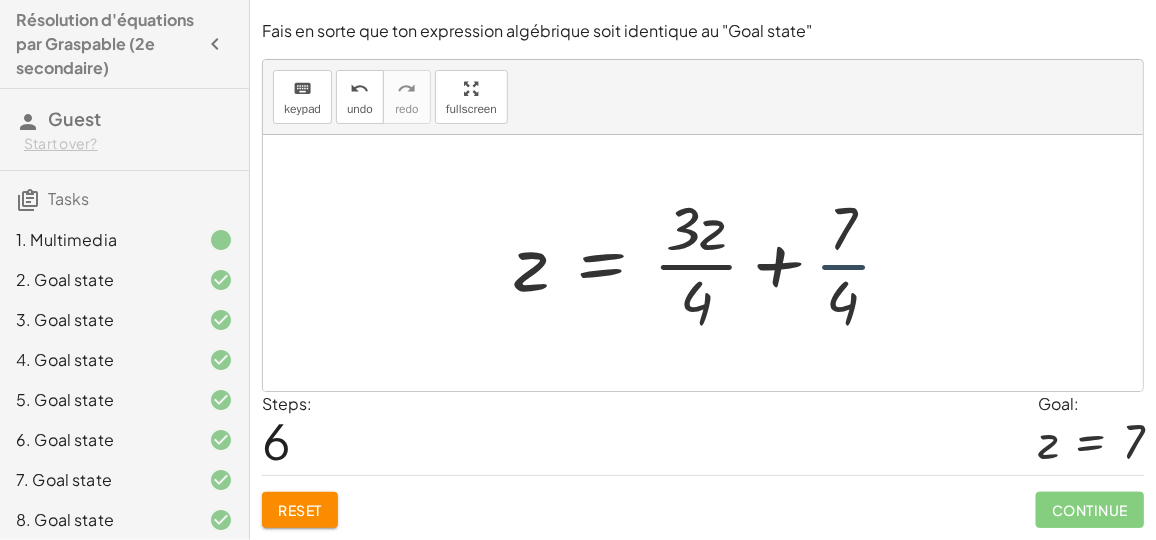click at bounding box center (711, 263) 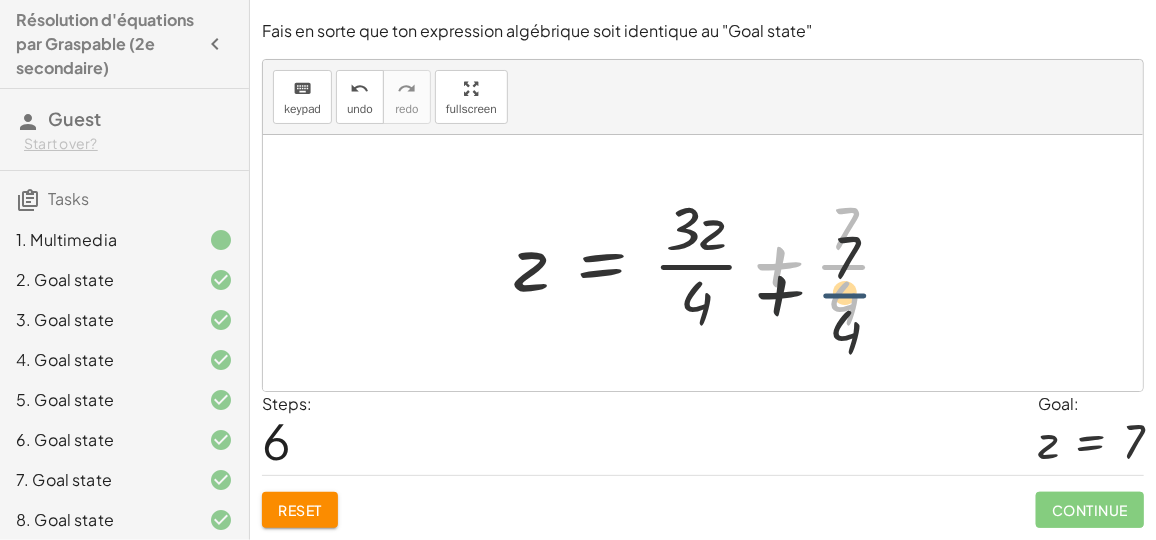 drag, startPoint x: 847, startPoint y: 265, endPoint x: 849, endPoint y: 308, distance: 43.046486 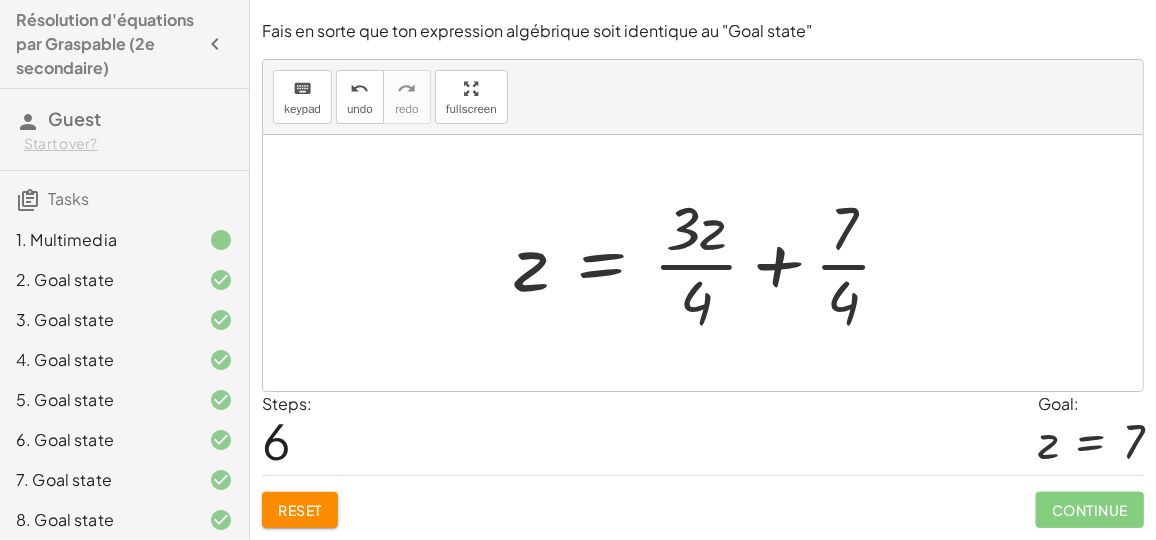 click at bounding box center [711, 263] 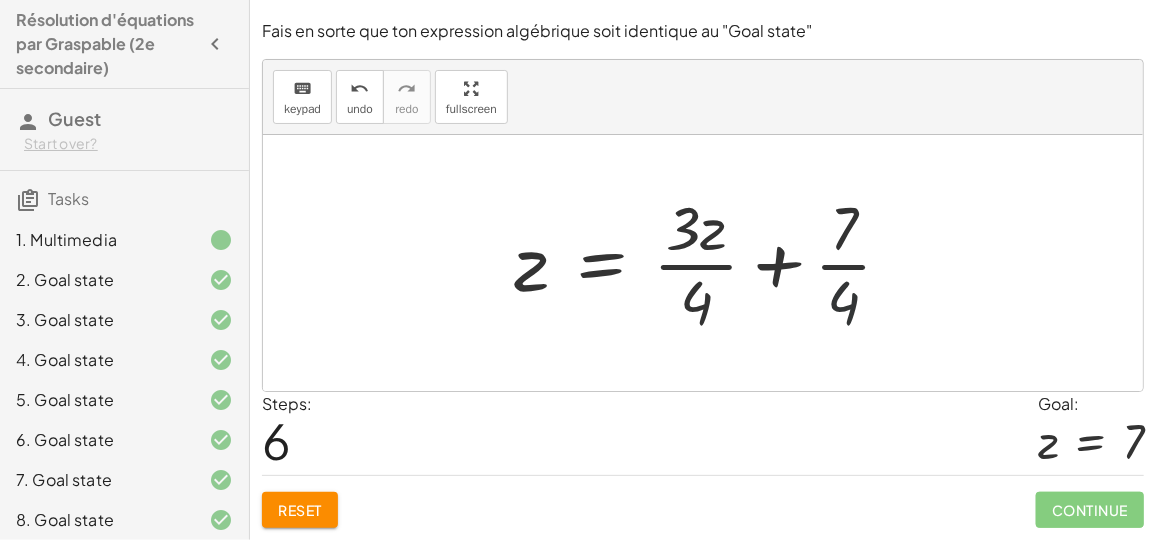 click at bounding box center [711, 263] 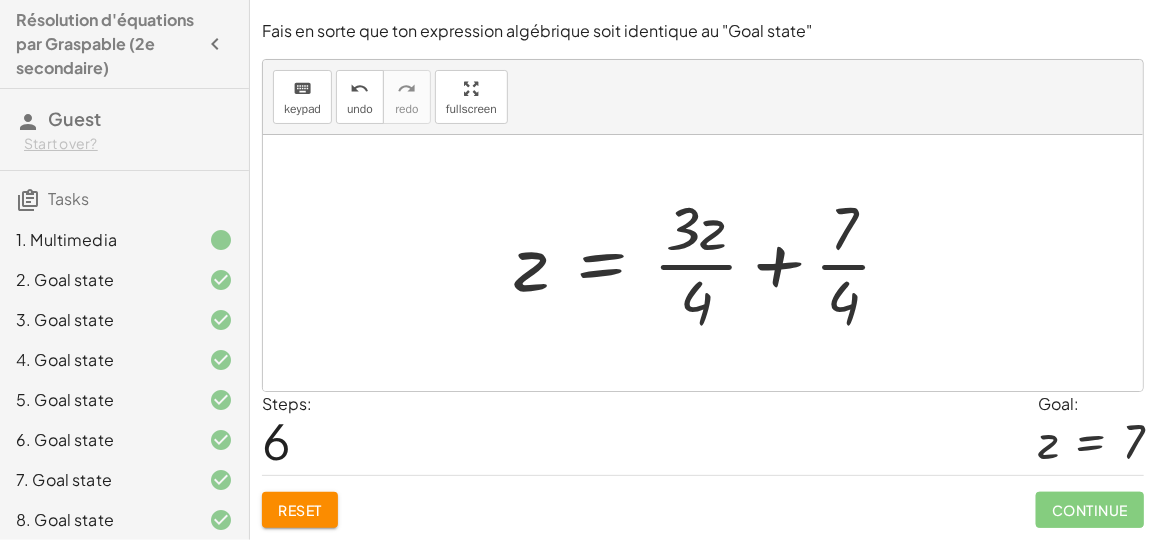 click at bounding box center (711, 263) 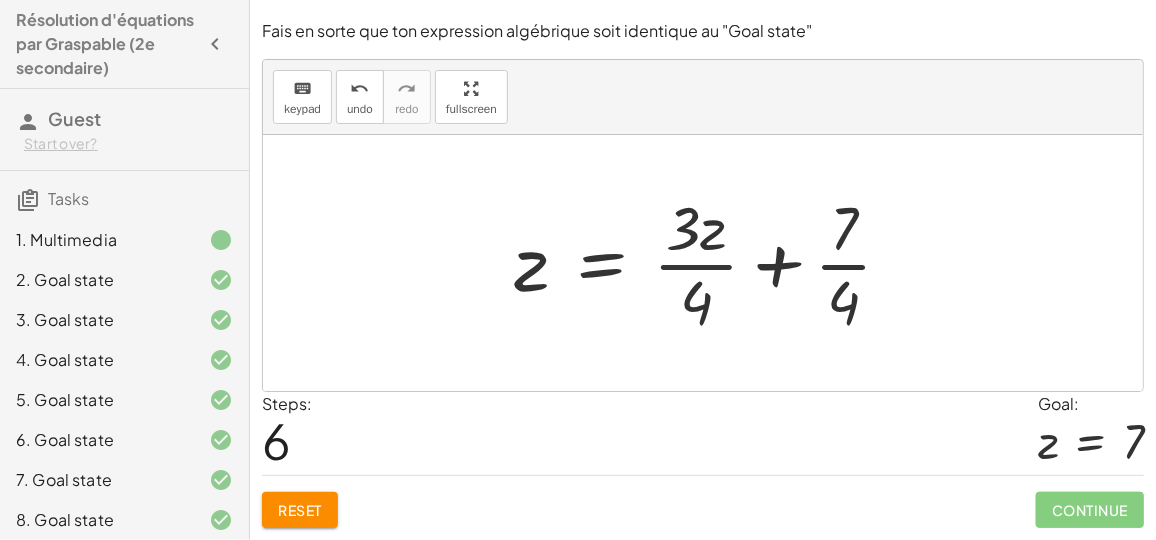 click at bounding box center [711, 263] 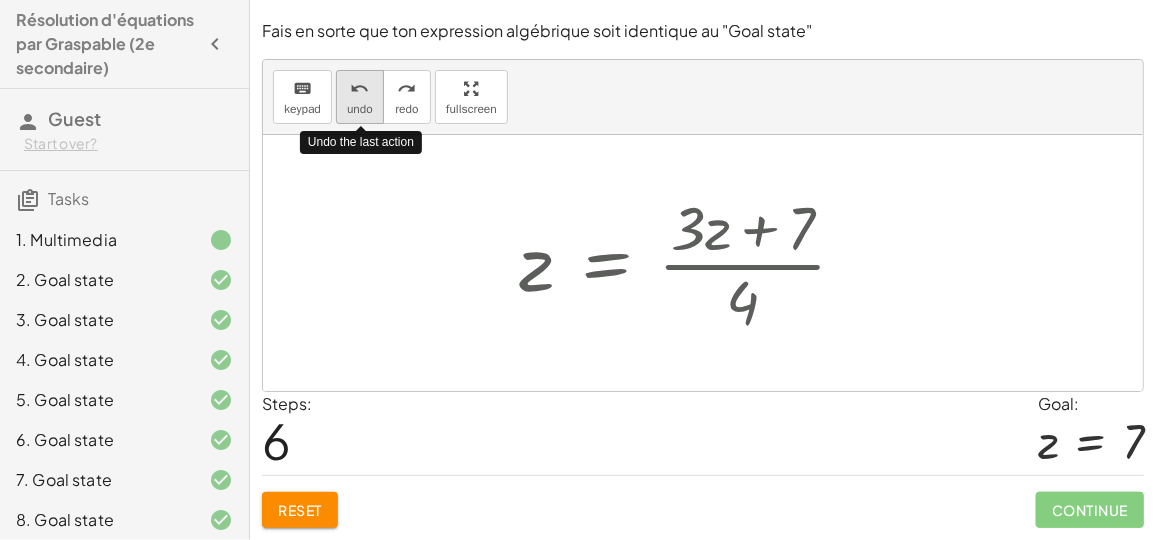 click on "undo undo" at bounding box center (360, 97) 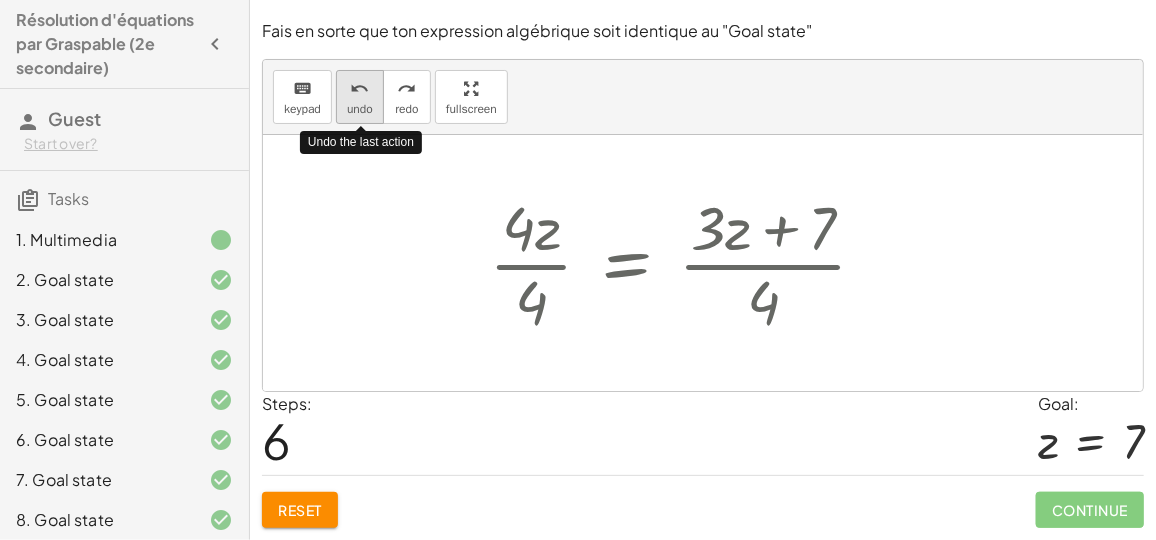 click on "undo undo" at bounding box center (360, 97) 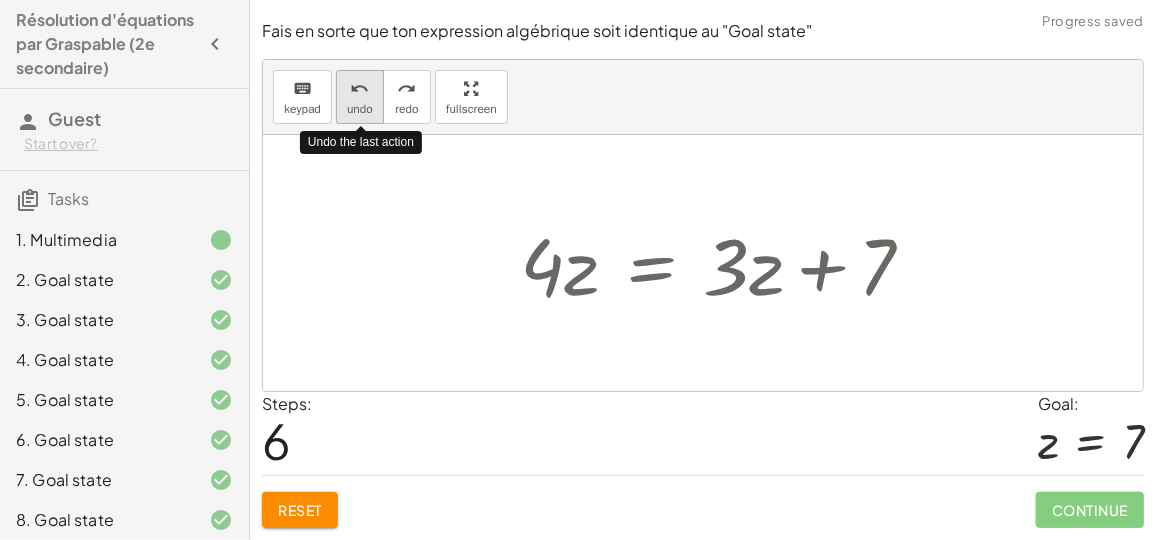 click on "undo undo" at bounding box center (360, 97) 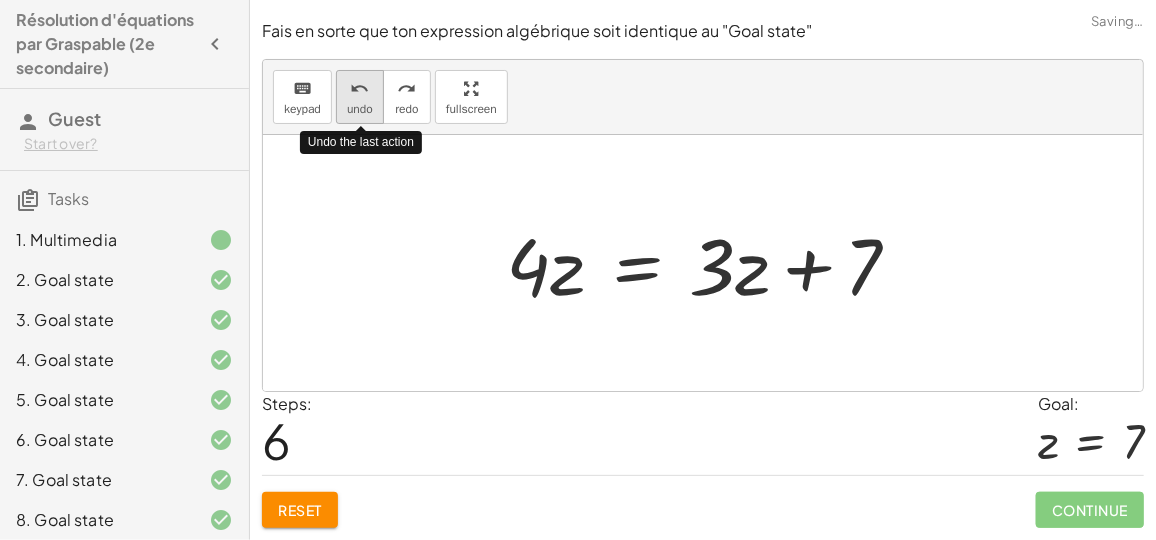 click on "undo undo" at bounding box center [360, 97] 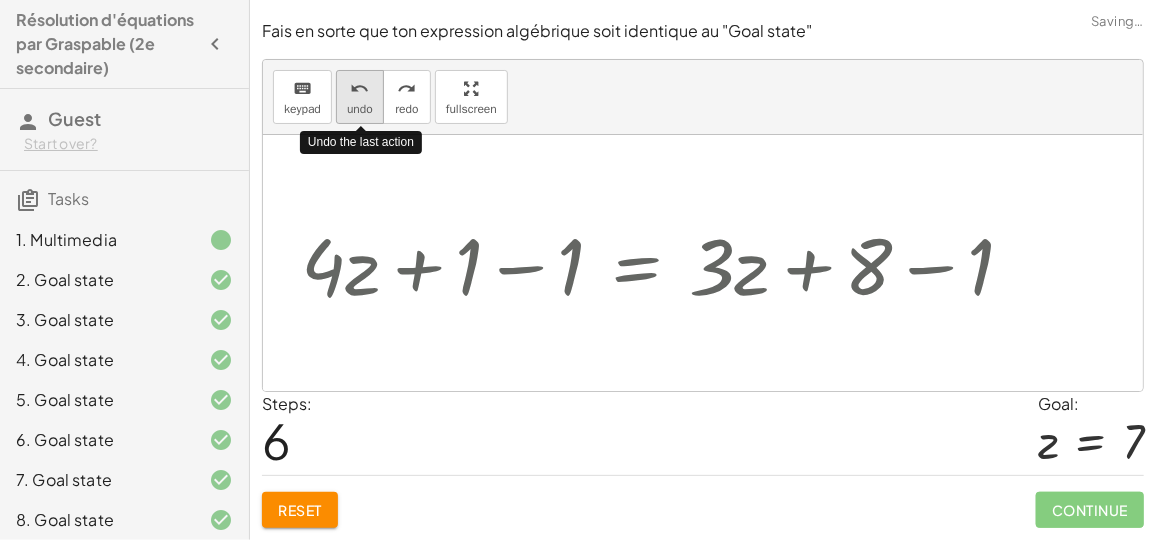click on "undo undo" at bounding box center [360, 97] 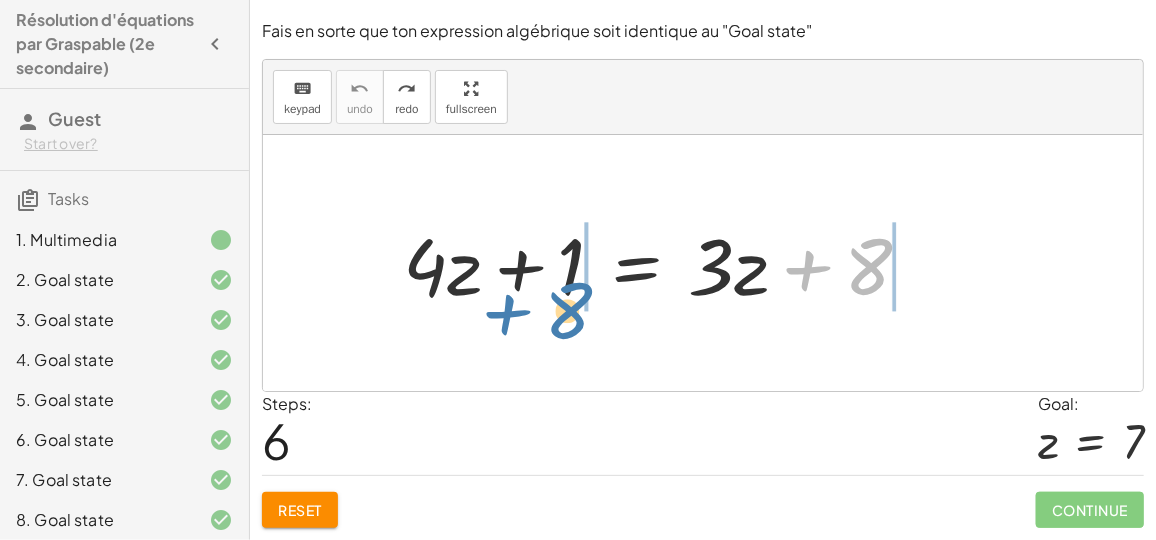 drag, startPoint x: 875, startPoint y: 277, endPoint x: 571, endPoint y: 317, distance: 306.6203 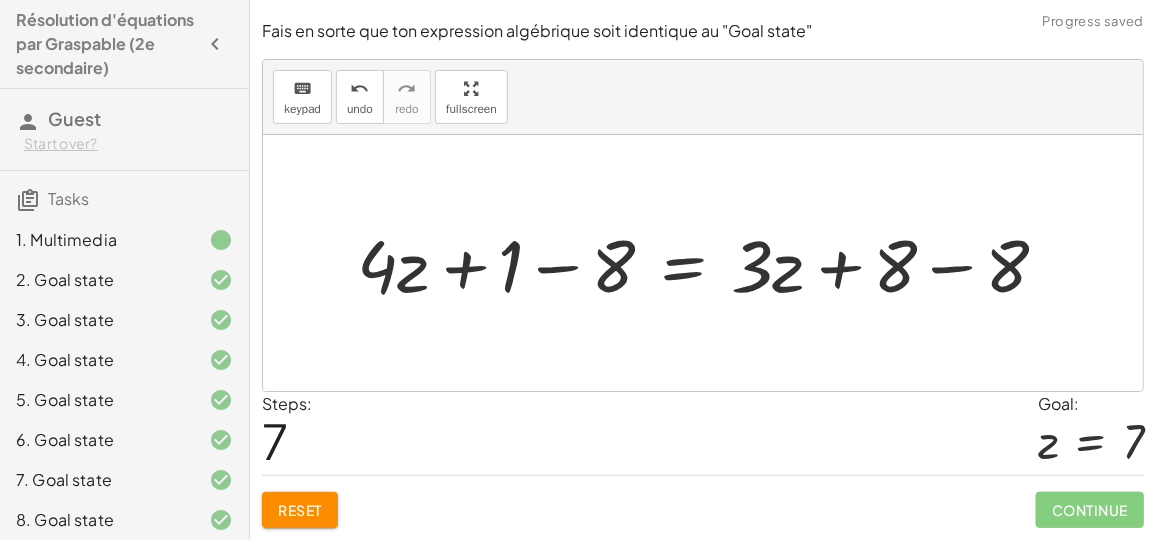 click at bounding box center (711, 263) 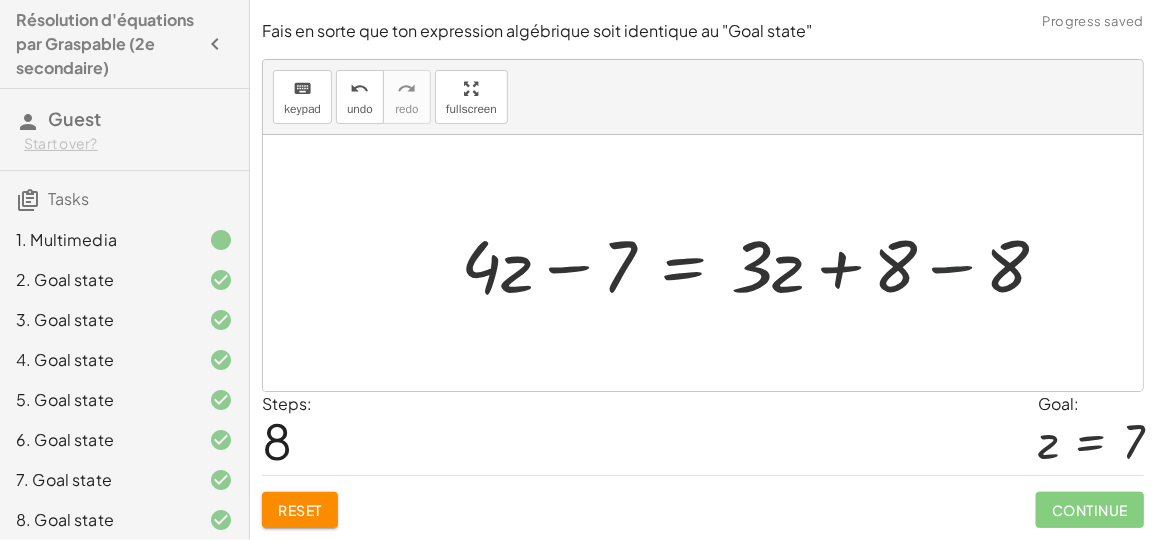 click at bounding box center (763, 263) 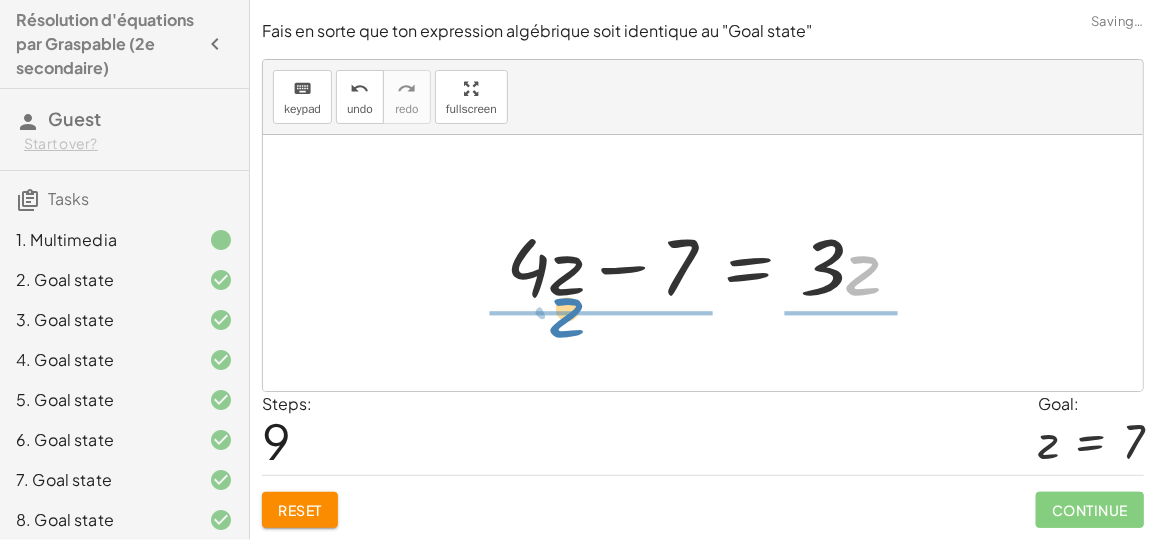 drag, startPoint x: 845, startPoint y: 280, endPoint x: 556, endPoint y: 328, distance: 292.95905 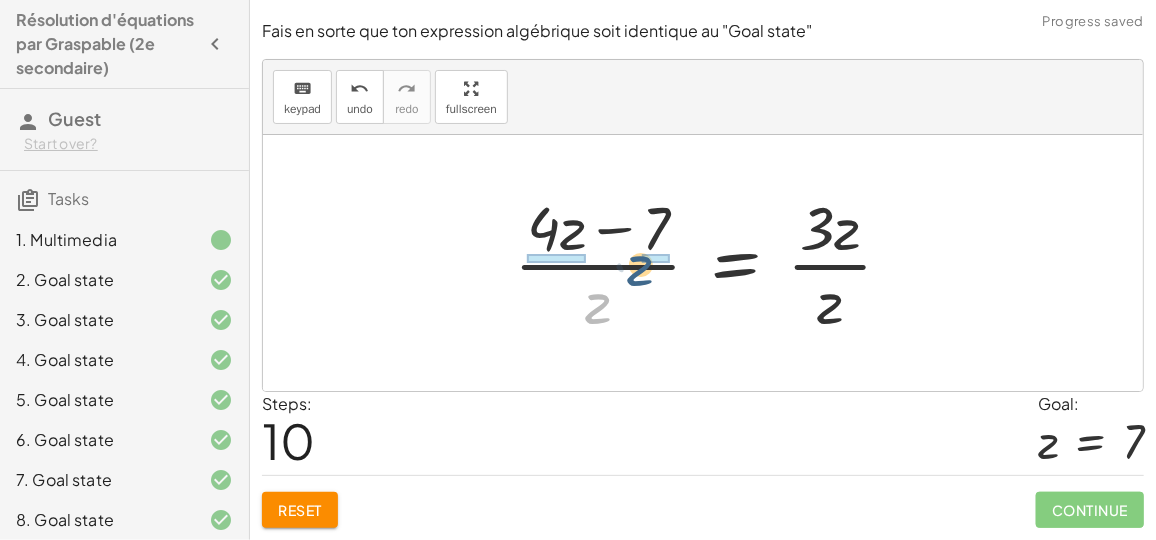 drag, startPoint x: 589, startPoint y: 304, endPoint x: 636, endPoint y: 260, distance: 64.381676 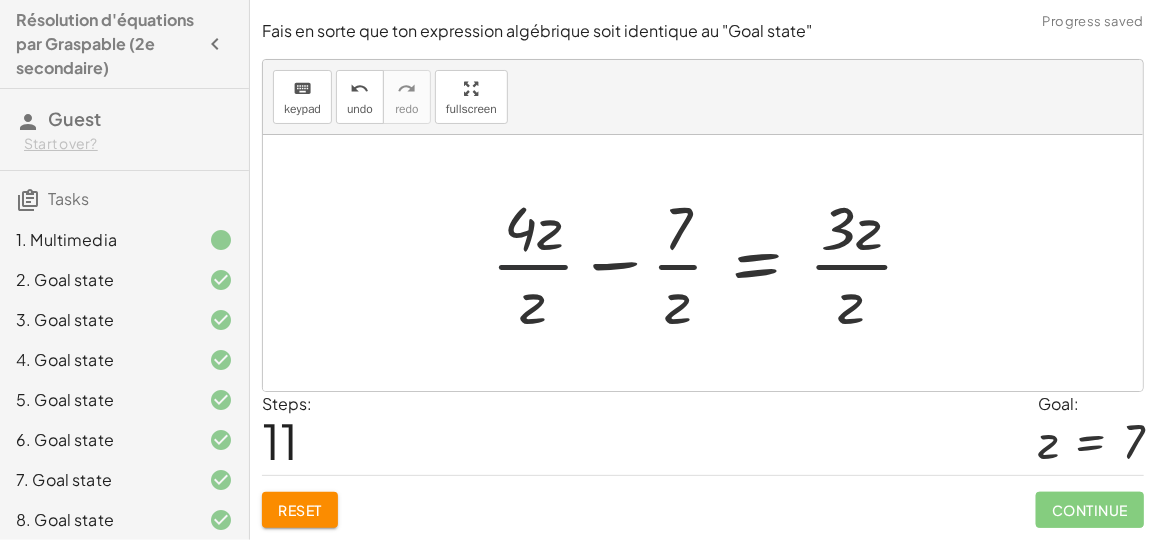 click at bounding box center (710, 263) 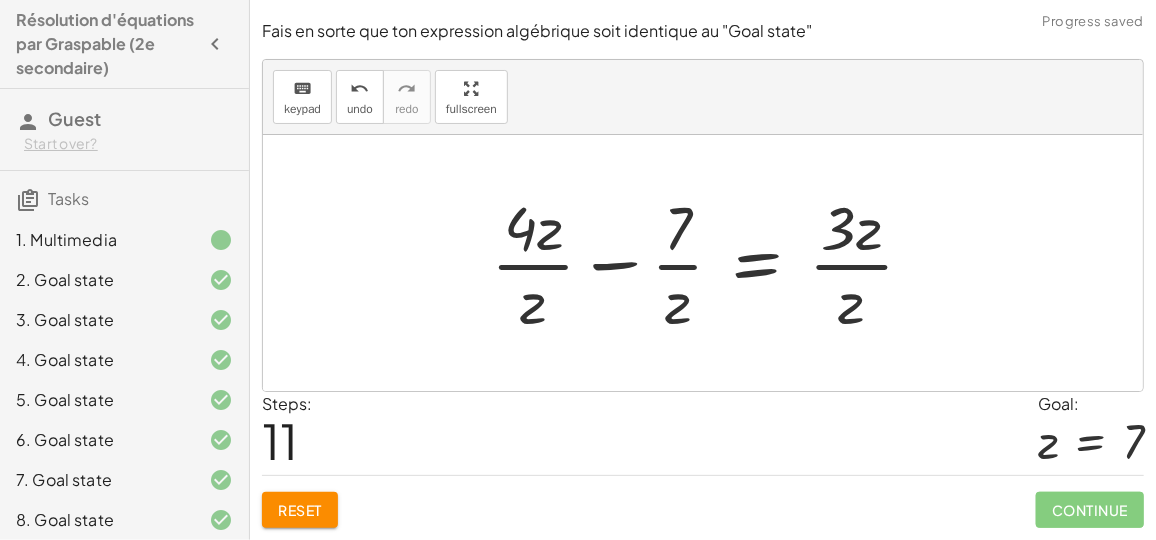 click at bounding box center [710, 263] 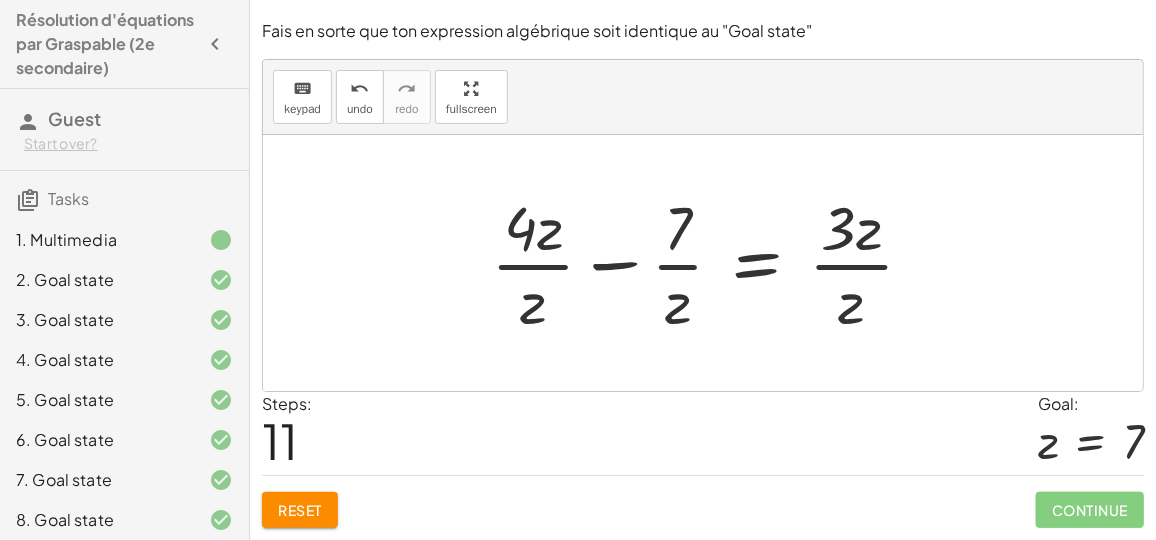 click at bounding box center (710, 263) 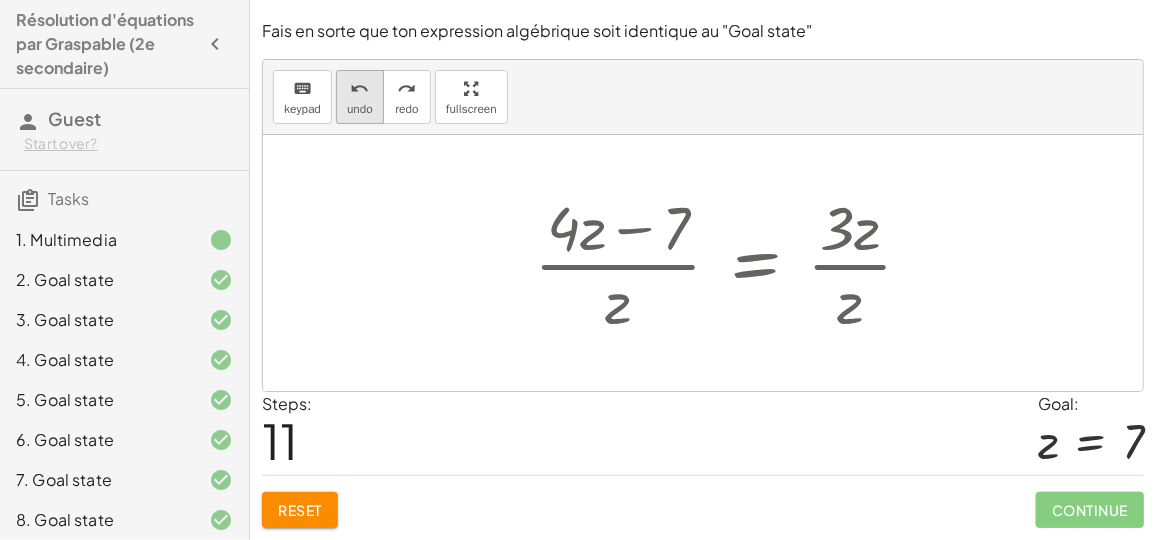 click on "undo" at bounding box center [360, 109] 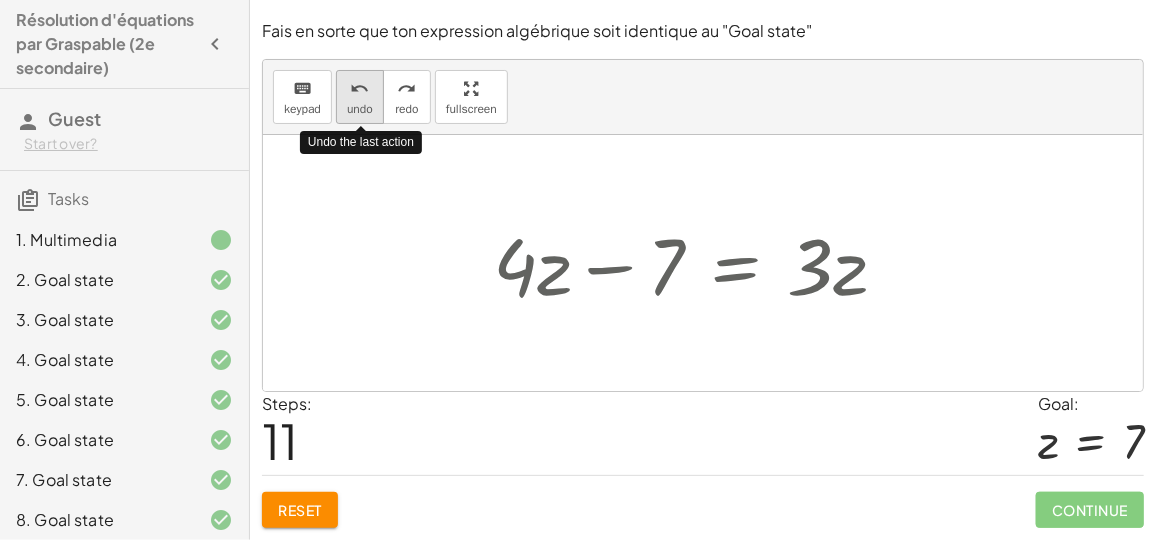 click on "undo" at bounding box center (360, 109) 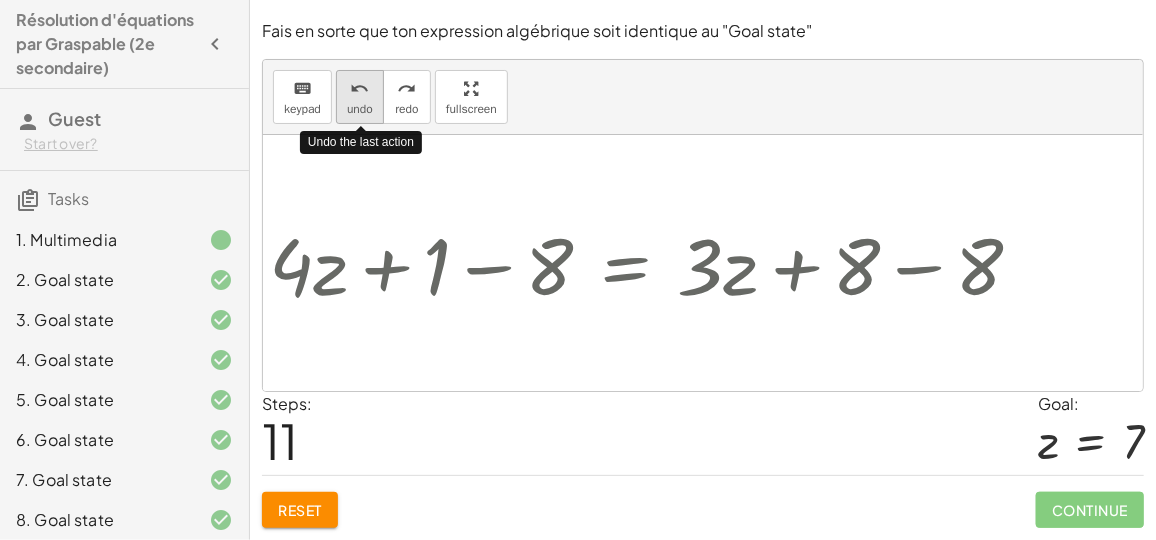 click on "undo" at bounding box center (360, 109) 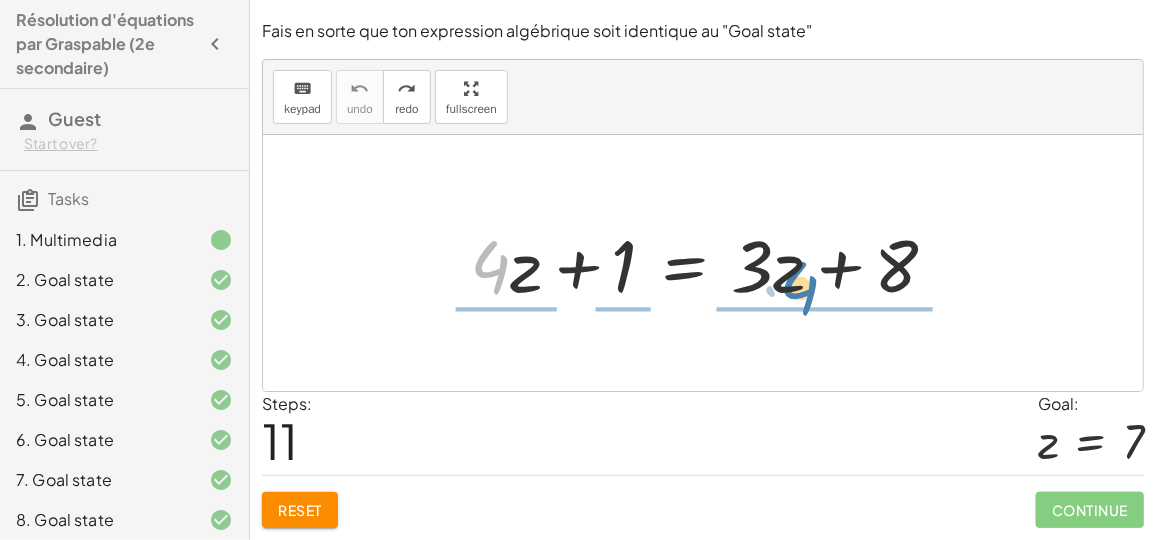 drag, startPoint x: 509, startPoint y: 286, endPoint x: 806, endPoint y: 306, distance: 297.67264 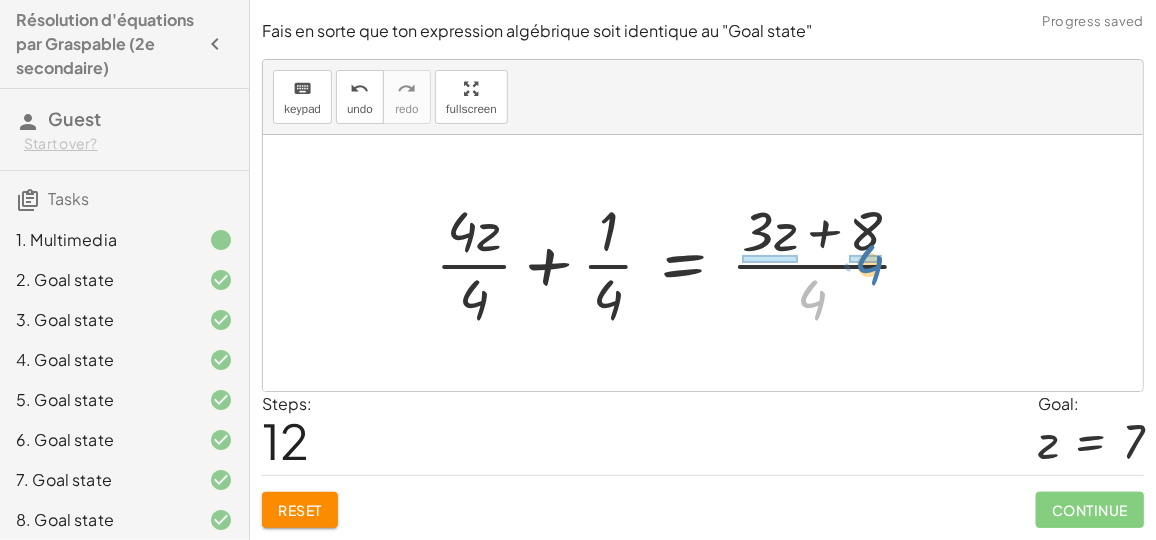 drag, startPoint x: 807, startPoint y: 288, endPoint x: 867, endPoint y: 241, distance: 76.2168 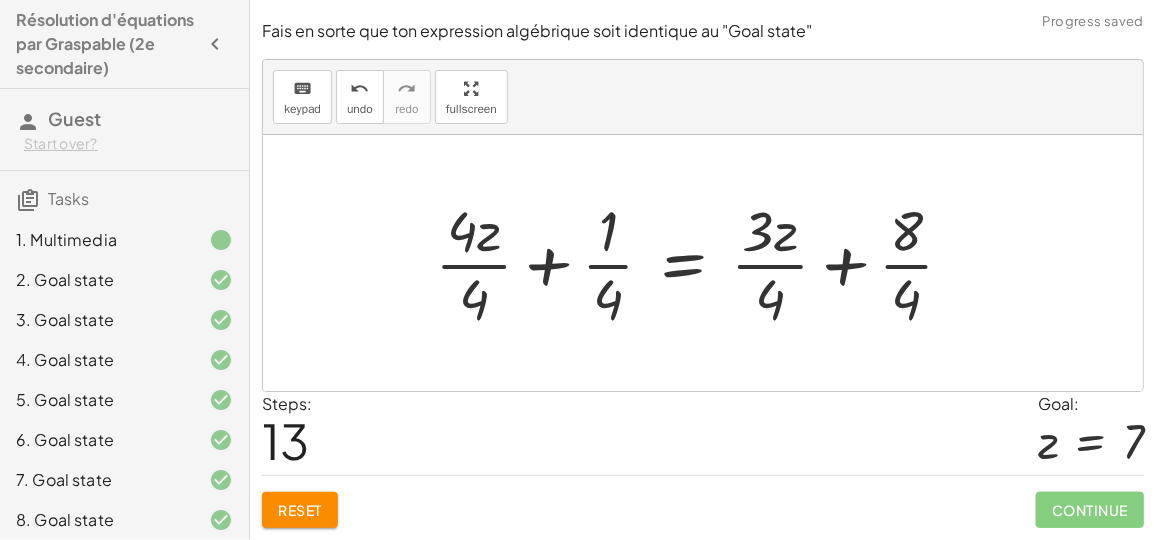 click at bounding box center [702, 263] 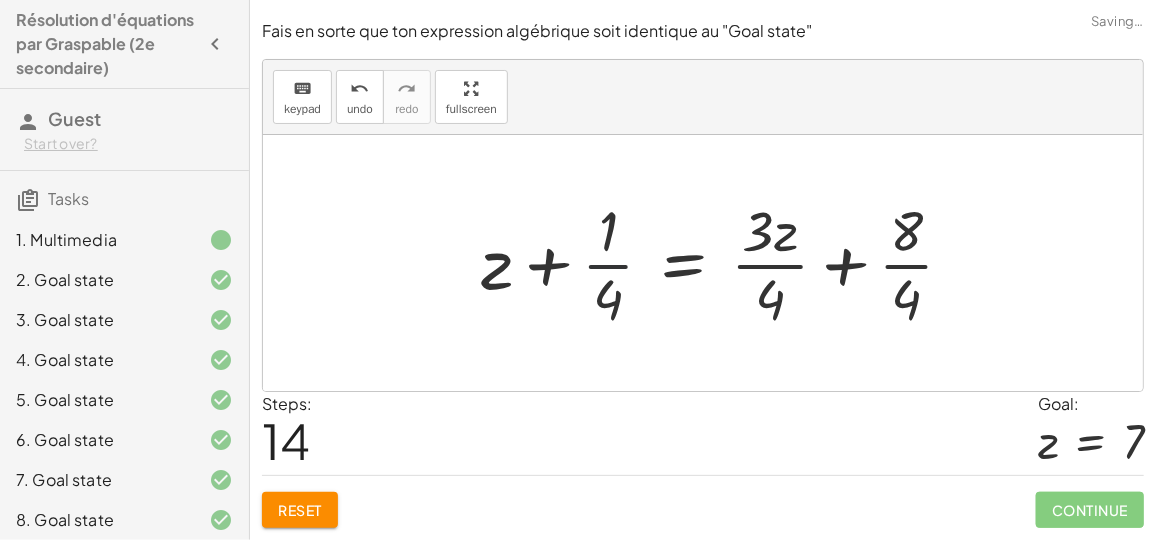 click at bounding box center (725, 263) 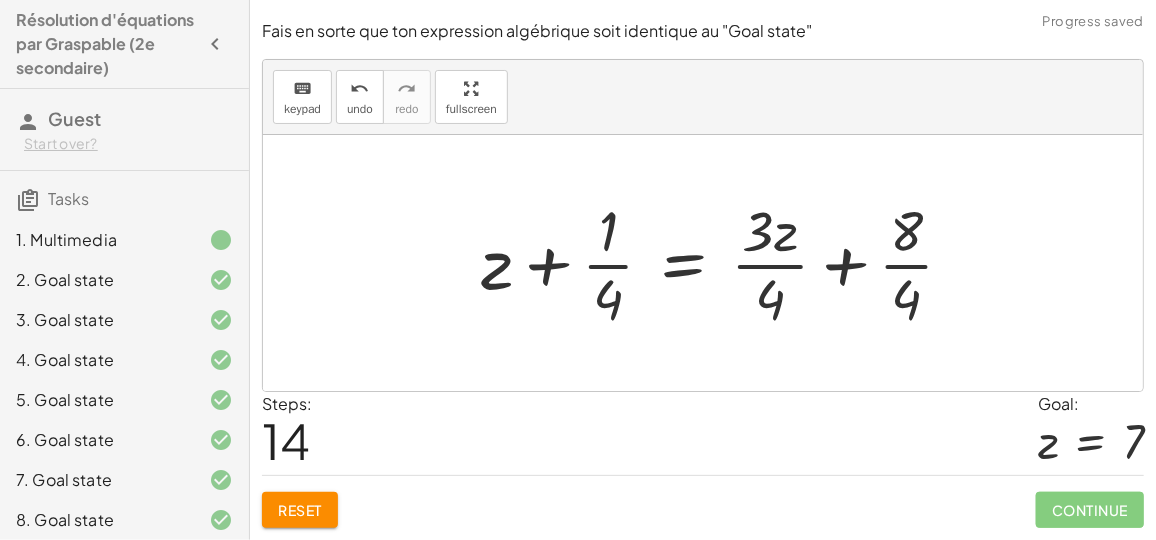 click at bounding box center (725, 263) 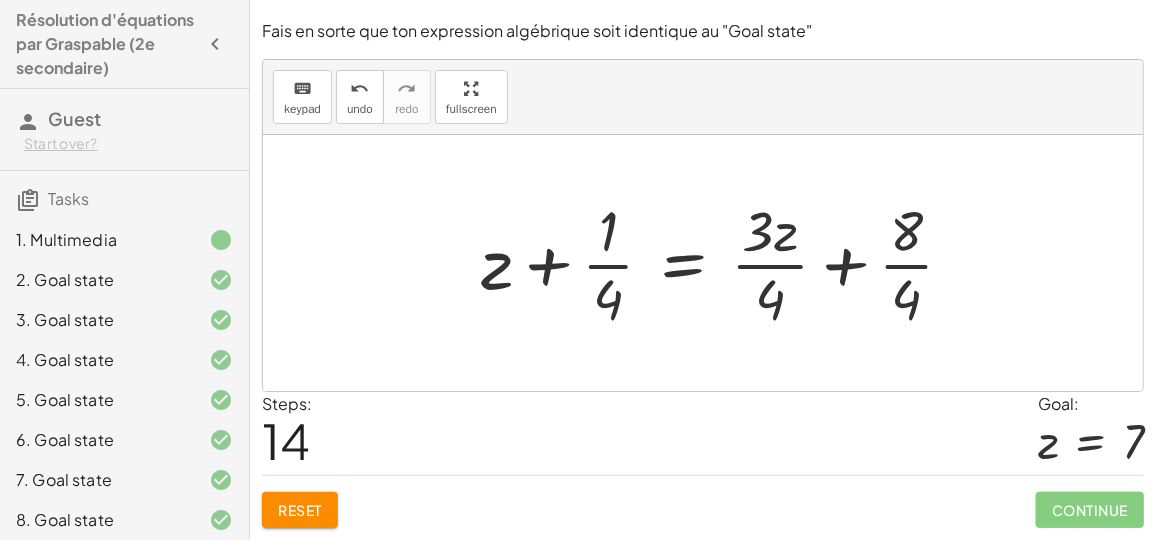 click at bounding box center (725, 263) 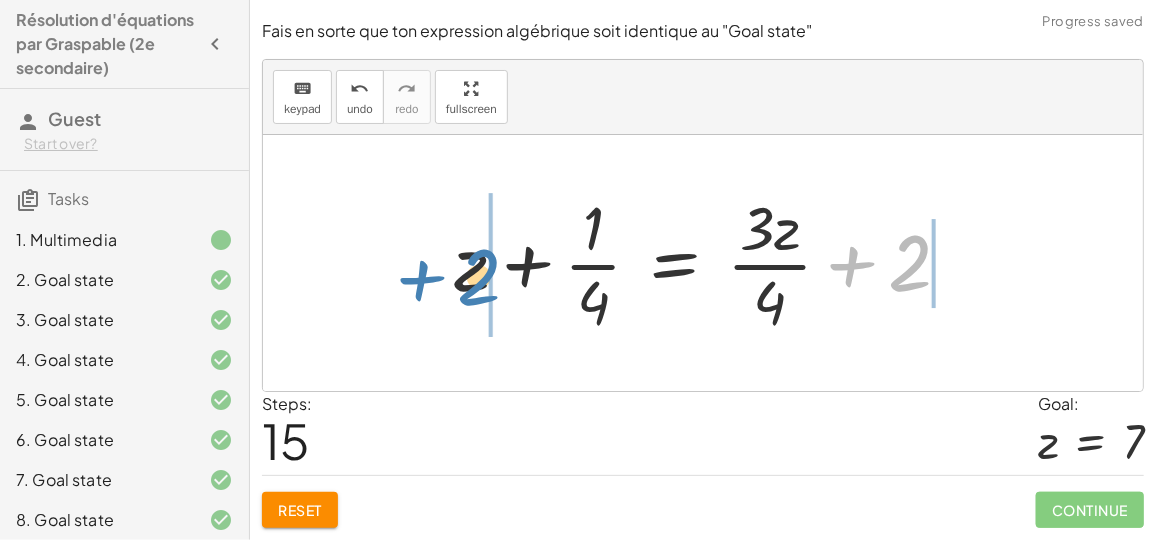drag, startPoint x: 912, startPoint y: 271, endPoint x: 487, endPoint y: 284, distance: 425.1988 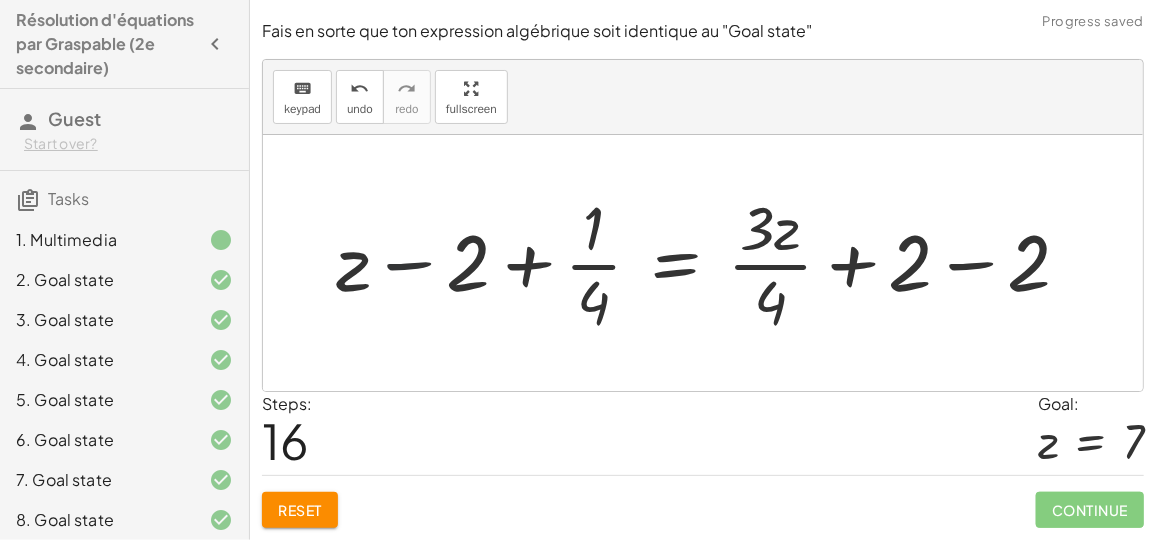 click at bounding box center (711, 263) 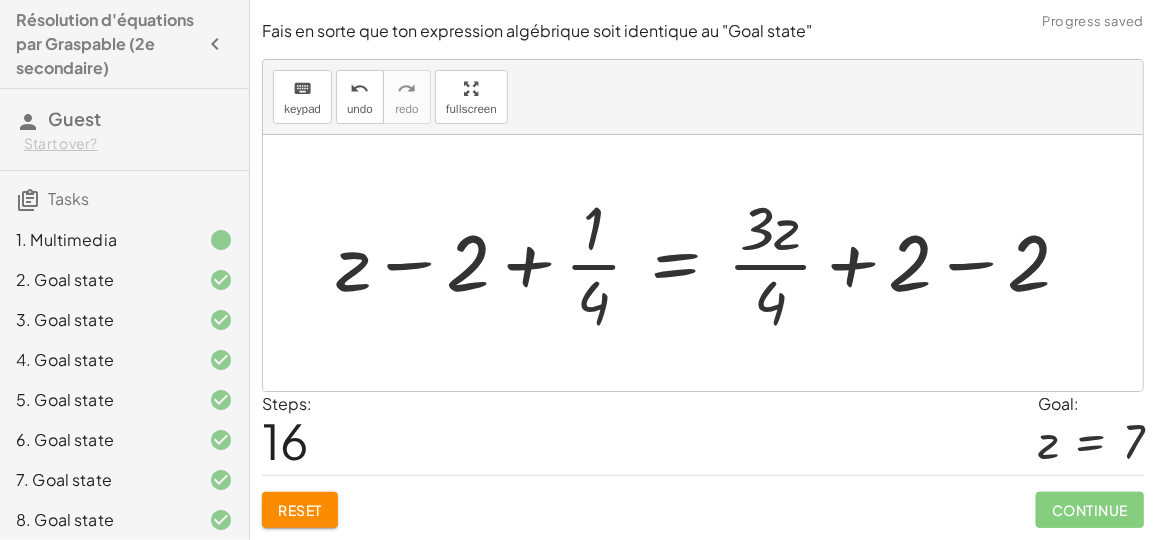 click at bounding box center (711, 263) 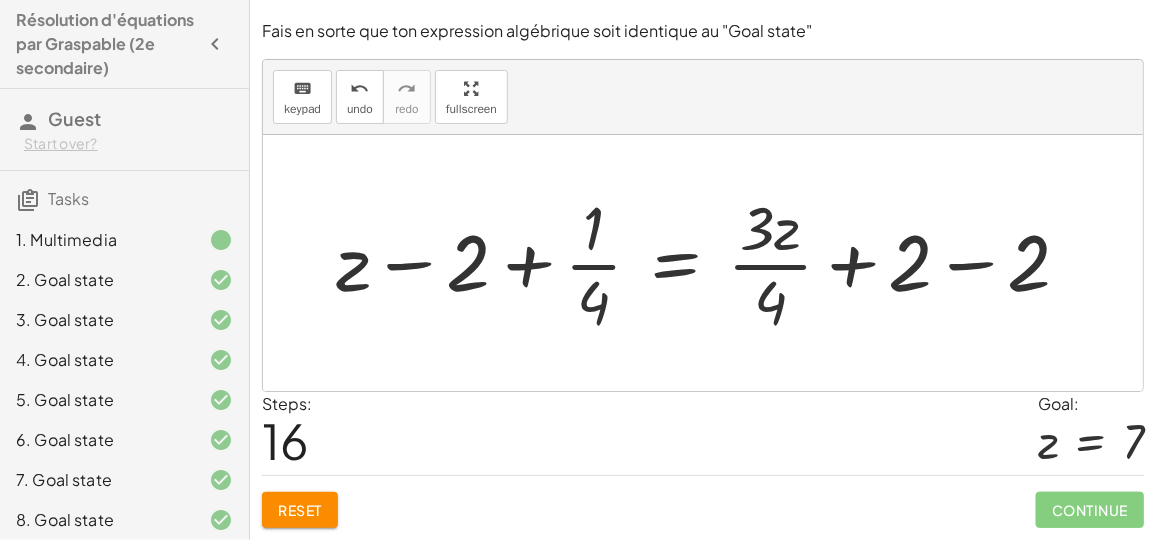 click at bounding box center [711, 263] 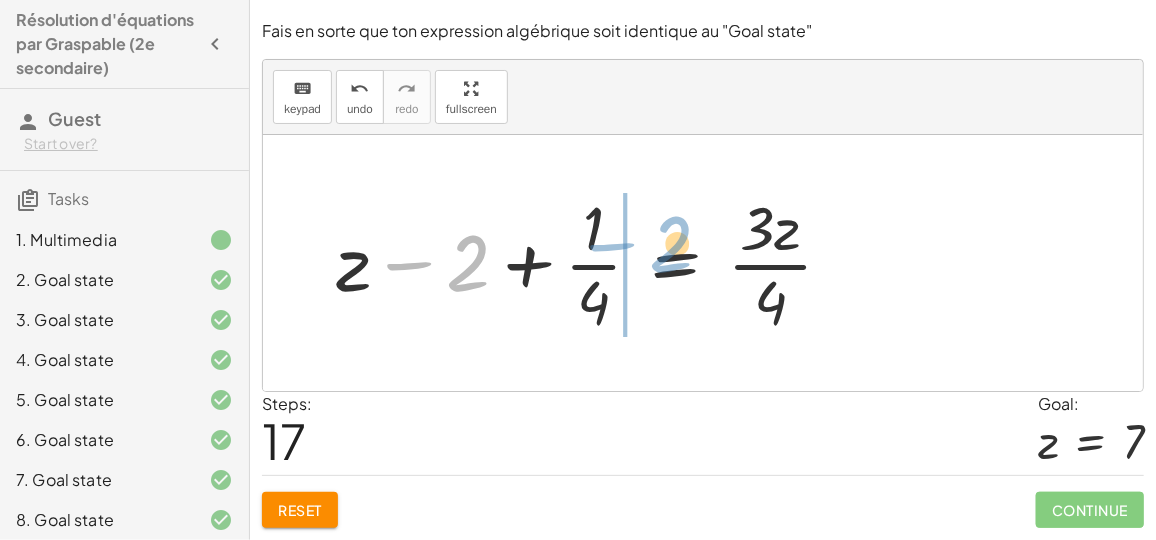 drag, startPoint x: 478, startPoint y: 264, endPoint x: 678, endPoint y: 245, distance: 200.90047 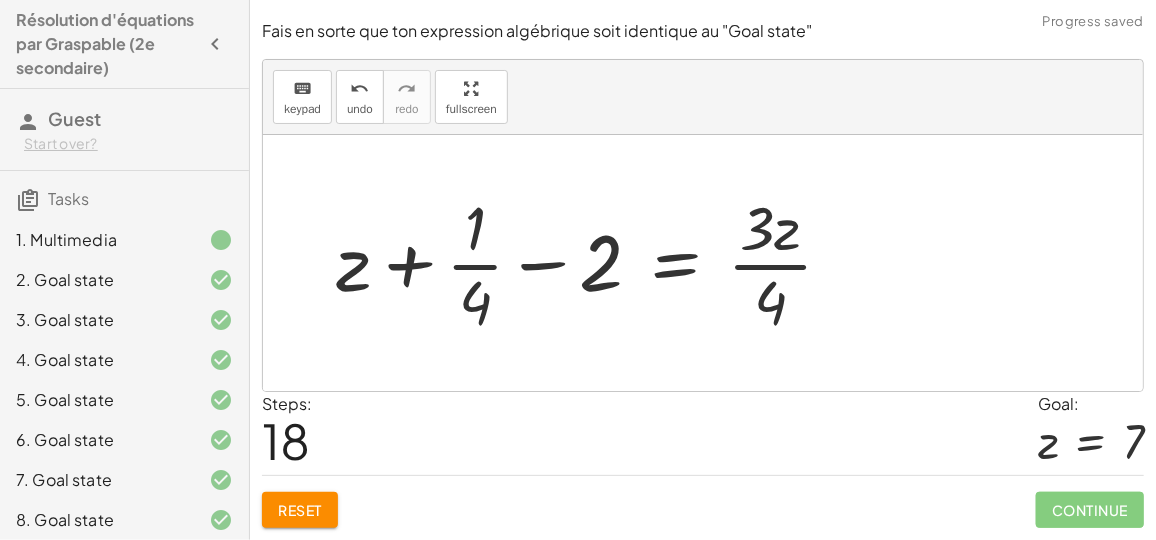 click at bounding box center [592, 263] 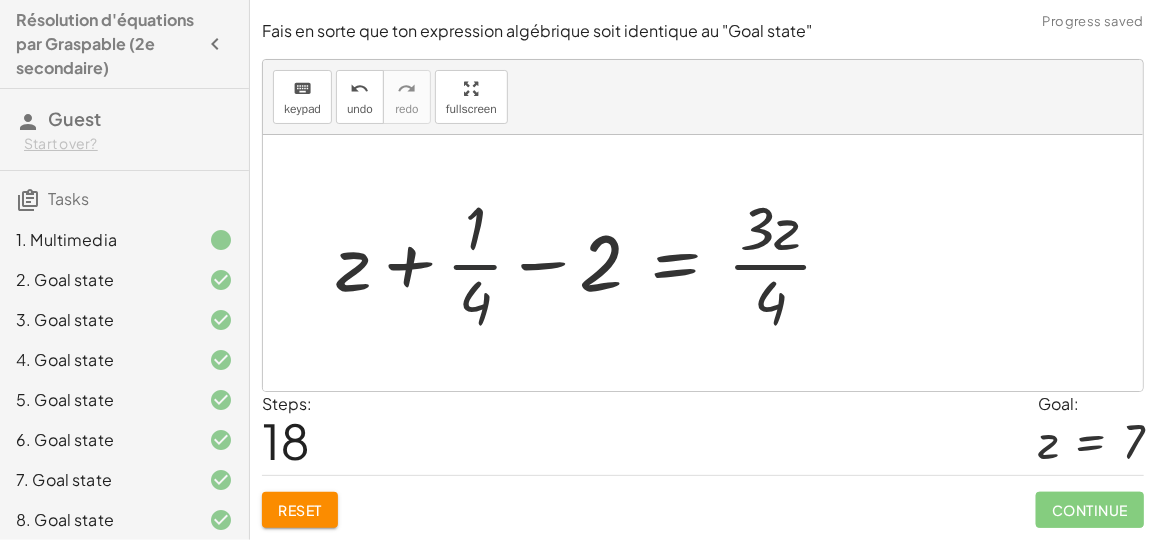 click at bounding box center (592, 263) 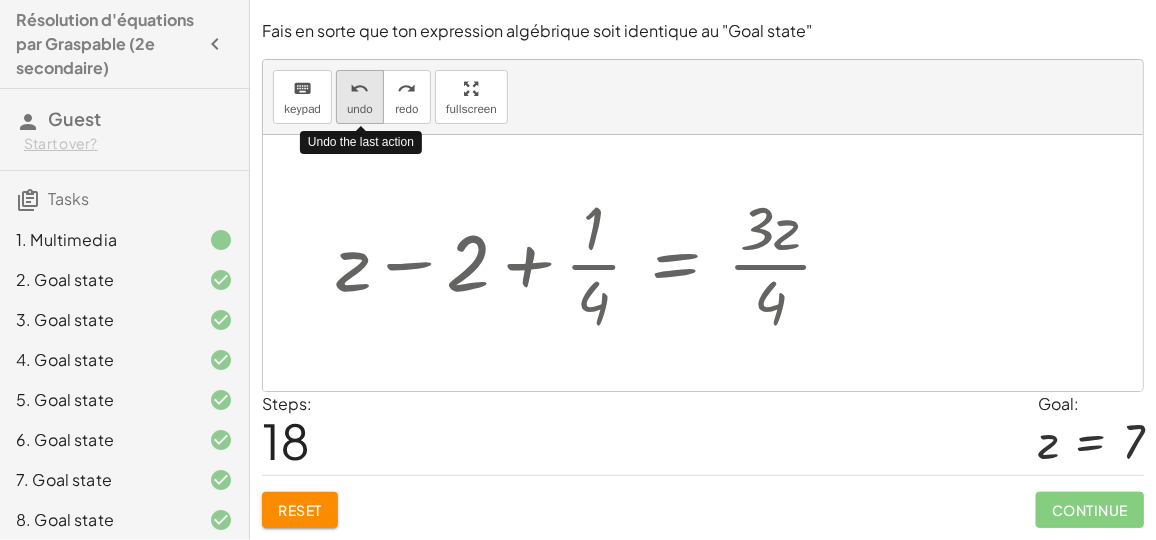 click on "undo" at bounding box center (360, 109) 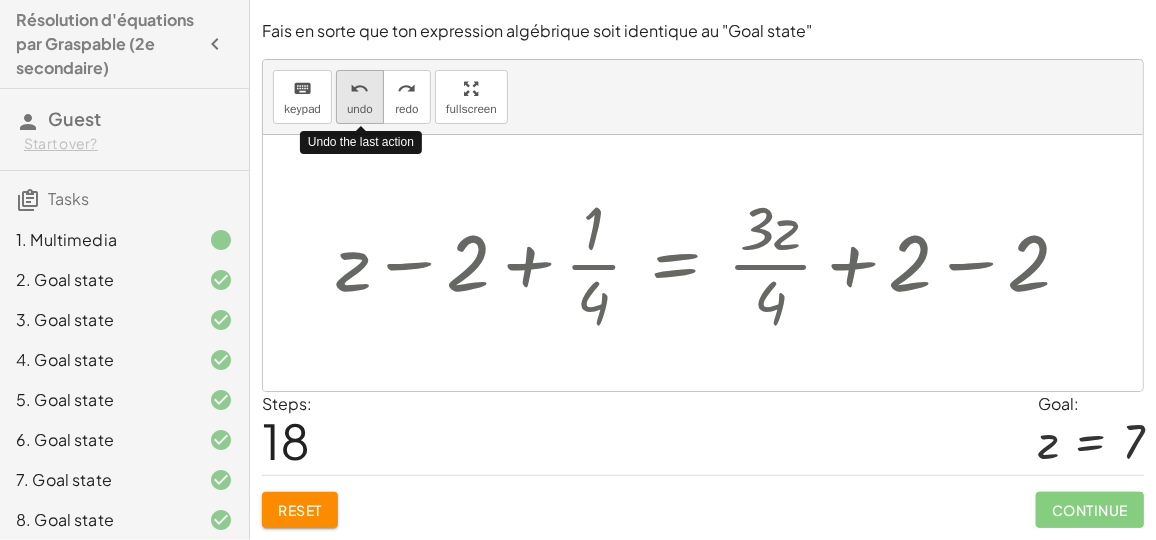 click on "undo" at bounding box center [360, 109] 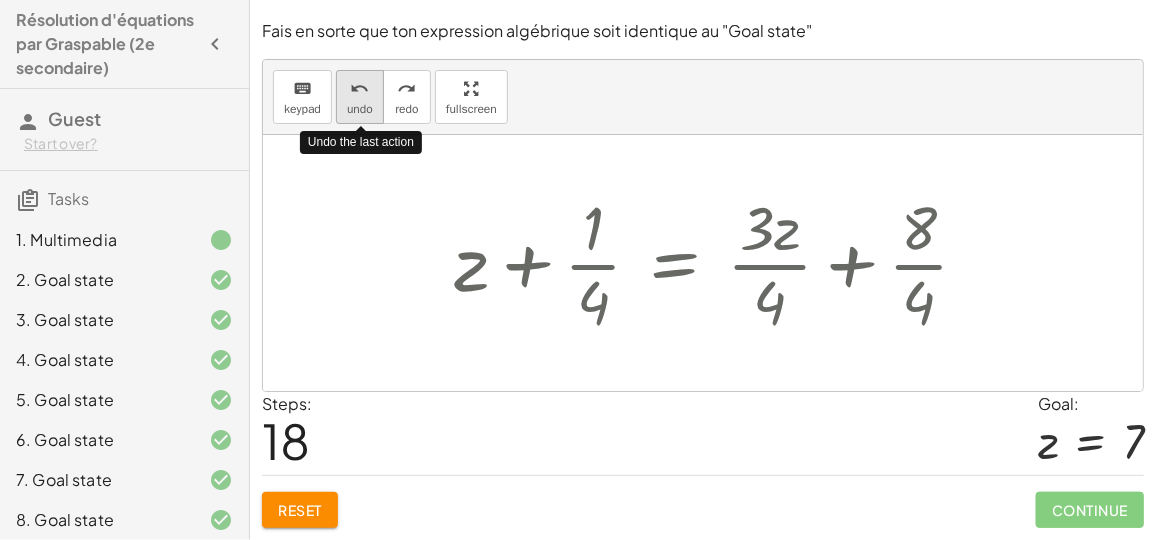 click on "undo" at bounding box center (360, 109) 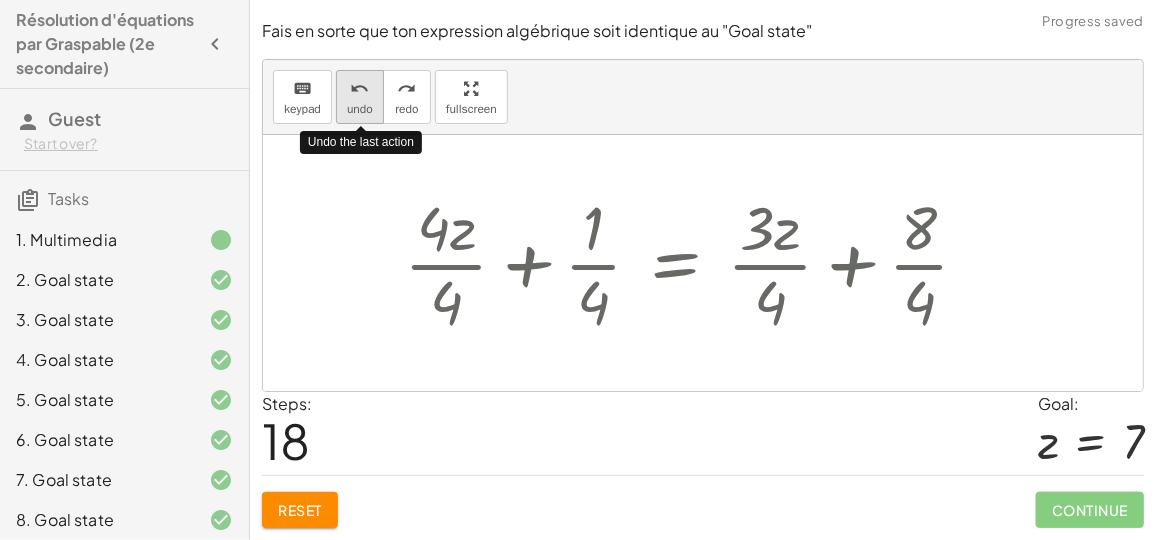 click on "undo" at bounding box center [360, 109] 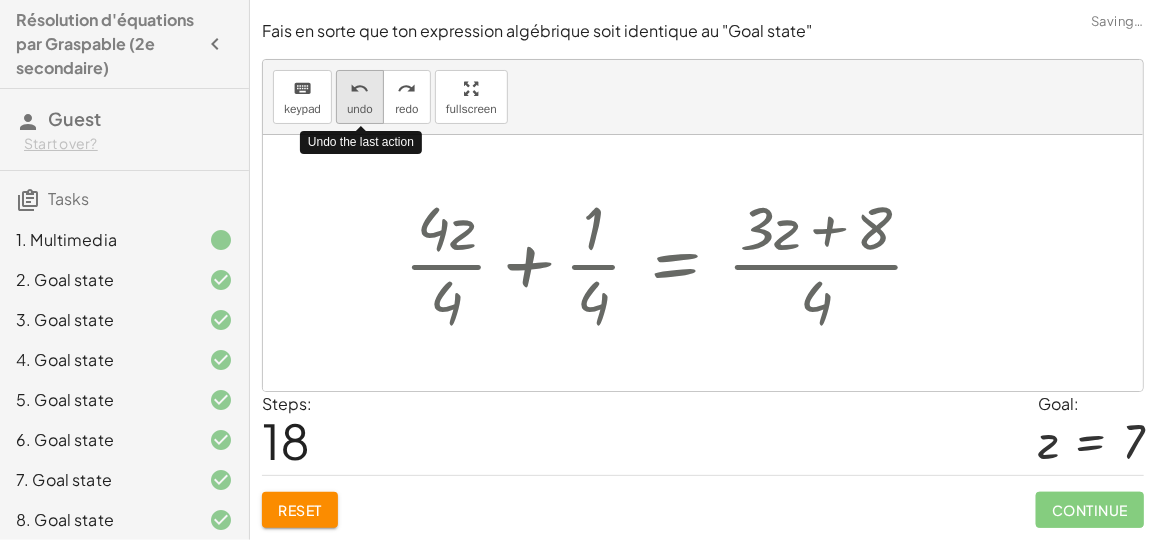click on "undo" at bounding box center [360, 109] 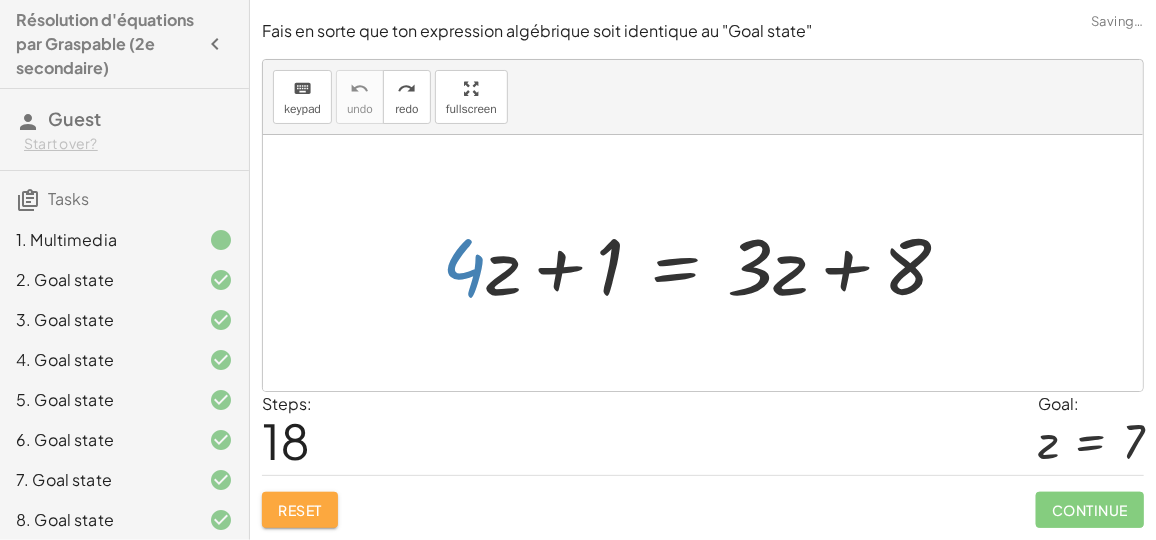 click on "Reset" at bounding box center [300, 510] 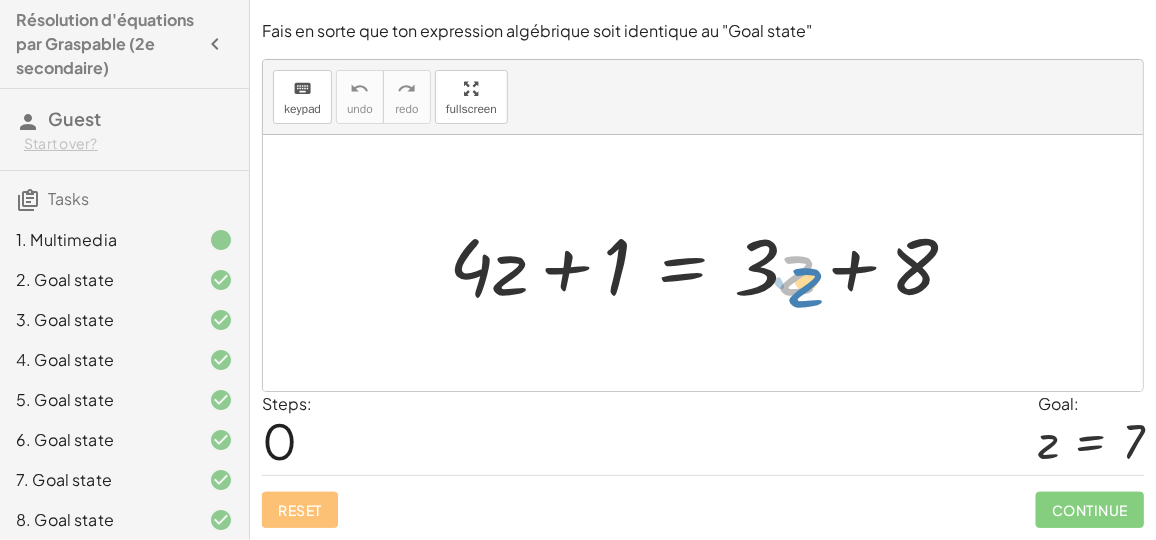 click at bounding box center (711, 263) 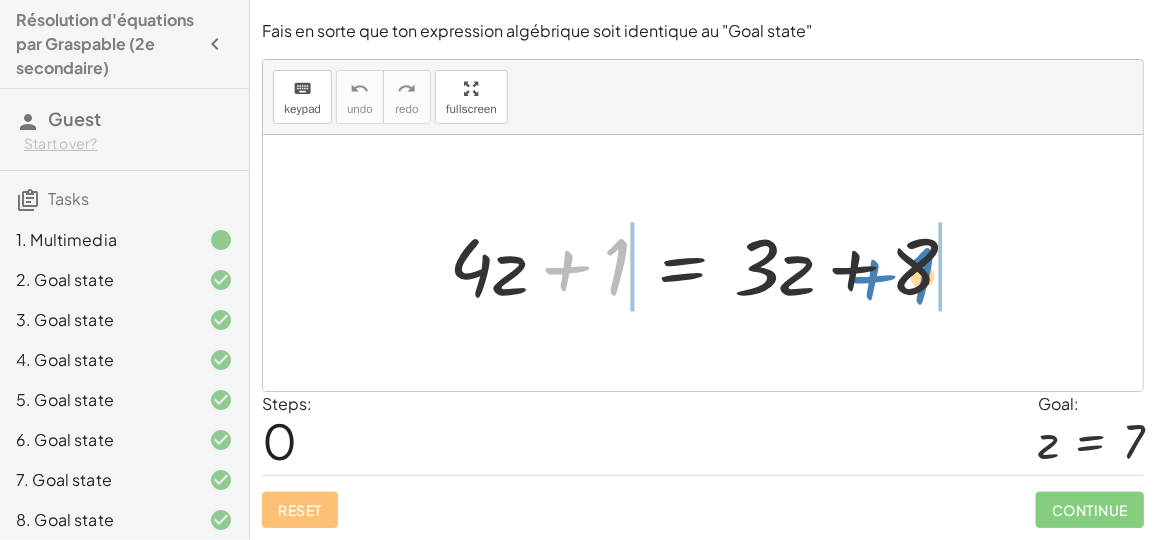 drag, startPoint x: 609, startPoint y: 282, endPoint x: 916, endPoint y: 287, distance: 307.0407 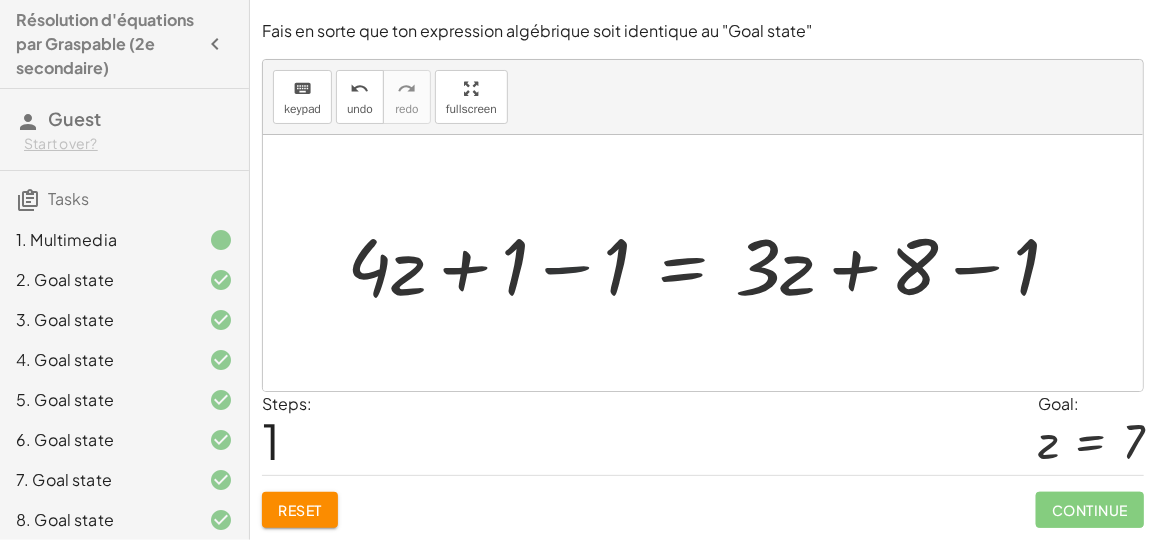 click at bounding box center (711, 263) 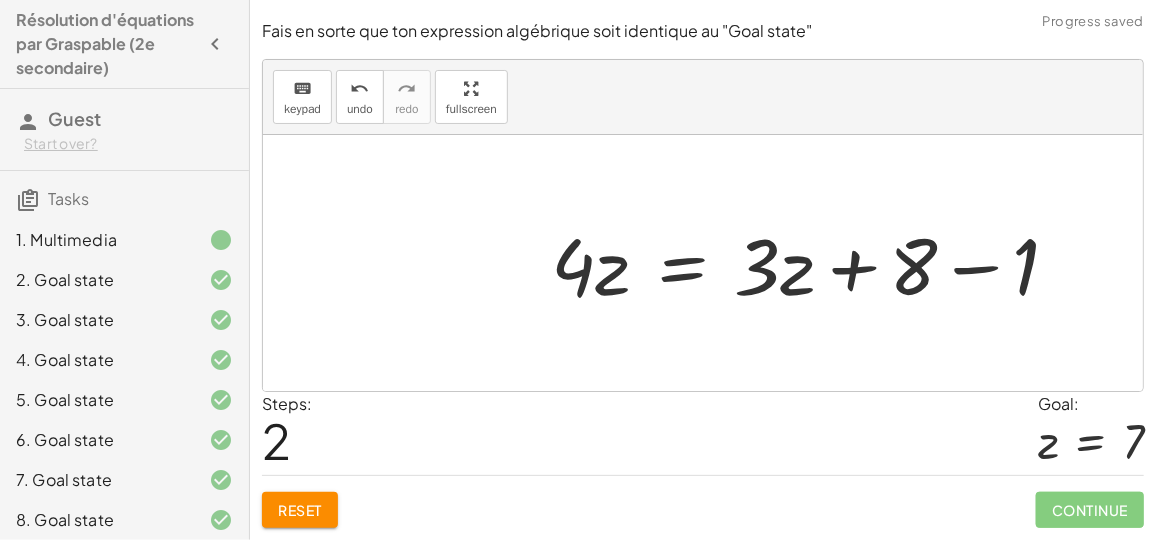 click at bounding box center [813, 263] 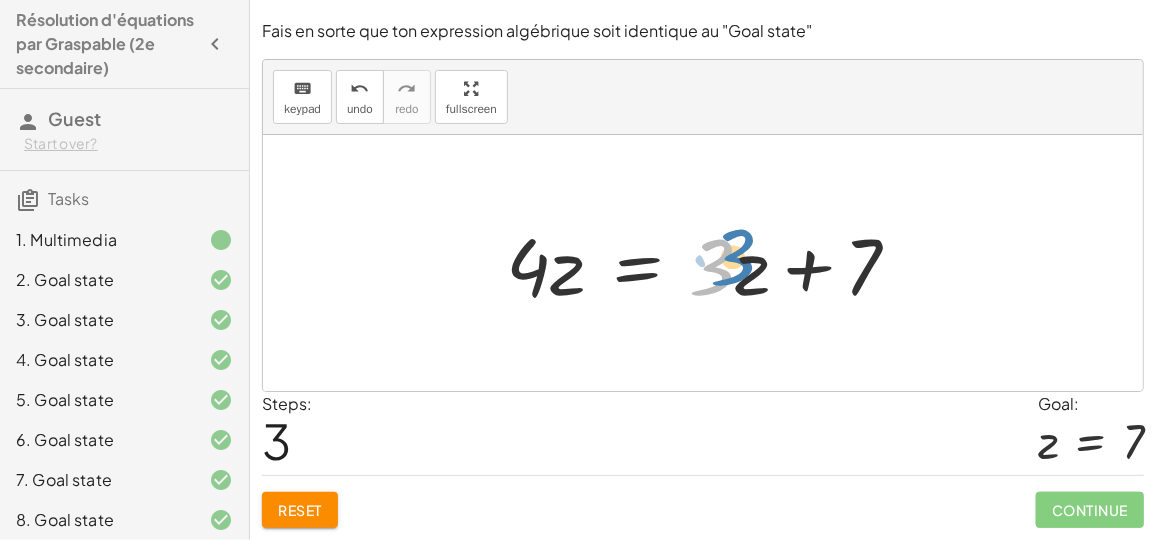 drag, startPoint x: 727, startPoint y: 281, endPoint x: 739, endPoint y: 281, distance: 12 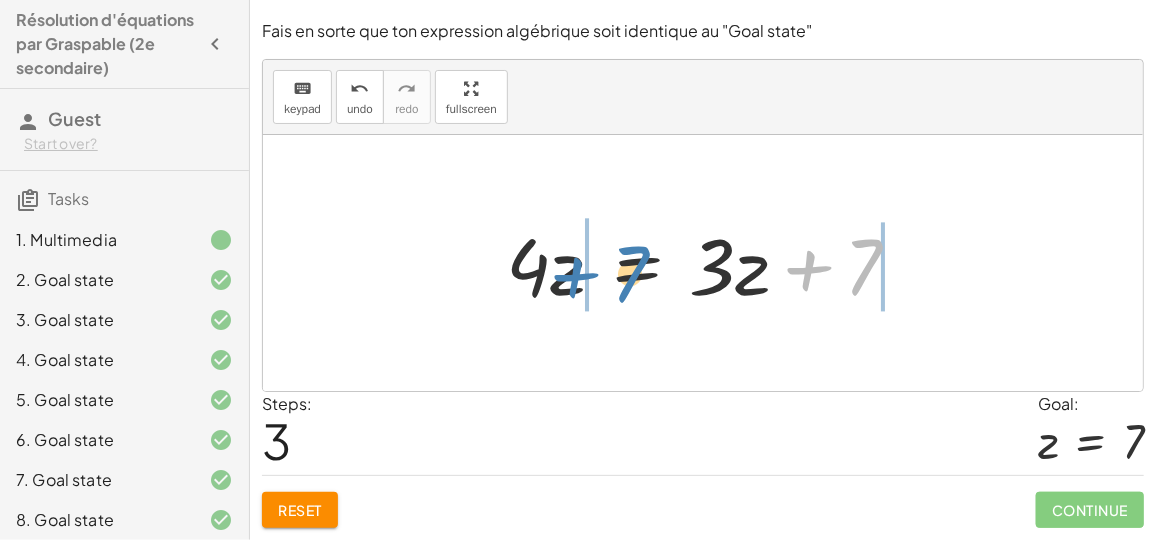 drag, startPoint x: 881, startPoint y: 277, endPoint x: 633, endPoint y: 284, distance: 248.09877 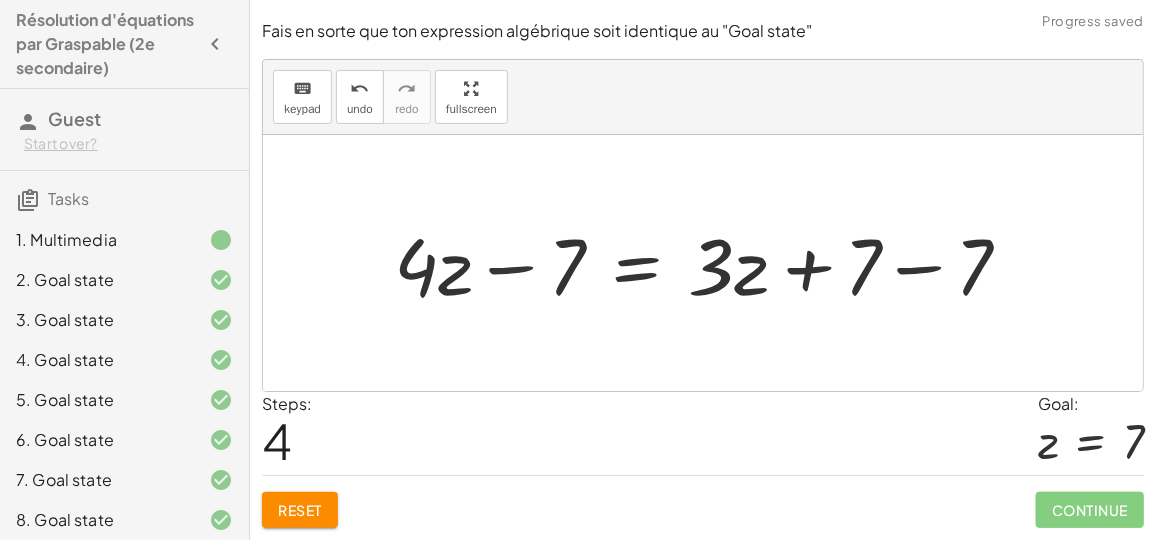click at bounding box center (711, 263) 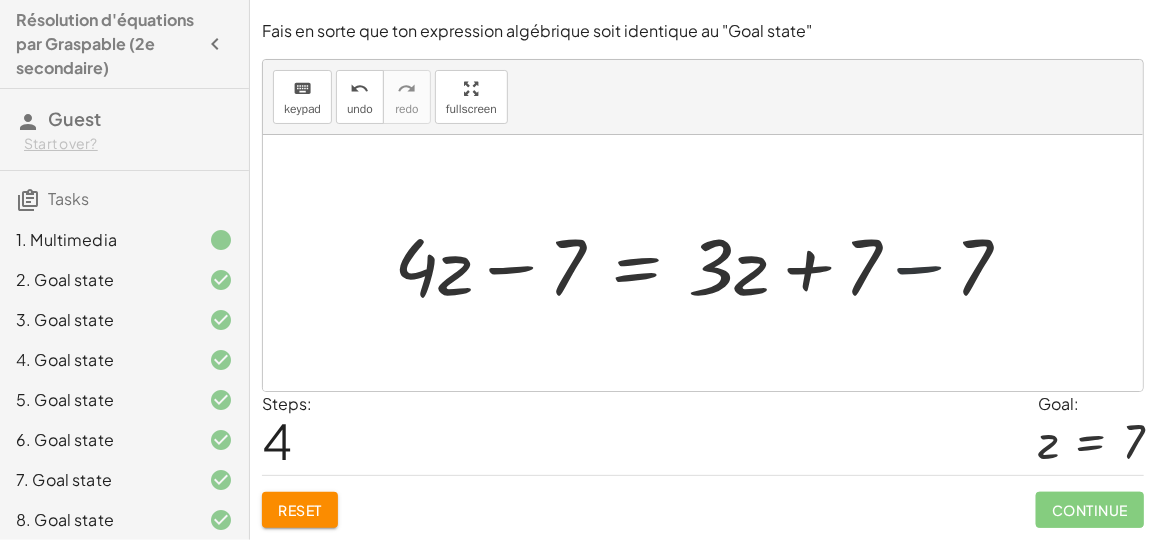 click at bounding box center (711, 263) 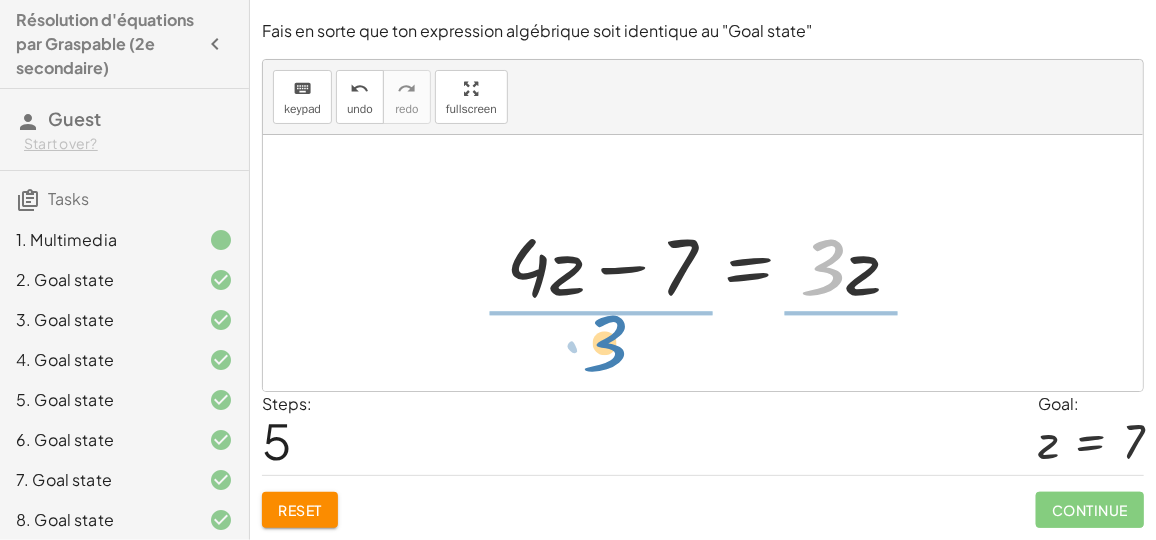 drag, startPoint x: 845, startPoint y: 273, endPoint x: 627, endPoint y: 346, distance: 229.8978 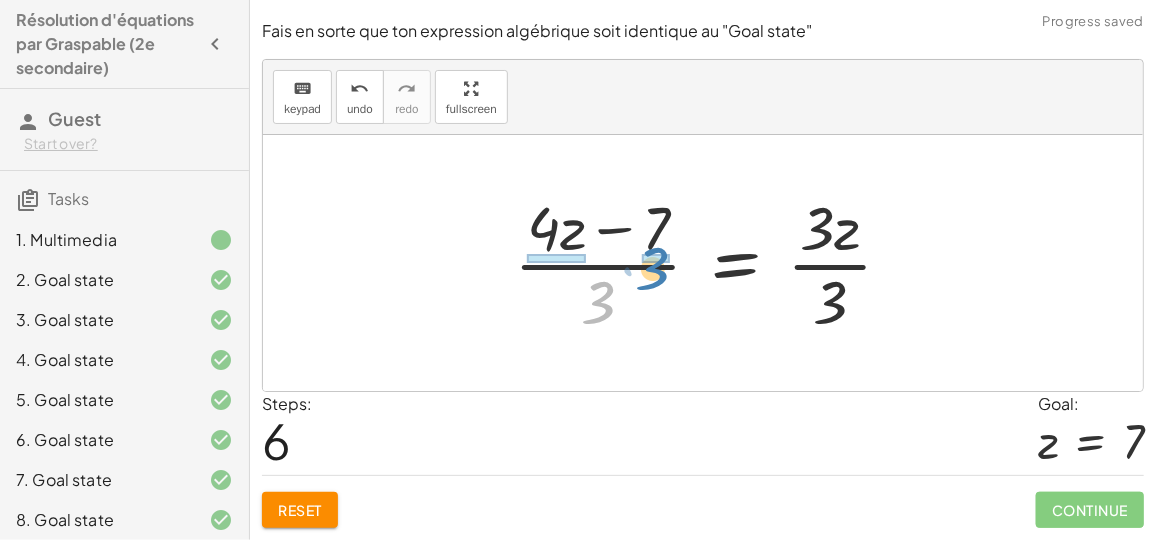 drag, startPoint x: 598, startPoint y: 294, endPoint x: 653, endPoint y: 255, distance: 67.424034 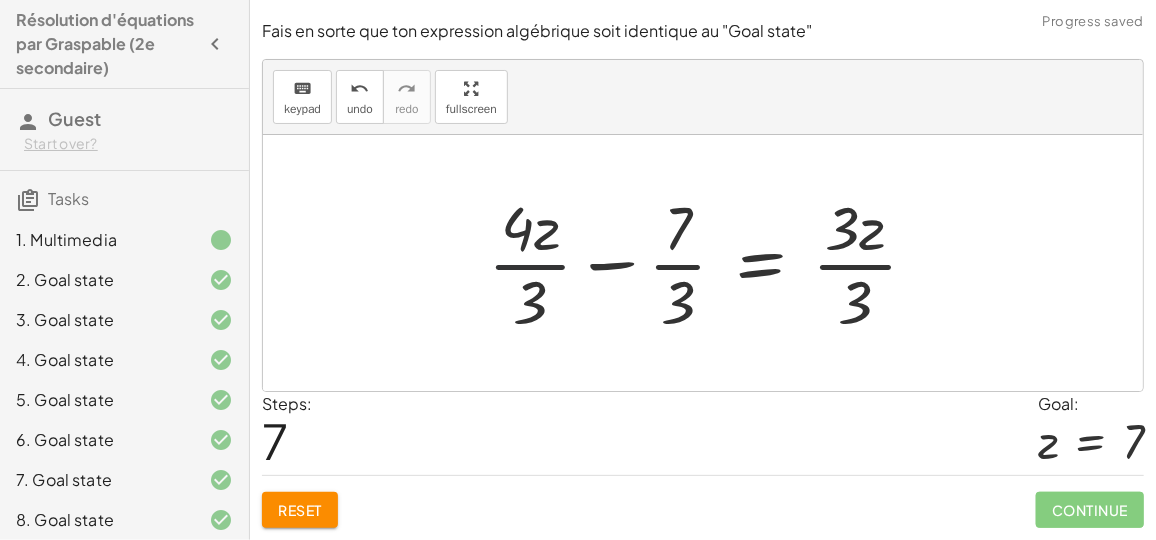 click at bounding box center (711, 263) 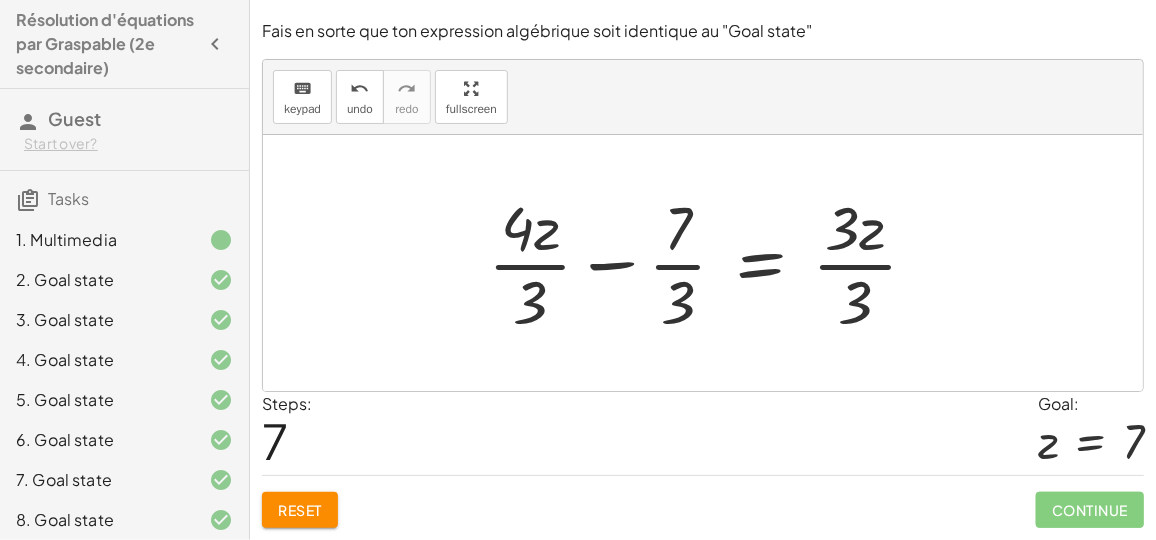 click at bounding box center [711, 263] 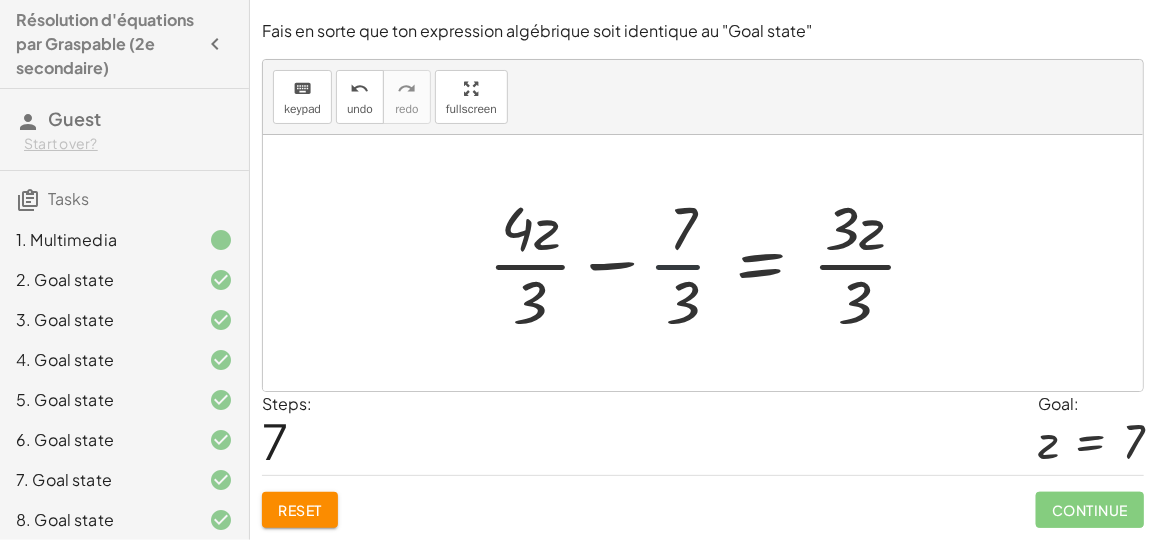 click at bounding box center [711, 263] 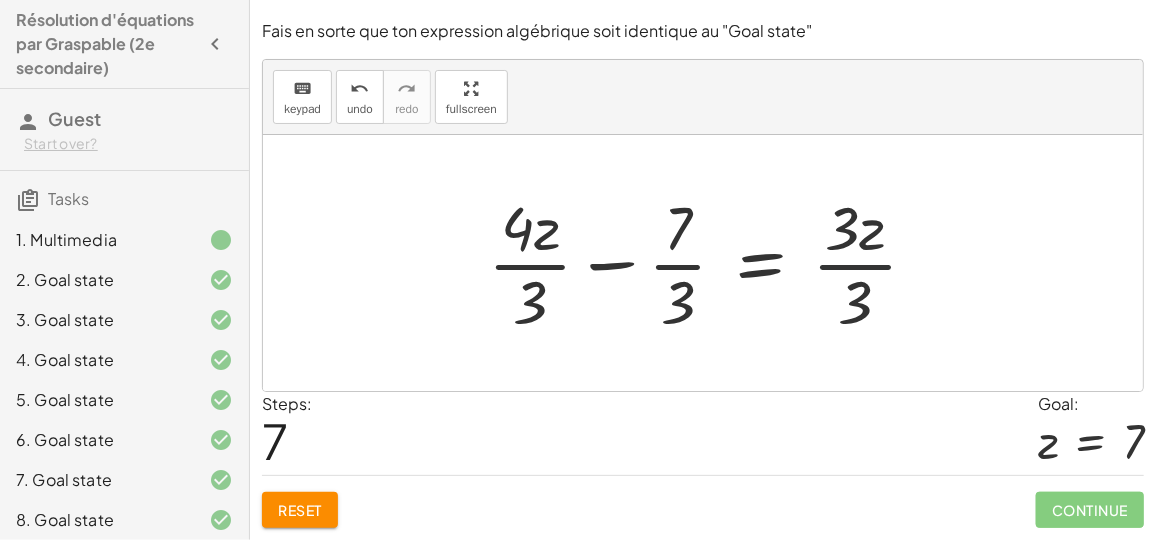 click at bounding box center [711, 263] 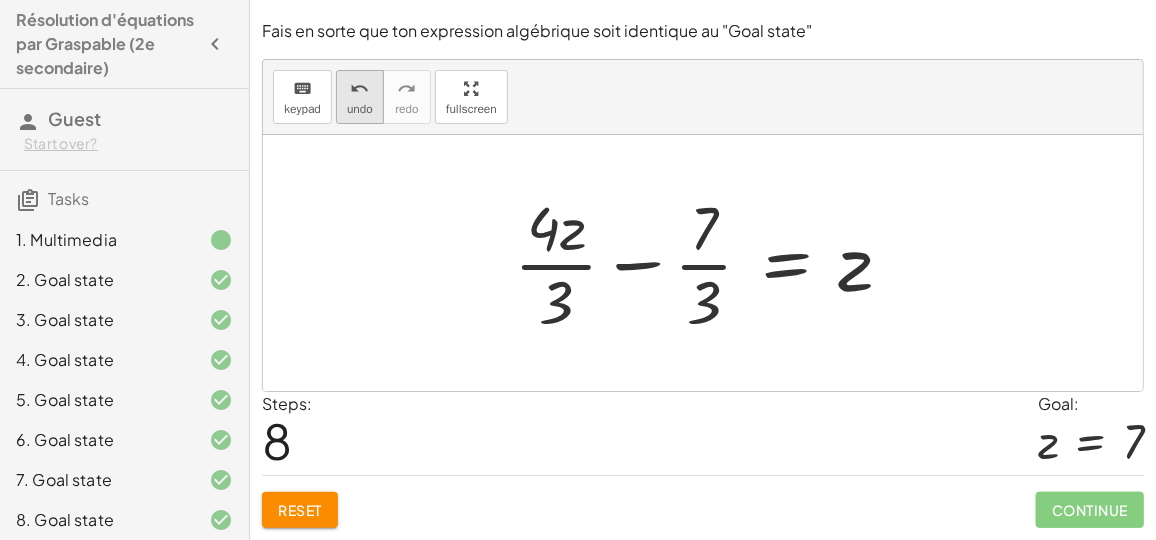 click on "undo" at bounding box center (360, 109) 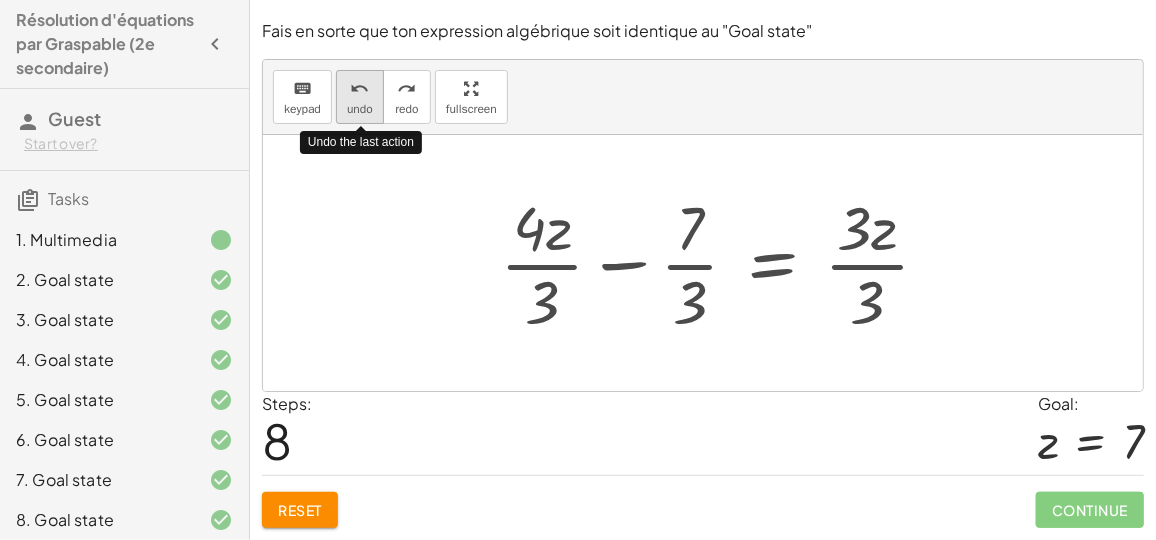 click on "undo" at bounding box center (360, 109) 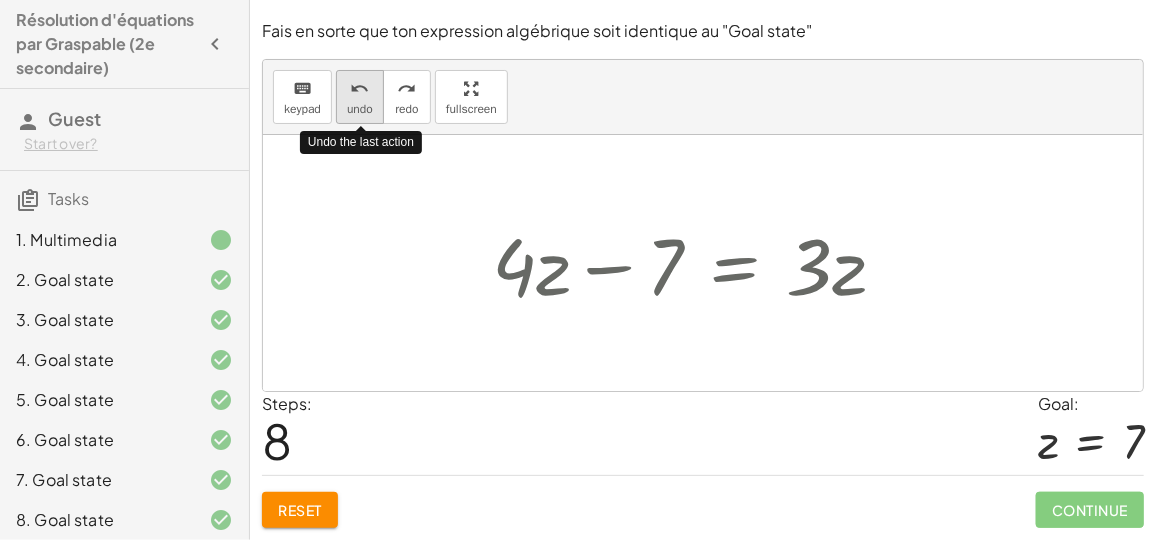 click on "undo" at bounding box center (360, 109) 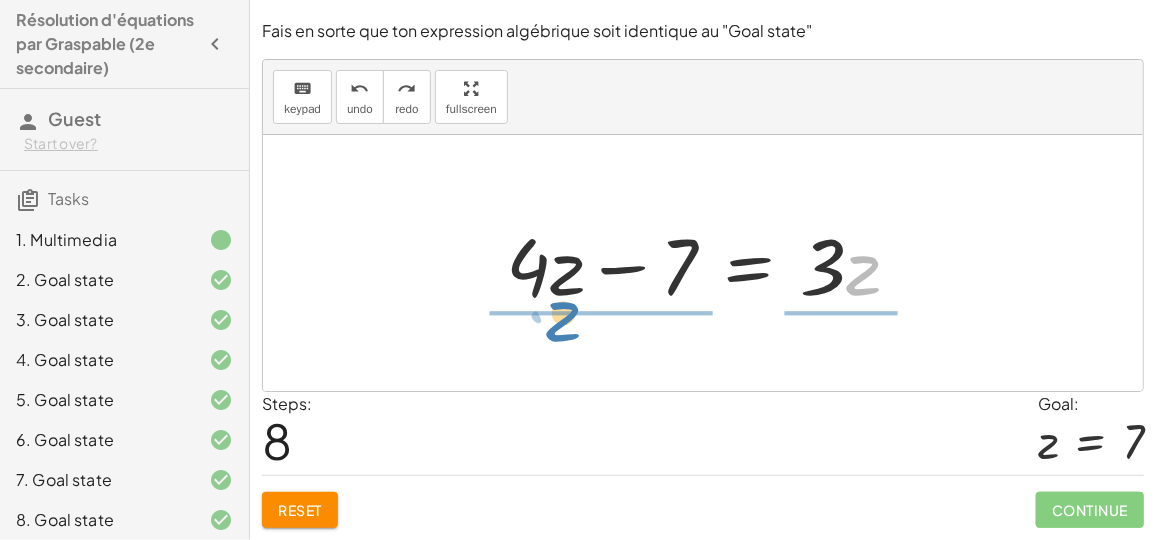 drag, startPoint x: 852, startPoint y: 275, endPoint x: 552, endPoint y: 321, distance: 303.50616 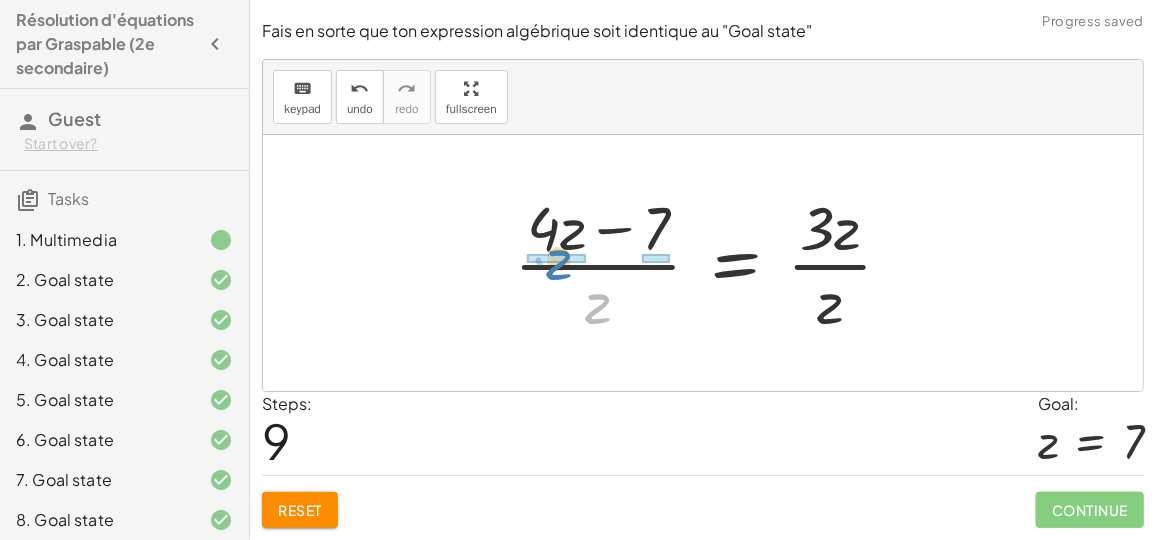 drag, startPoint x: 593, startPoint y: 296, endPoint x: 553, endPoint y: 250, distance: 60.959003 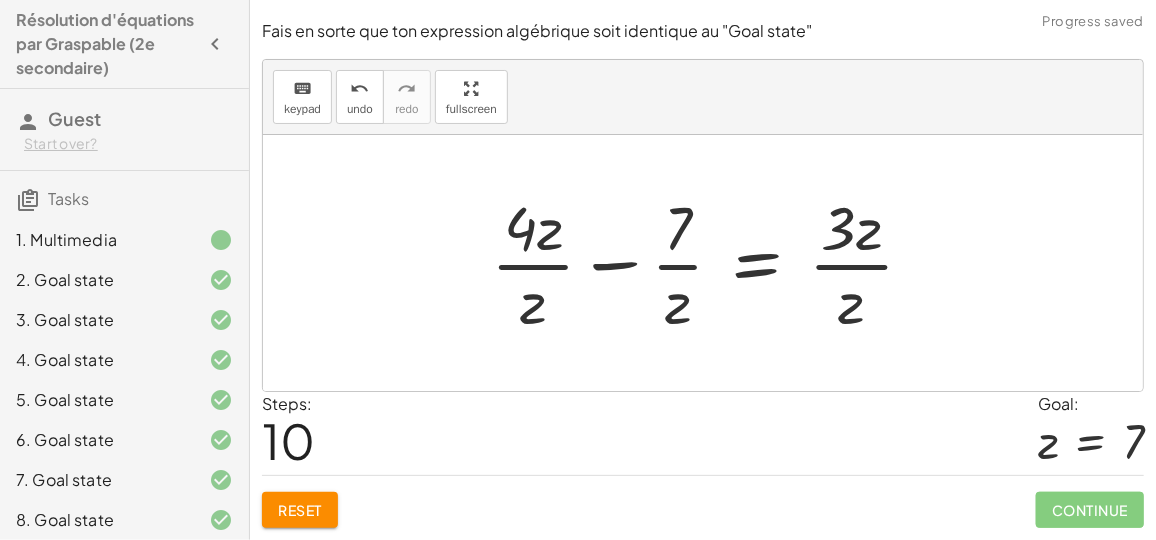 click at bounding box center (710, 263) 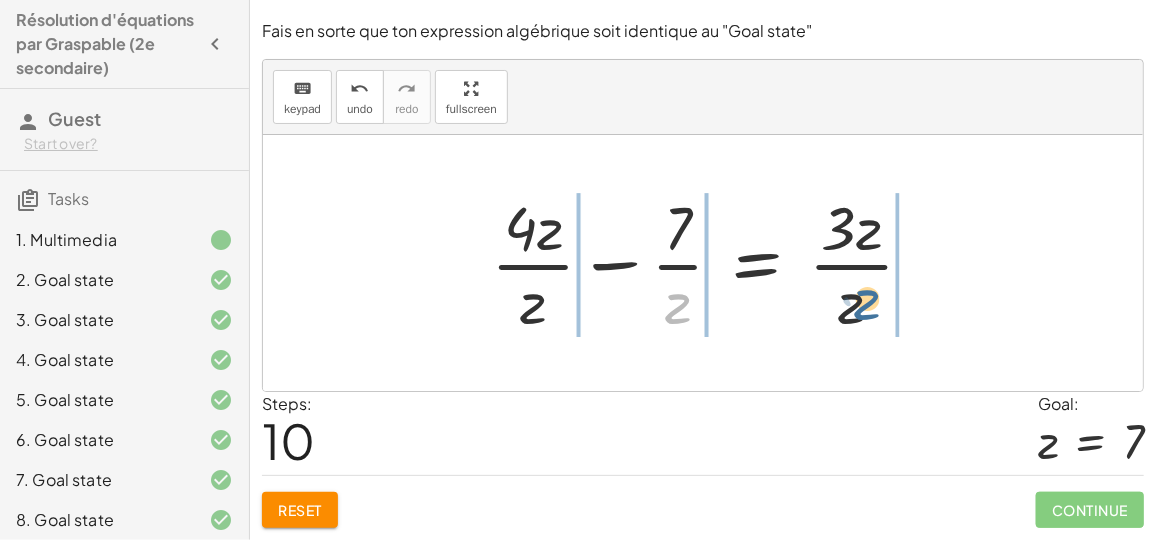 drag, startPoint x: 674, startPoint y: 299, endPoint x: 864, endPoint y: 296, distance: 190.02368 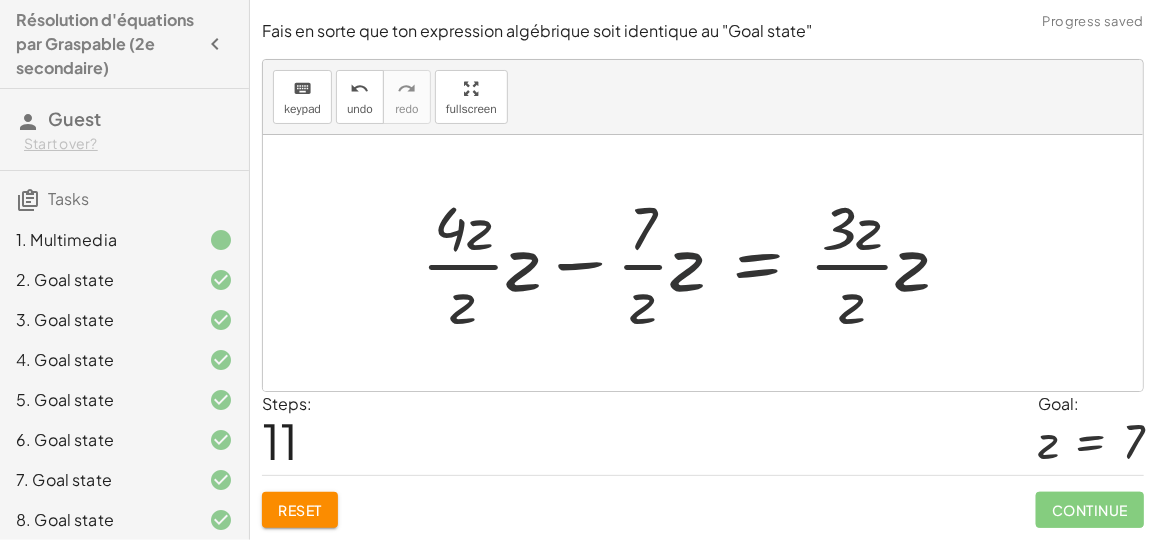 click at bounding box center (693, 263) 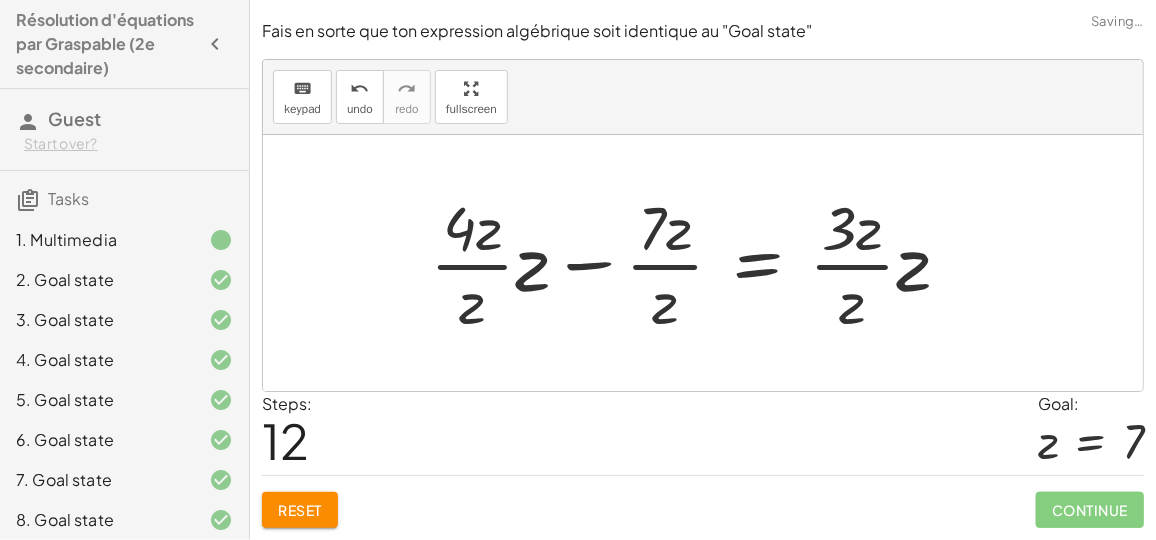click at bounding box center [698, 263] 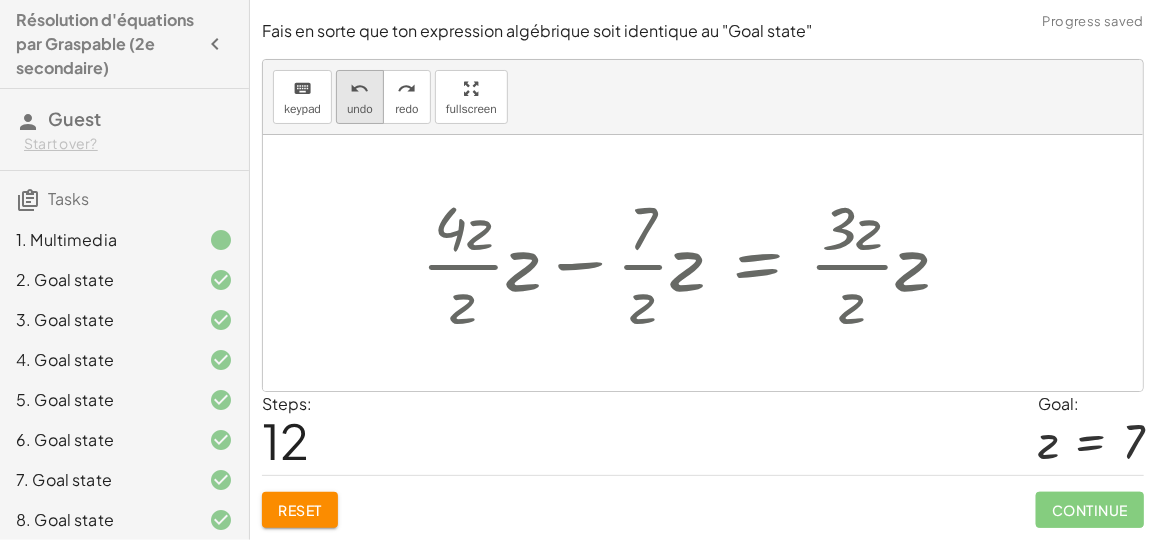 click on "undo undo" at bounding box center (360, 97) 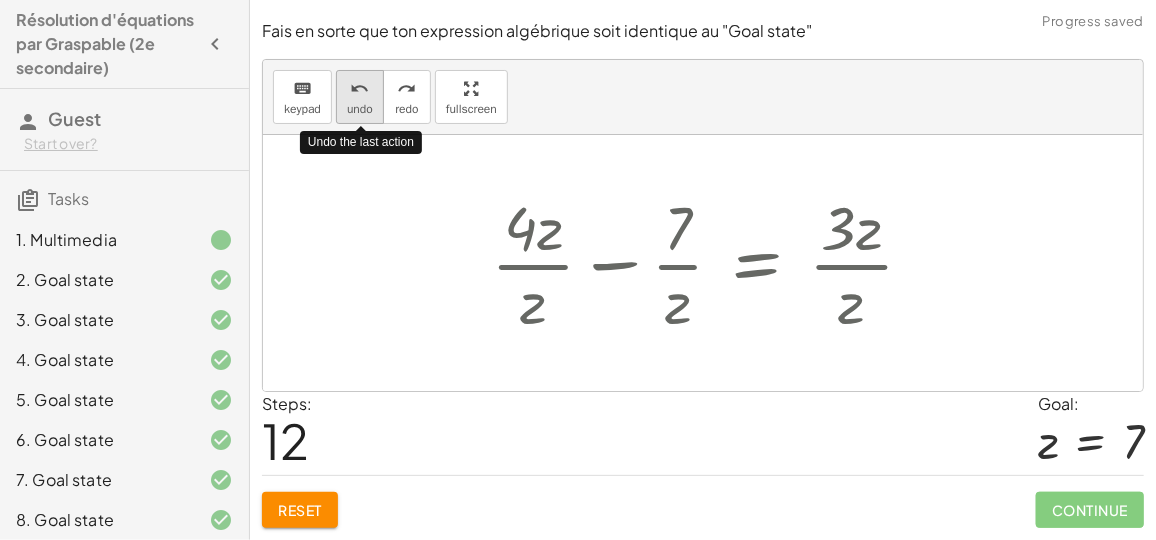 click on "undo undo" at bounding box center [360, 97] 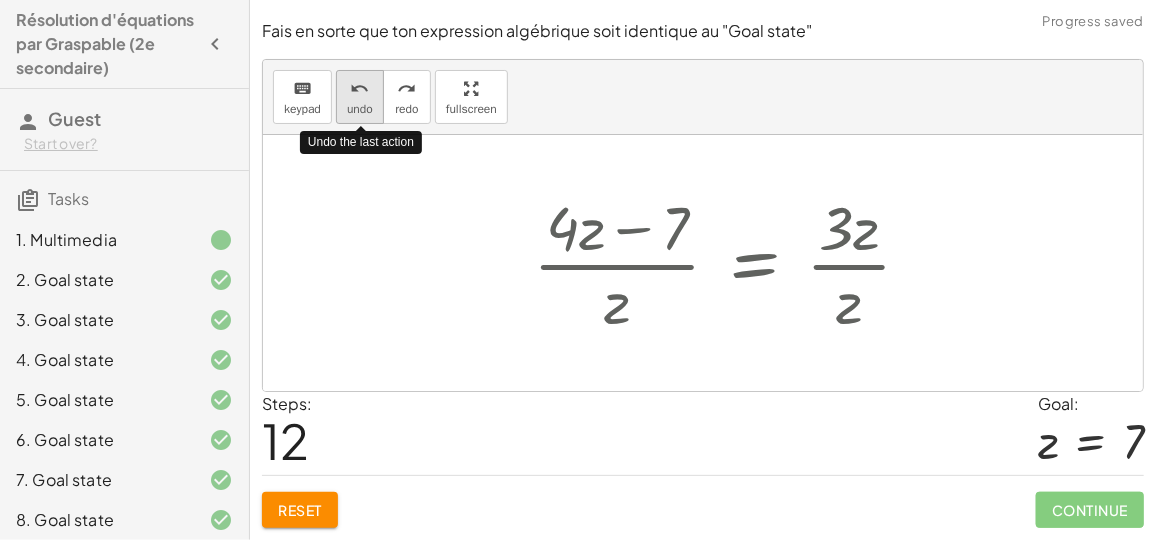 click on "undo undo" at bounding box center (360, 97) 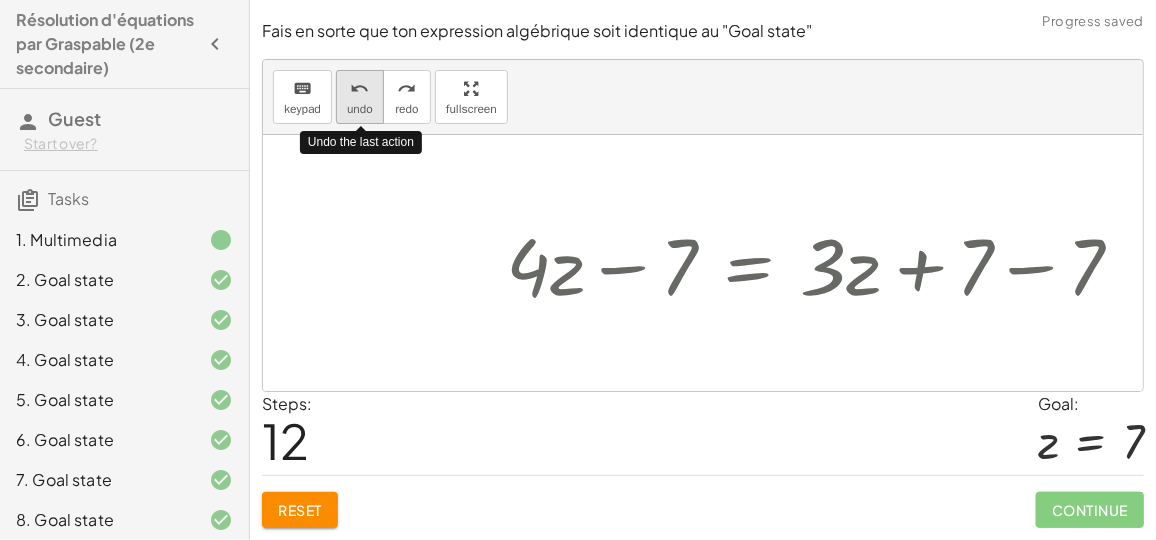 click on "undo undo" at bounding box center (360, 97) 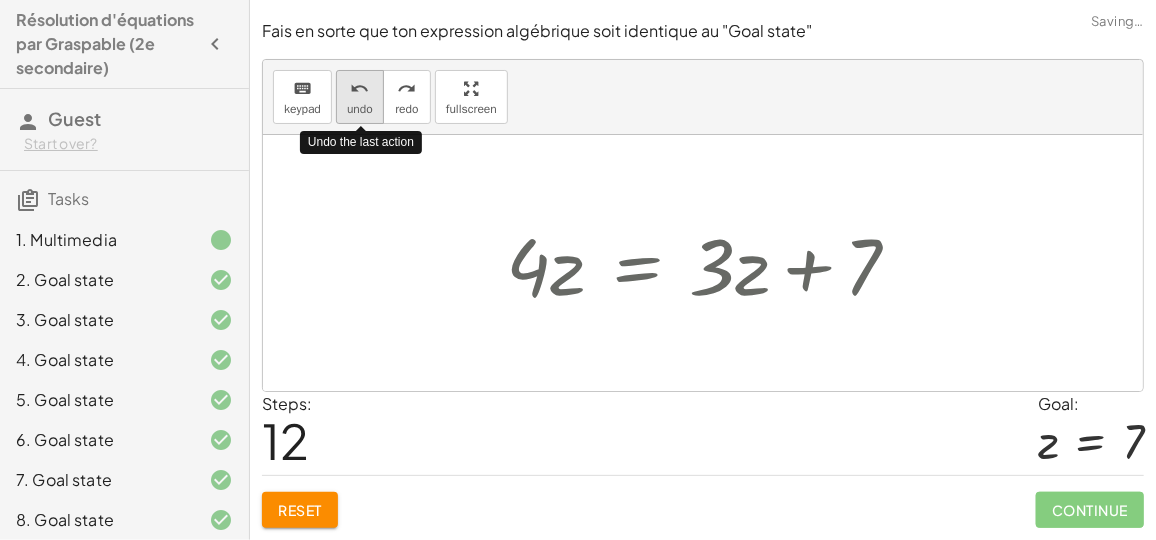 click on "undo undo" at bounding box center (360, 97) 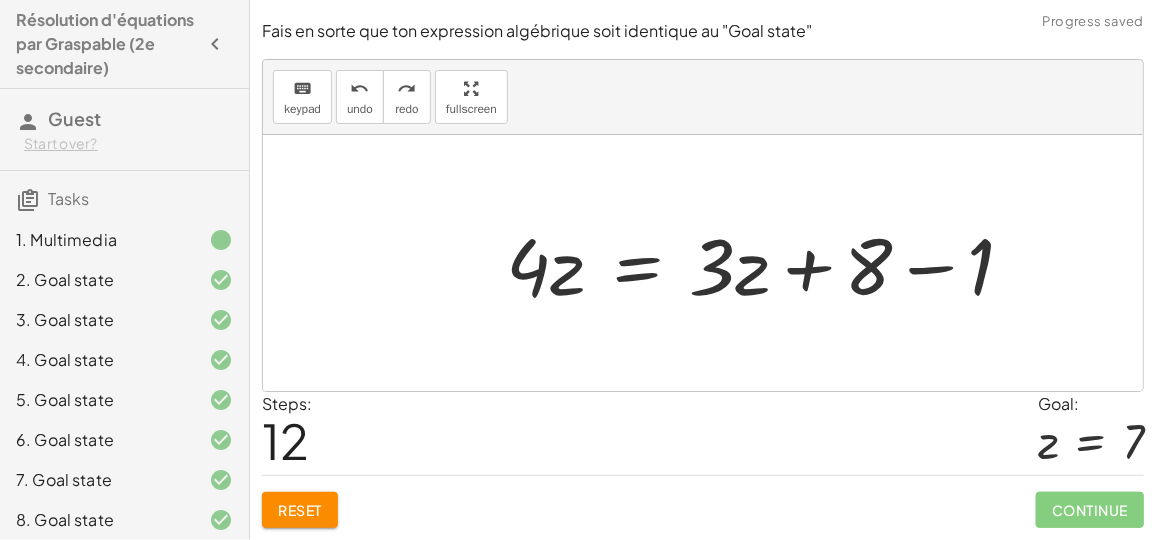 click at bounding box center (768, 263) 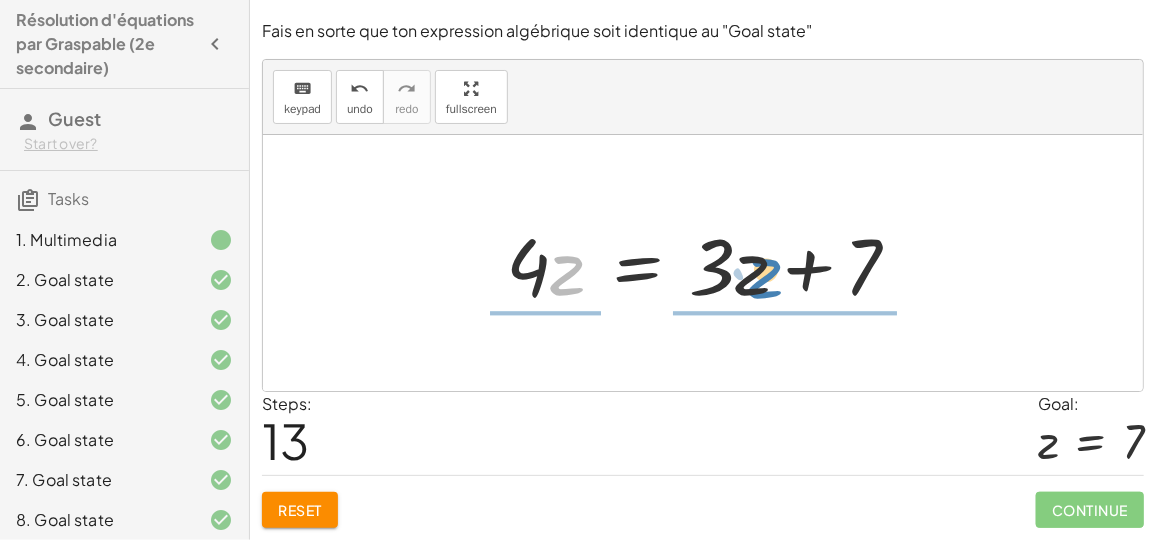 drag, startPoint x: 555, startPoint y: 268, endPoint x: 751, endPoint y: 273, distance: 196.06377 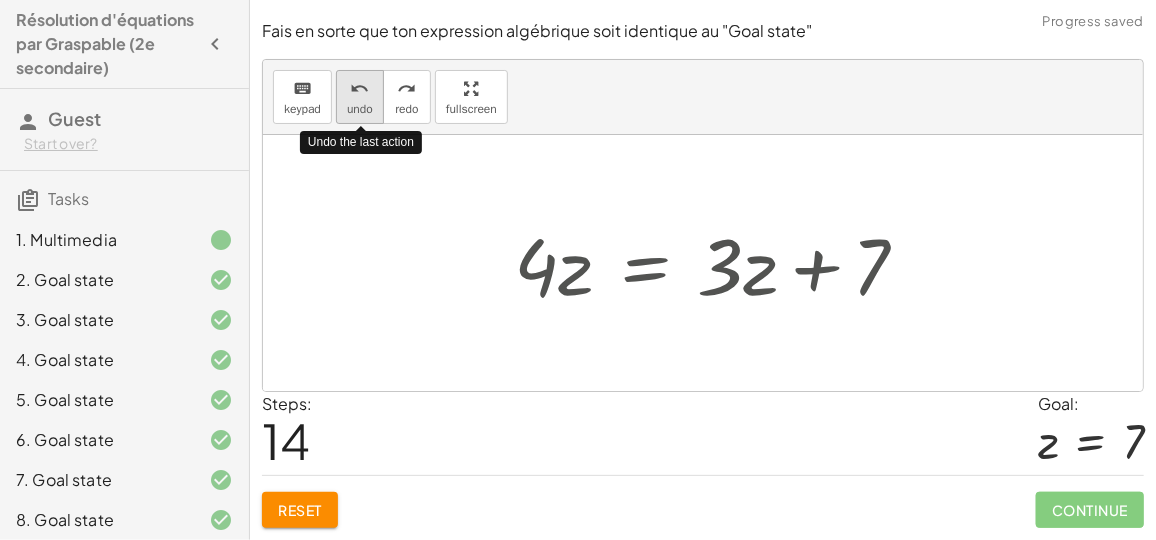 click on "undo" at bounding box center (360, 109) 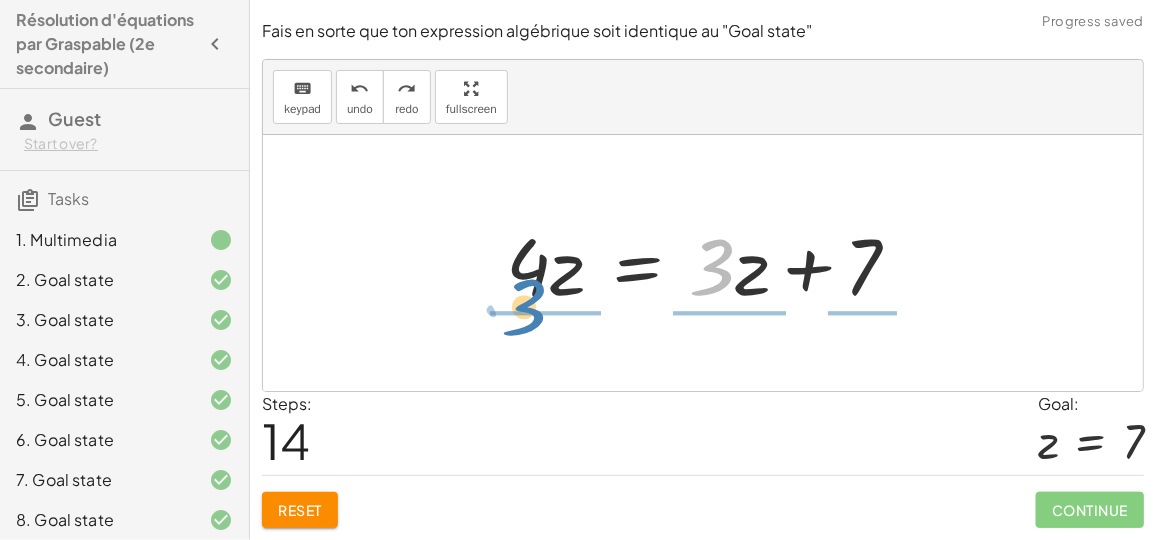 drag, startPoint x: 711, startPoint y: 266, endPoint x: 527, endPoint y: 301, distance: 187.29922 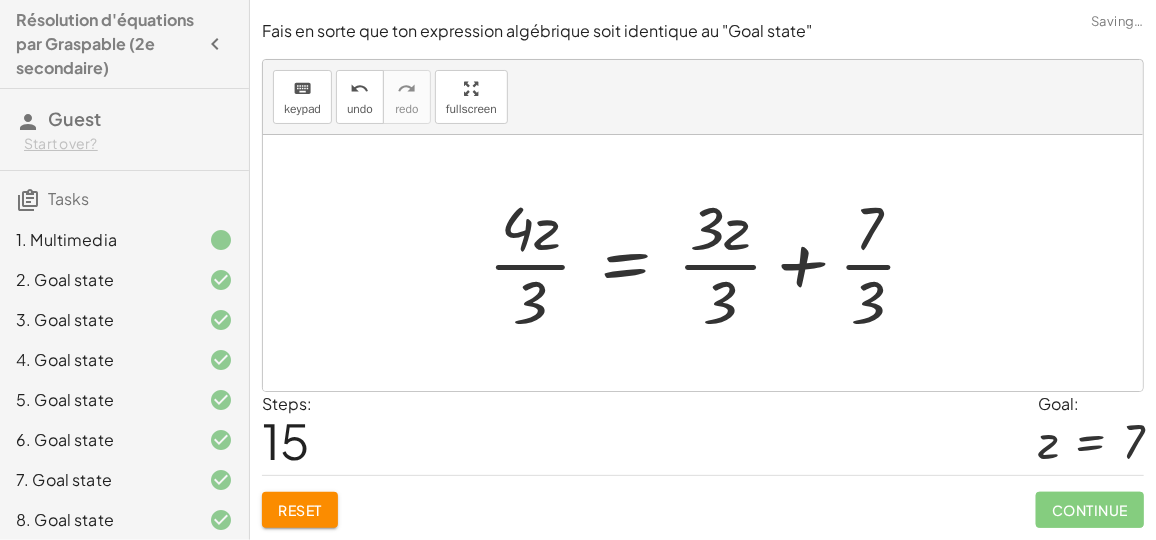 click at bounding box center [711, 263] 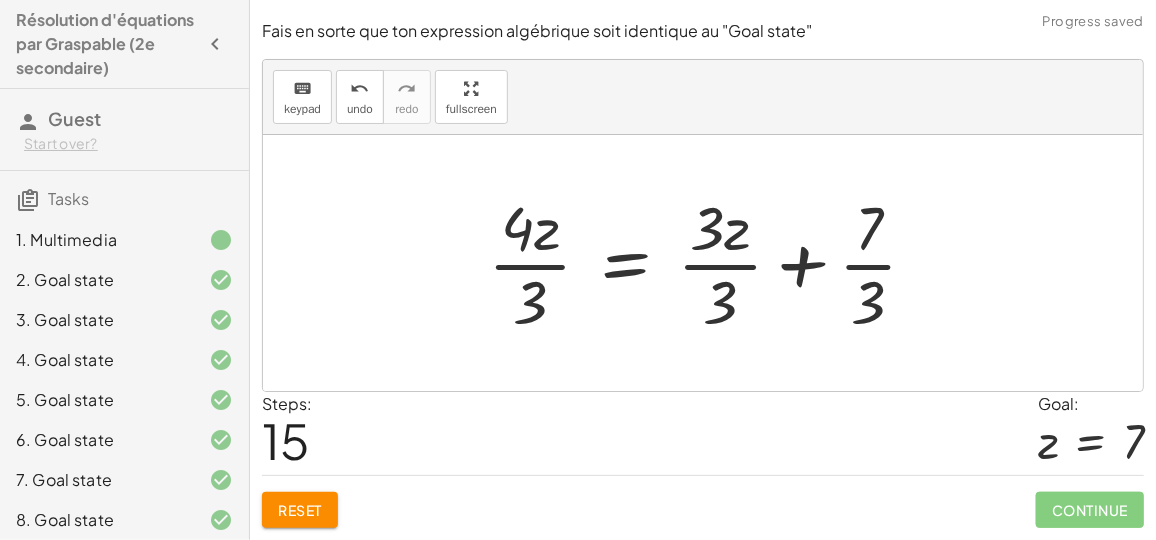 click at bounding box center [711, 263] 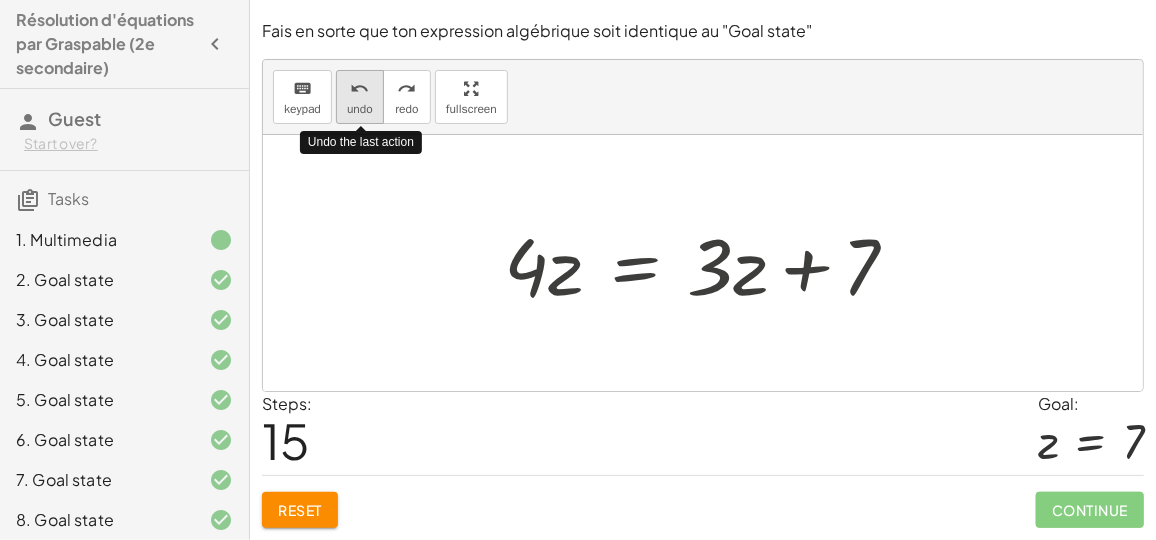 click on "undo" at bounding box center [360, 88] 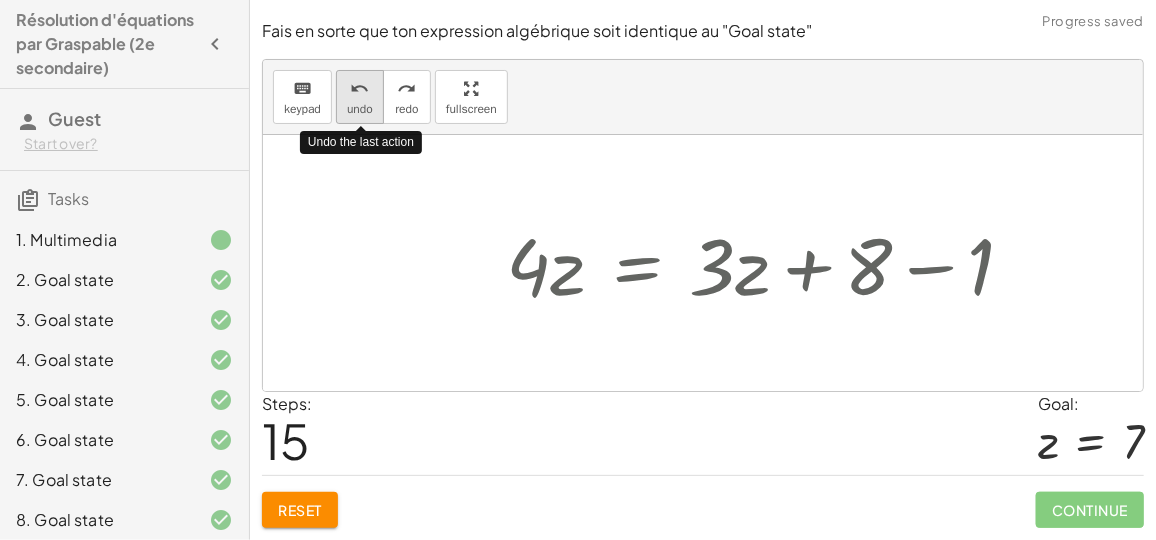 click on "undo" at bounding box center (360, 88) 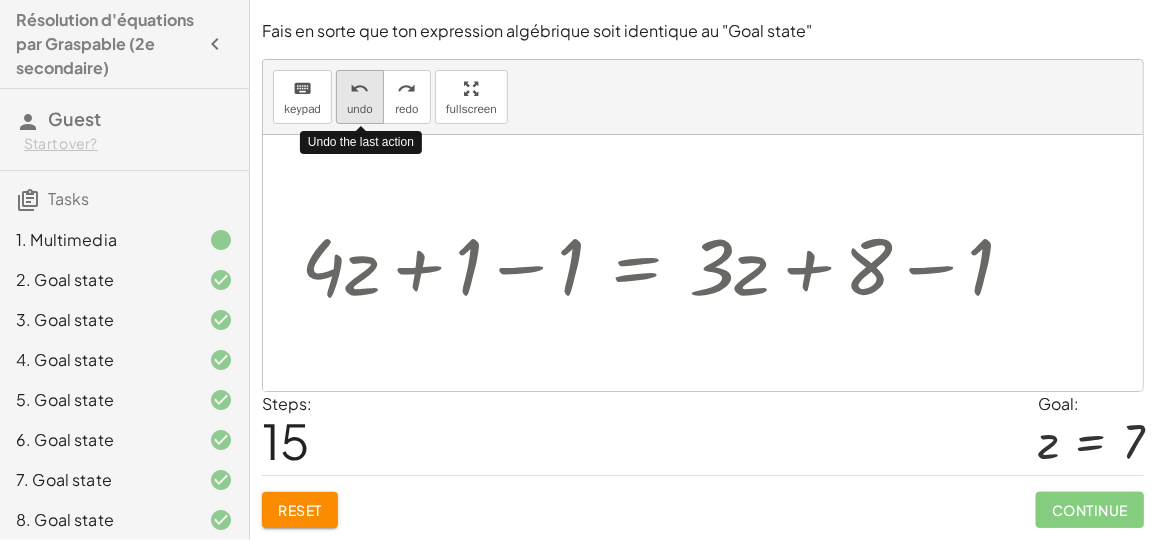 click on "undo" at bounding box center (360, 88) 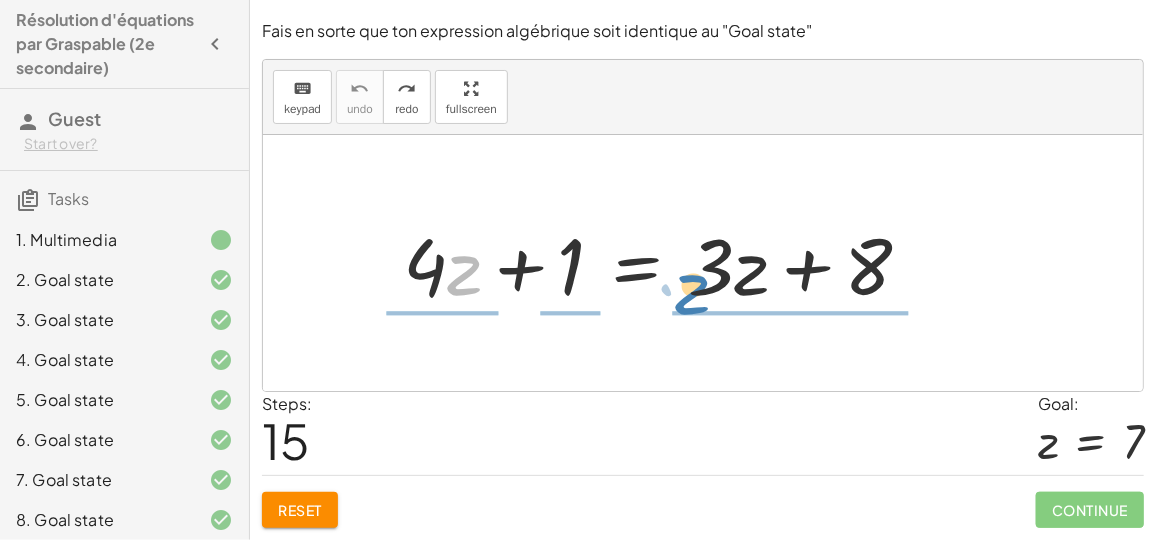 drag, startPoint x: 466, startPoint y: 254, endPoint x: 688, endPoint y: 269, distance: 222.50618 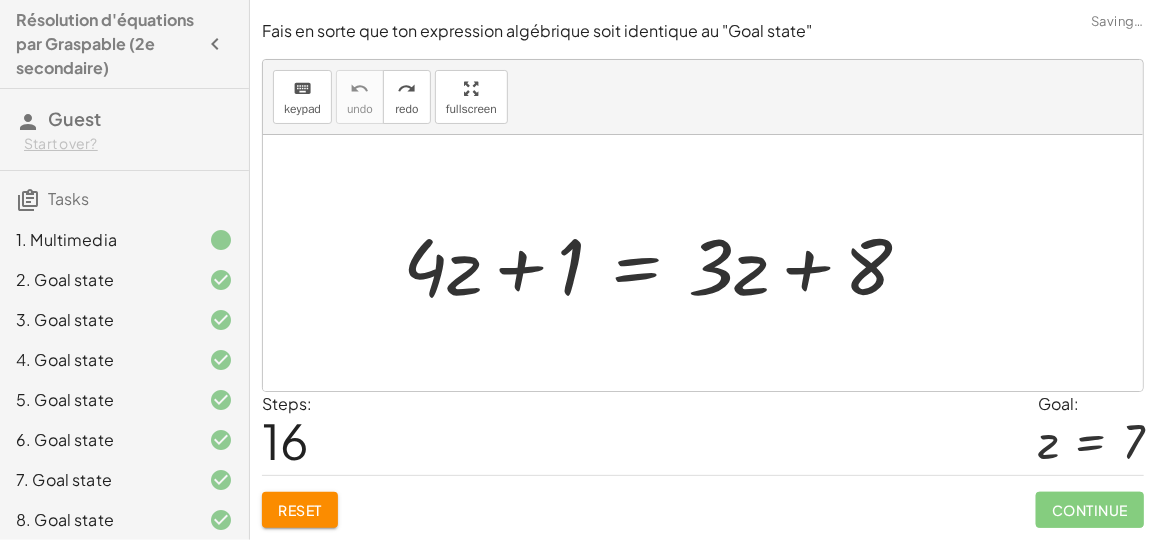 drag, startPoint x: 364, startPoint y: 103, endPoint x: 645, endPoint y: 274, distance: 328.94073 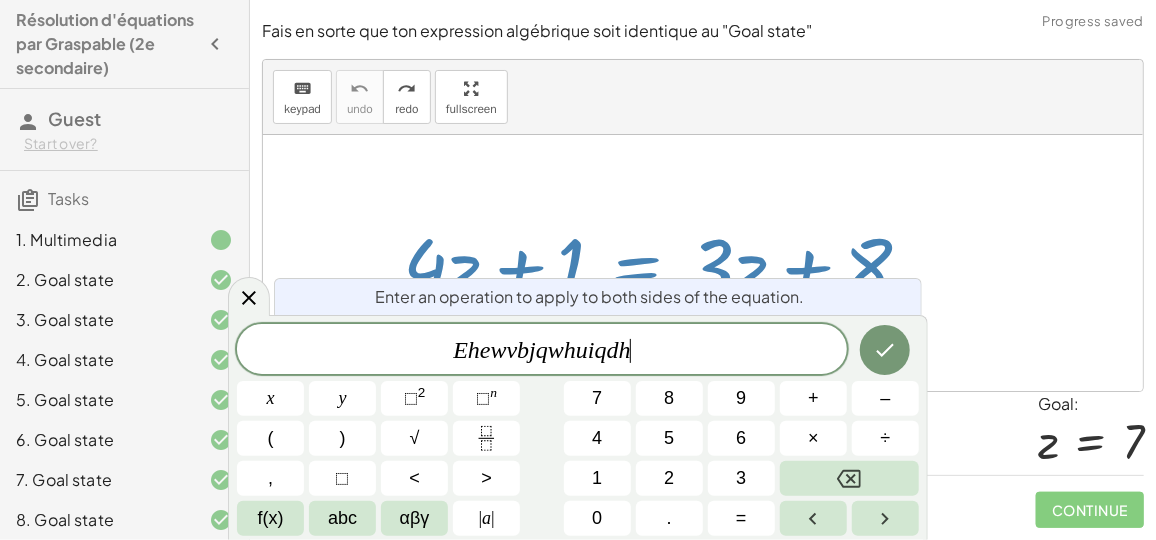 type 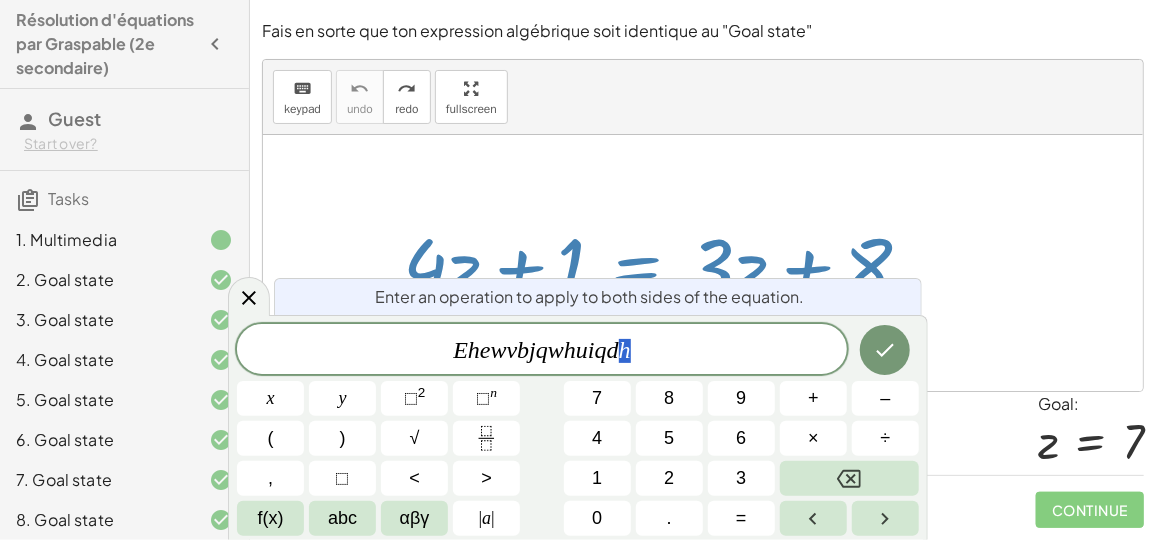 drag, startPoint x: 621, startPoint y: 349, endPoint x: 635, endPoint y: 352, distance: 14.3178215 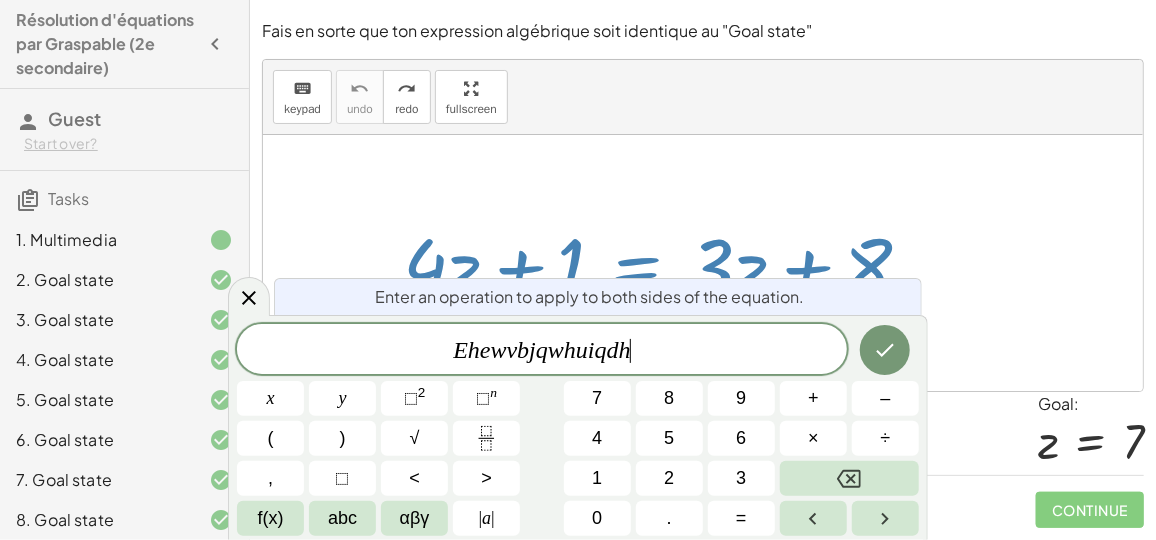 click on "E h e w v b j q w h u i q d h ​" at bounding box center (542, 351) 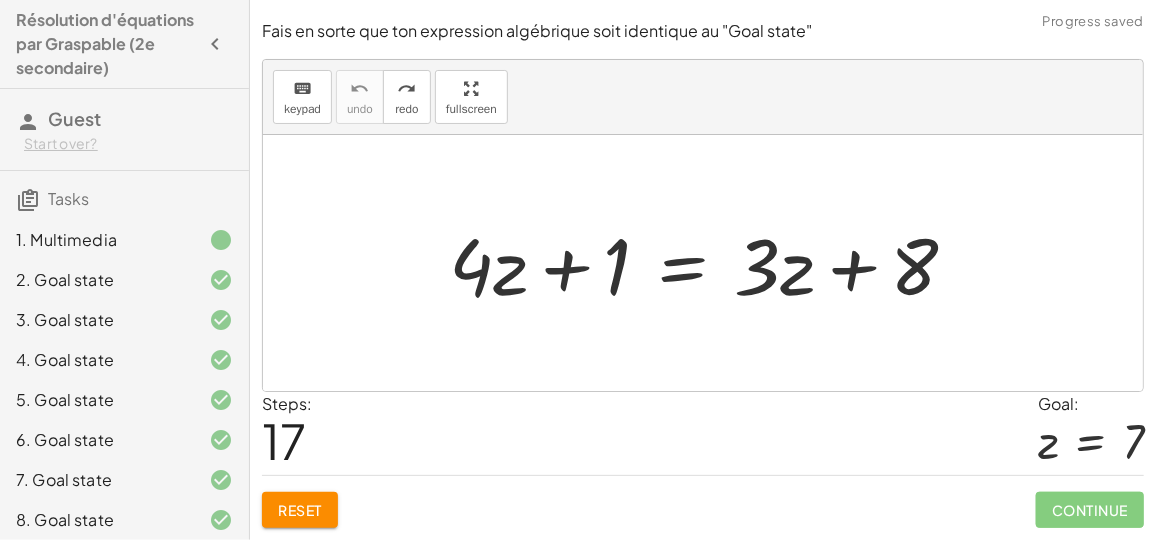 click at bounding box center (711, 263) 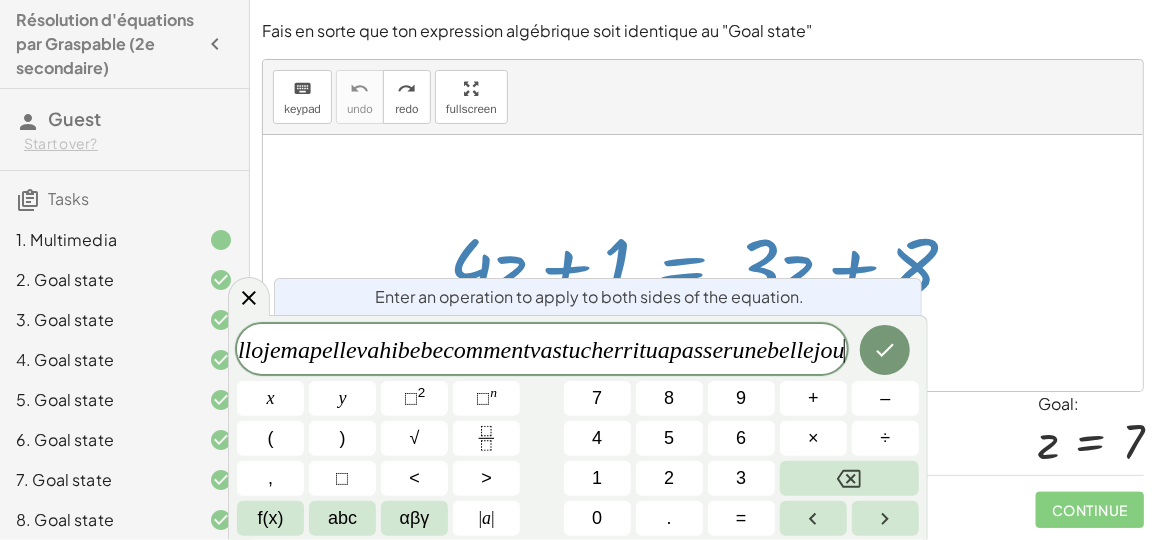 scroll, scrollTop: 0, scrollLeft: 0, axis: both 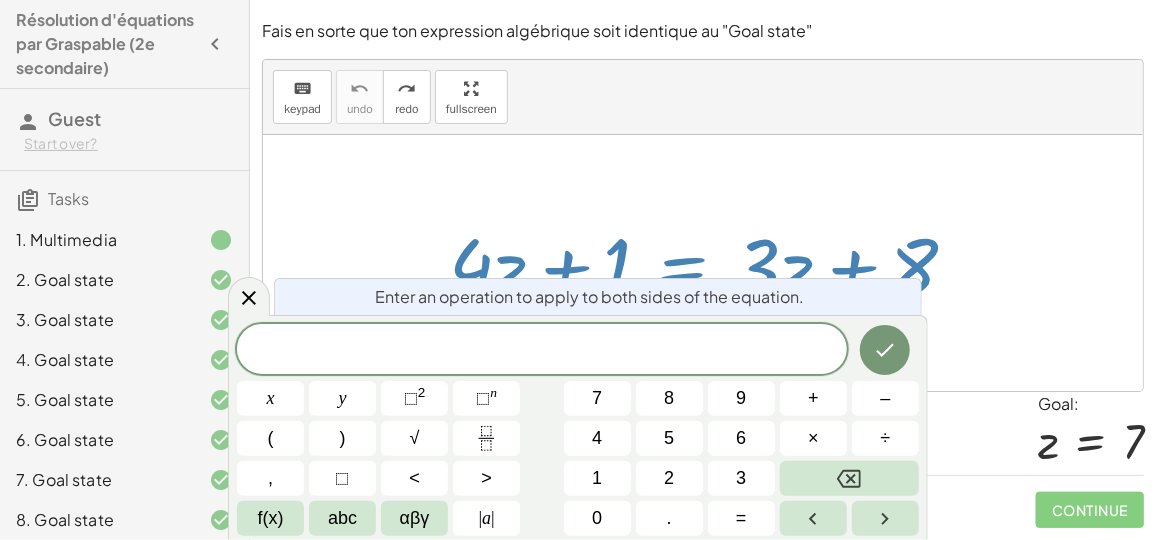 click at bounding box center [703, 263] 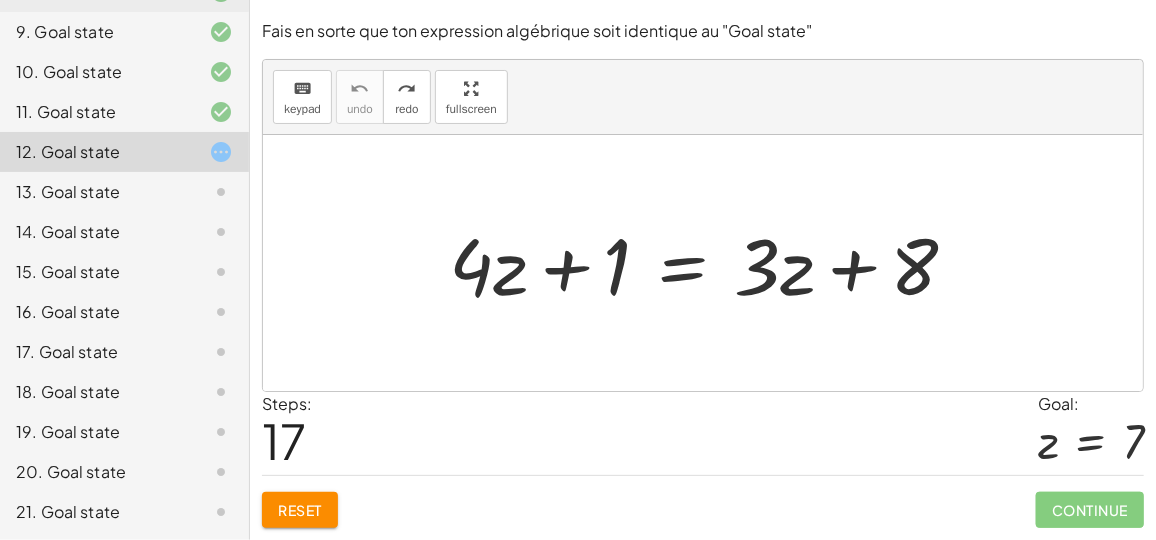 scroll, scrollTop: 552, scrollLeft: 0, axis: vertical 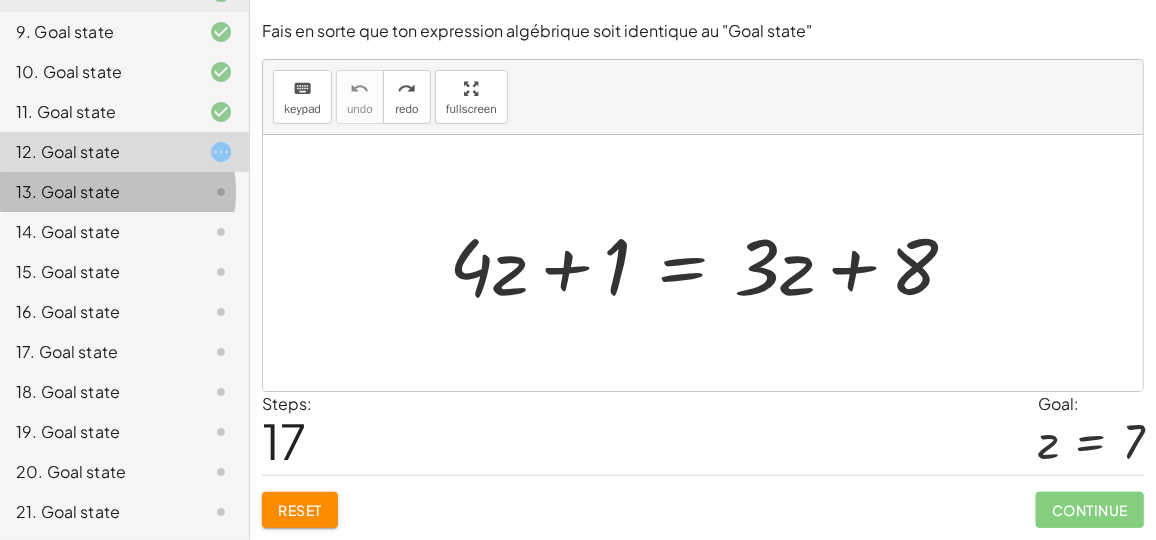 click on "13. Goal state" 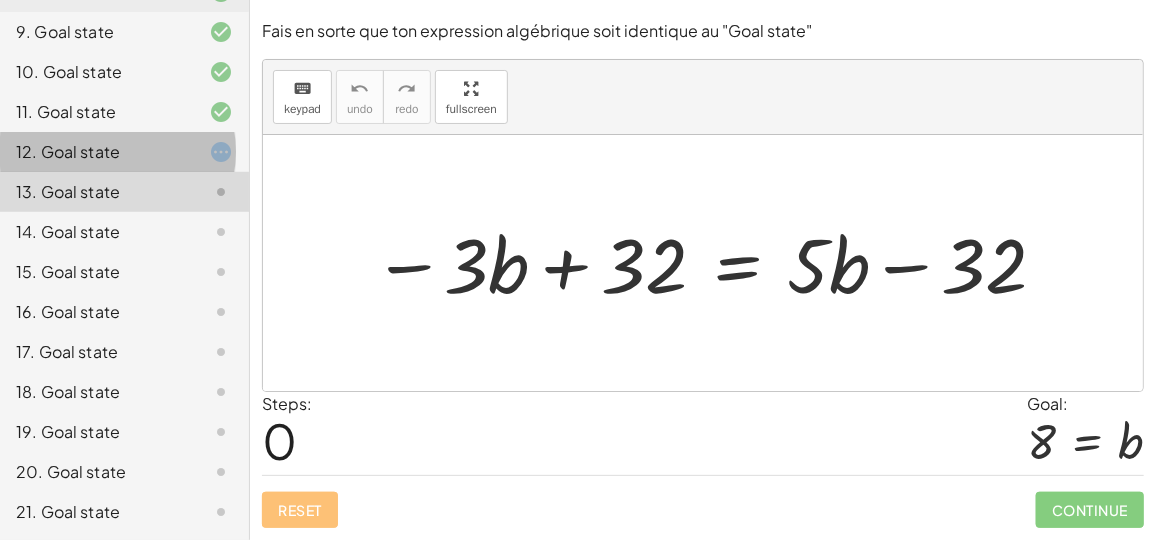 click on "12. Goal state" 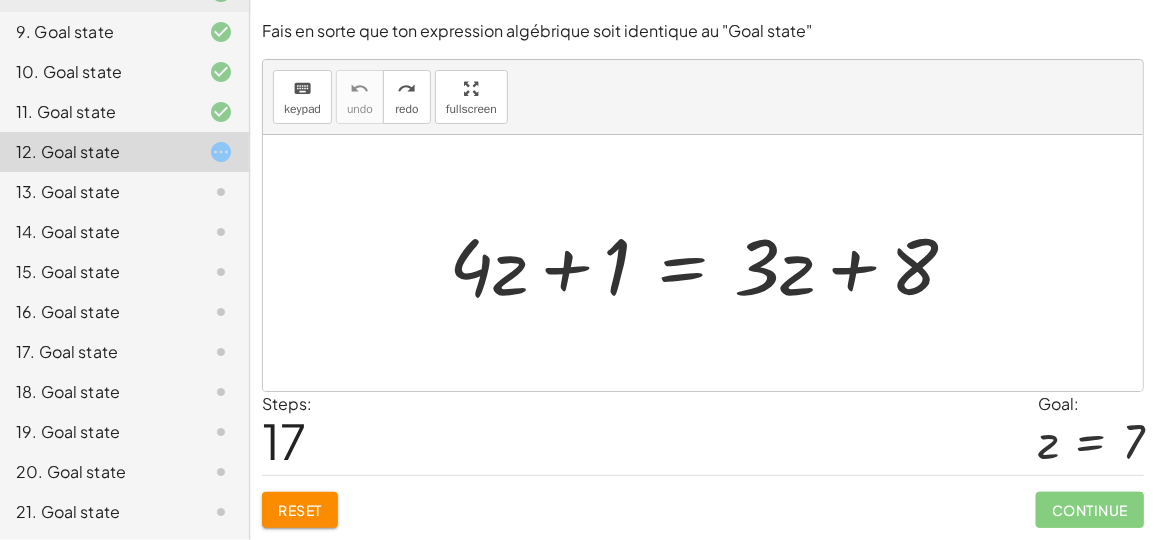 click on "Fais en sorte que ton expression algébrique soit identique au "Goal state" keyboard keypad undo undo redo redo fullscreen + · 4 · z + 1 = + · 3 · z + 8 × Steps:  17 Goal: z = 7 Reset   Continue" 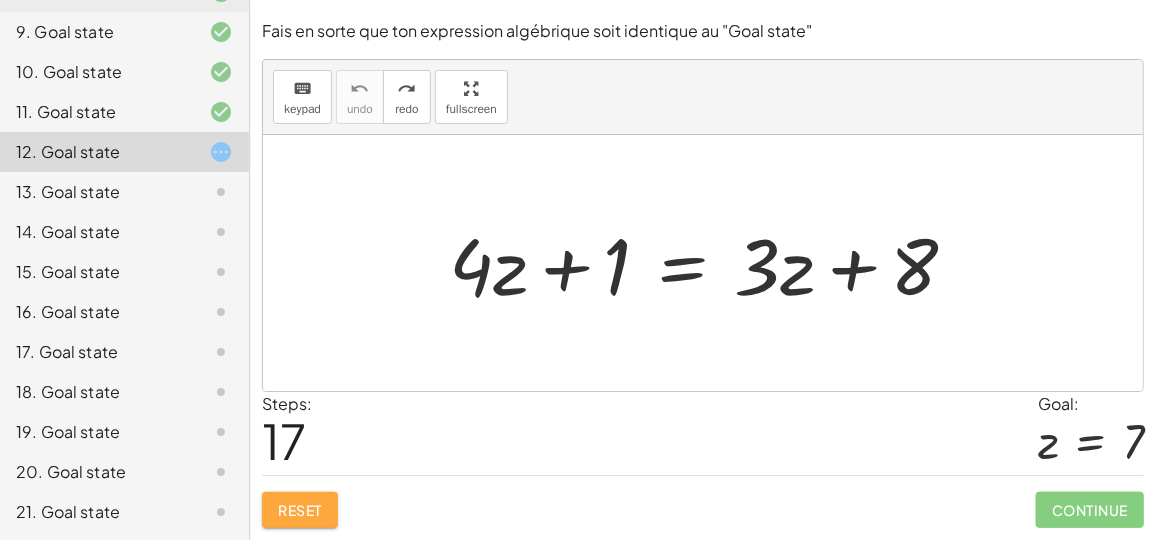 click on "Reset" 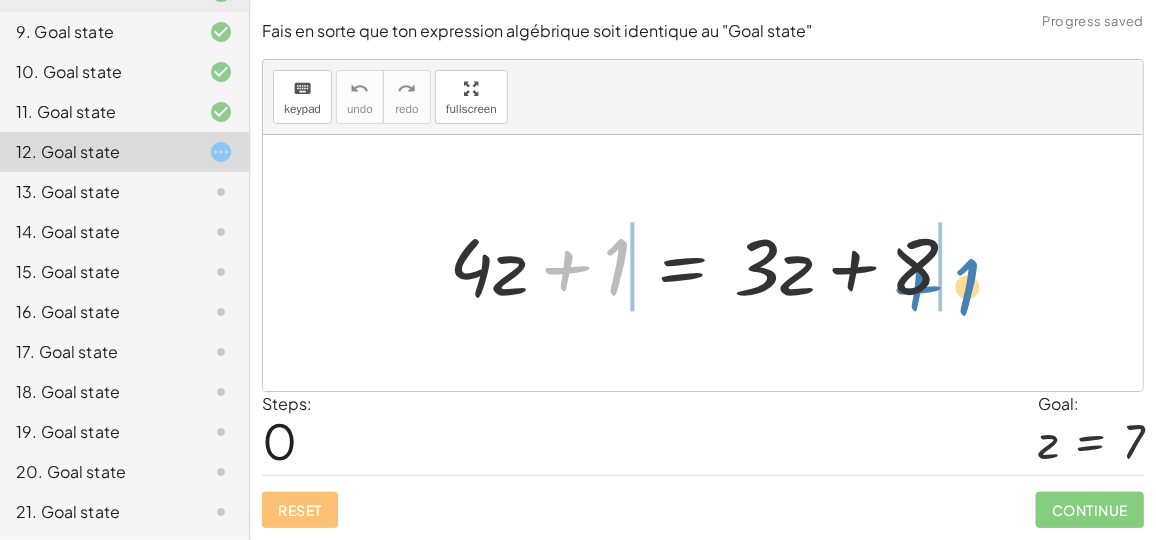 drag, startPoint x: 600, startPoint y: 274, endPoint x: 938, endPoint y: 279, distance: 338.037 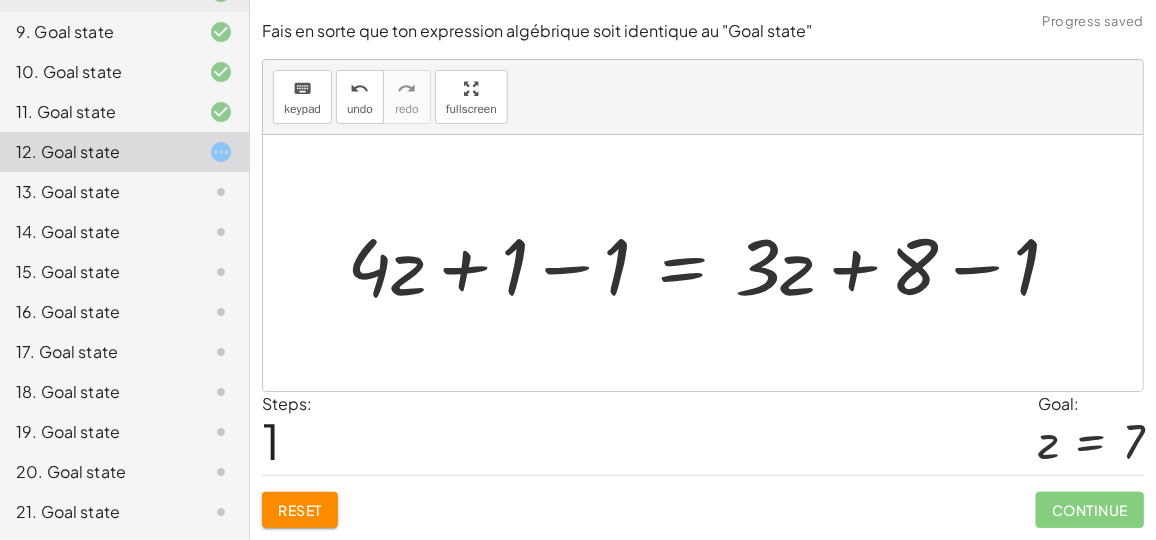 click at bounding box center (711, 263) 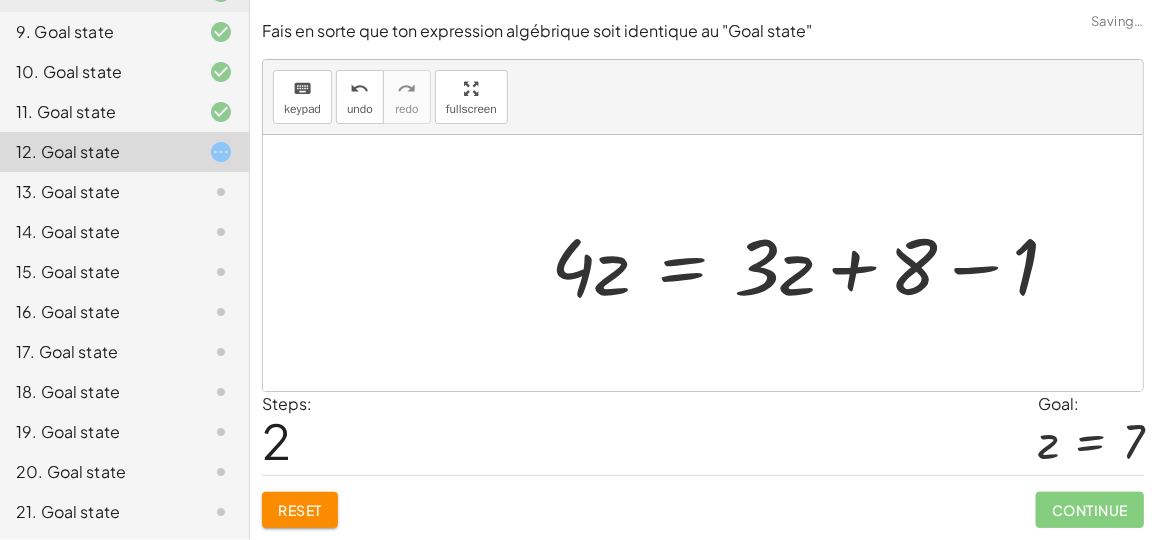 click at bounding box center (813, 263) 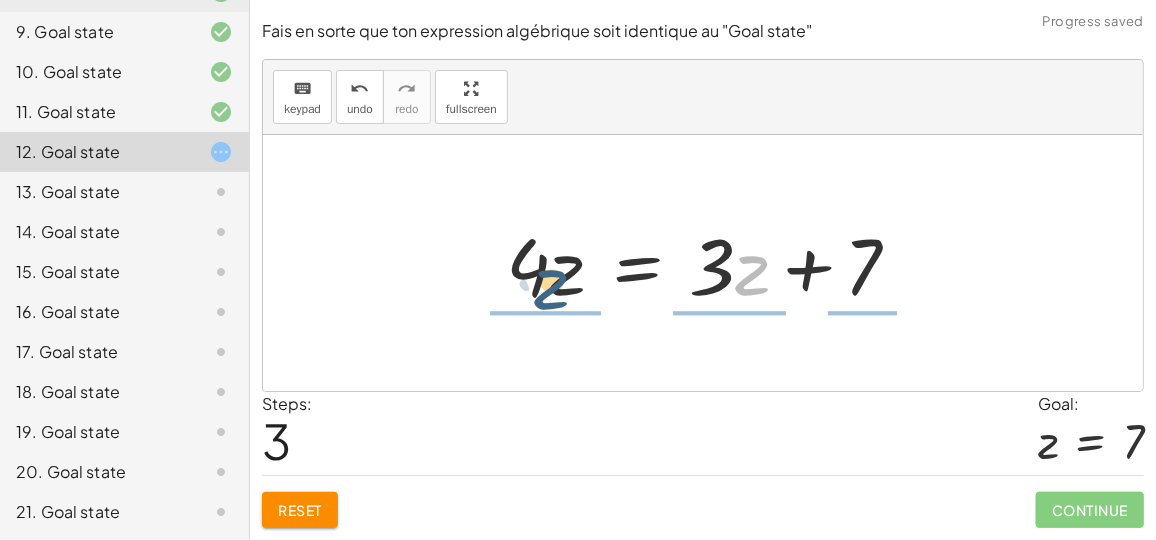 drag, startPoint x: 746, startPoint y: 272, endPoint x: 538, endPoint y: 277, distance: 208.06009 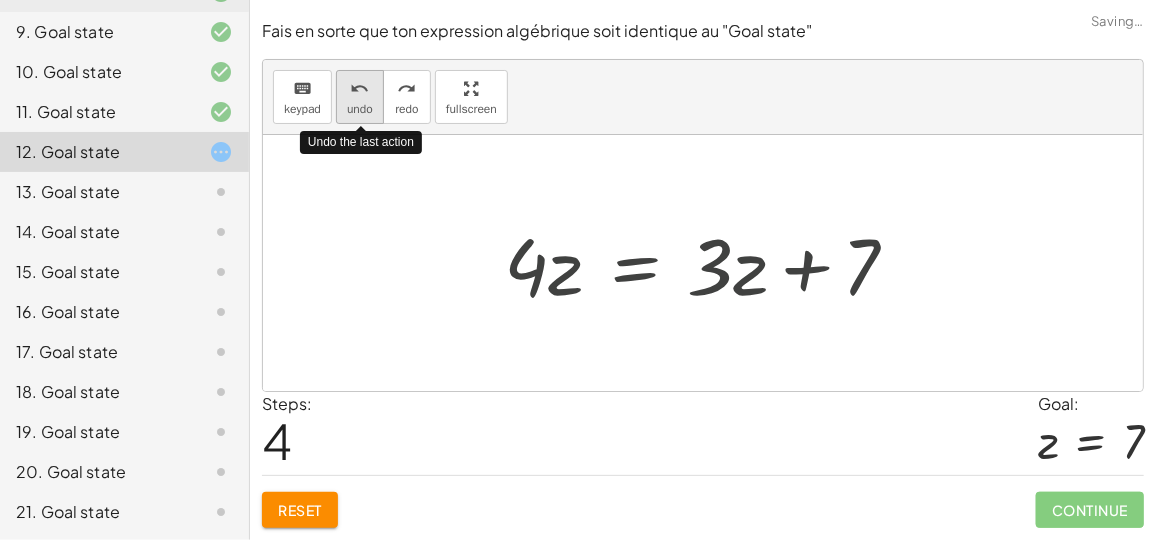 click on "undo" at bounding box center [359, 89] 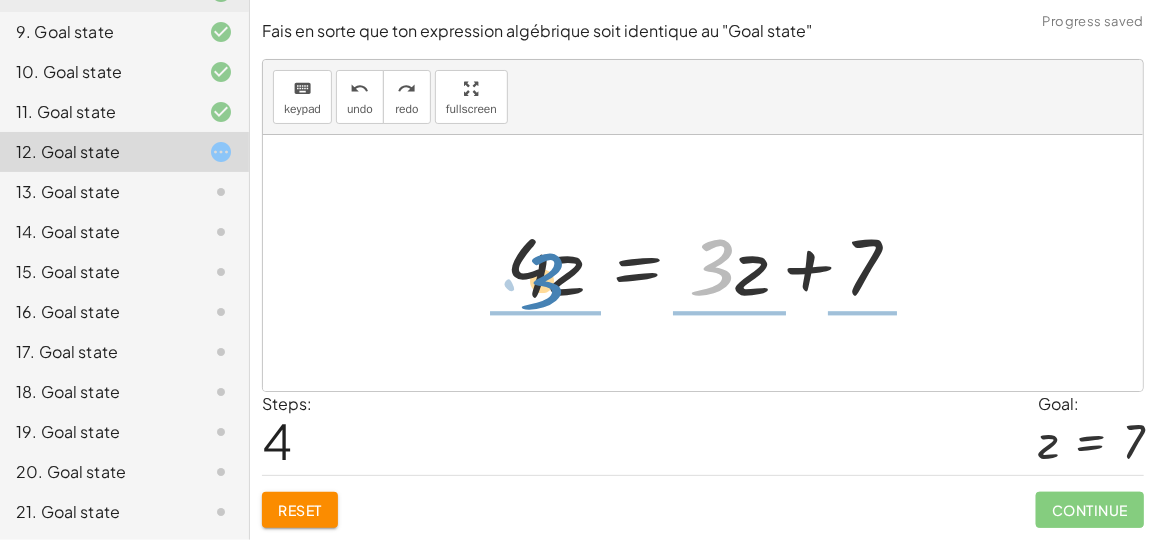 drag, startPoint x: 706, startPoint y: 263, endPoint x: 536, endPoint y: 278, distance: 170.66048 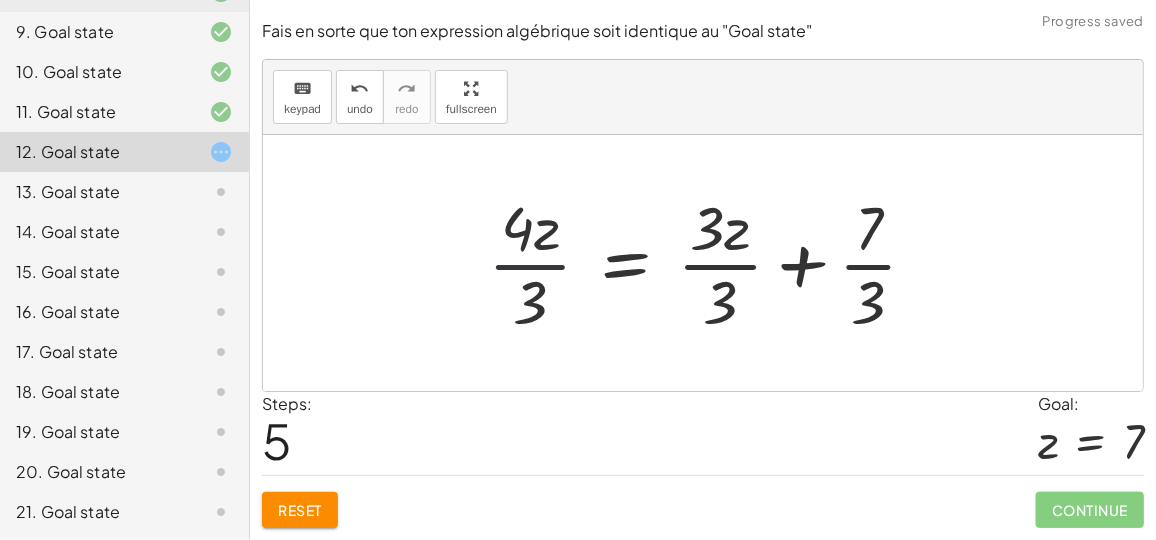 click at bounding box center (711, 263) 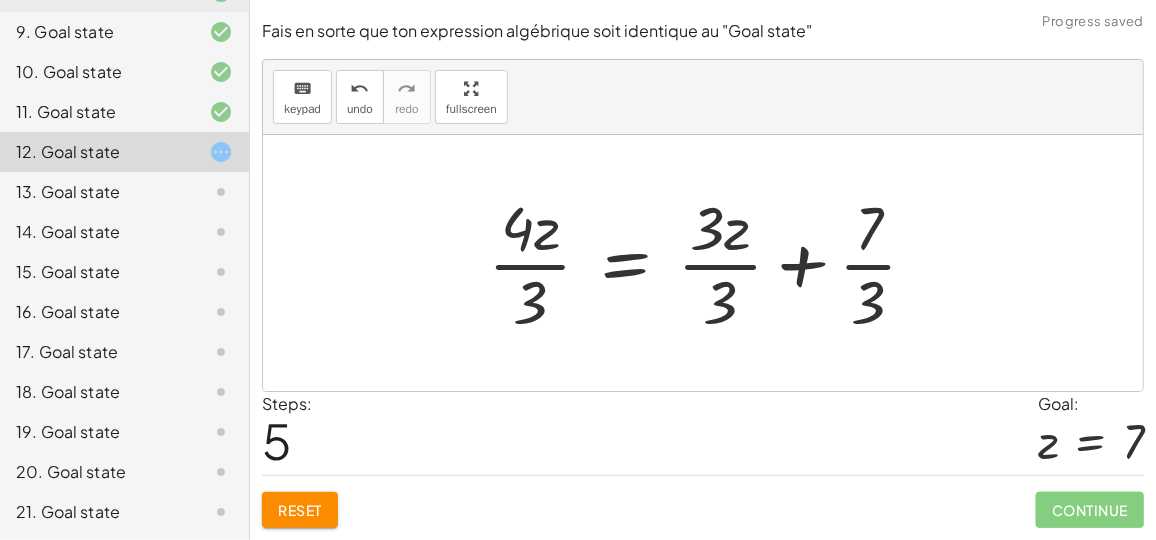 click at bounding box center [711, 263] 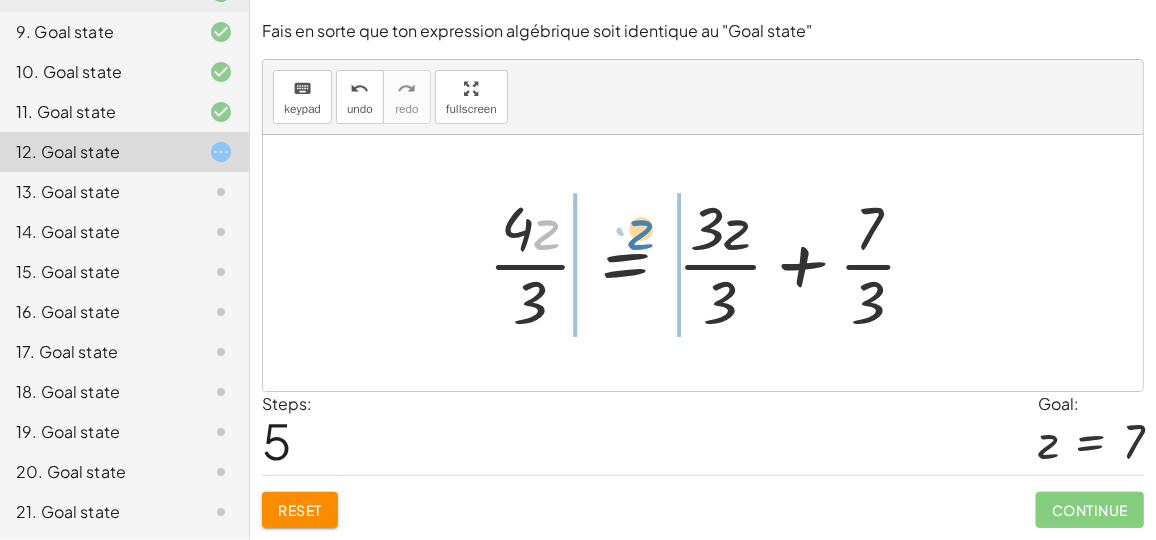 drag, startPoint x: 541, startPoint y: 238, endPoint x: 638, endPoint y: 238, distance: 97 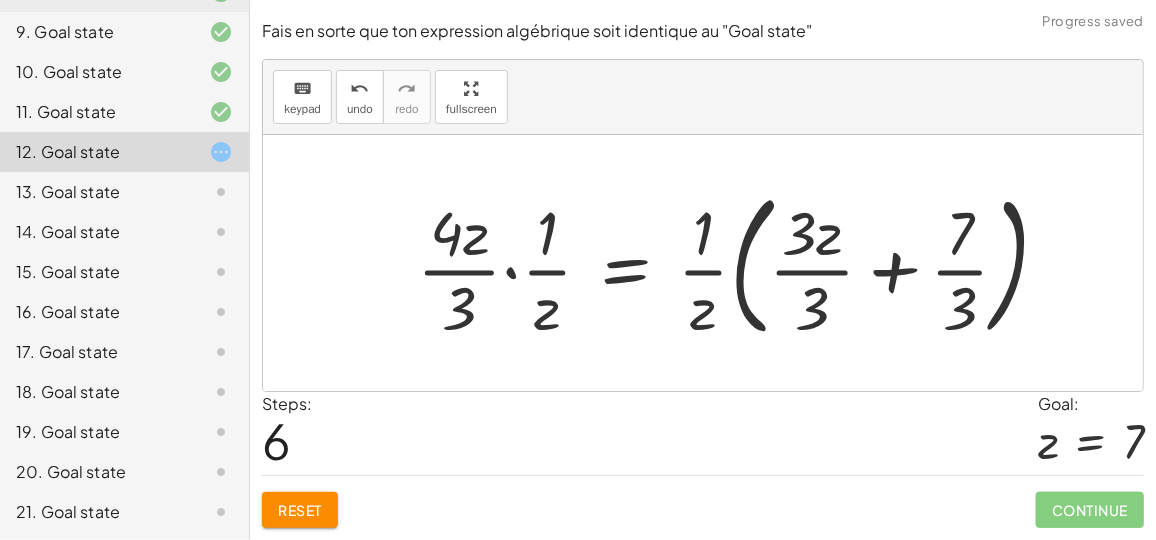 click at bounding box center (741, 263) 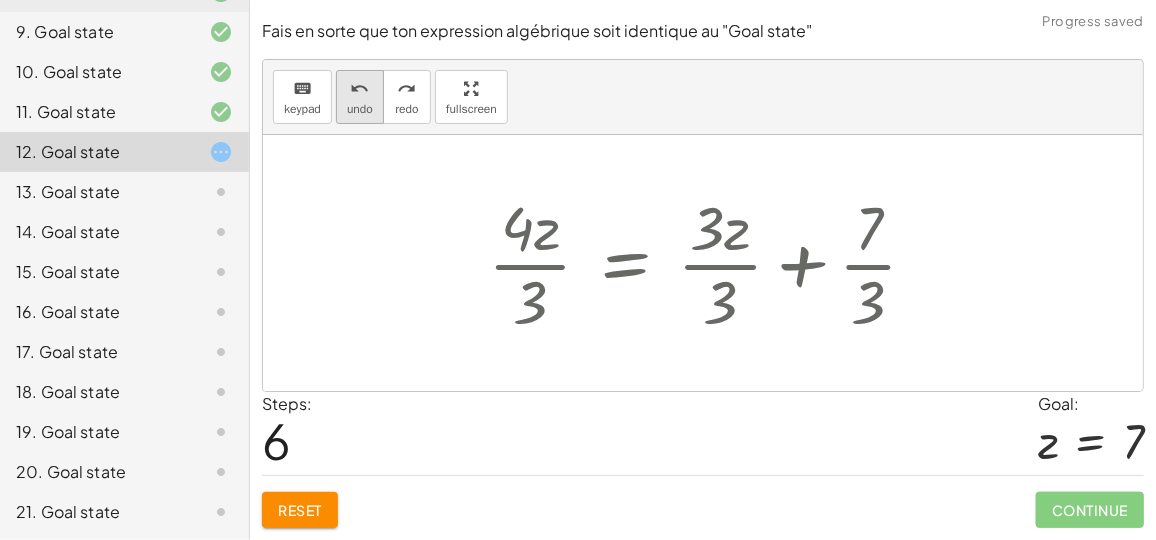 click on "undo" at bounding box center (360, 109) 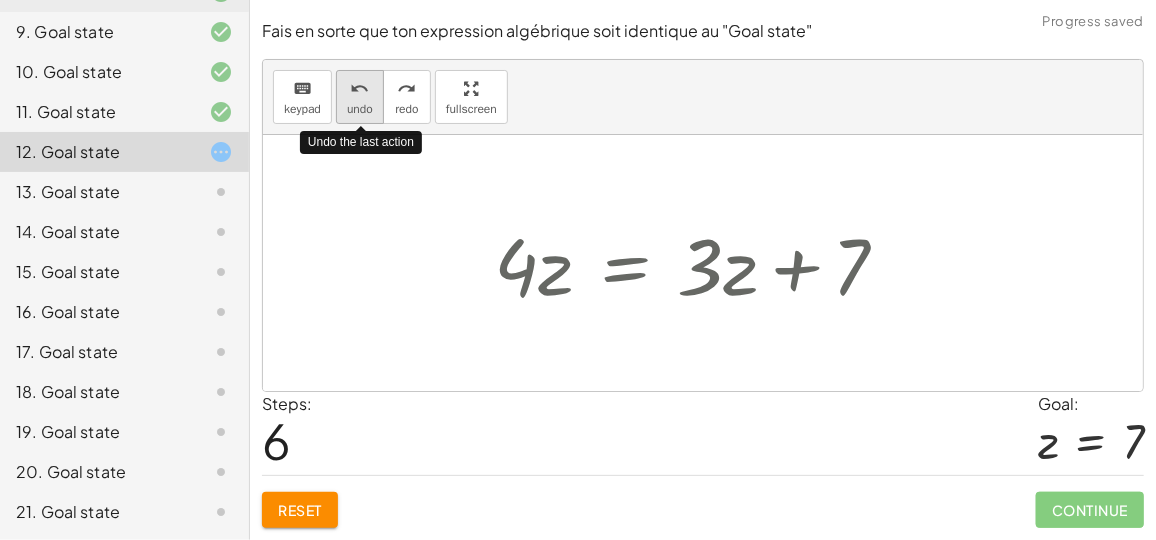 click on "undo" at bounding box center (360, 109) 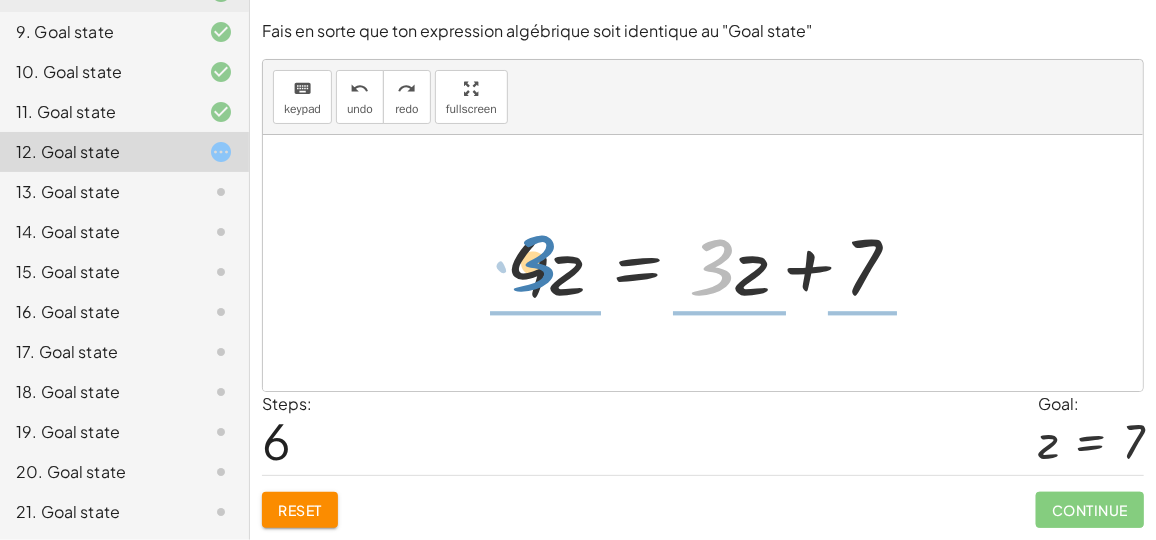 drag, startPoint x: 727, startPoint y: 279, endPoint x: 539, endPoint y: 272, distance: 188.13028 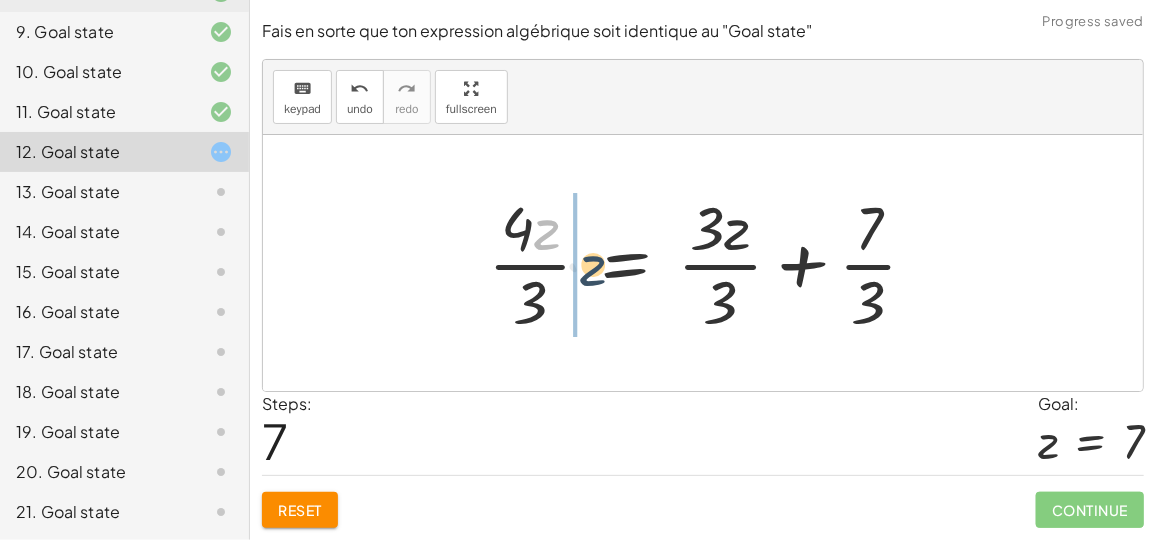 drag, startPoint x: 546, startPoint y: 231, endPoint x: 592, endPoint y: 275, distance: 63.655323 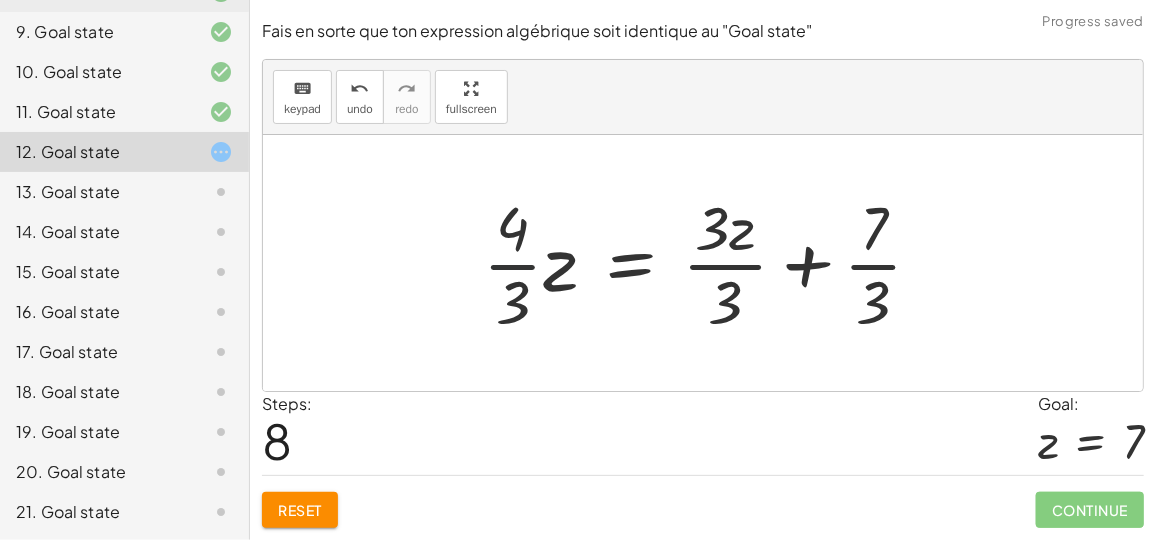 click at bounding box center [711, 263] 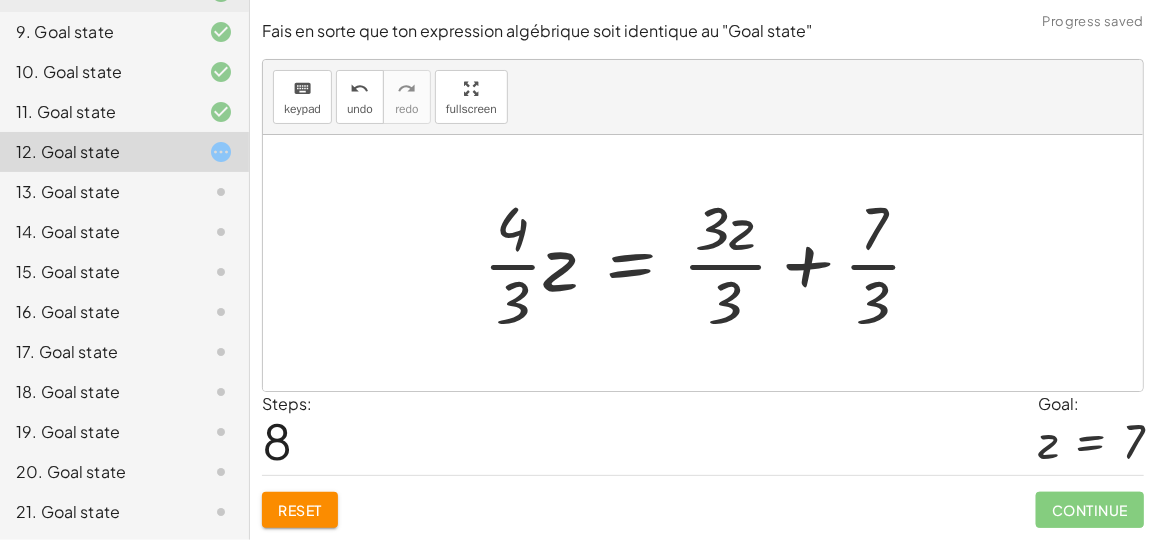 click at bounding box center (711, 263) 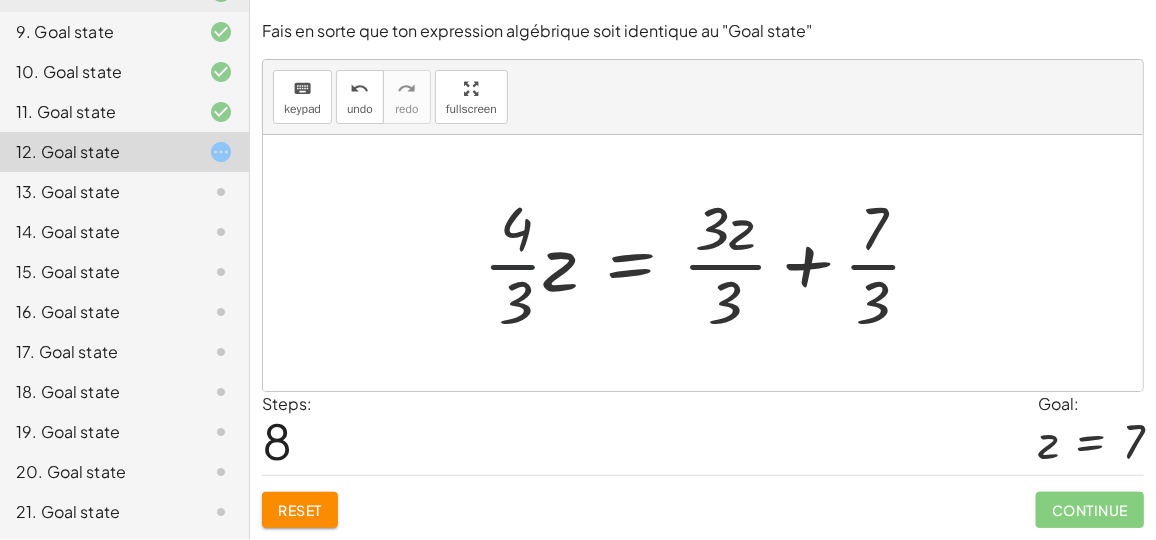 click at bounding box center (711, 263) 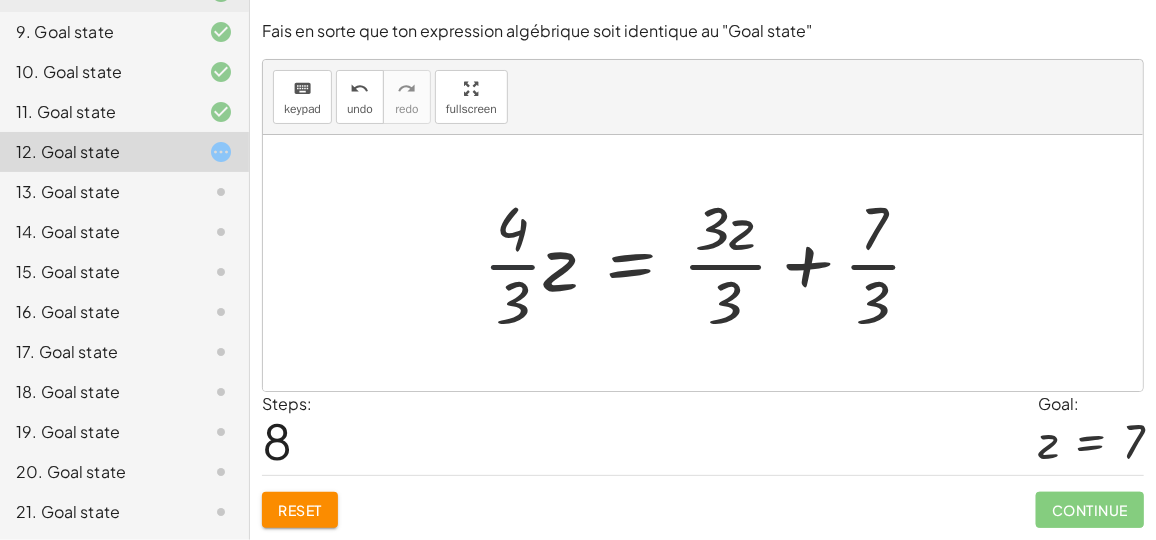 click at bounding box center [711, 263] 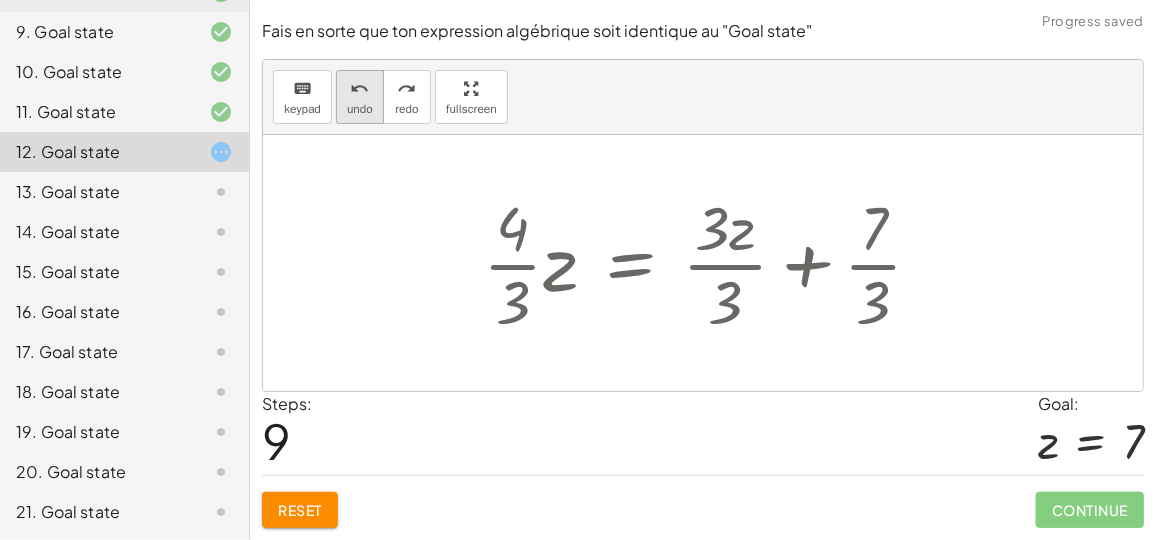 click on "undo" at bounding box center (360, 109) 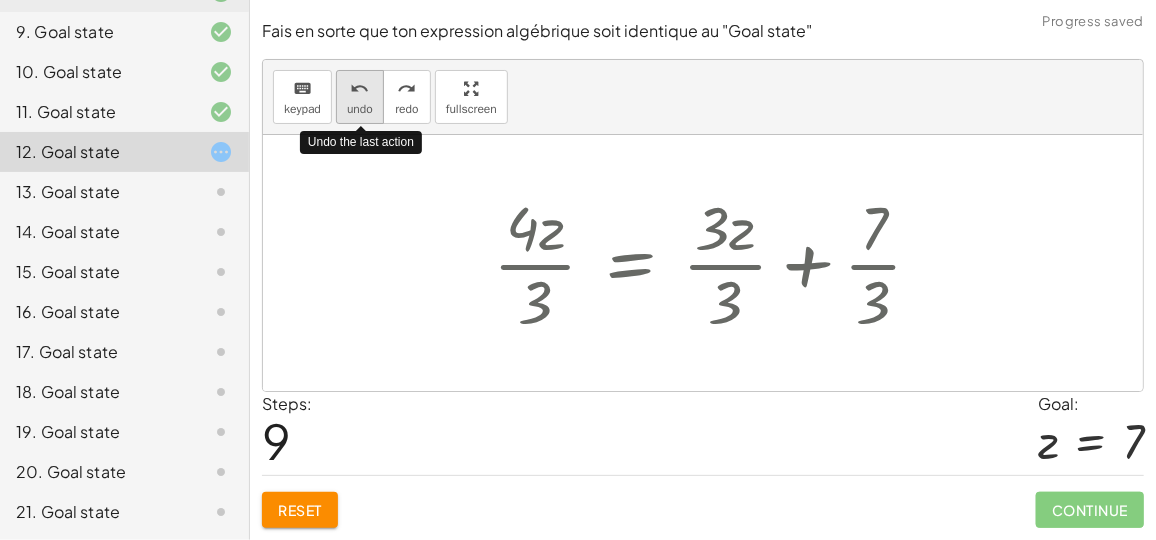 click on "undo" at bounding box center (360, 109) 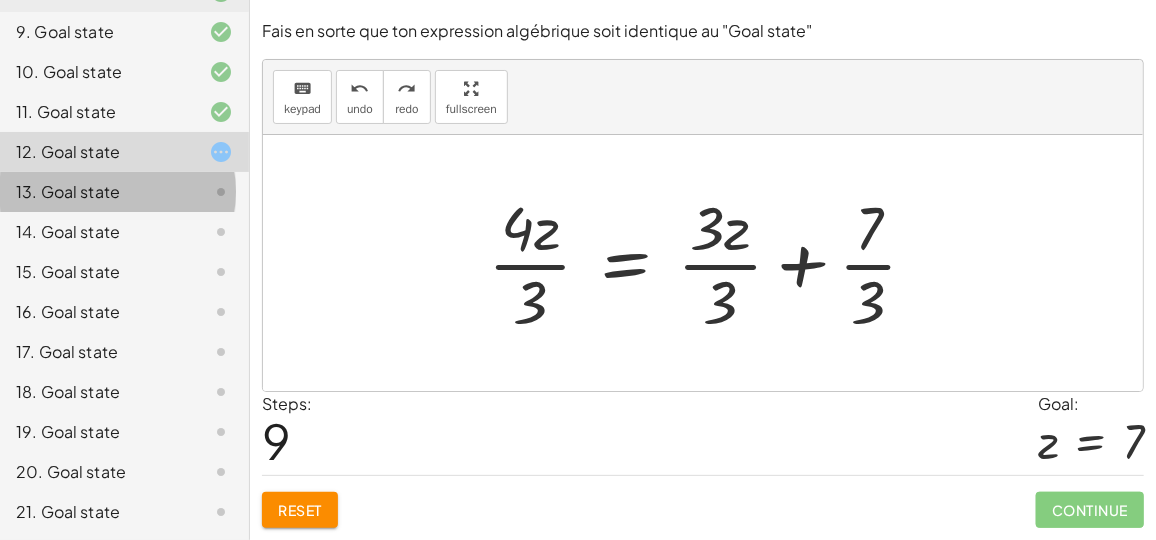 click 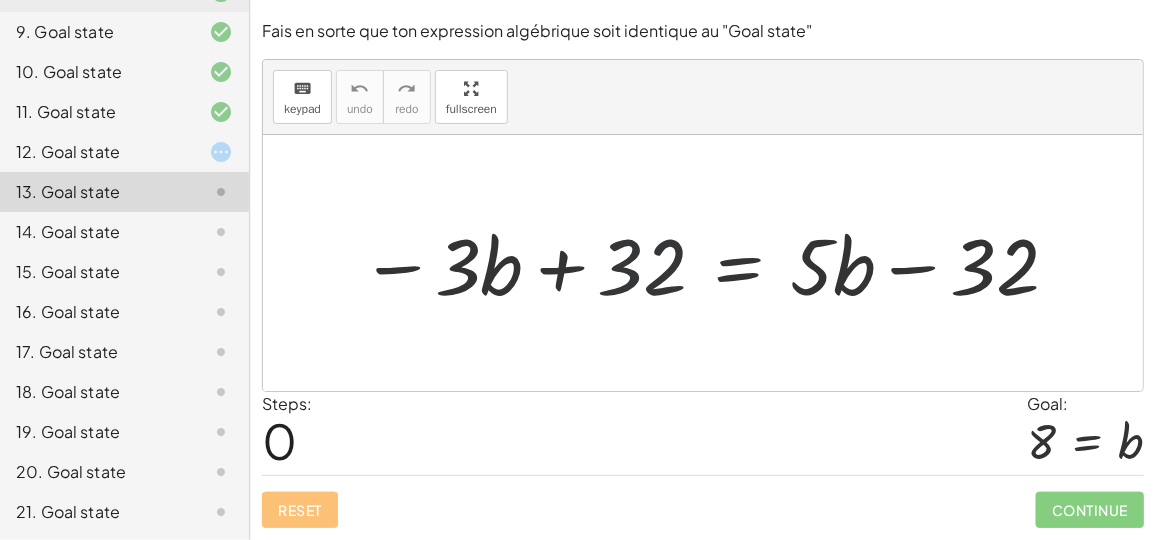 click at bounding box center [710, 263] 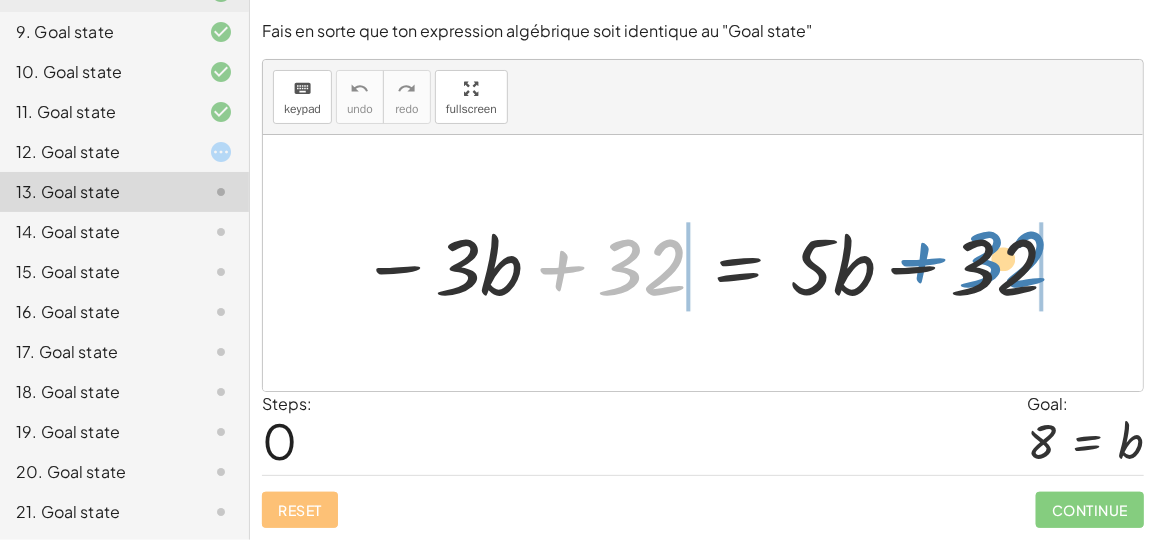 drag, startPoint x: 634, startPoint y: 282, endPoint x: 998, endPoint y: 274, distance: 364.0879 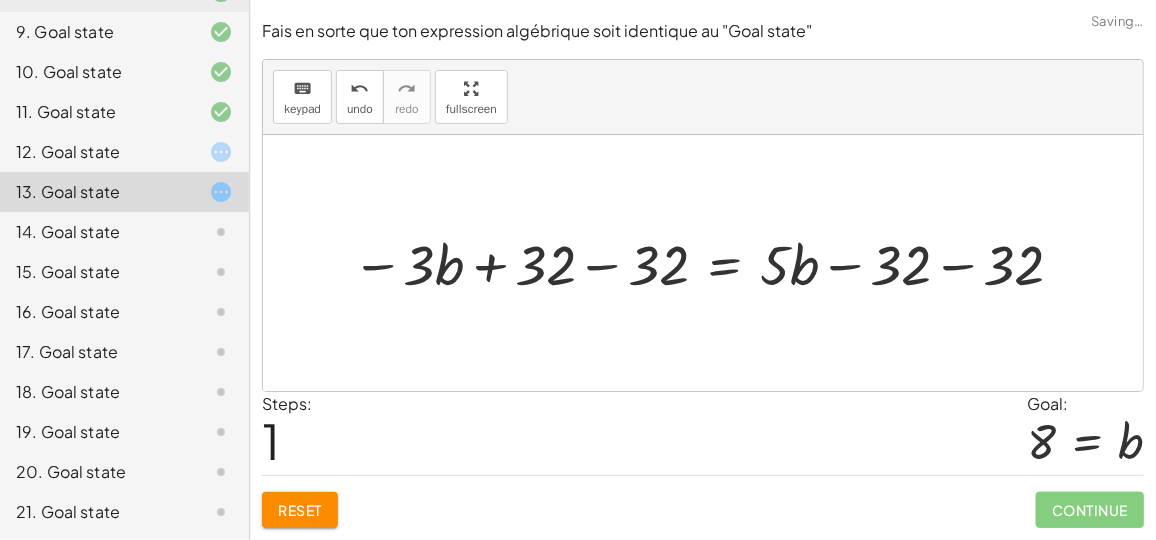 click at bounding box center [711, 263] 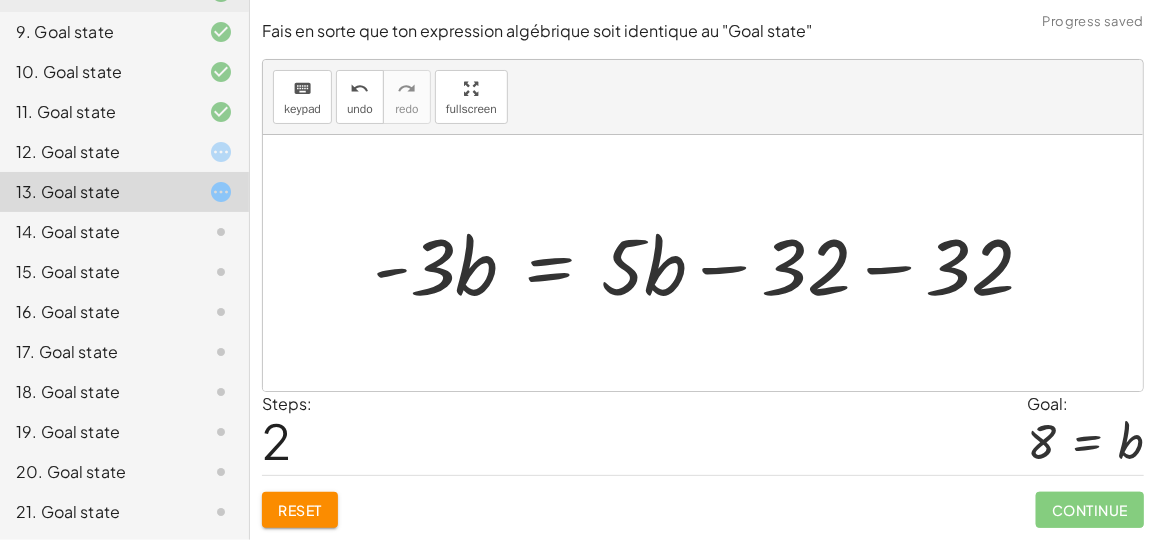 click at bounding box center (711, 263) 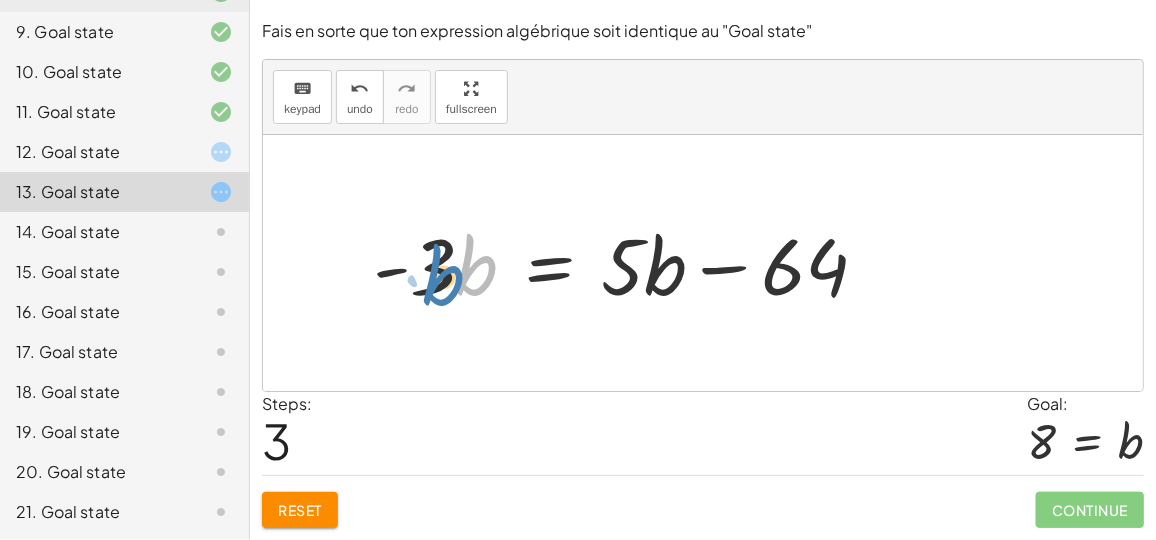 drag, startPoint x: 468, startPoint y: 264, endPoint x: 433, endPoint y: 271, distance: 35.69314 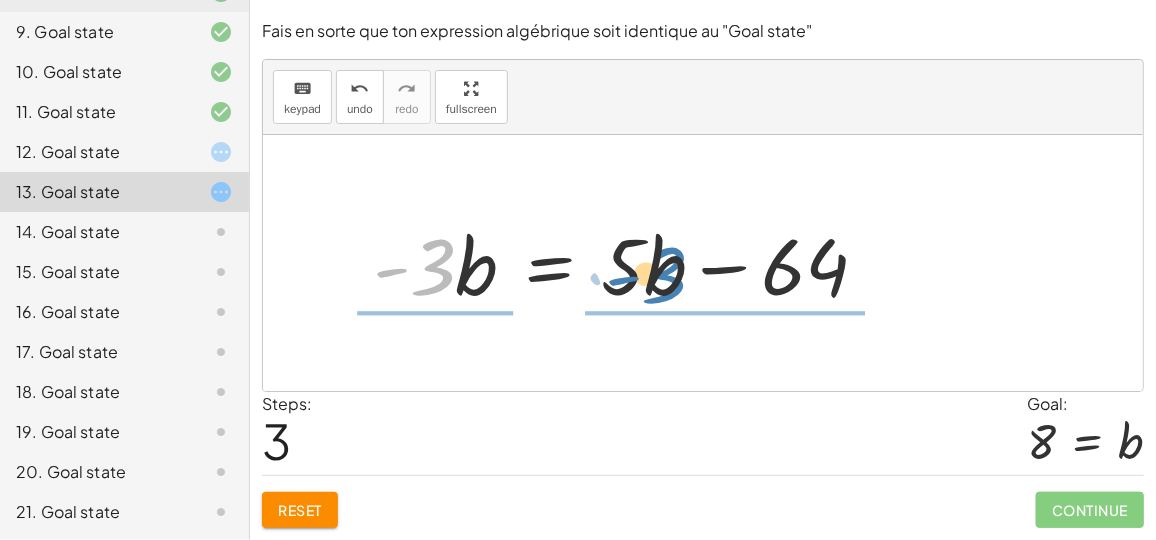 drag, startPoint x: 429, startPoint y: 277, endPoint x: 661, endPoint y: 284, distance: 232.10558 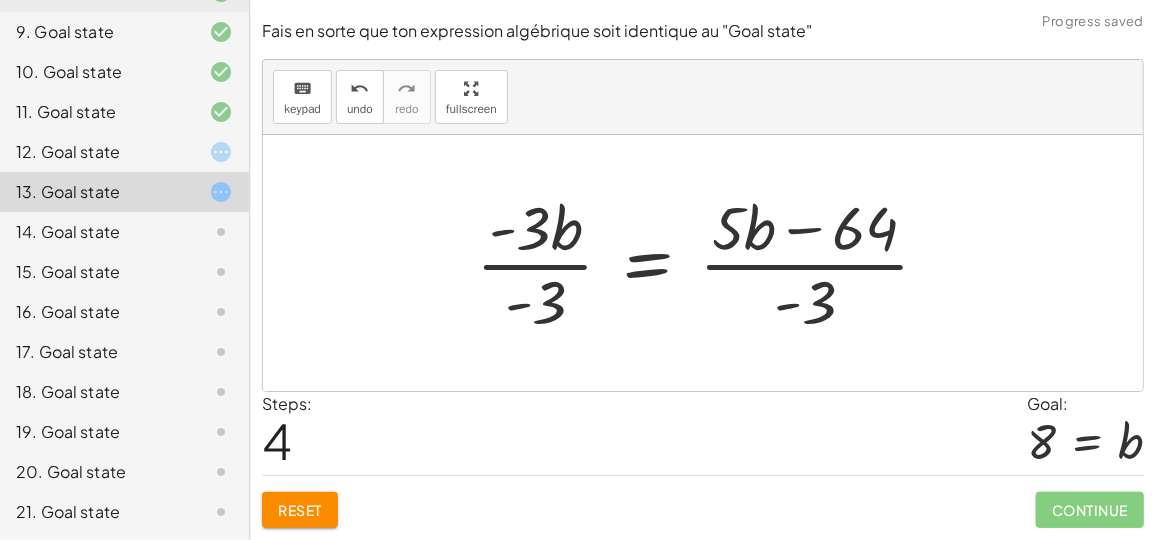 click at bounding box center (711, 263) 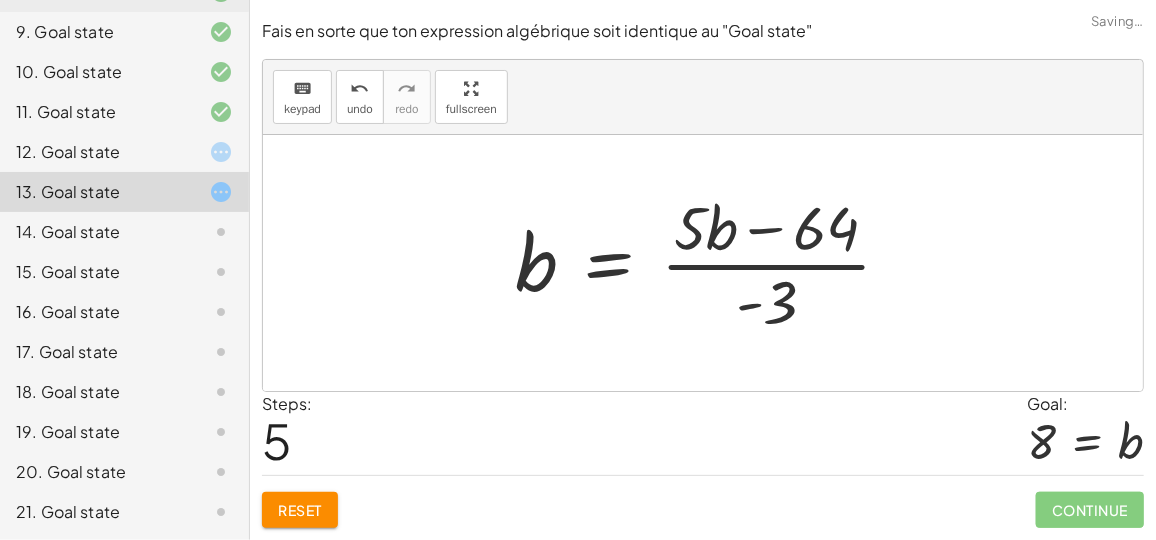 click at bounding box center (711, 263) 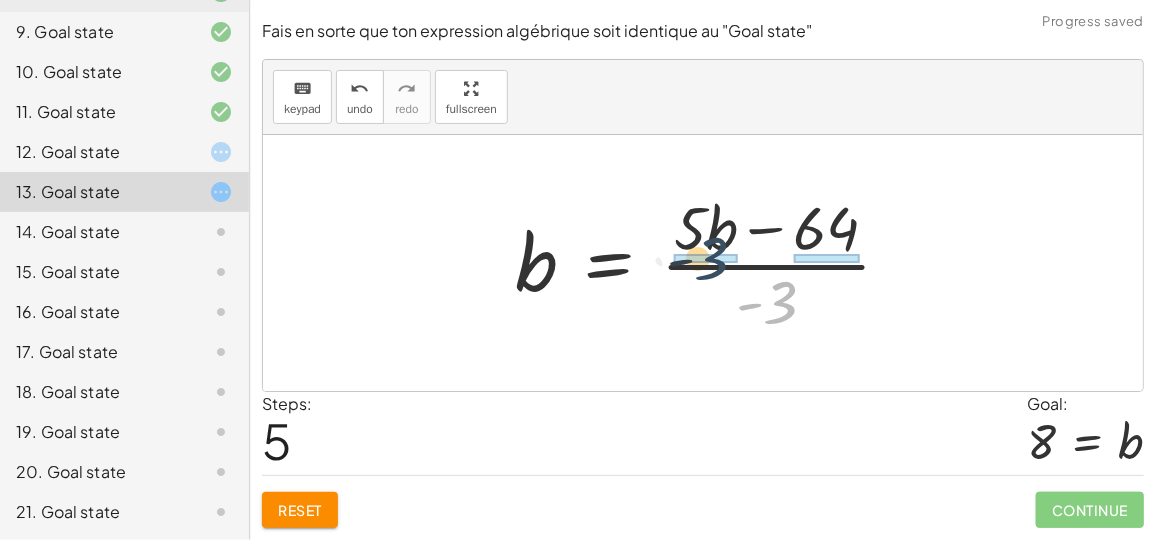 drag, startPoint x: 784, startPoint y: 315, endPoint x: 709, endPoint y: 250, distance: 99.24717 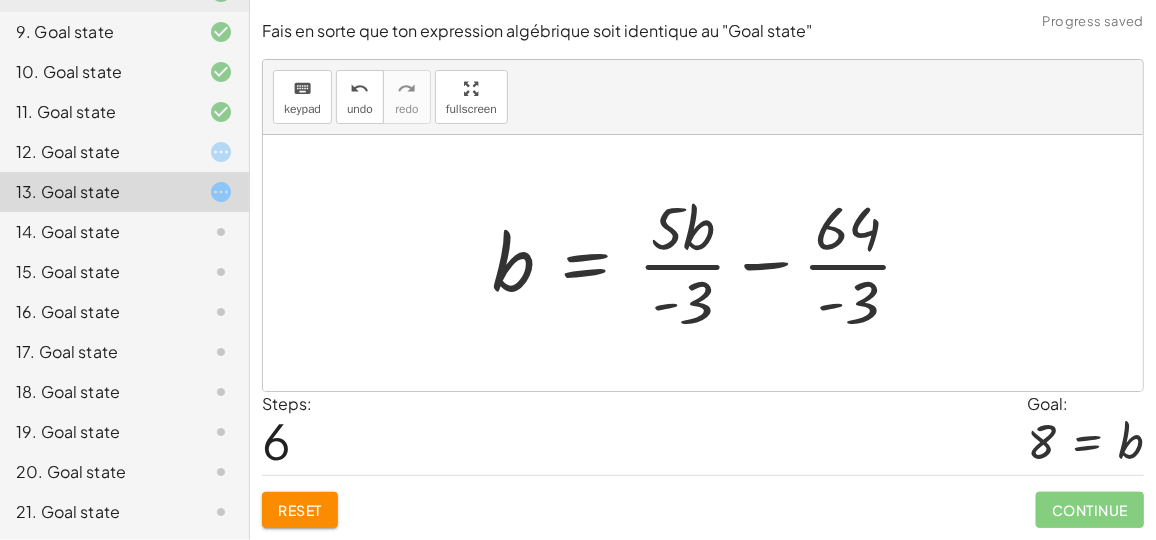 click at bounding box center (711, 263) 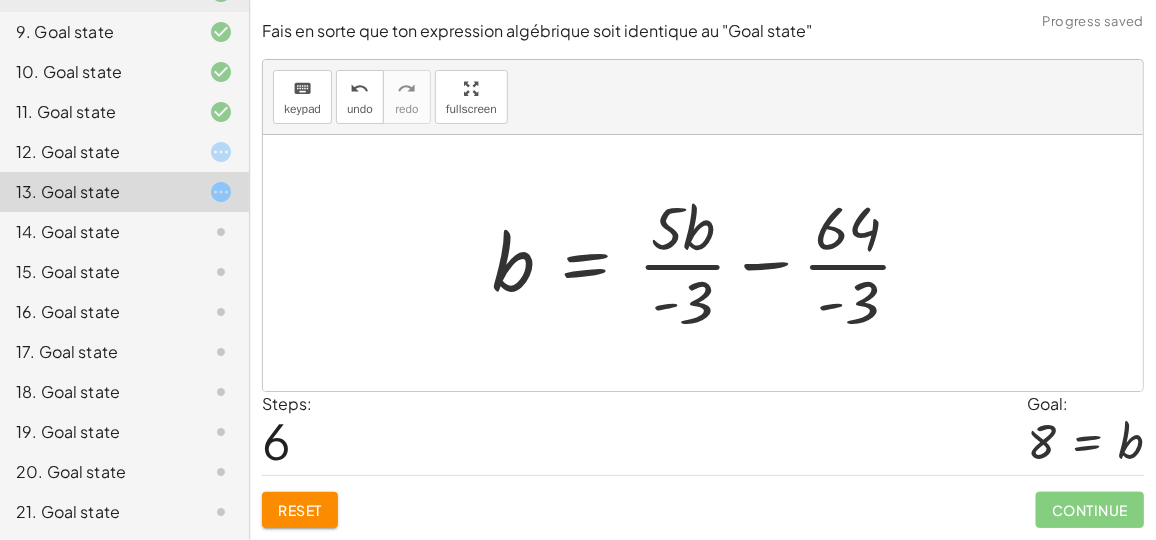 click at bounding box center [711, 263] 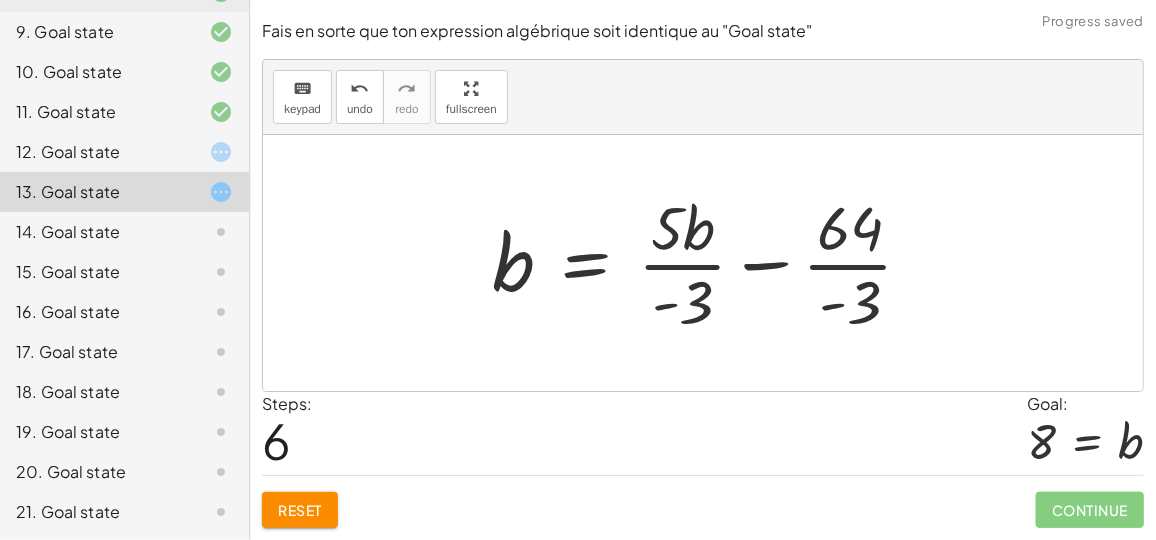 click at bounding box center [711, 263] 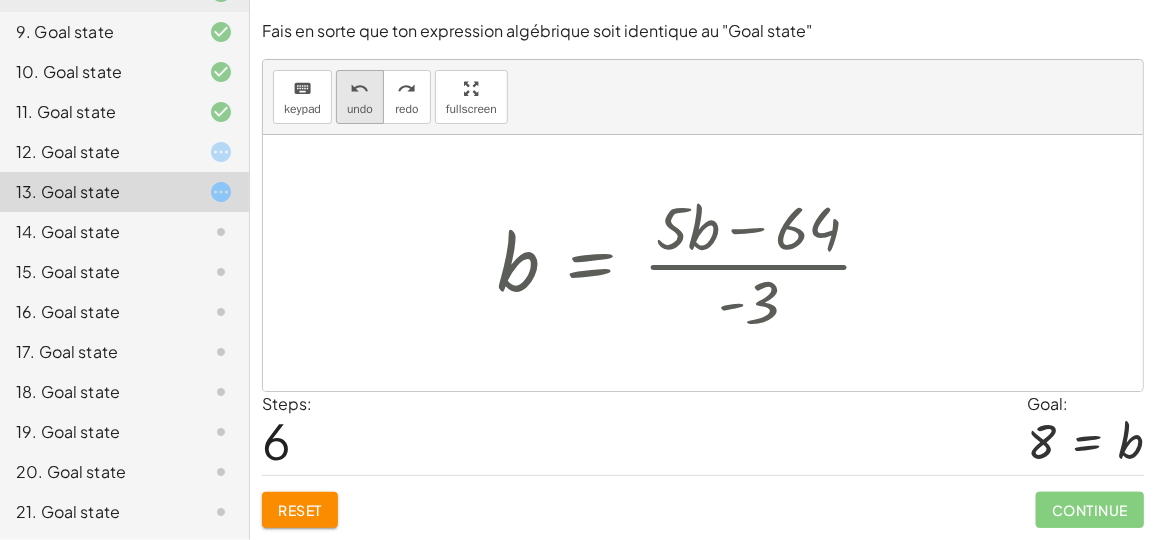 click on "undo" at bounding box center [359, 89] 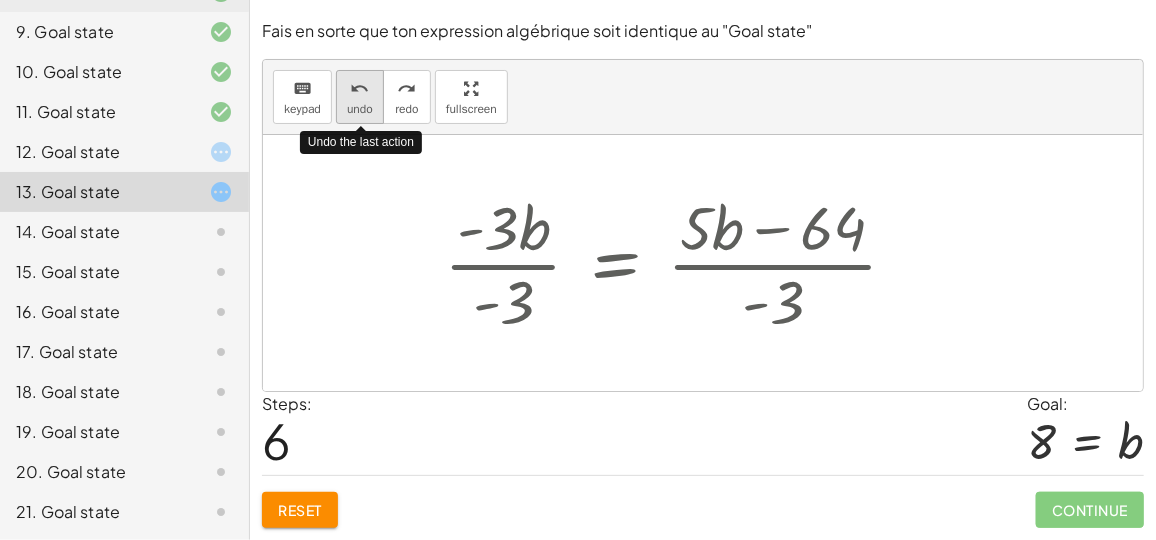 click on "undo" at bounding box center [359, 89] 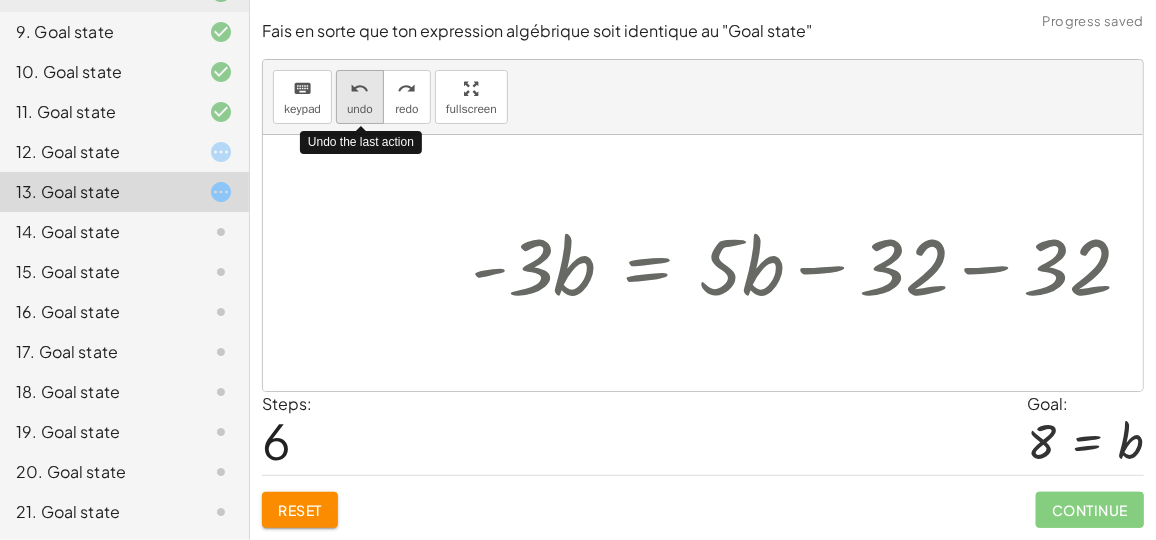 click on "undo" at bounding box center (359, 89) 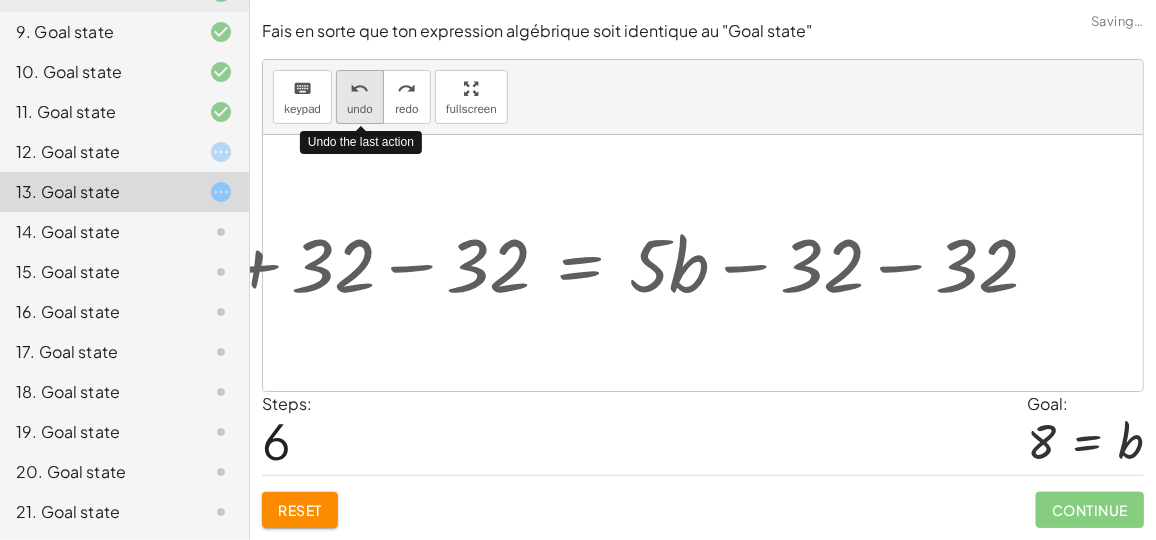 click on "undo" at bounding box center [359, 89] 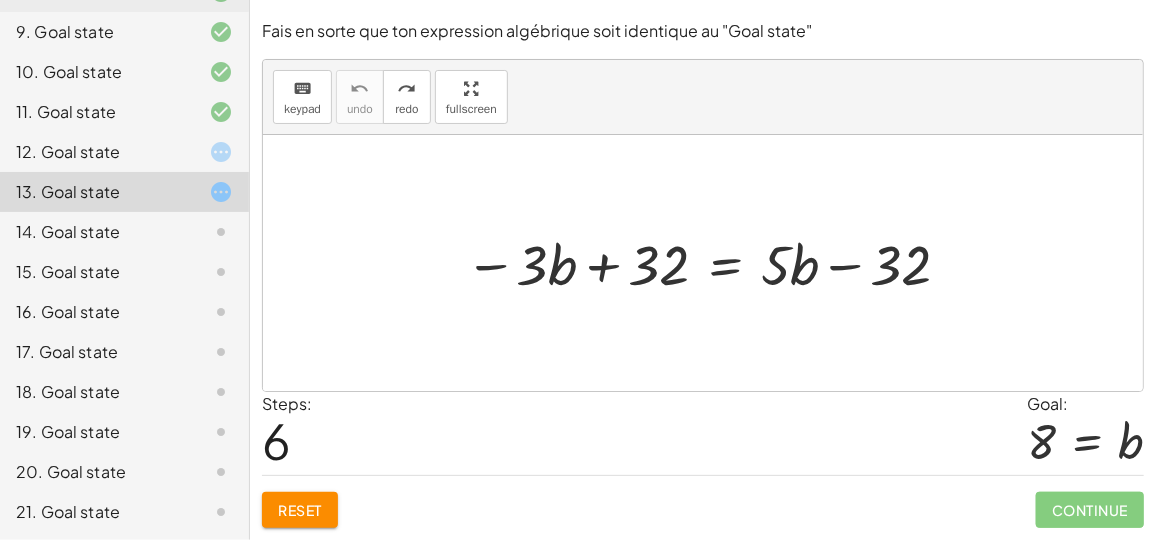 drag, startPoint x: 356, startPoint y: 99, endPoint x: 304, endPoint y: 586, distance: 489.7683 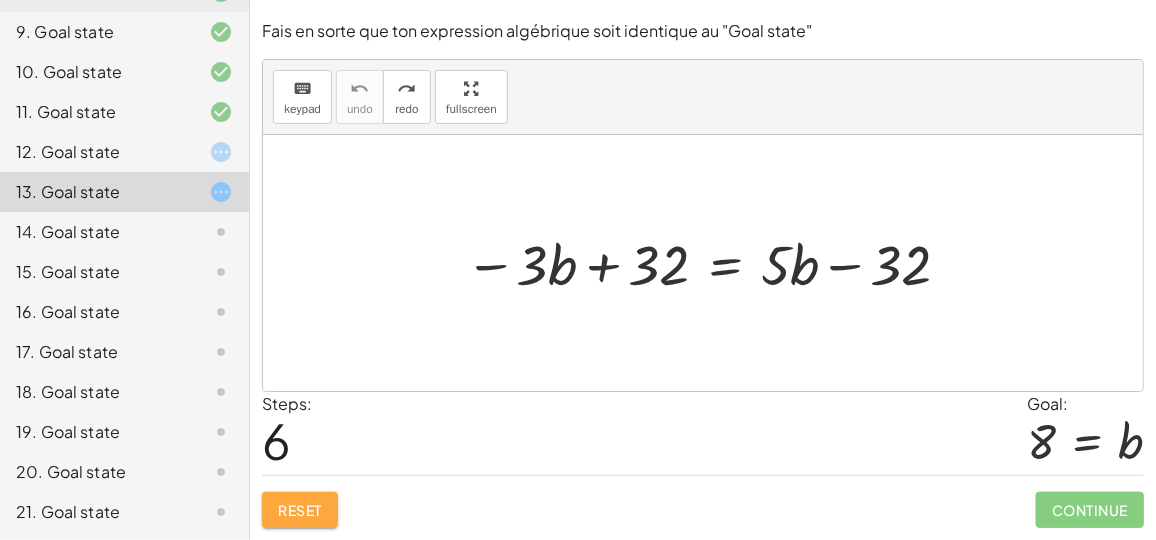click on "Reset" at bounding box center [300, 510] 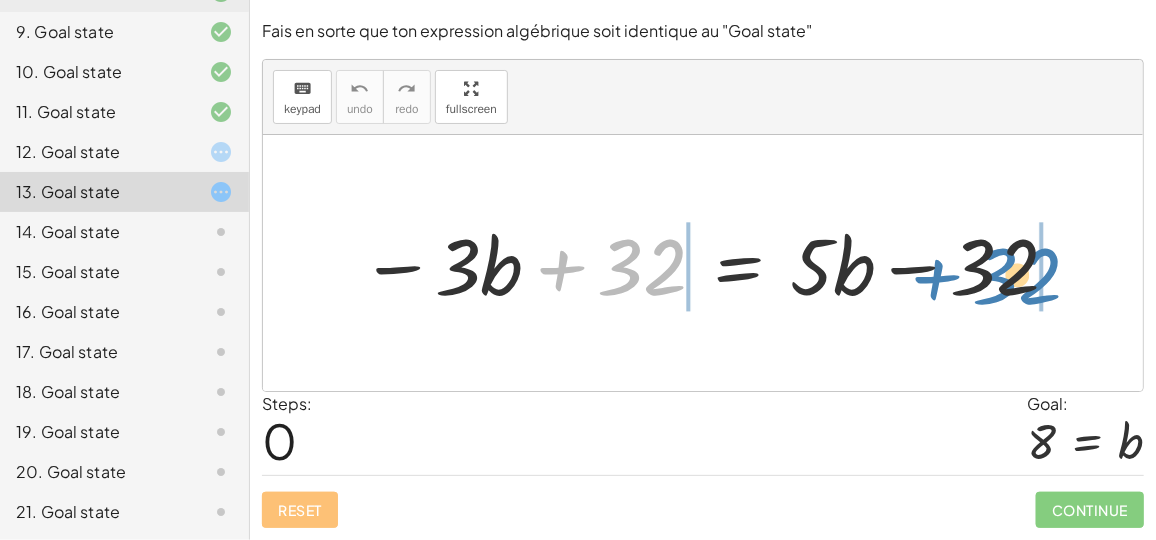 drag, startPoint x: 620, startPoint y: 239, endPoint x: 981, endPoint y: 213, distance: 361.9351 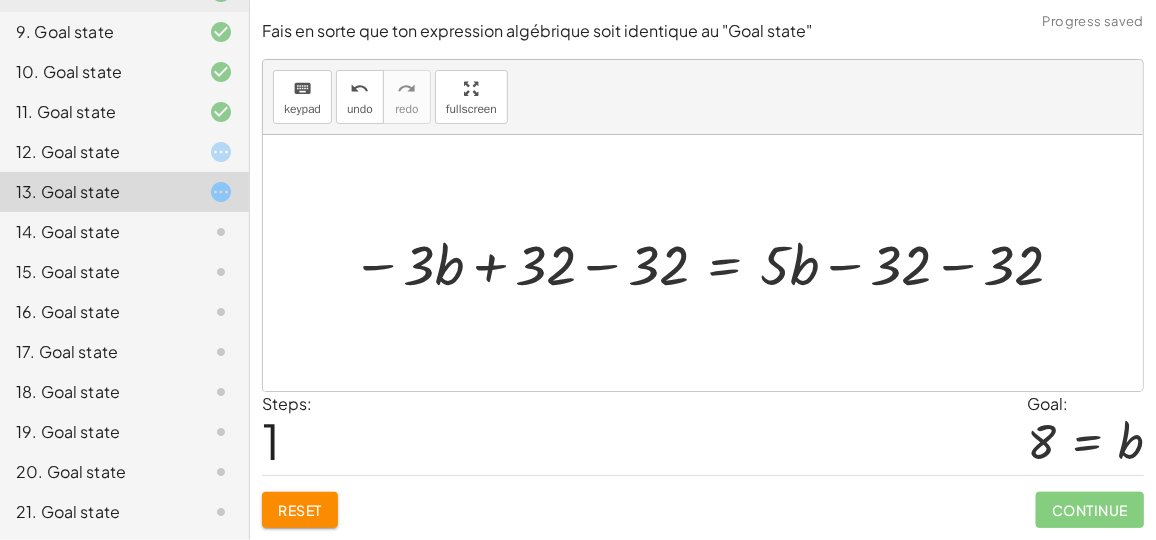 click at bounding box center [711, 263] 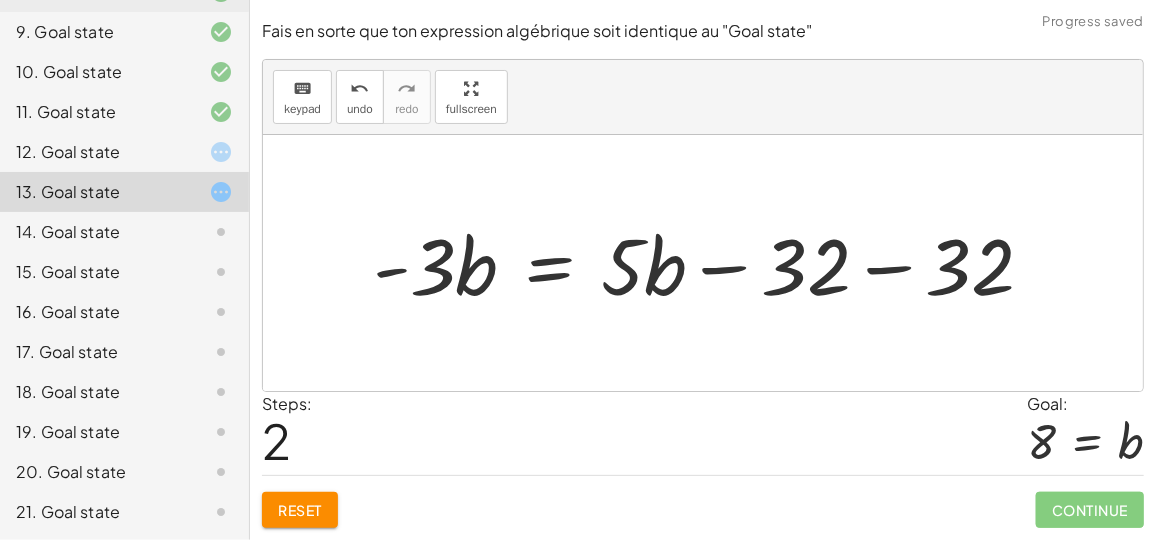 click at bounding box center (711, 263) 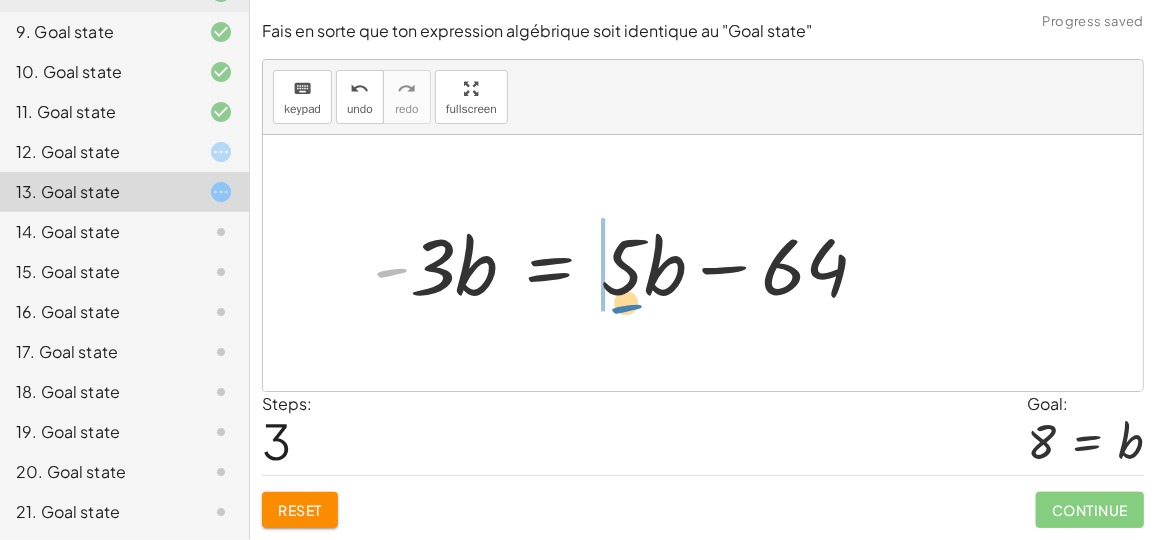 drag, startPoint x: 395, startPoint y: 266, endPoint x: 625, endPoint y: 291, distance: 231.3547 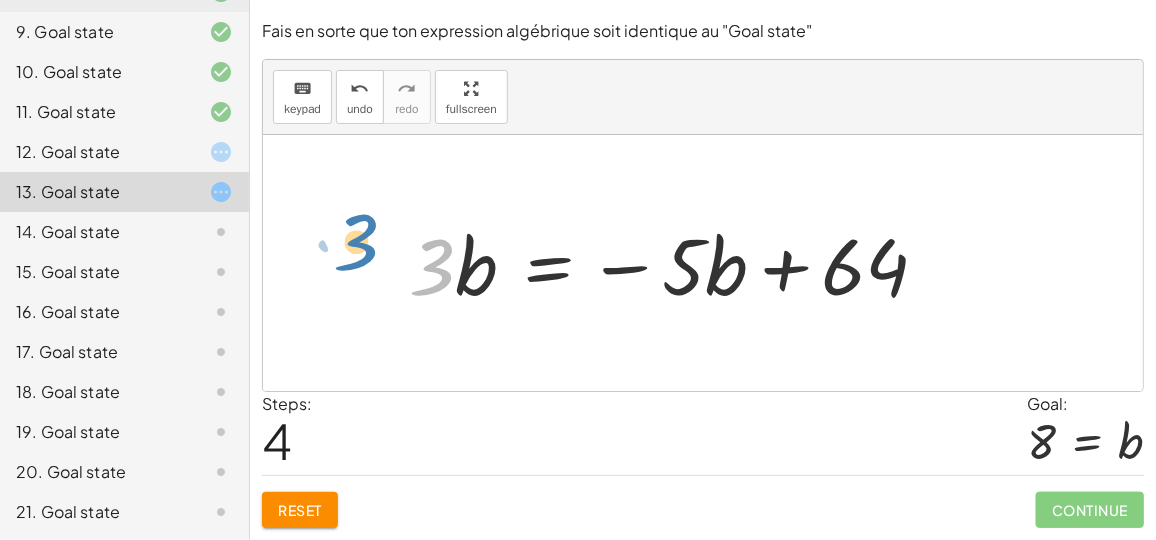 drag, startPoint x: 445, startPoint y: 273, endPoint x: 408, endPoint y: 252, distance: 42.544094 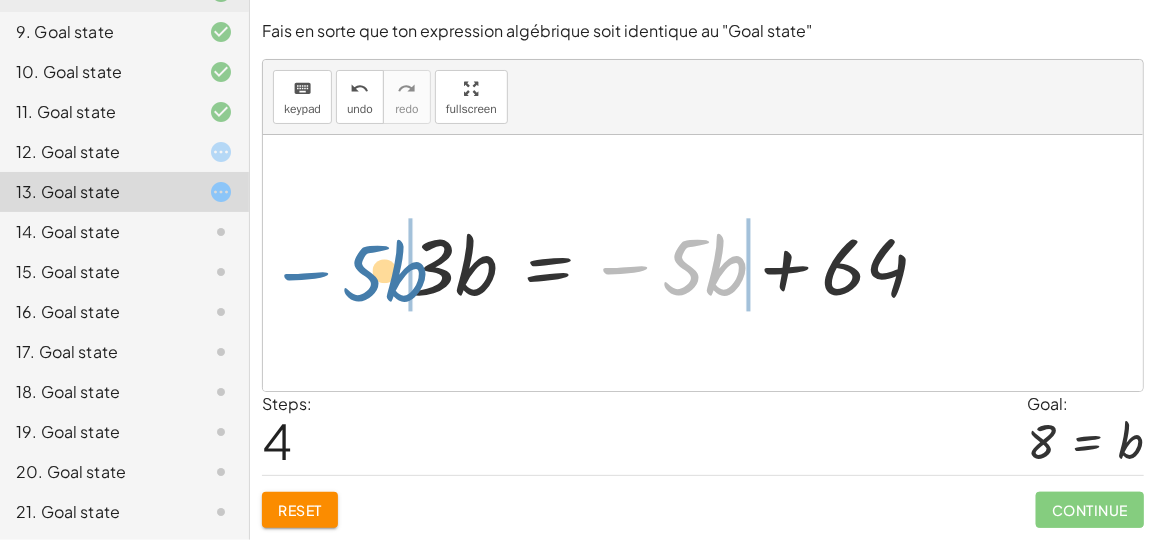 drag, startPoint x: 615, startPoint y: 263, endPoint x: 308, endPoint y: 270, distance: 307.0798 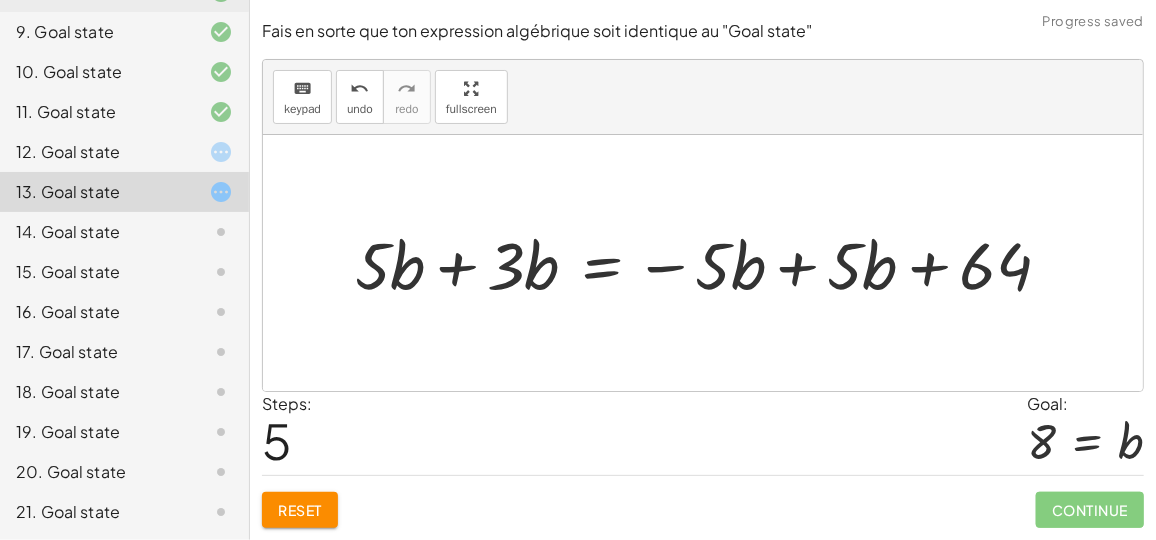 click at bounding box center (711, 263) 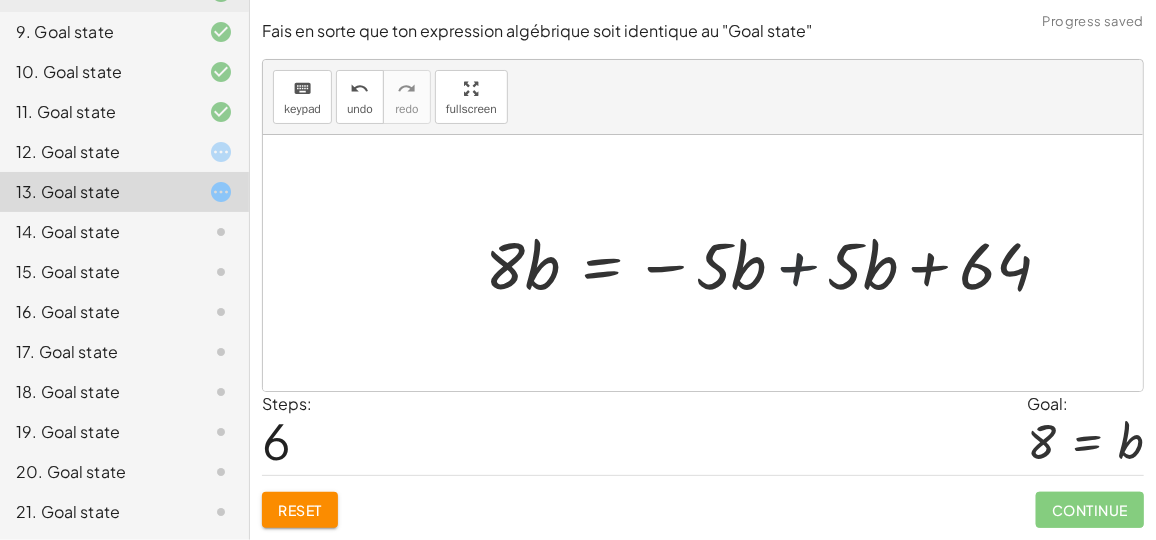 click at bounding box center (776, 263) 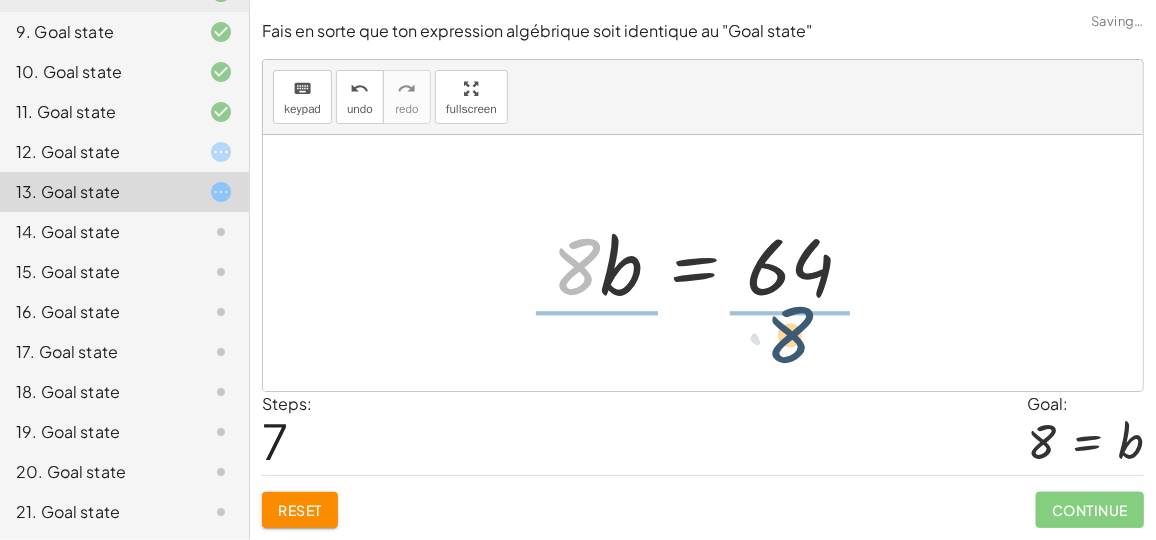 drag, startPoint x: 599, startPoint y: 283, endPoint x: 823, endPoint y: 350, distance: 233.80548 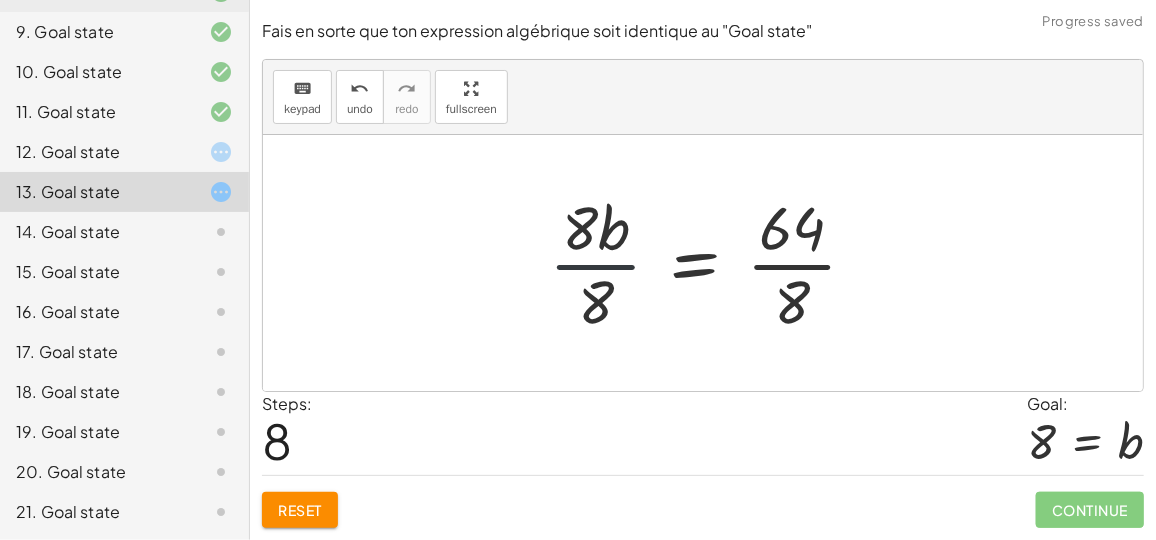 click at bounding box center (711, 263) 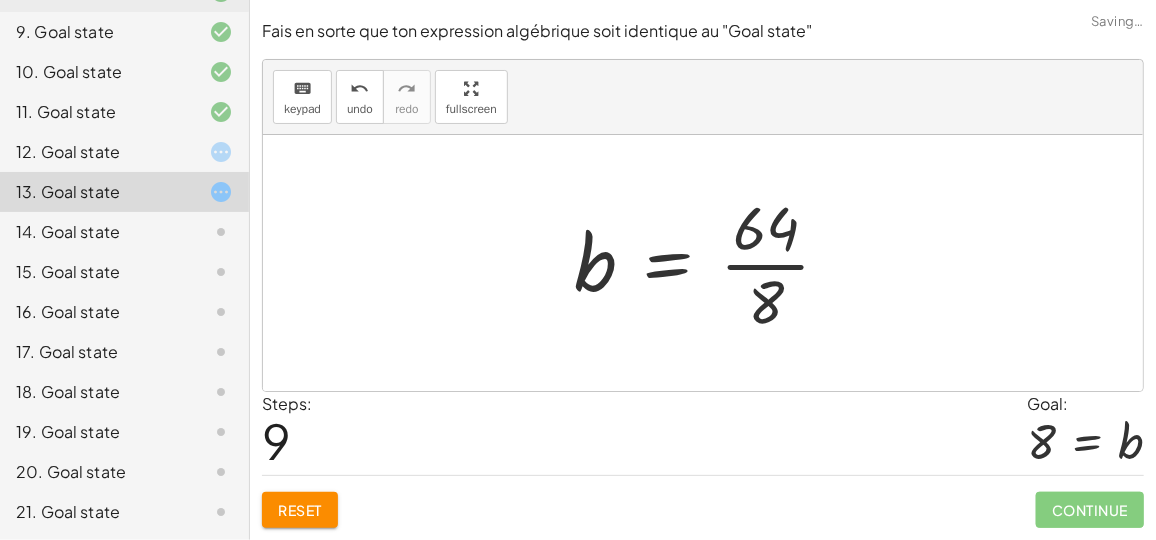 click at bounding box center [710, 263] 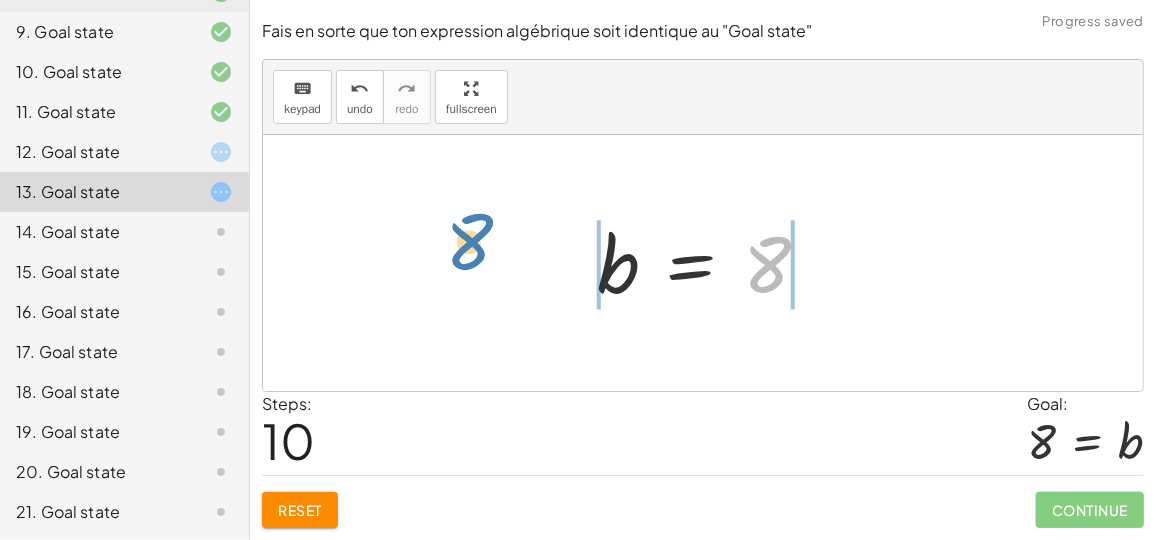 drag, startPoint x: 757, startPoint y: 279, endPoint x: 495, endPoint y: 270, distance: 262.15454 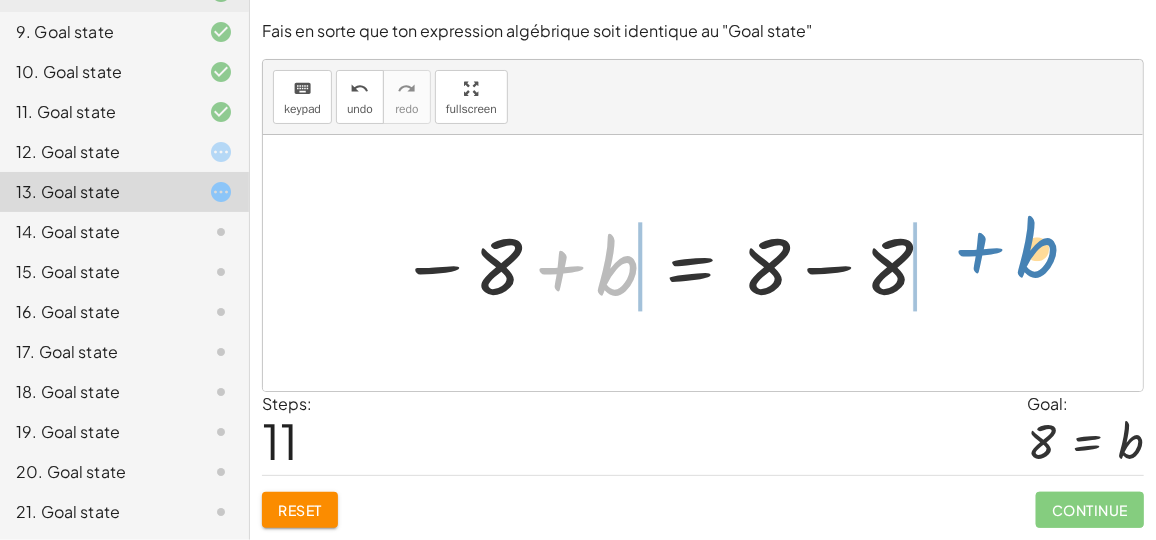 drag, startPoint x: 599, startPoint y: 266, endPoint x: 1023, endPoint y: 248, distance: 424.3819 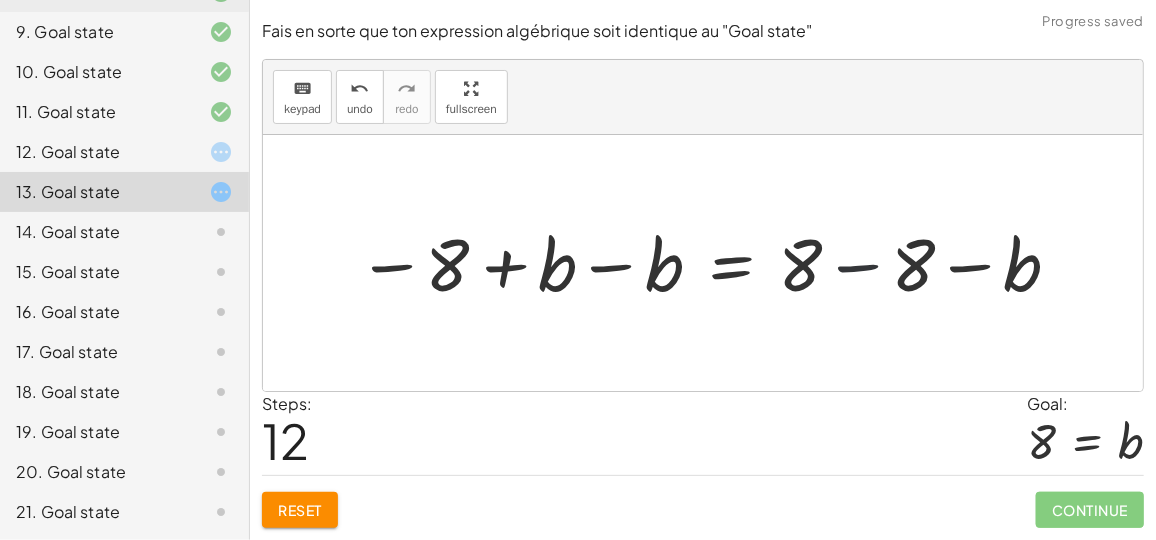 click at bounding box center [711, 262] 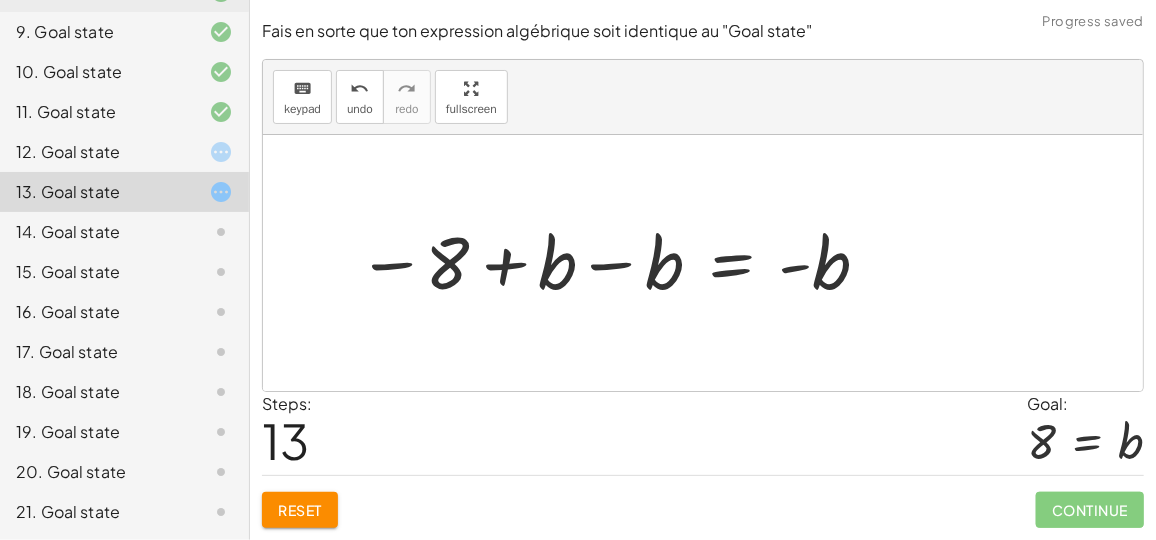 click at bounding box center [615, 262] 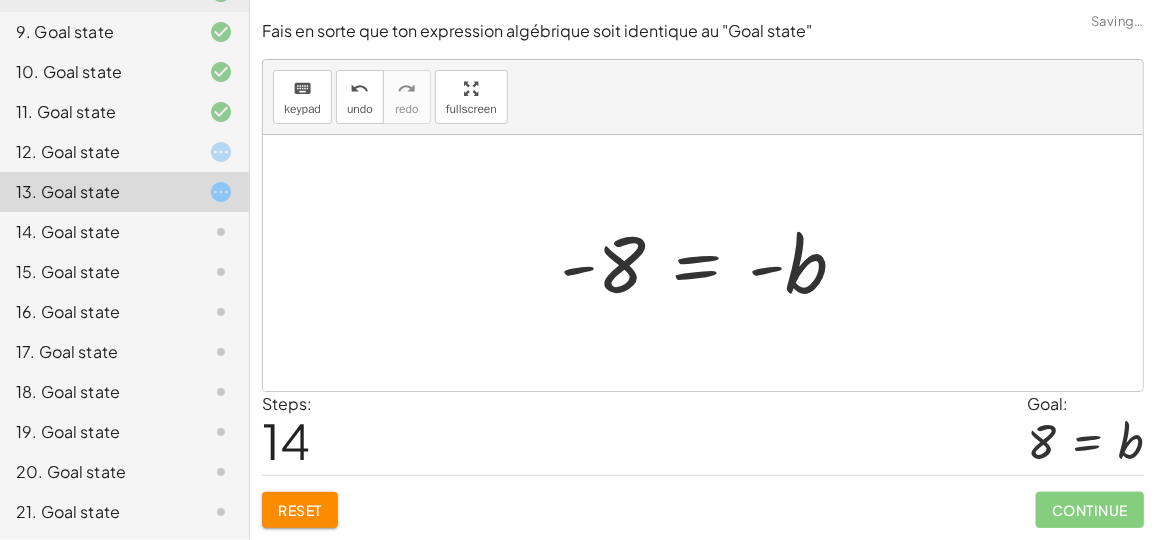 click at bounding box center [711, 263] 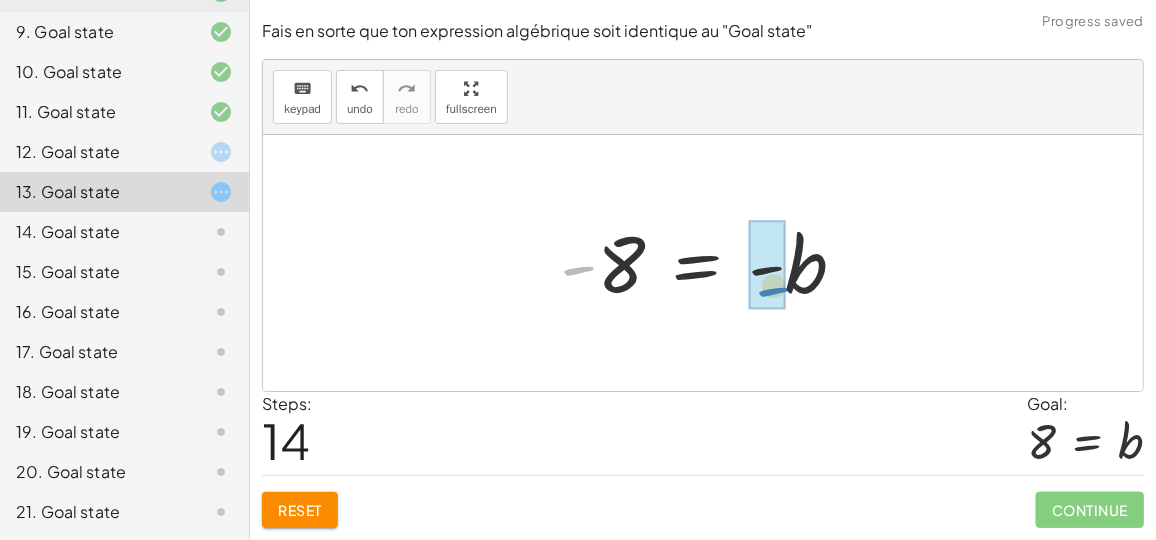 drag, startPoint x: 569, startPoint y: 274, endPoint x: 747, endPoint y: 274, distance: 178 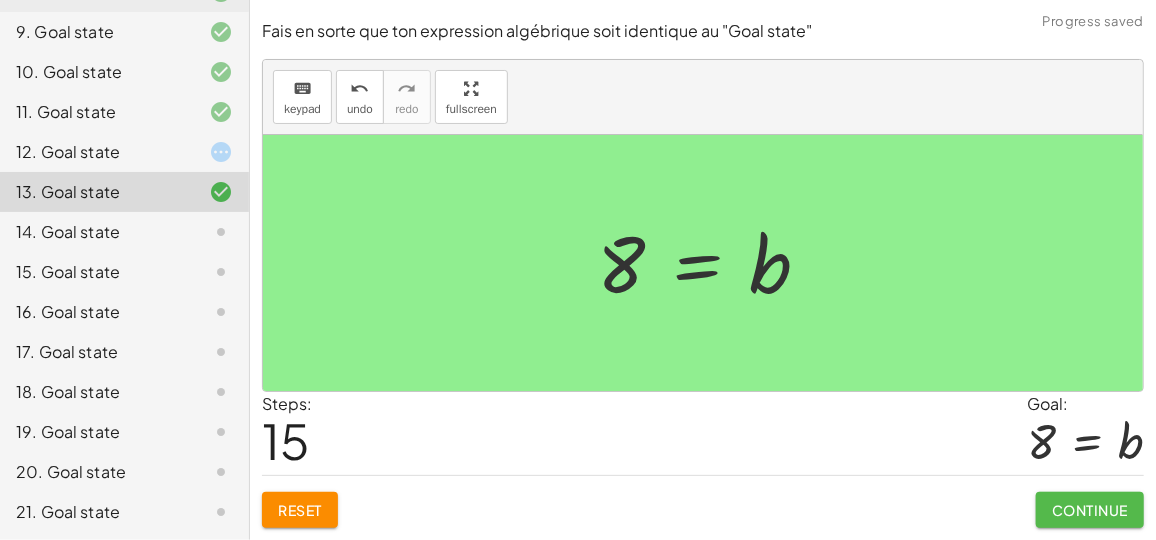 click on "Continue" 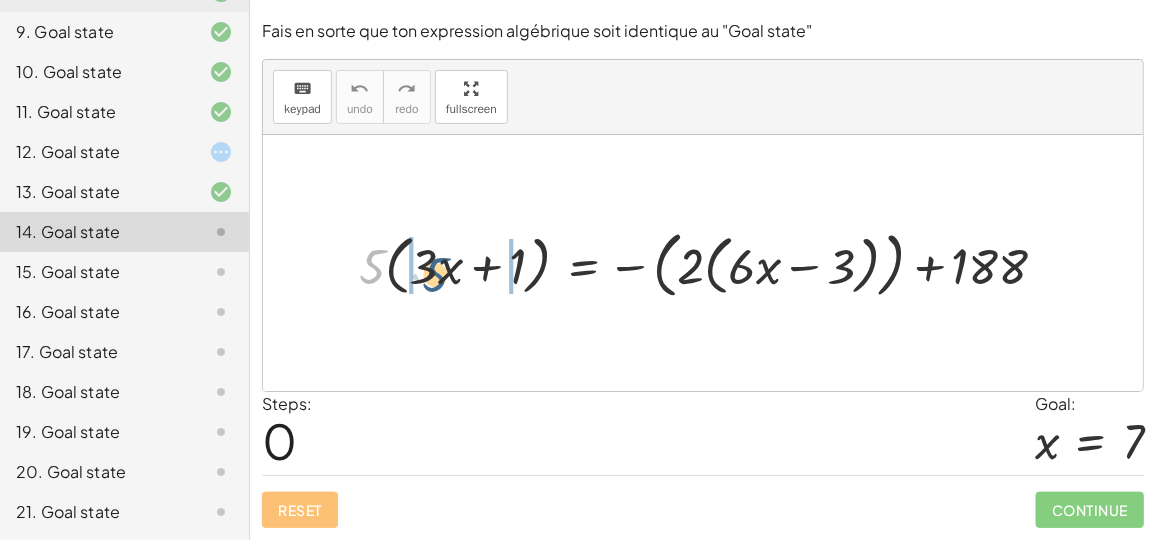 drag, startPoint x: 364, startPoint y: 261, endPoint x: 427, endPoint y: 269, distance: 63.505905 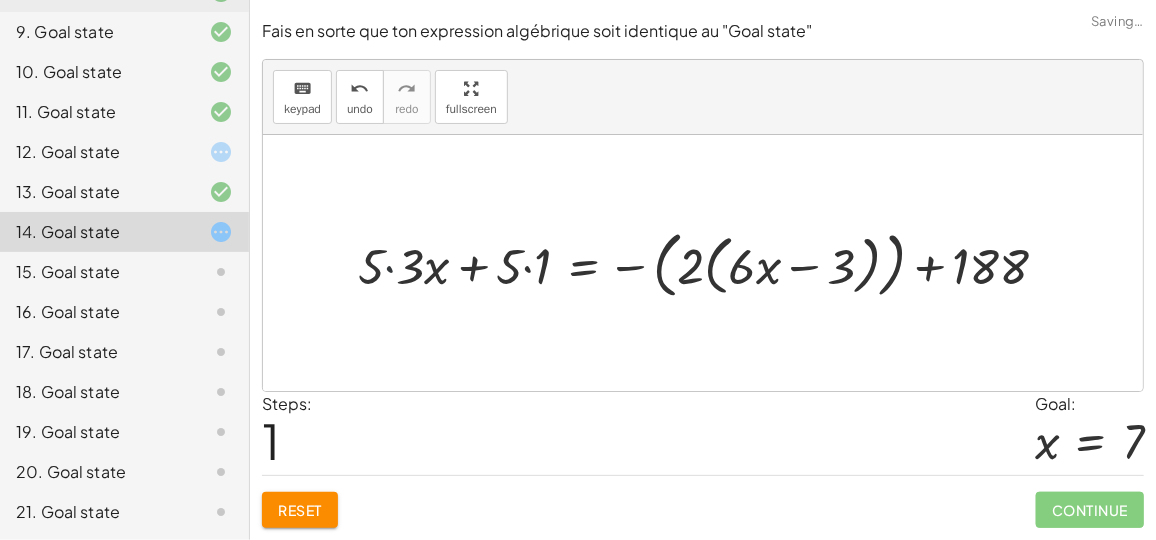 click at bounding box center [710, 263] 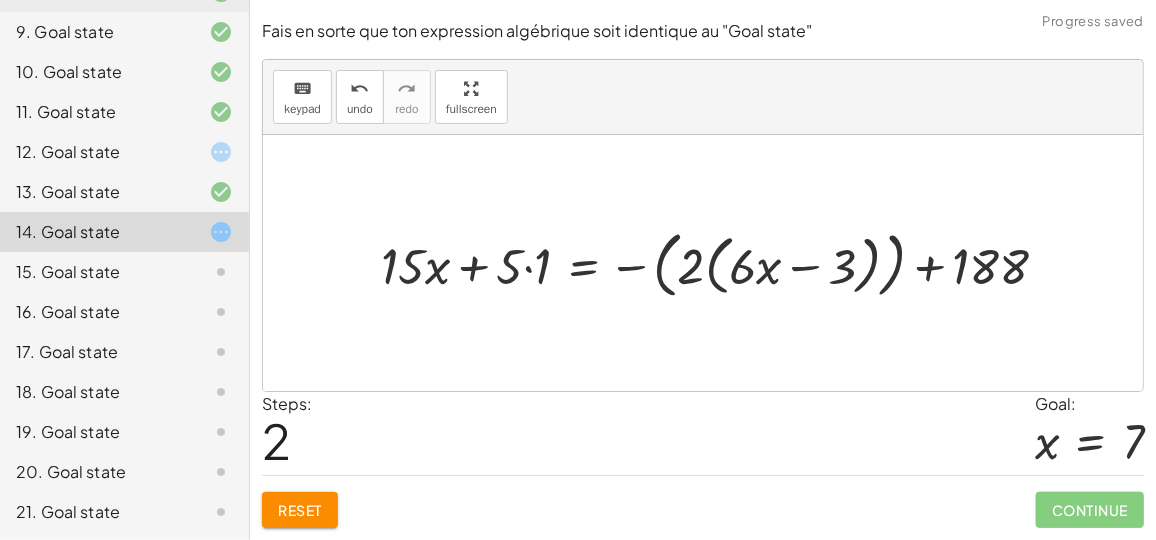 click at bounding box center [722, 263] 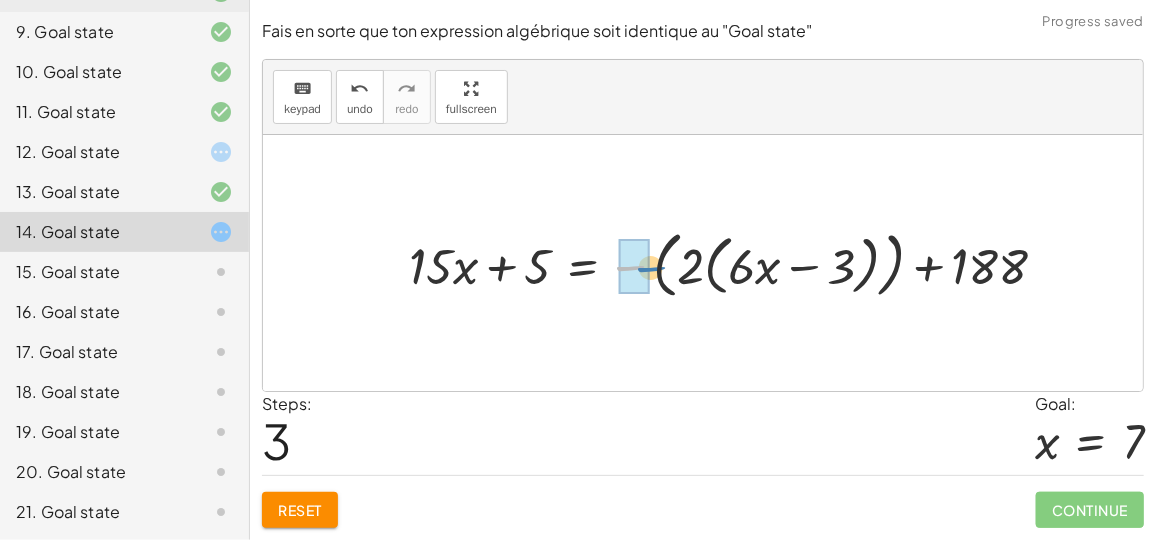 drag, startPoint x: 624, startPoint y: 257, endPoint x: 587, endPoint y: 263, distance: 37.48333 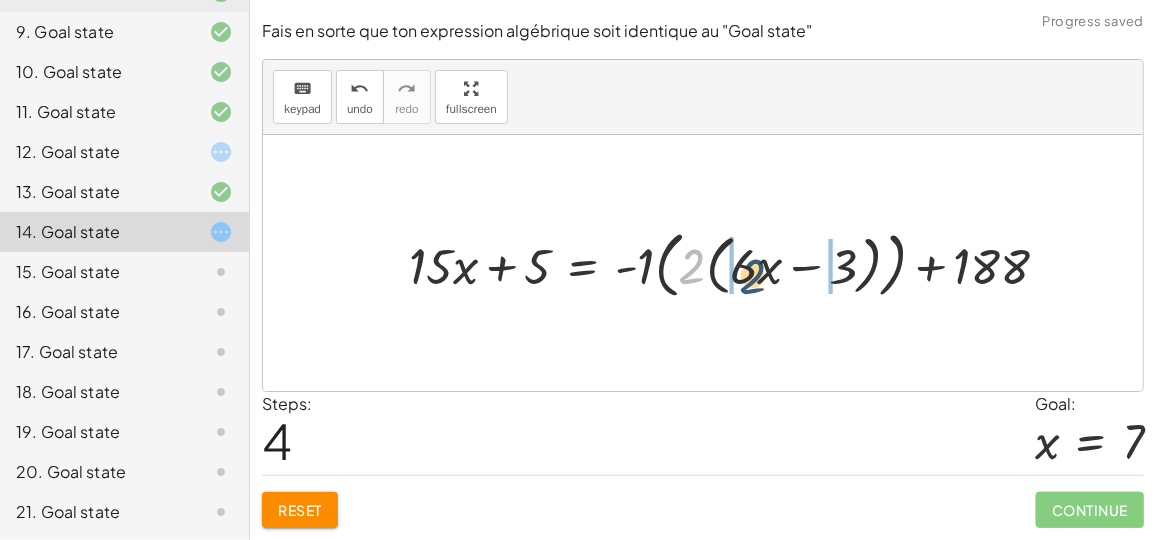 drag, startPoint x: 689, startPoint y: 259, endPoint x: 751, endPoint y: 261, distance: 62.03225 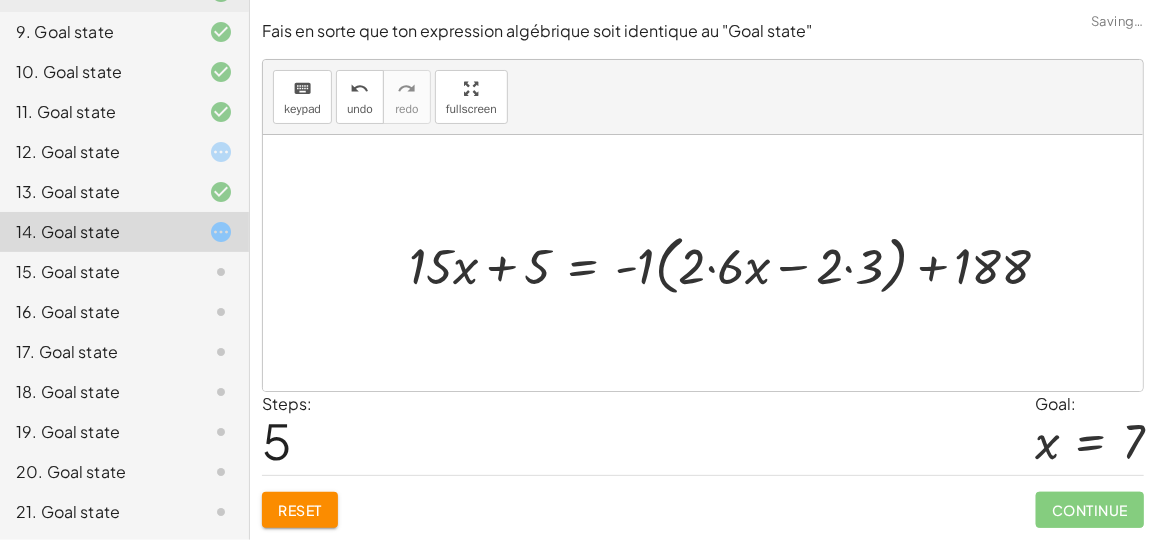 click at bounding box center [737, 263] 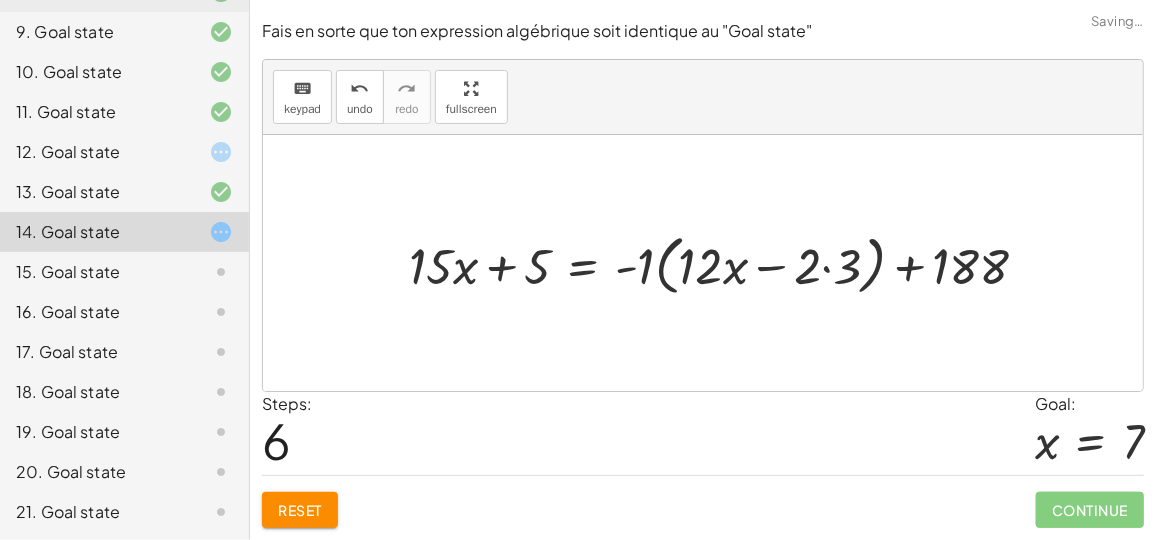 click at bounding box center [726, 263] 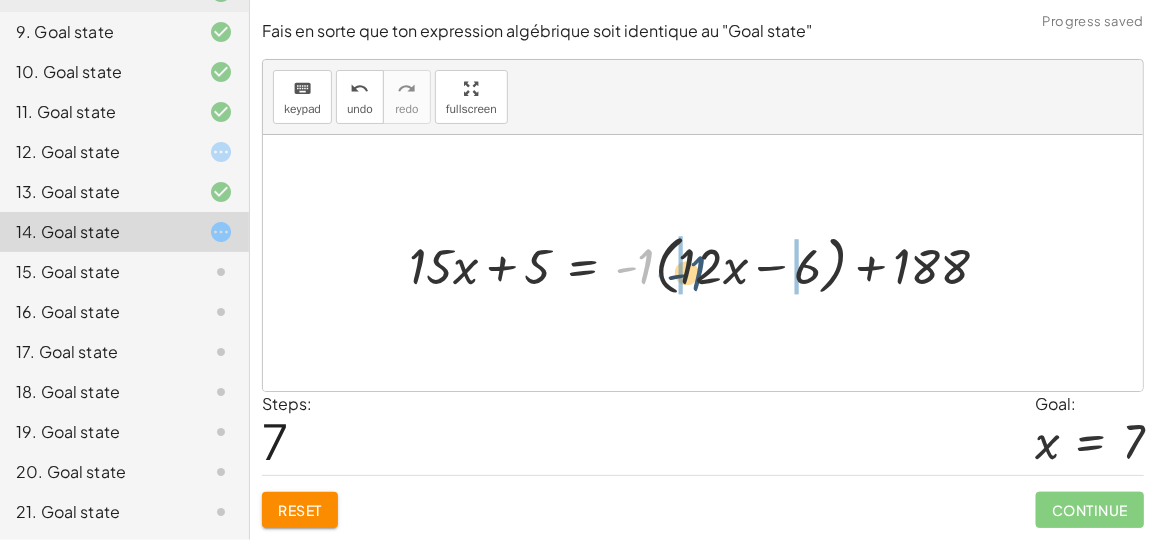 drag, startPoint x: 639, startPoint y: 273, endPoint x: 698, endPoint y: 276, distance: 59.07622 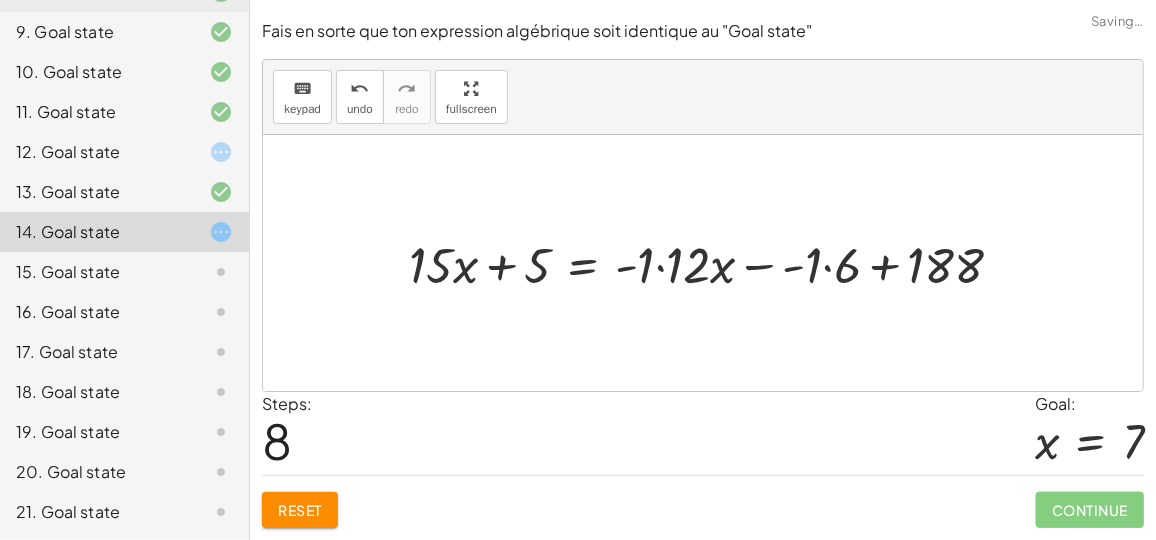 click at bounding box center (714, 262) 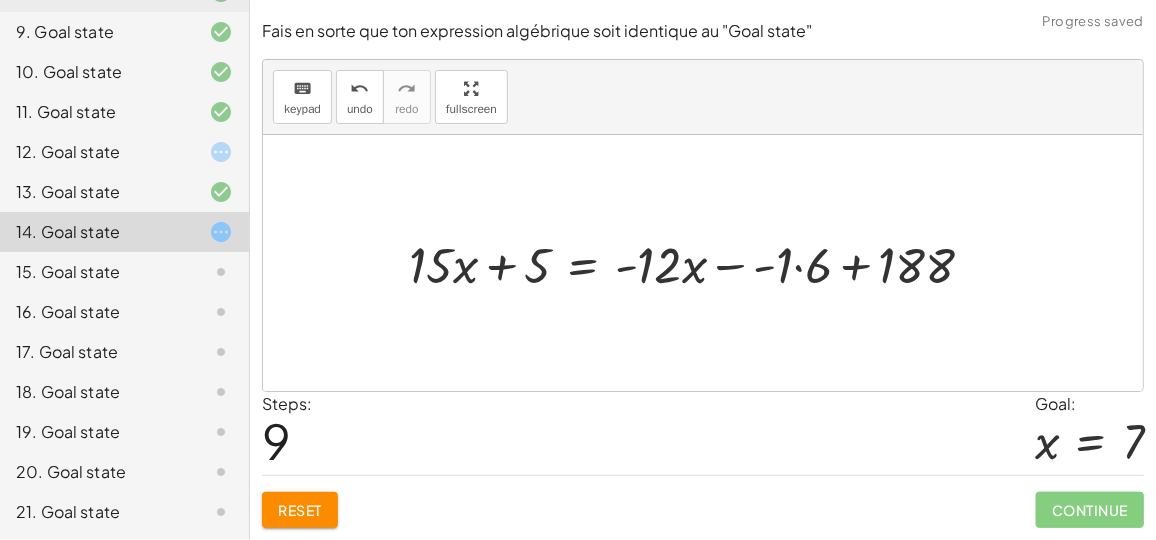 click at bounding box center (699, 262) 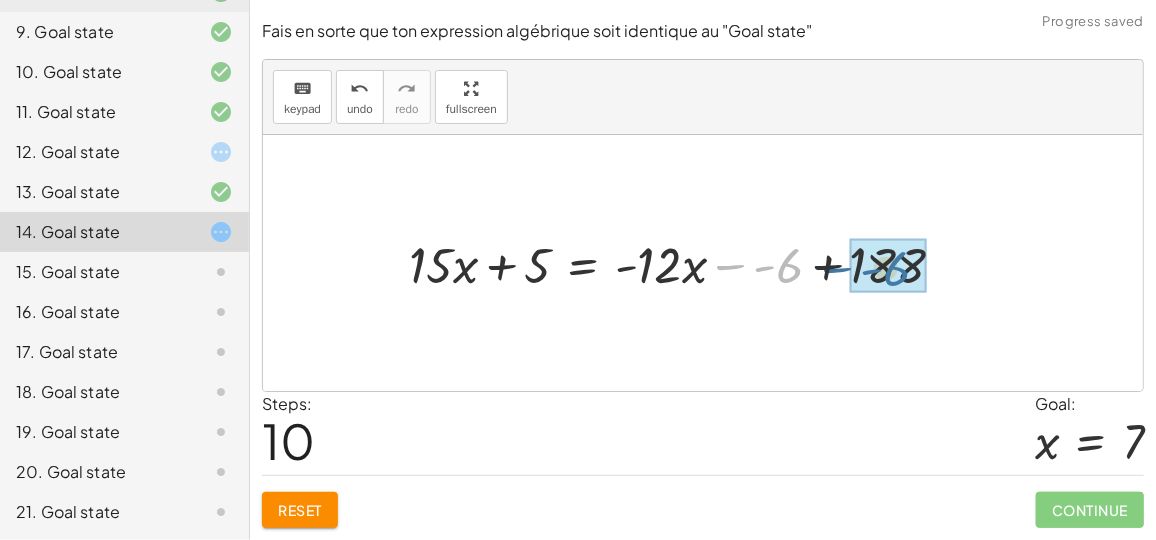 drag, startPoint x: 789, startPoint y: 272, endPoint x: 918, endPoint y: 267, distance: 129.09686 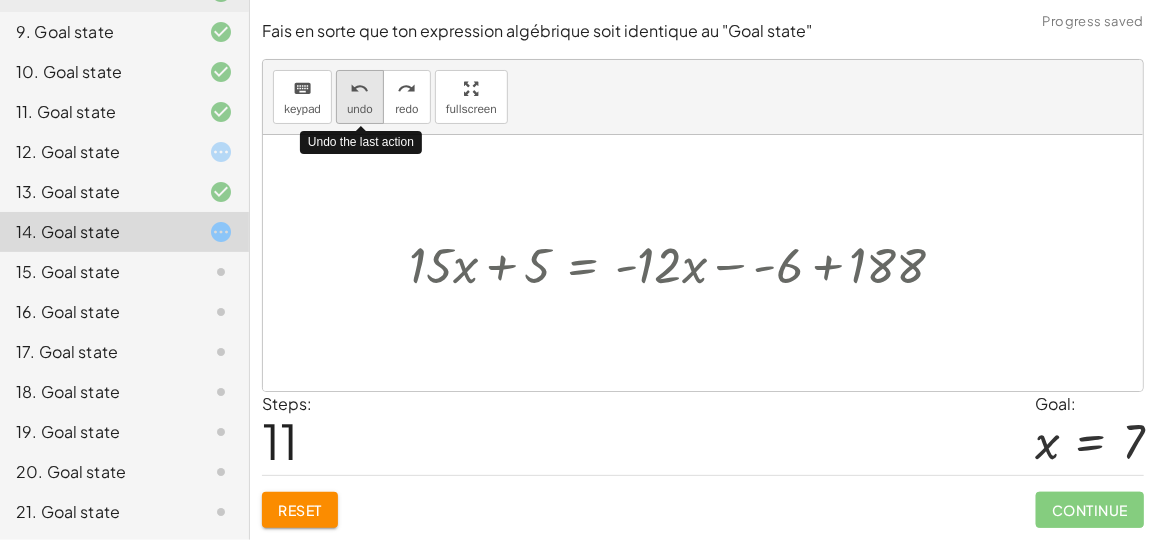 click on "undo" at bounding box center [359, 89] 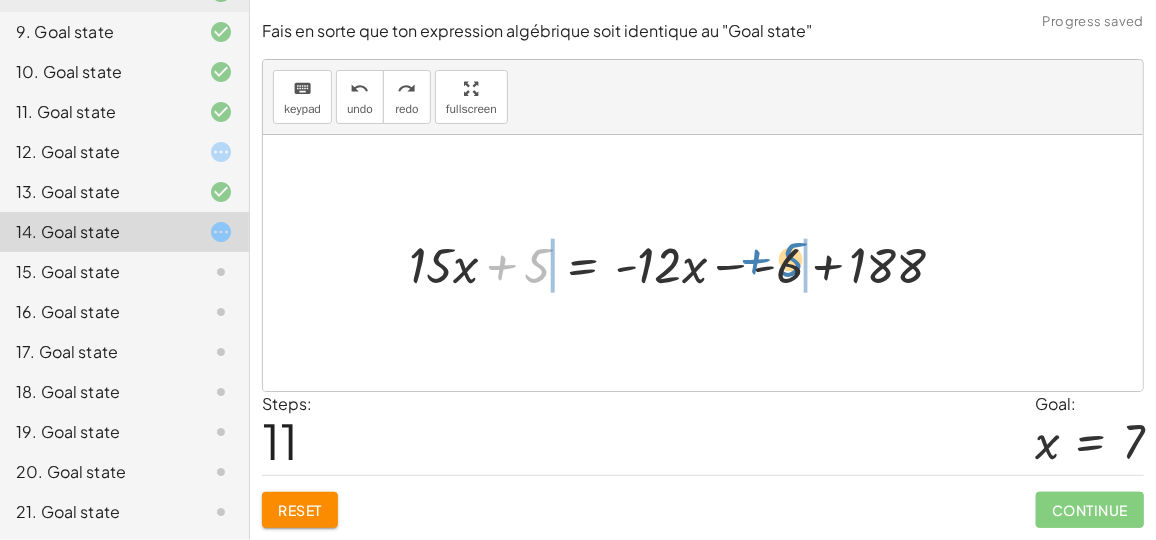 drag, startPoint x: 532, startPoint y: 272, endPoint x: 790, endPoint y: 275, distance: 258.01746 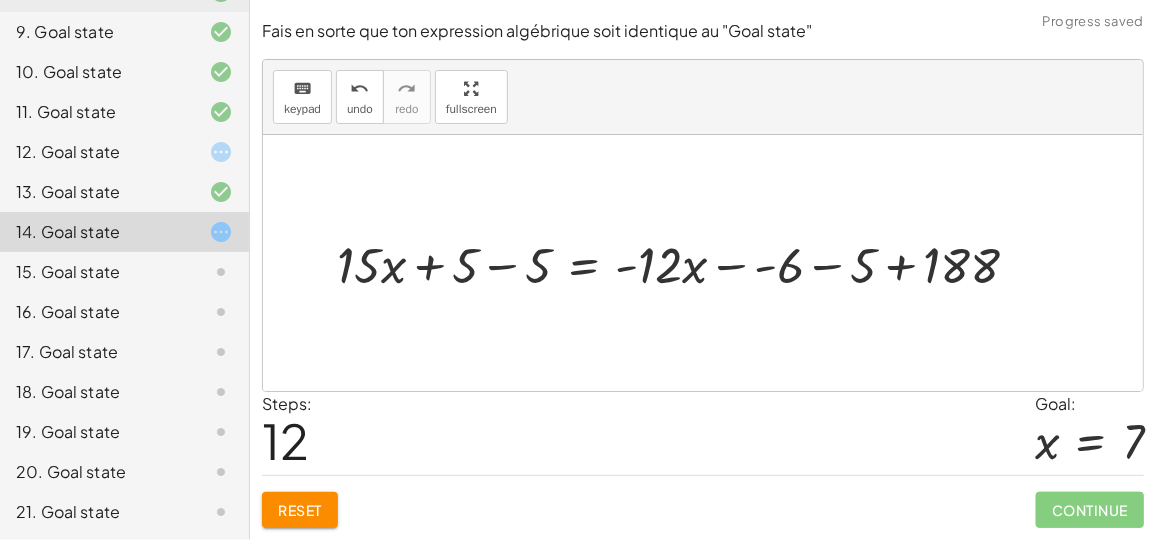 click at bounding box center [686, 262] 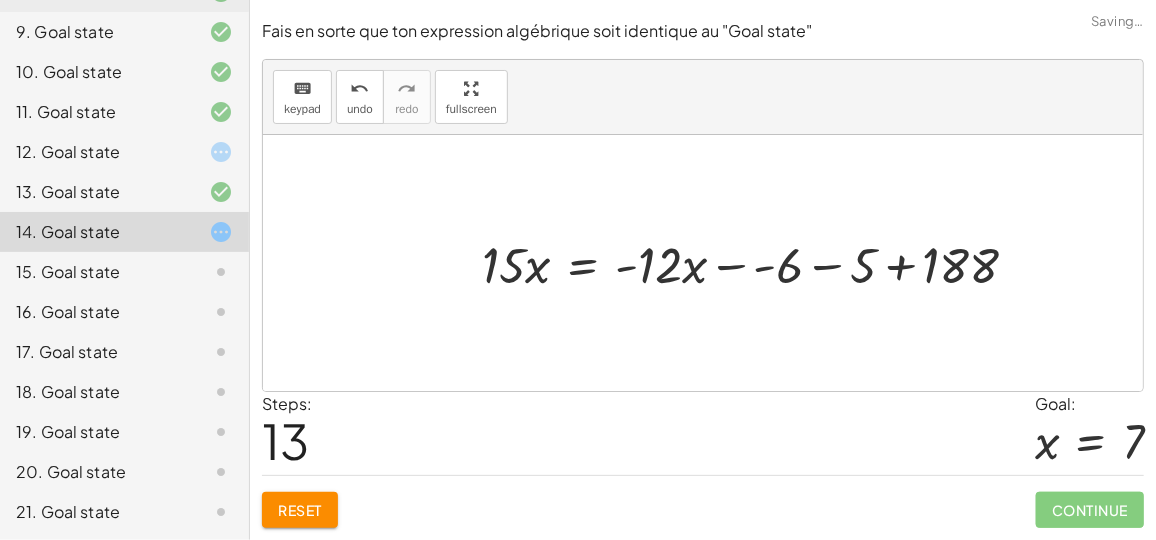 click at bounding box center (758, 262) 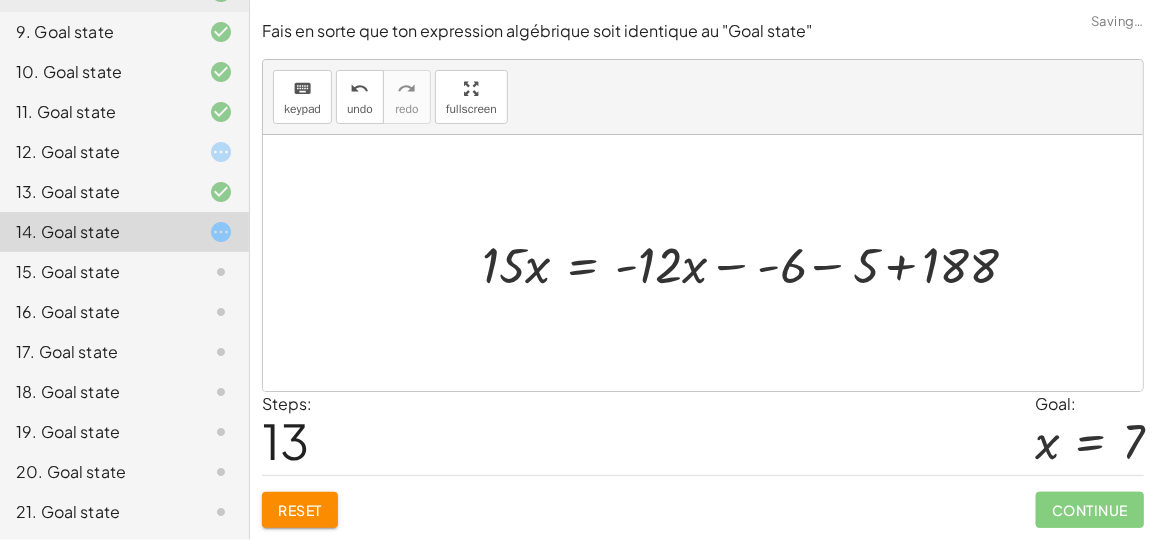 click at bounding box center (758, 262) 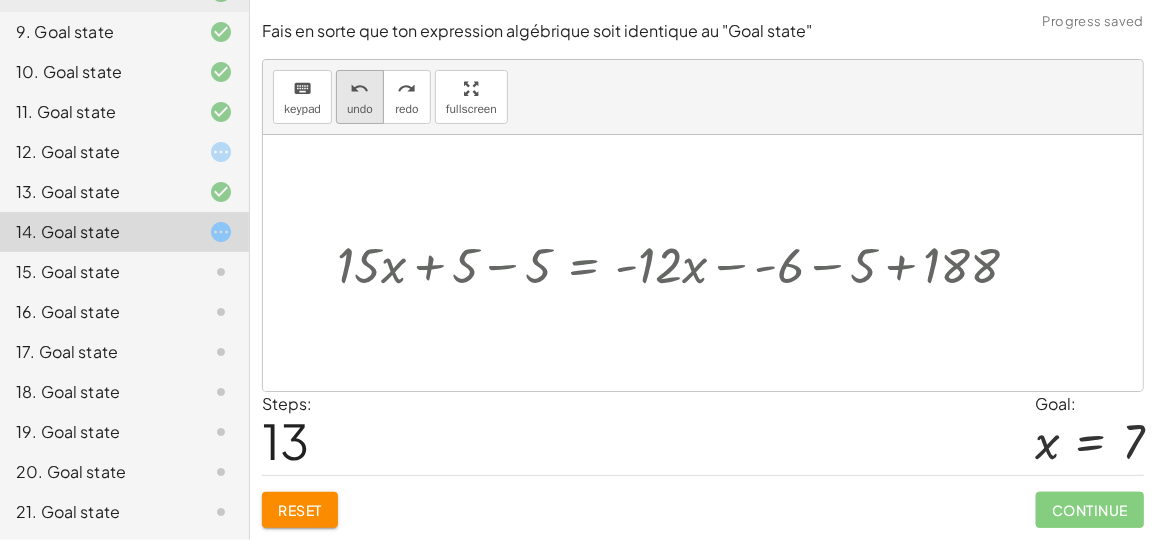 click on "undo" at bounding box center [360, 109] 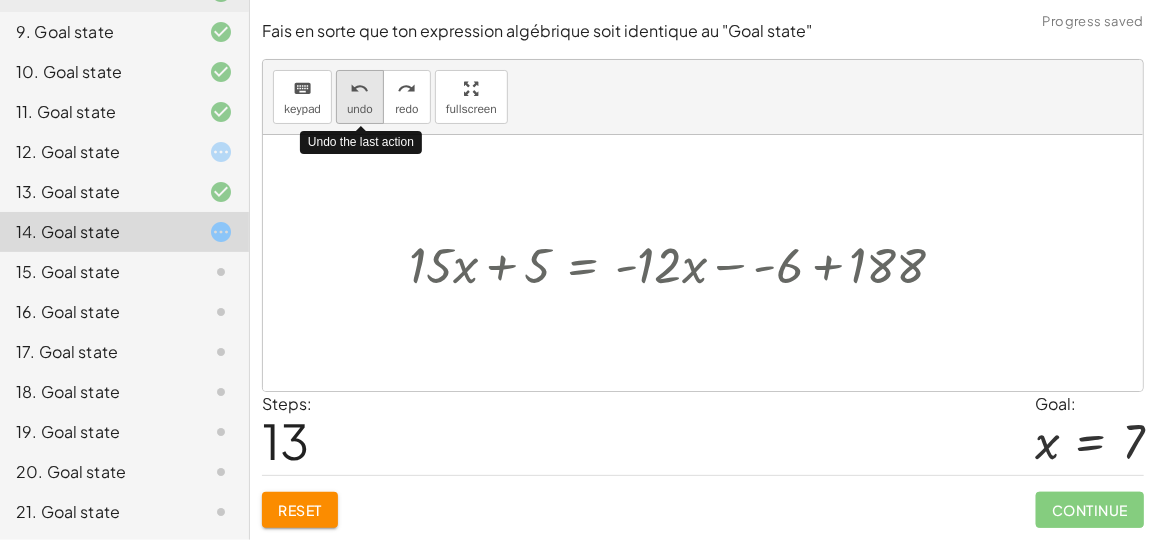 click on "undo" at bounding box center [360, 109] 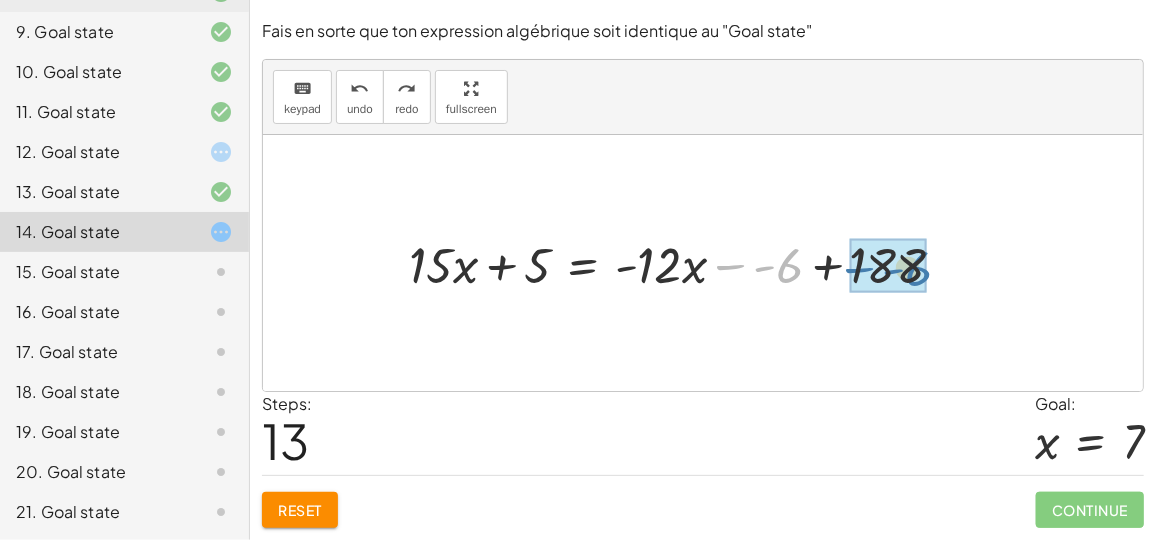 drag, startPoint x: 784, startPoint y: 269, endPoint x: 916, endPoint y: 264, distance: 132.09467 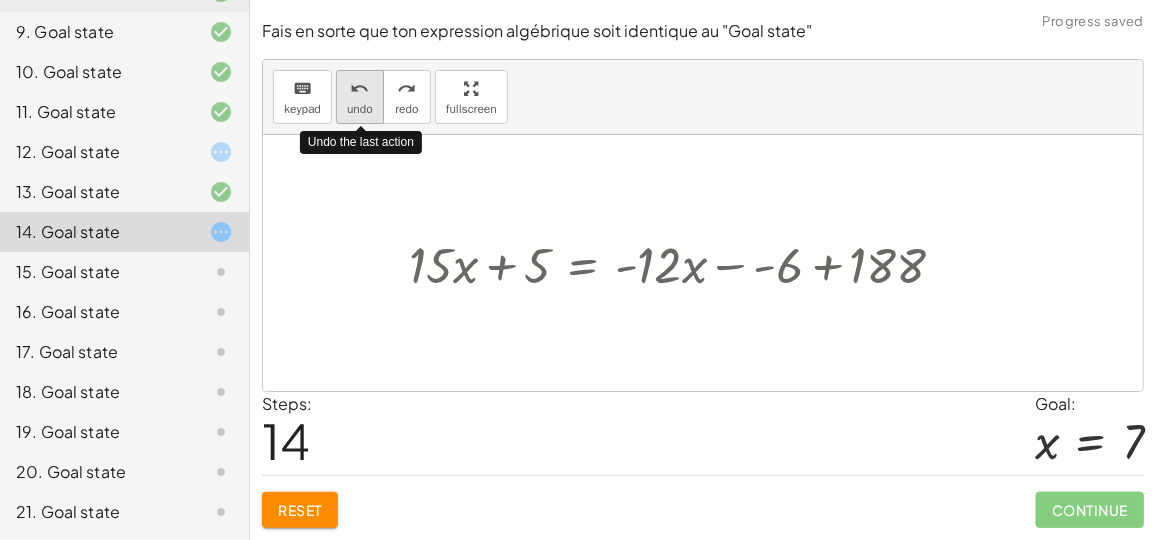 click on "undo" at bounding box center [360, 109] 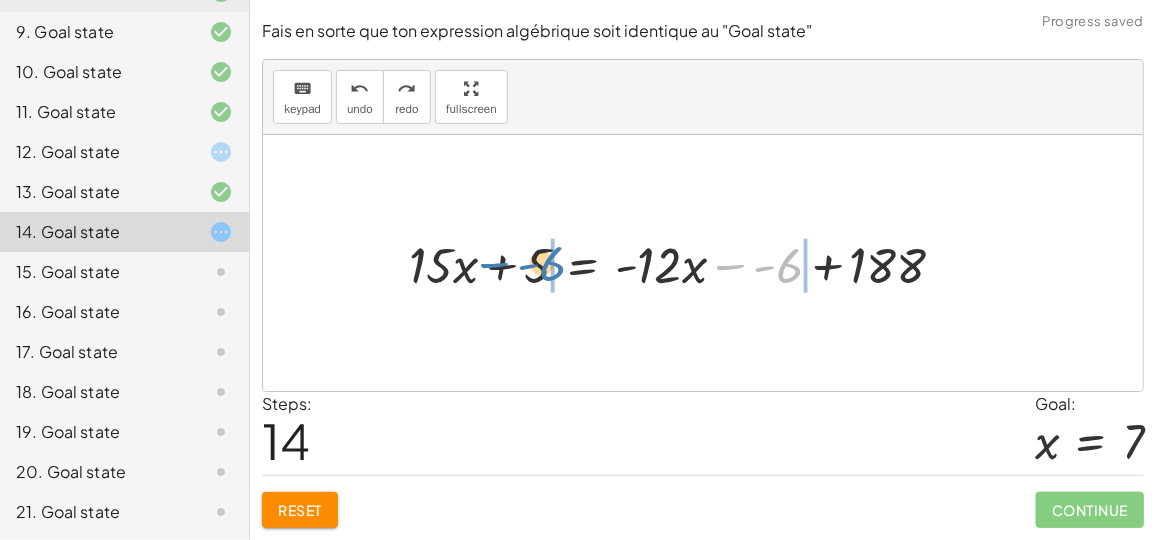 drag, startPoint x: 782, startPoint y: 268, endPoint x: 547, endPoint y: 267, distance: 235.00212 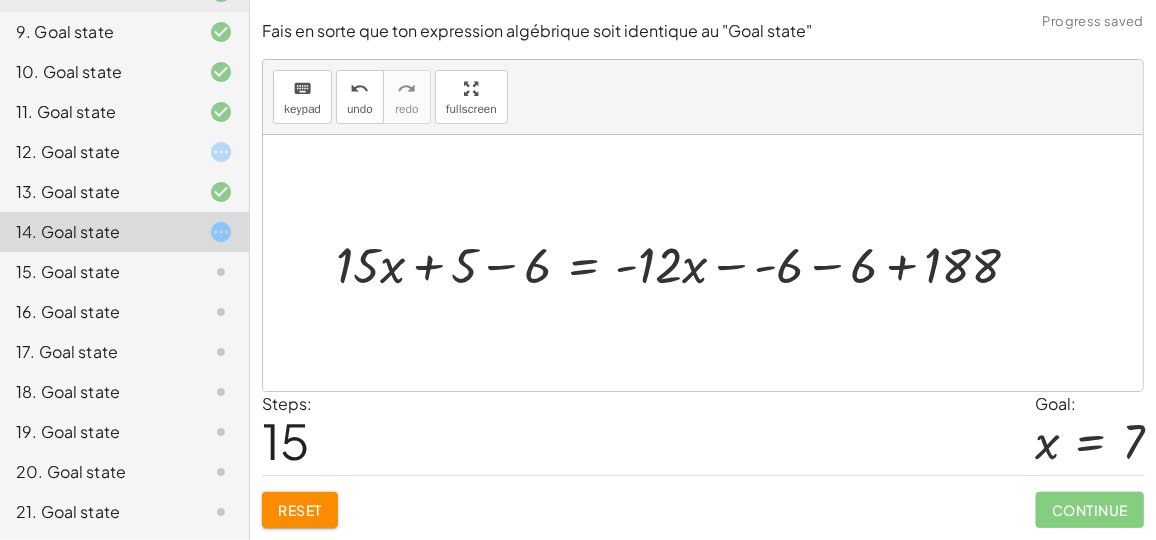 click at bounding box center (686, 262) 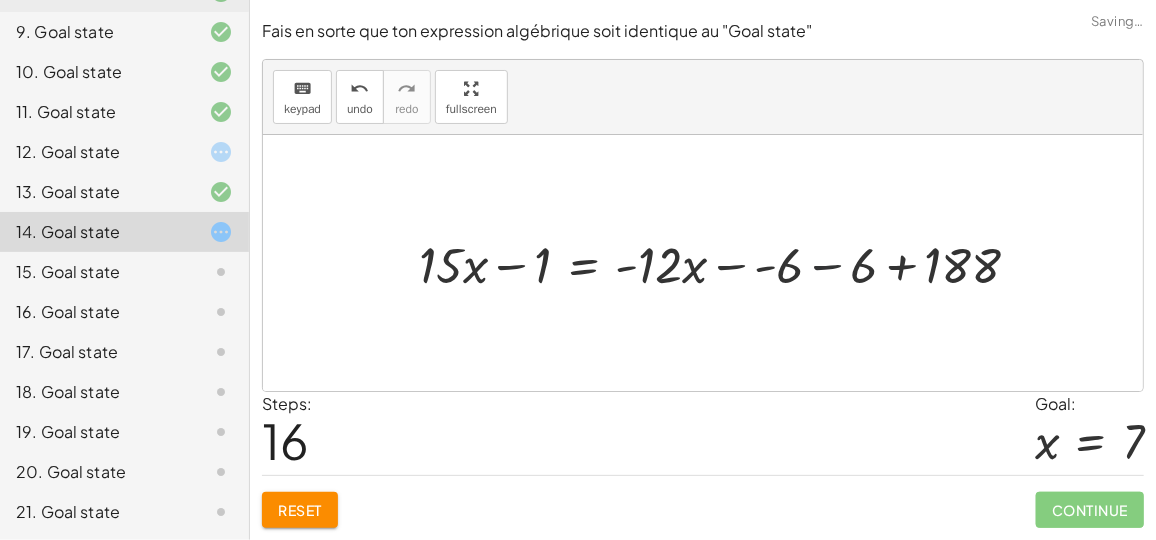 click at bounding box center [727, 262] 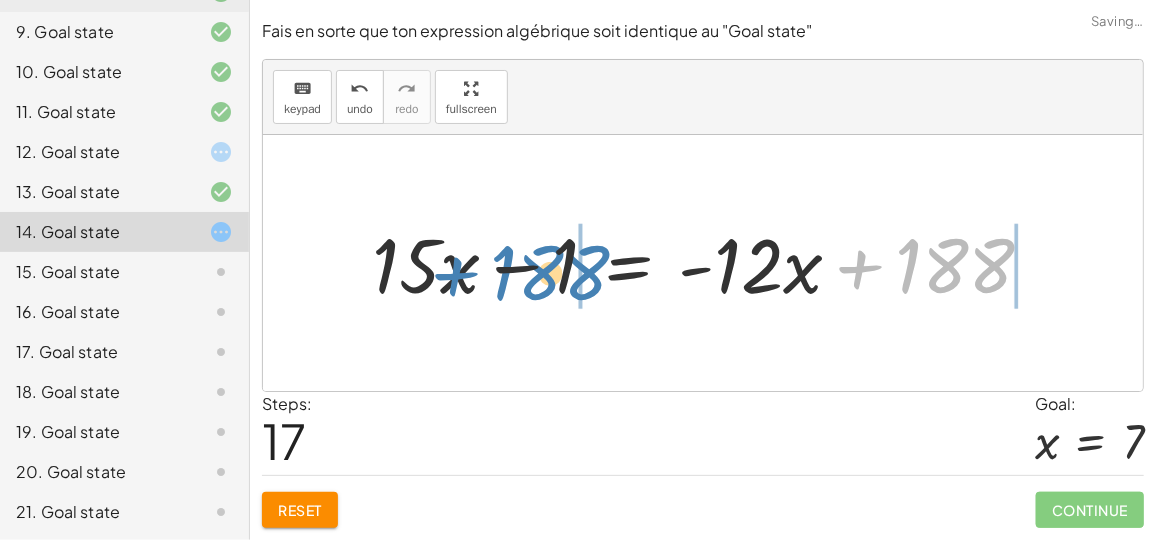drag, startPoint x: 961, startPoint y: 238, endPoint x: 565, endPoint y: 244, distance: 396.04544 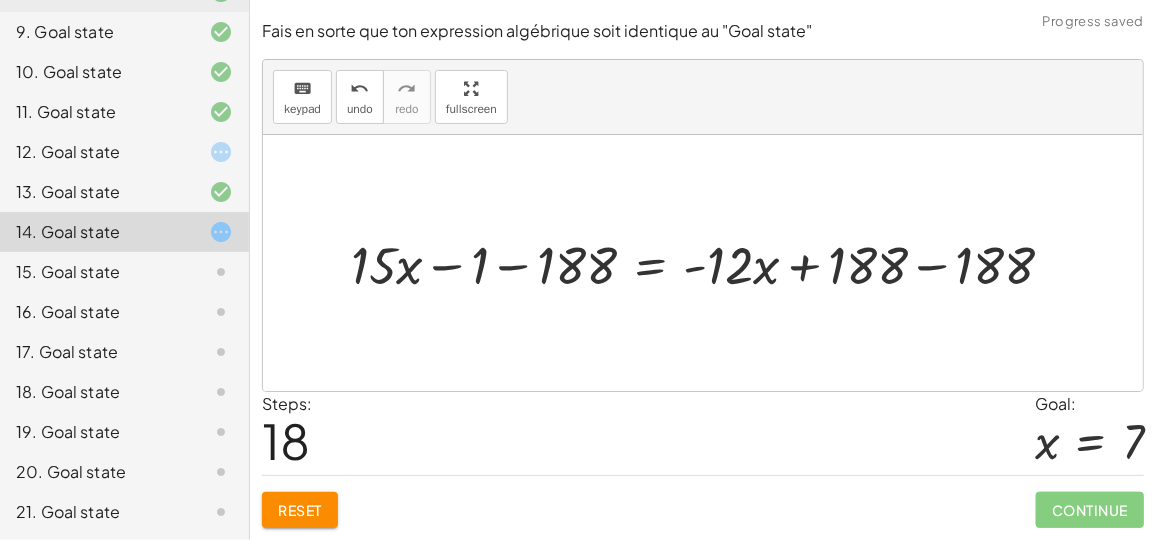 click at bounding box center [710, 263] 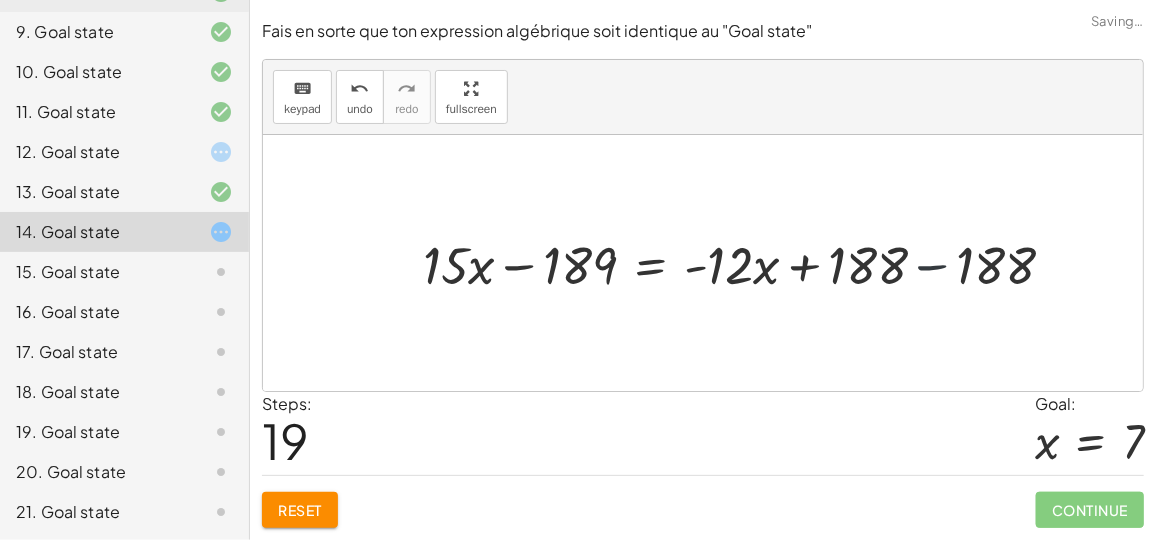 click at bounding box center [747, 263] 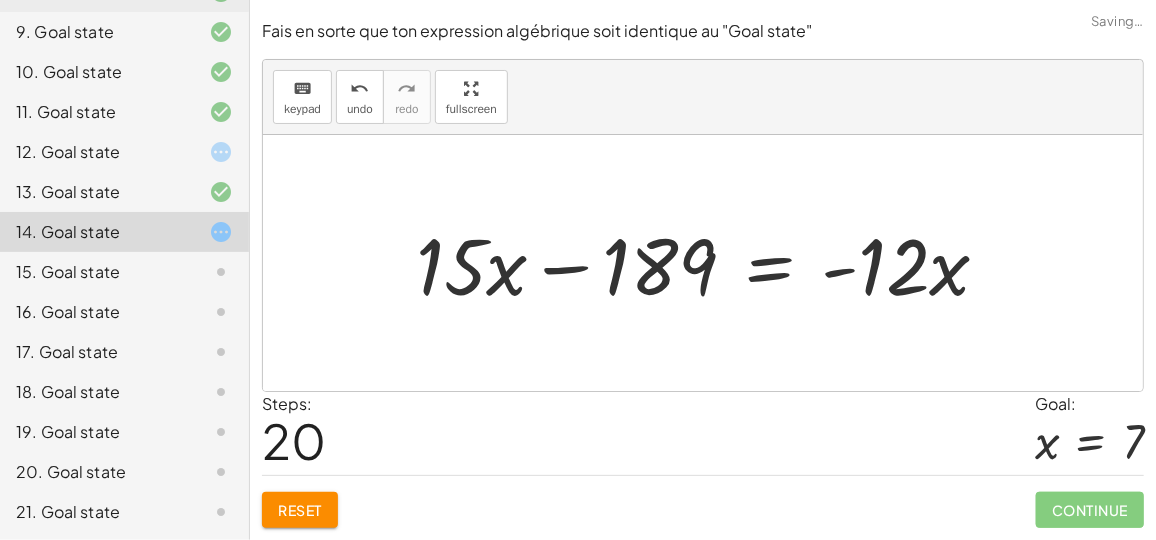 click at bounding box center (711, 263) 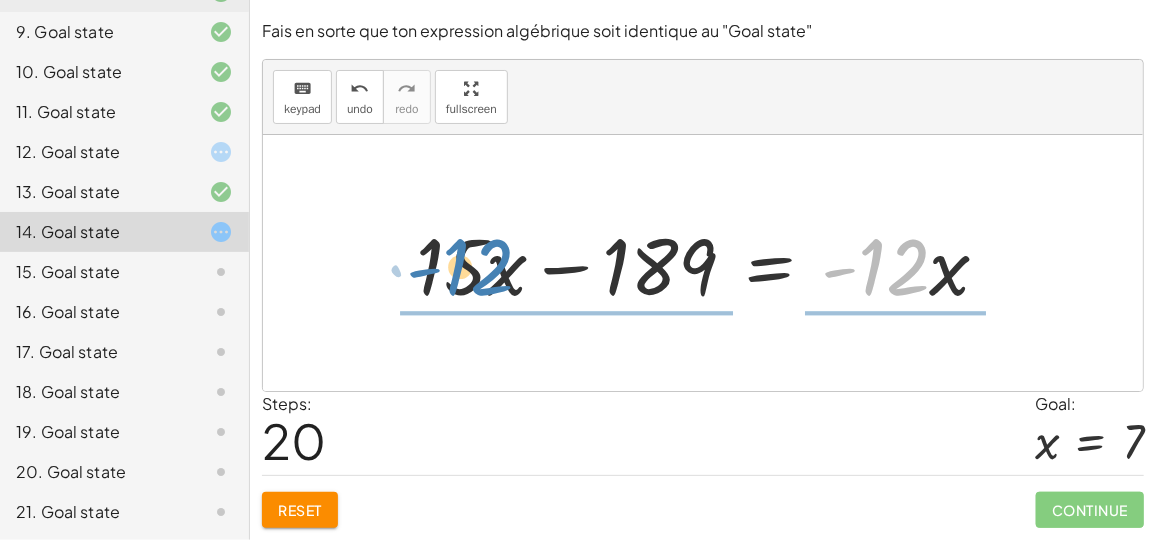 drag, startPoint x: 871, startPoint y: 275, endPoint x: 456, endPoint y: 275, distance: 415 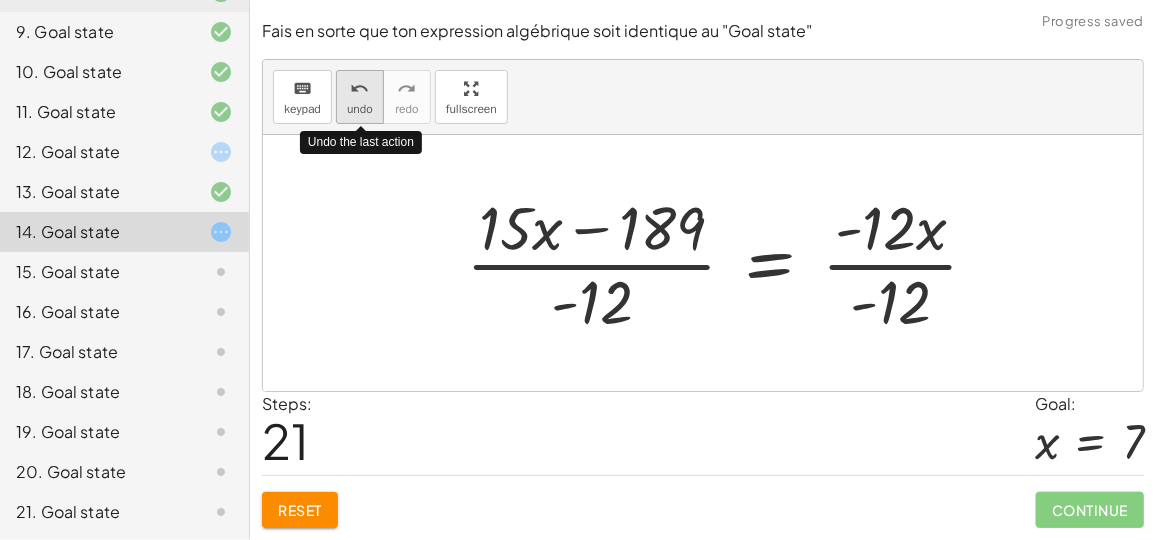 click on "undo undo" at bounding box center [360, 97] 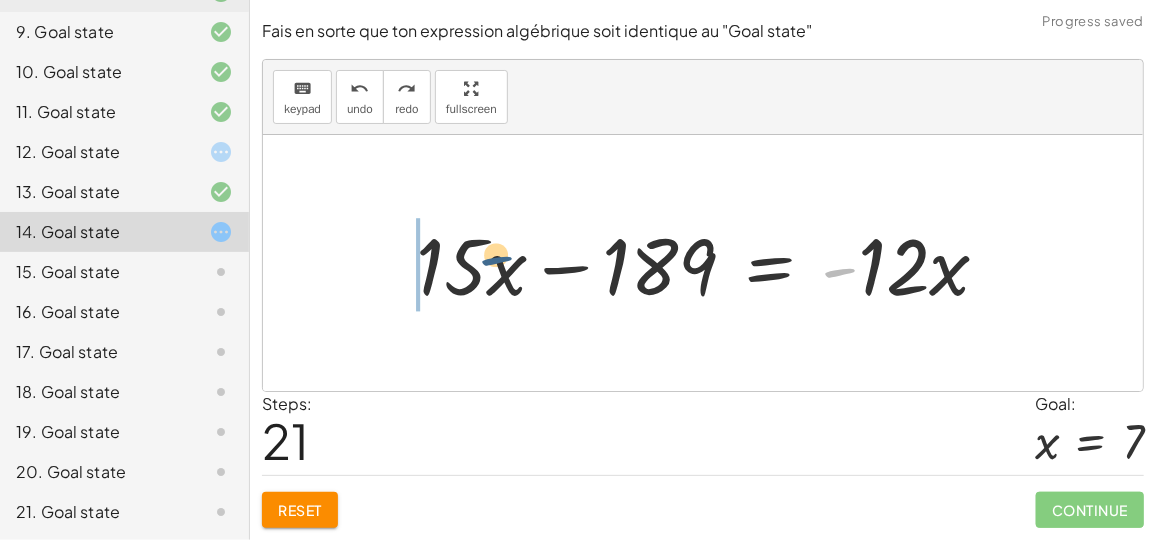 drag, startPoint x: 840, startPoint y: 269, endPoint x: 372, endPoint y: 259, distance: 468.1068 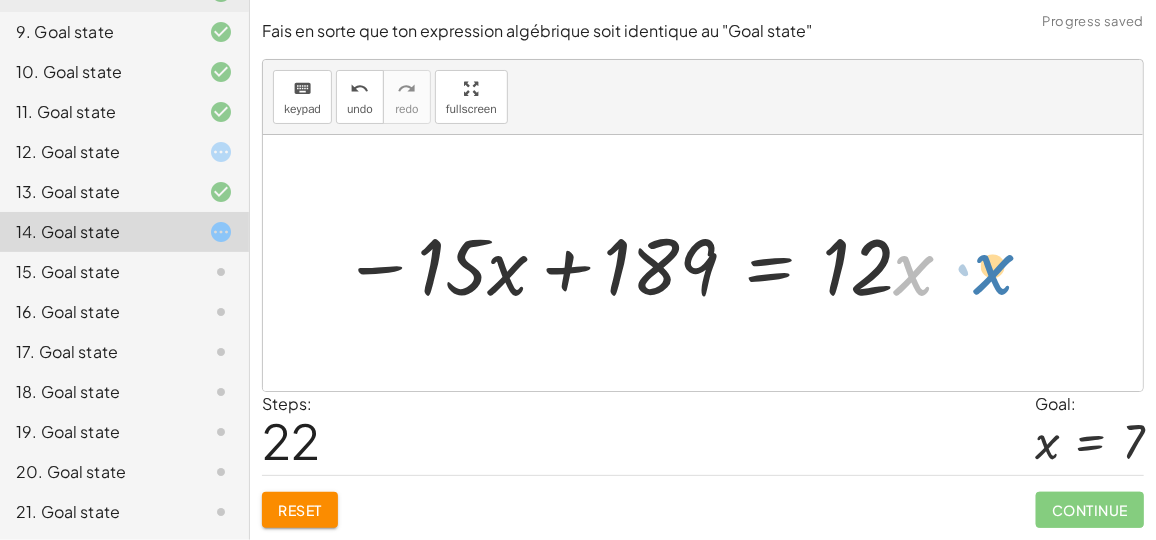 drag, startPoint x: 894, startPoint y: 266, endPoint x: 935, endPoint y: 266, distance: 41 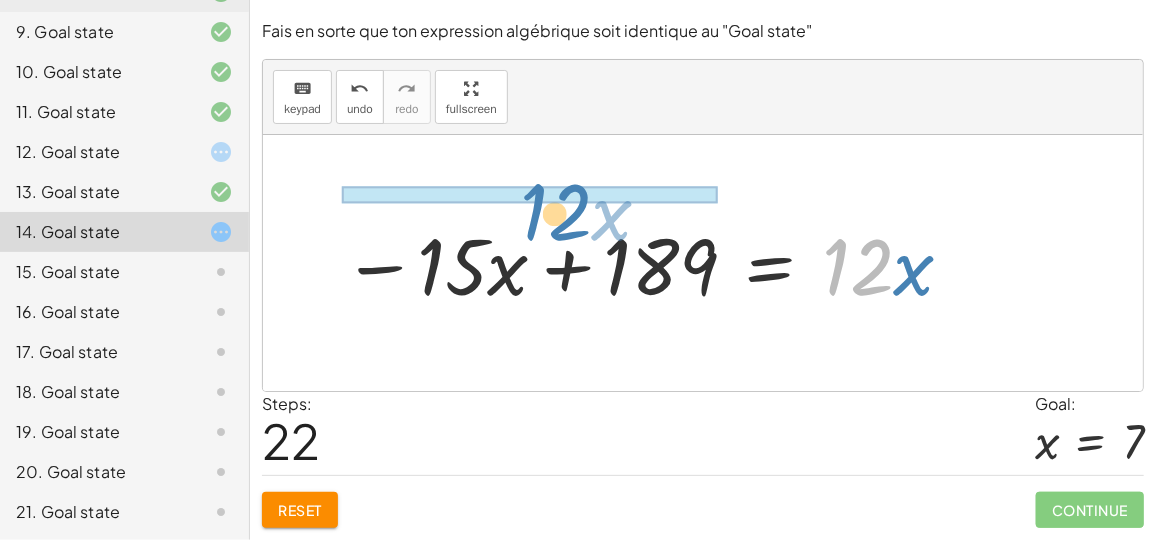 drag, startPoint x: 844, startPoint y: 261, endPoint x: 541, endPoint y: 198, distance: 309.48022 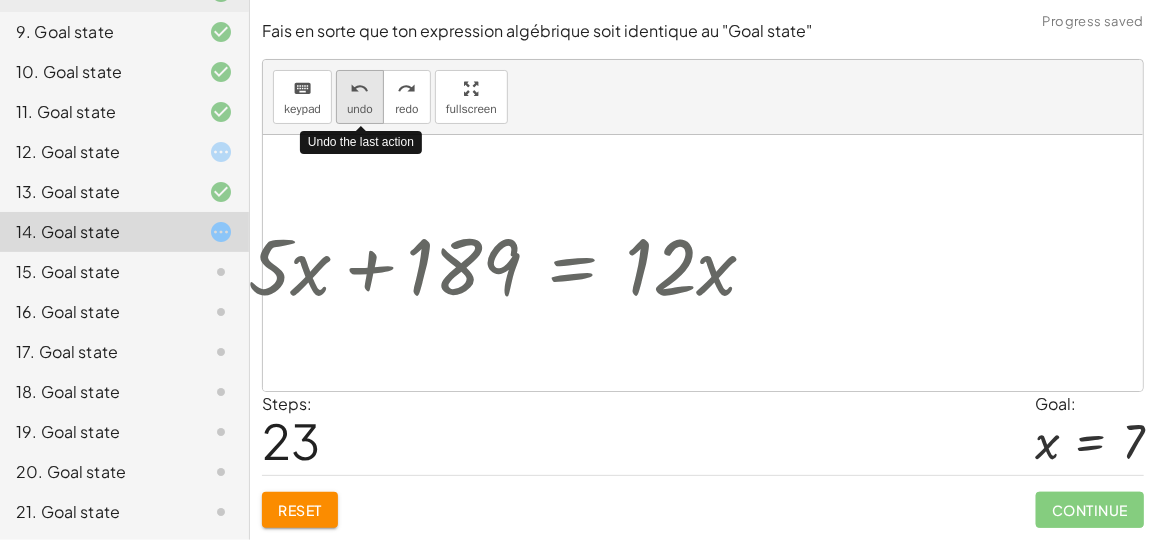 click on "undo undo" at bounding box center [360, 97] 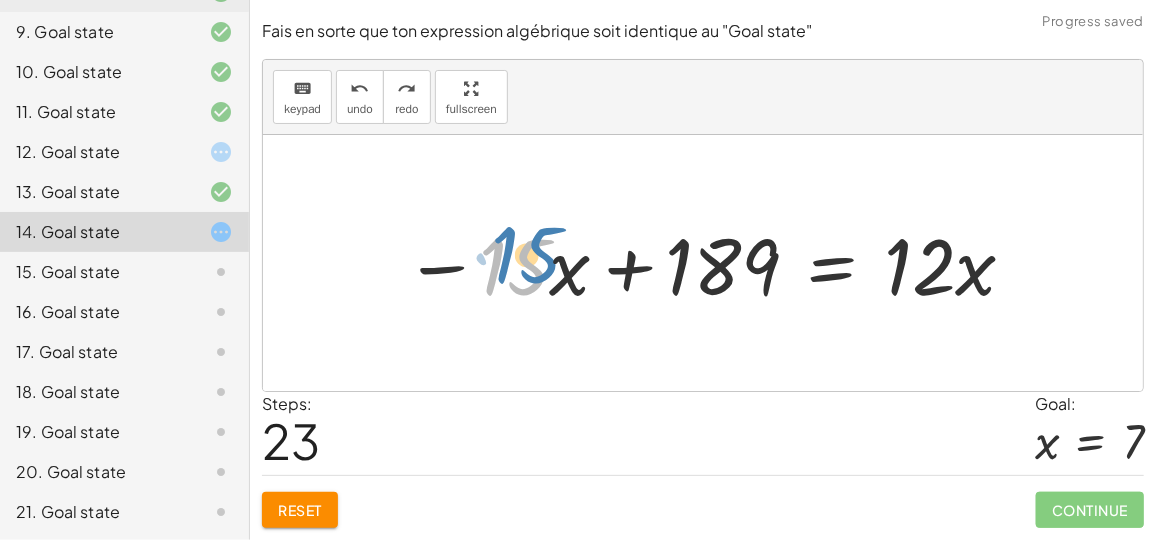 drag, startPoint x: 526, startPoint y: 253, endPoint x: 530, endPoint y: 241, distance: 12.649111 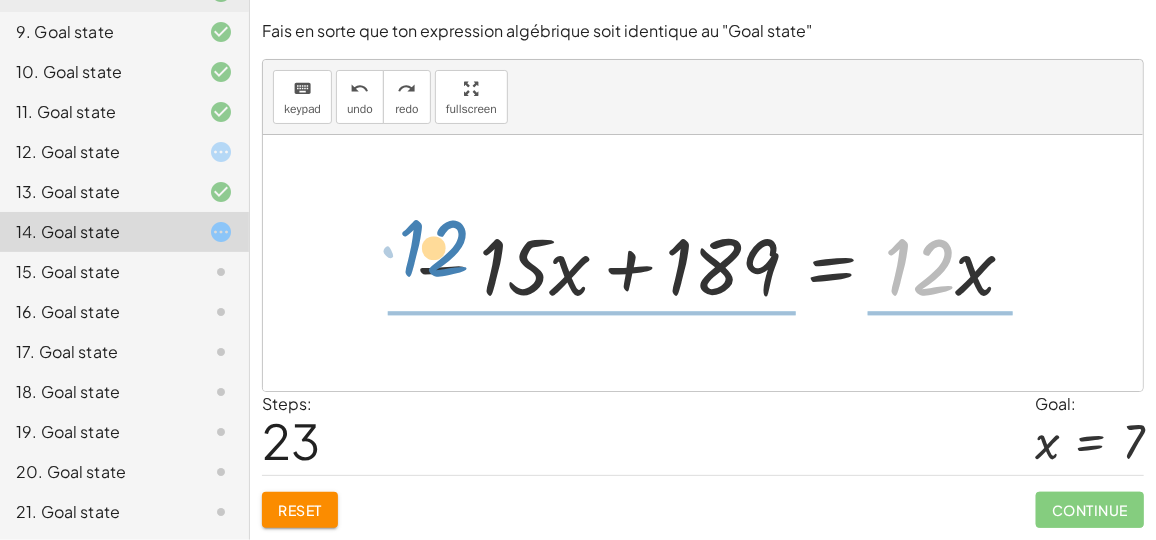drag, startPoint x: 916, startPoint y: 287, endPoint x: 435, endPoint y: 270, distance: 481.30032 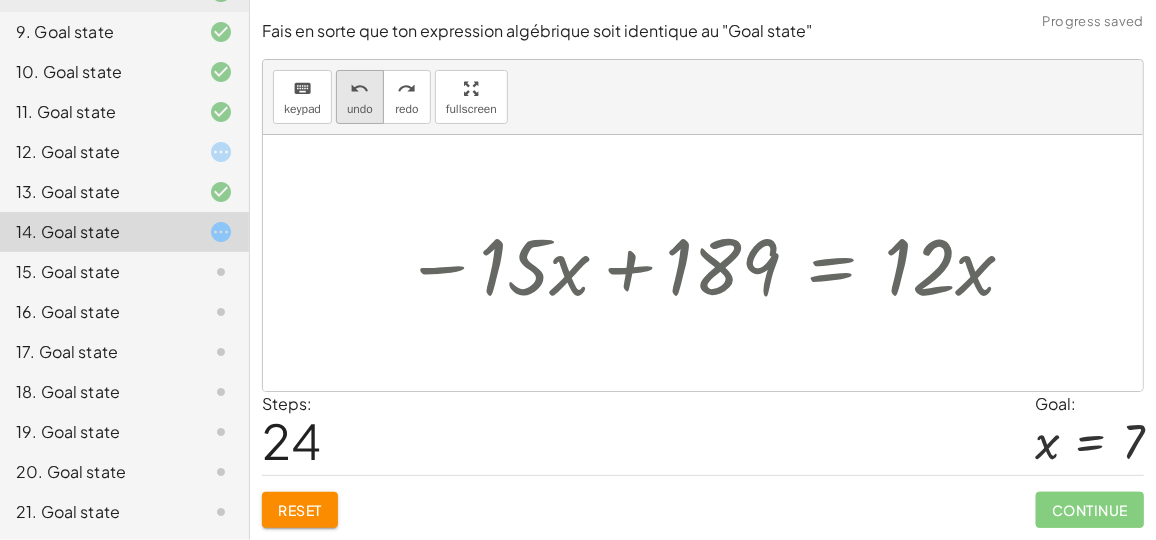 click on "undo undo" at bounding box center (360, 97) 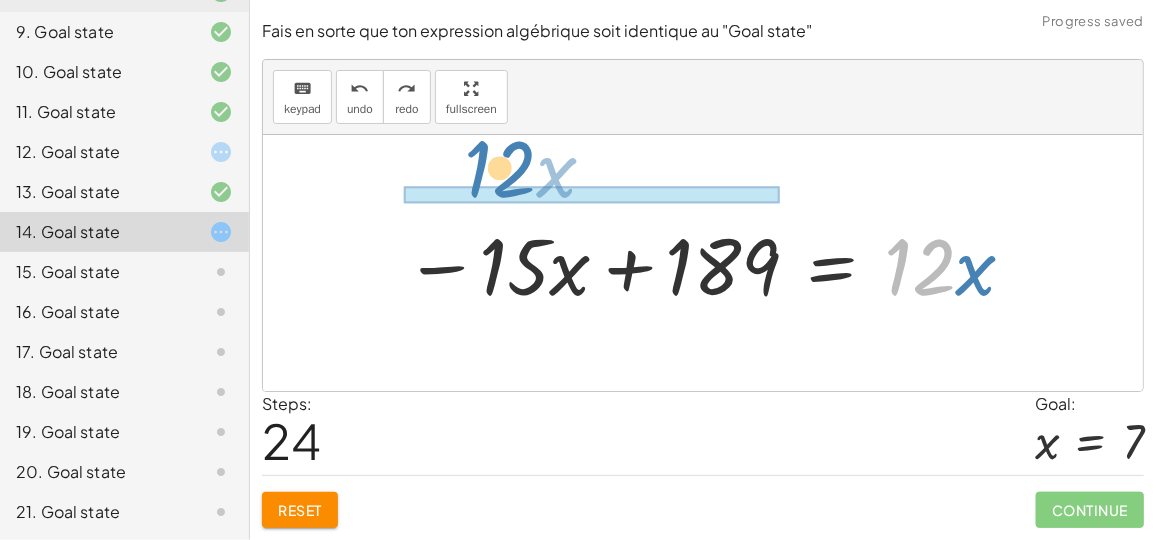 drag, startPoint x: 928, startPoint y: 272, endPoint x: 501, endPoint y: 173, distance: 438.32635 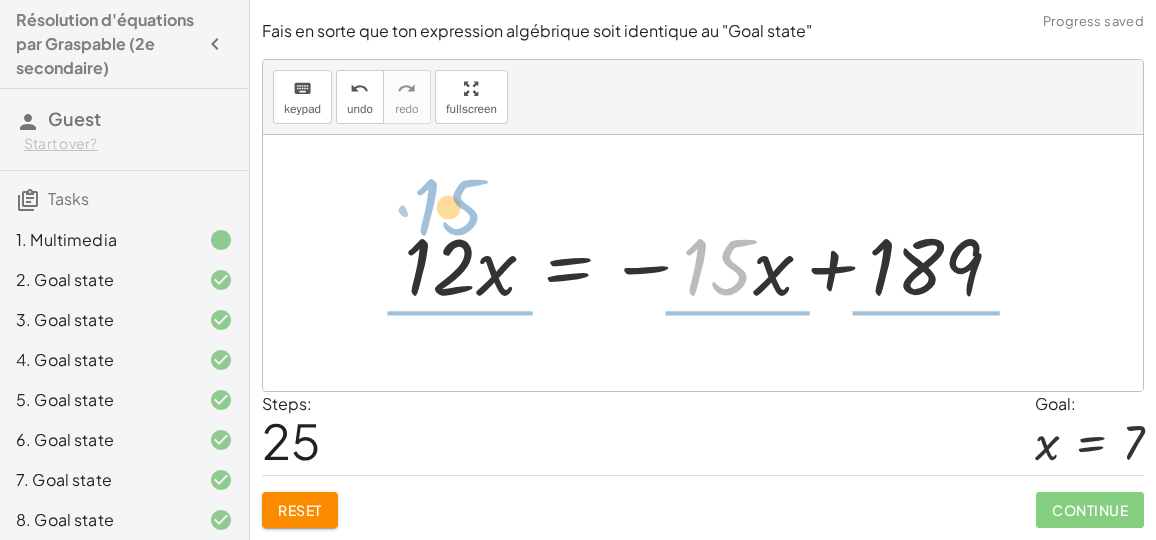 scroll, scrollTop: 0, scrollLeft: 0, axis: both 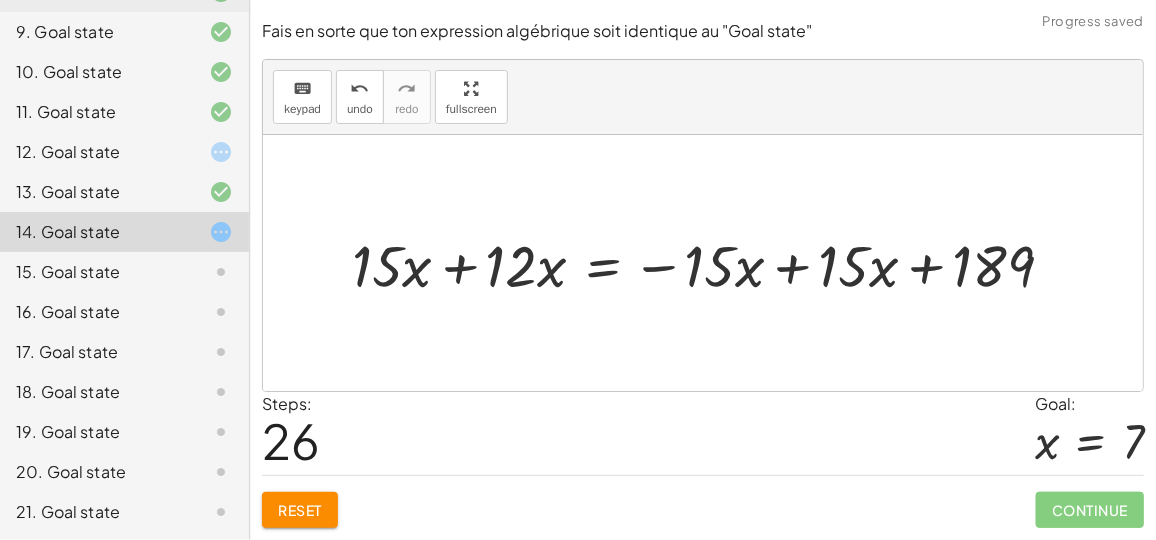 click at bounding box center [710, 263] 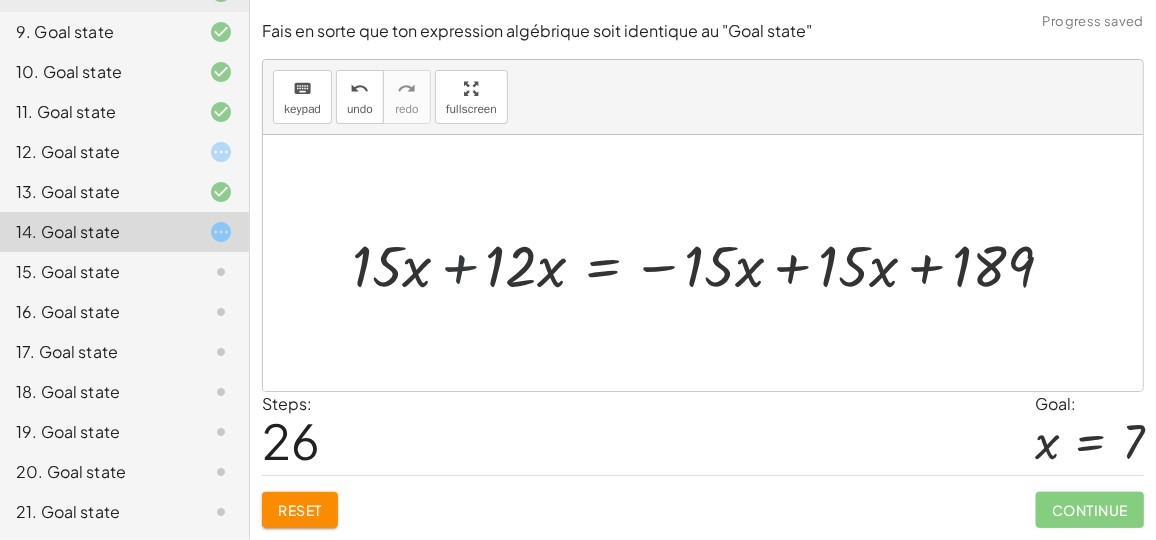 click at bounding box center (710, 263) 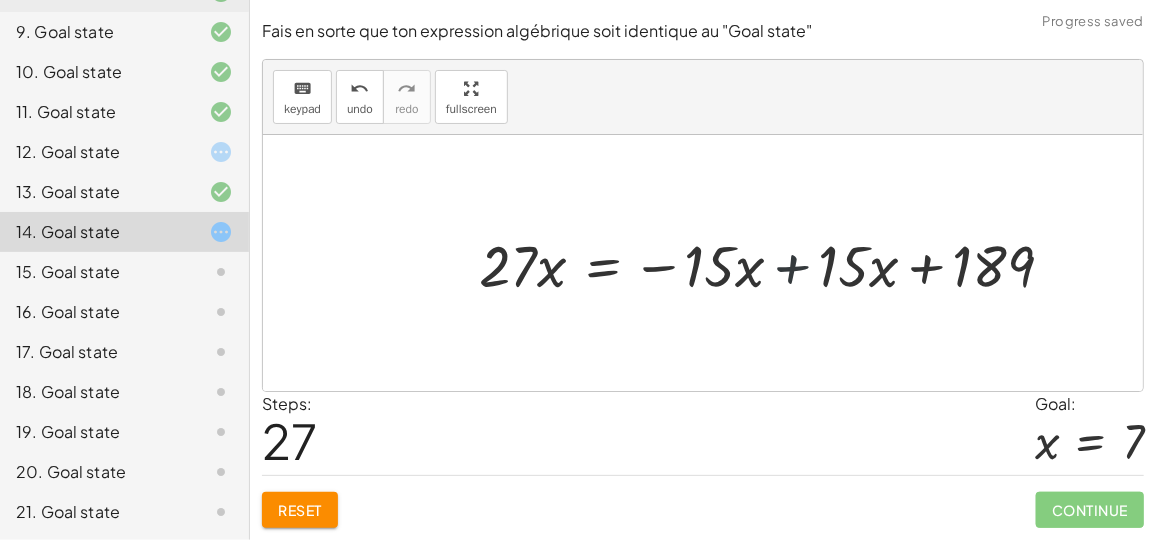 click at bounding box center (774, 263) 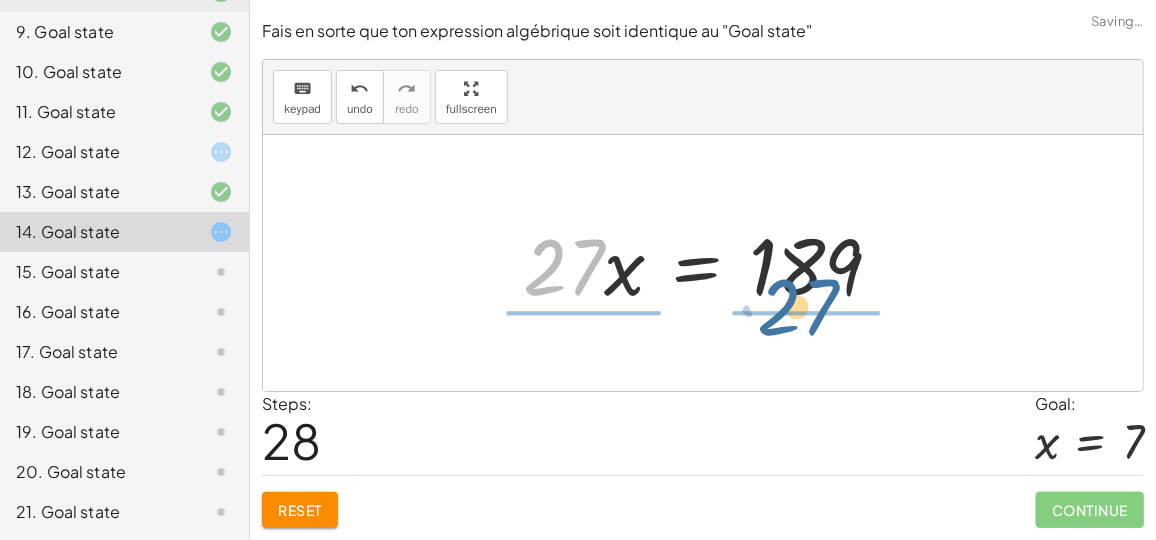 drag, startPoint x: 600, startPoint y: 281, endPoint x: 847, endPoint y: 333, distance: 252.41434 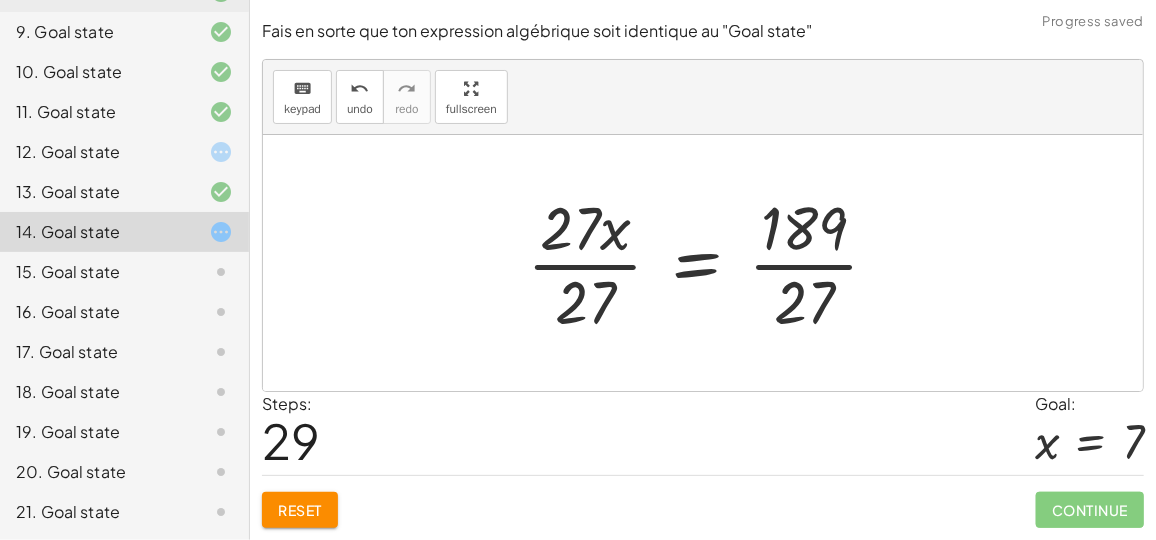 click at bounding box center [711, 263] 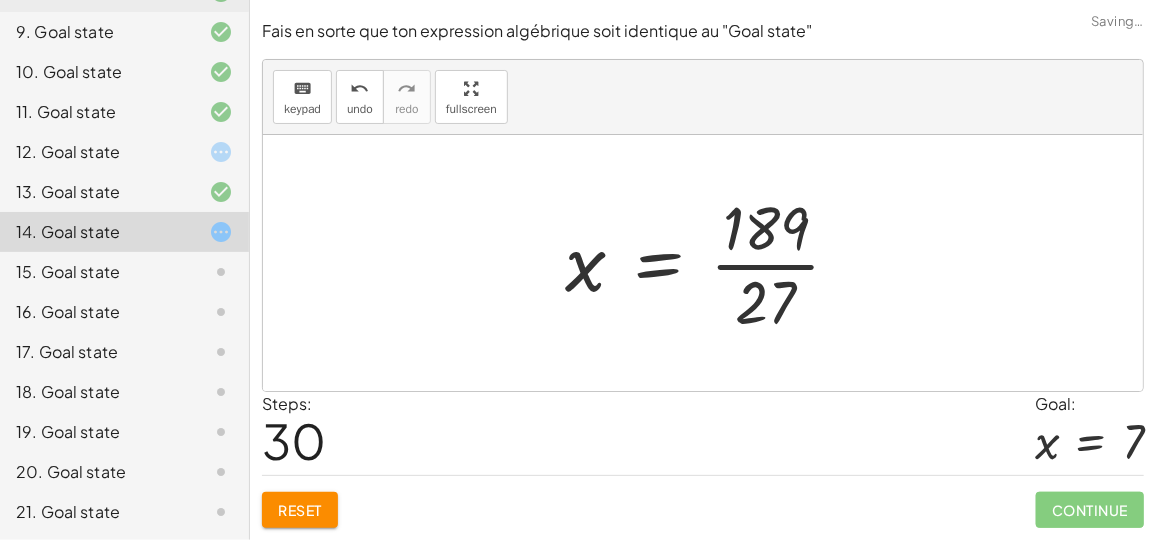 click at bounding box center [711, 263] 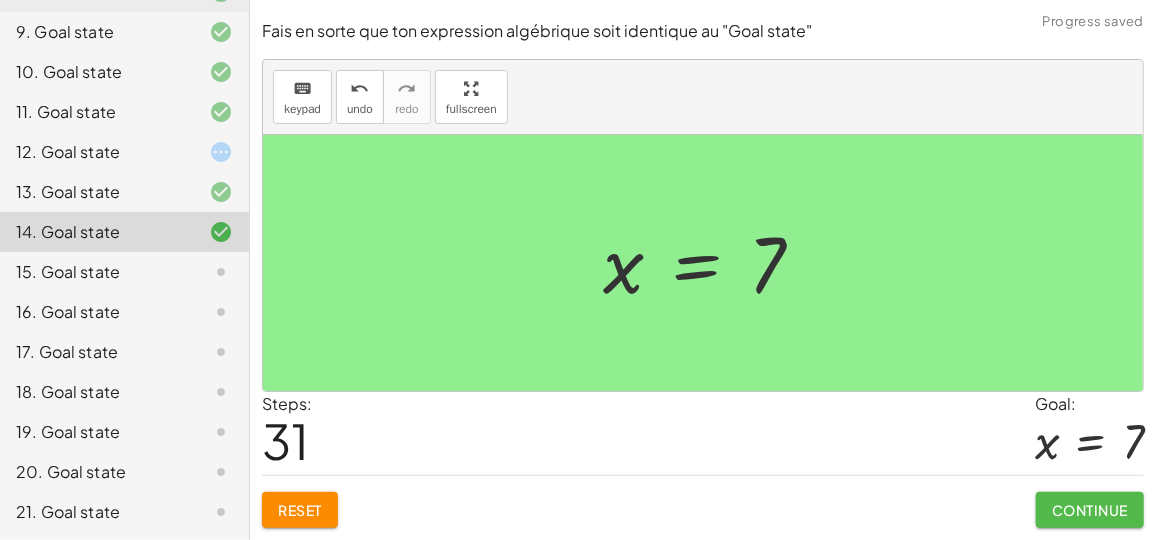 click on "Continue" at bounding box center (1090, 510) 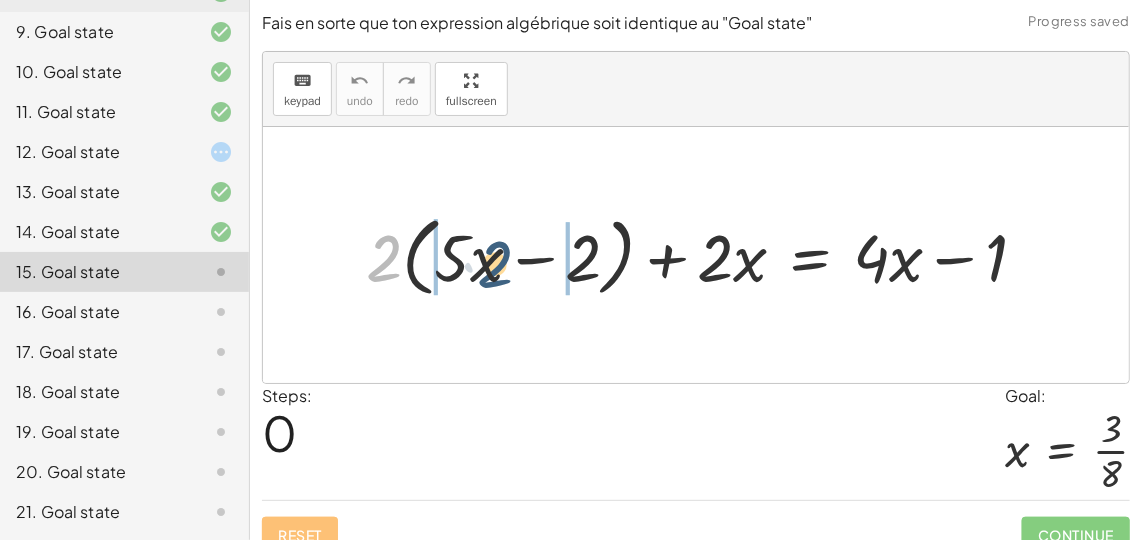 drag, startPoint x: 383, startPoint y: 268, endPoint x: 484, endPoint y: 267, distance: 101.00495 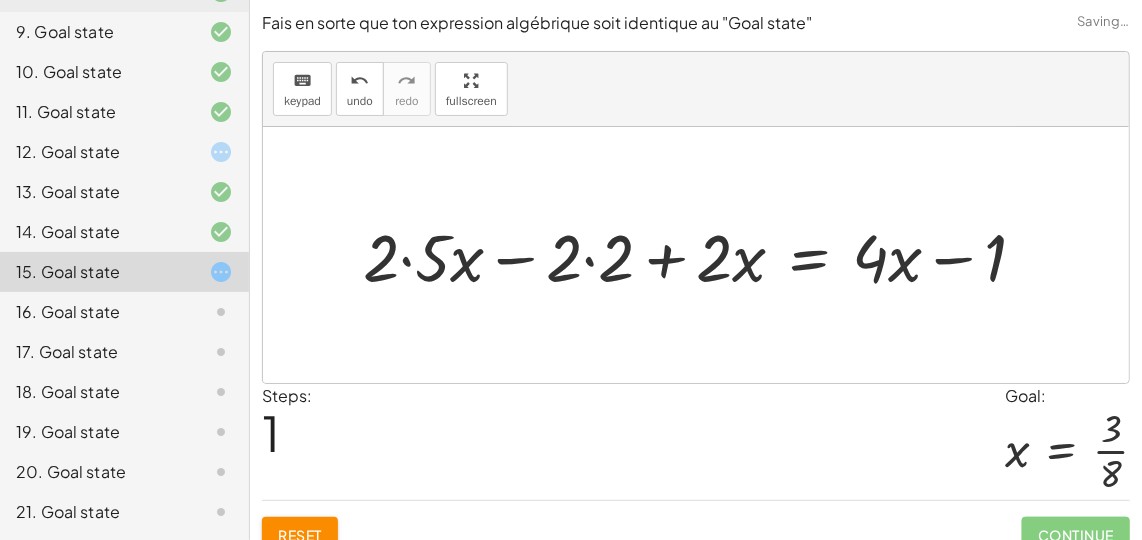 click at bounding box center [702, 255] 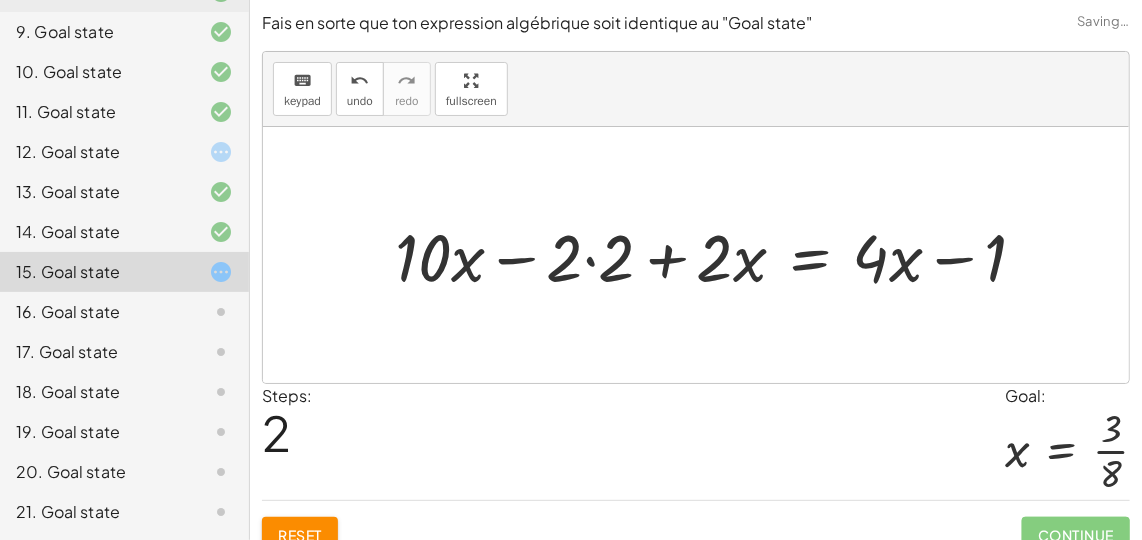 click at bounding box center (719, 255) 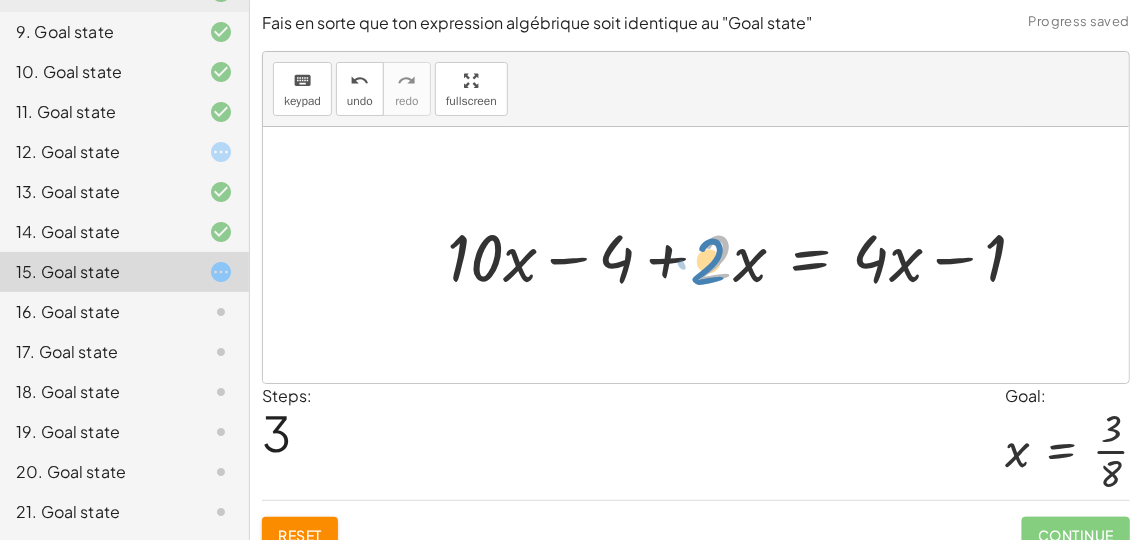 click at bounding box center (745, 255) 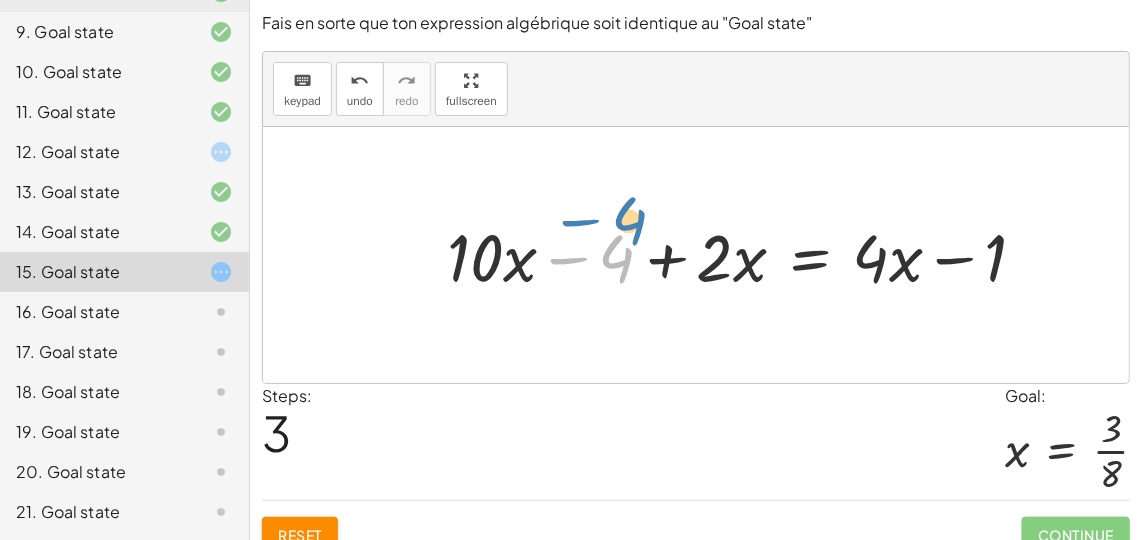 drag, startPoint x: 613, startPoint y: 260, endPoint x: 625, endPoint y: 244, distance: 20 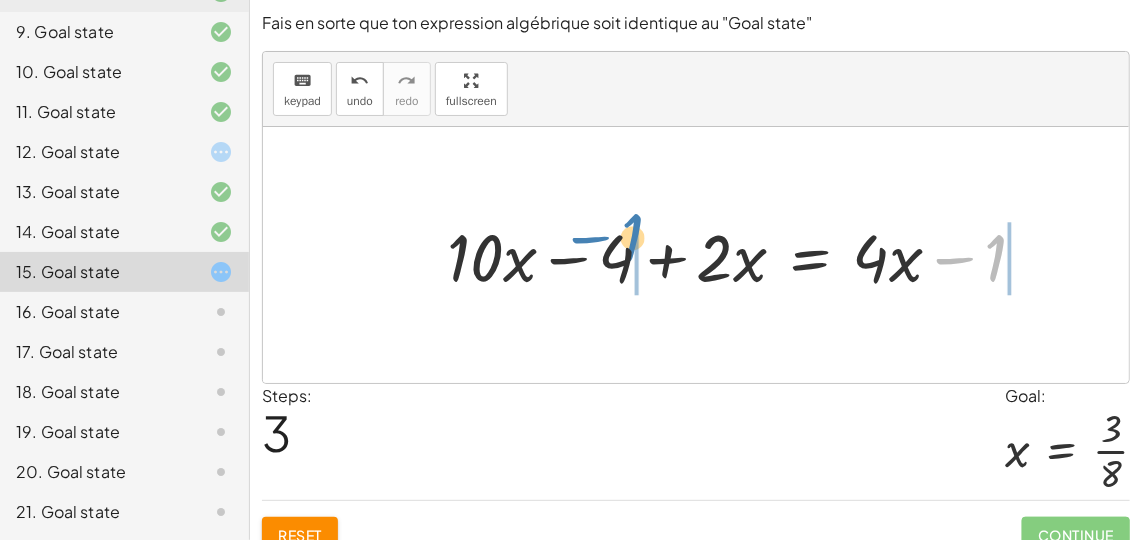 drag, startPoint x: 989, startPoint y: 264, endPoint x: 627, endPoint y: 247, distance: 362.39896 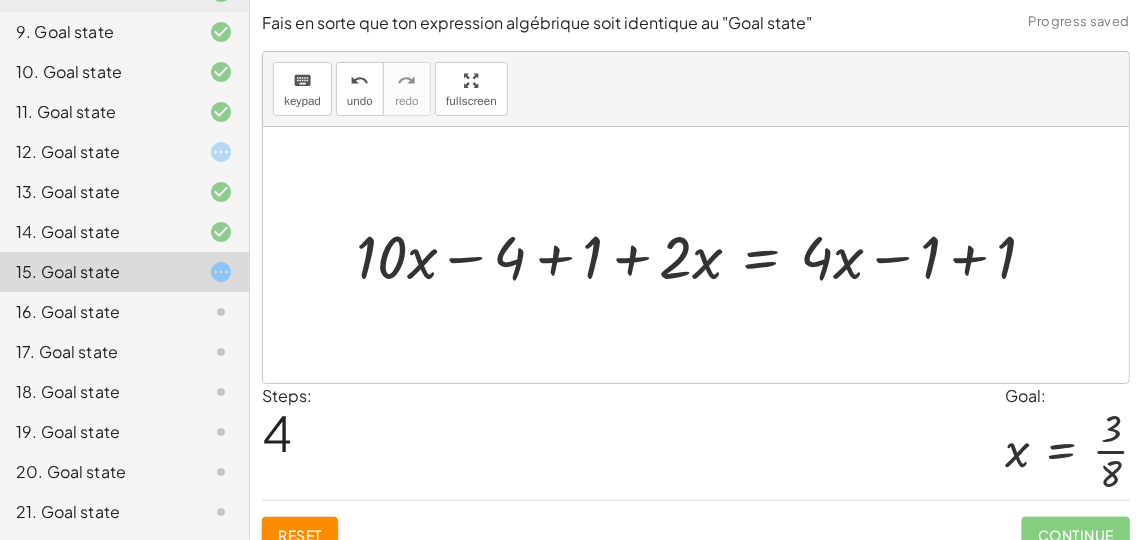 click at bounding box center (704, 254) 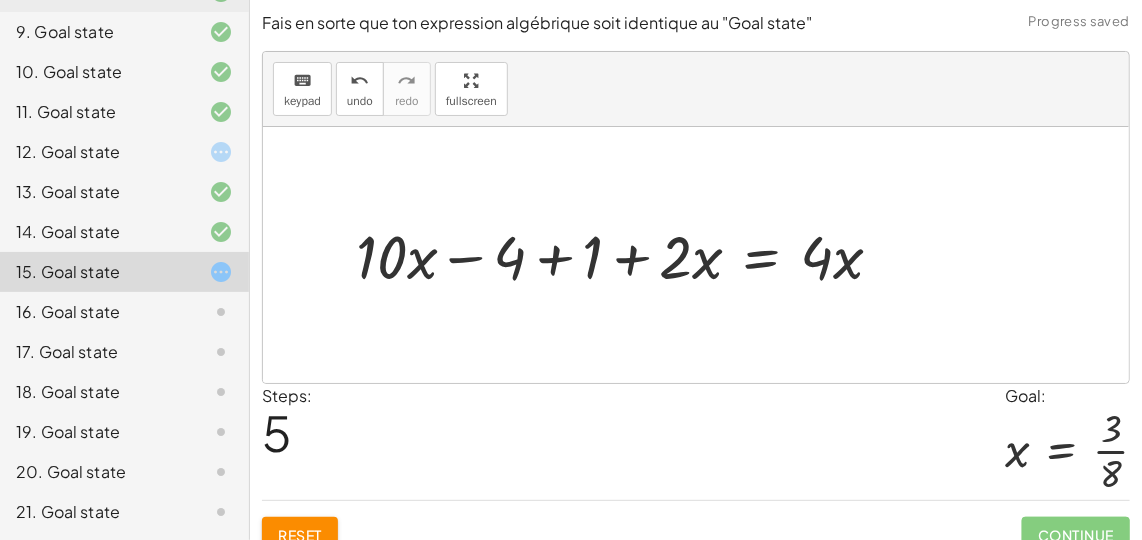 click at bounding box center [627, 254] 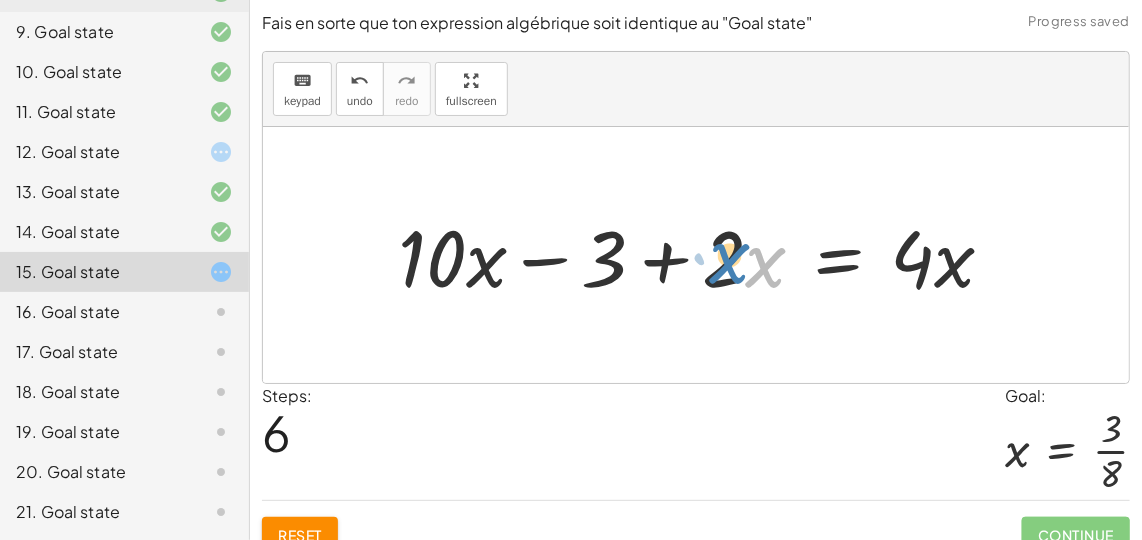 drag, startPoint x: 746, startPoint y: 268, endPoint x: 707, endPoint y: 264, distance: 39.20459 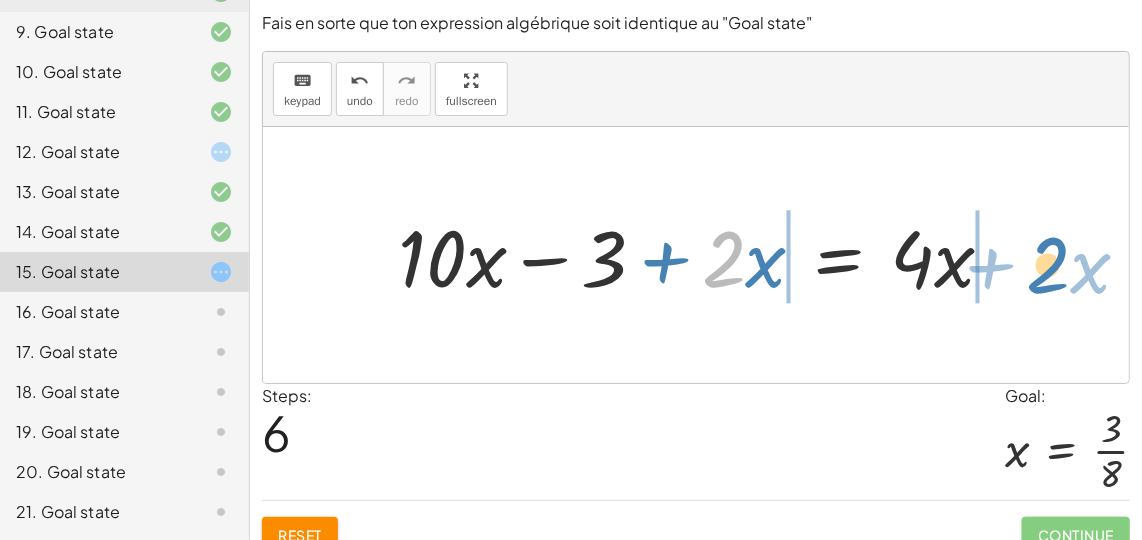 drag, startPoint x: 722, startPoint y: 267, endPoint x: 1072, endPoint y: 273, distance: 350.05142 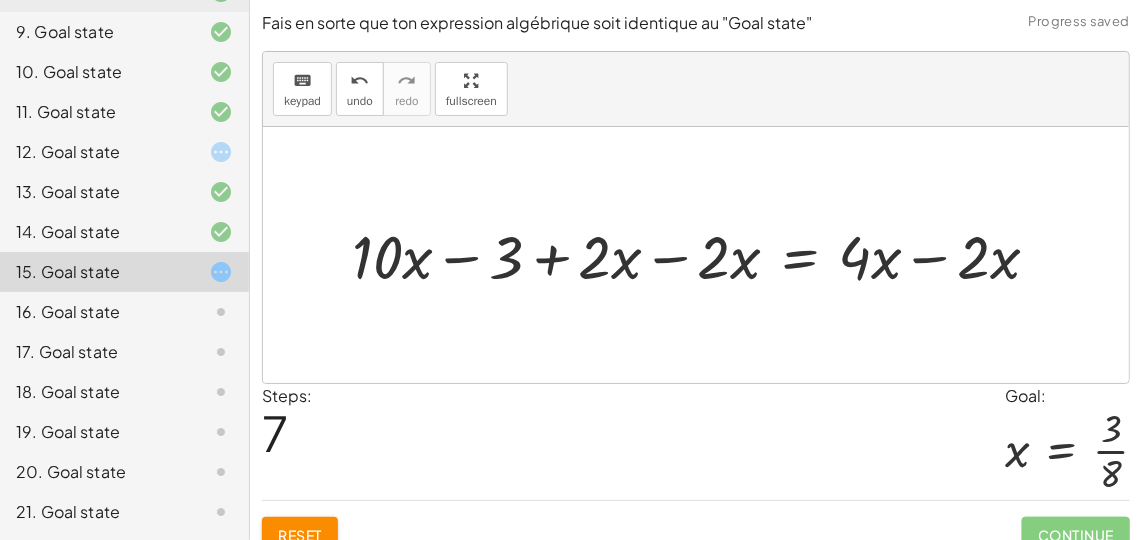 click at bounding box center (704, 254) 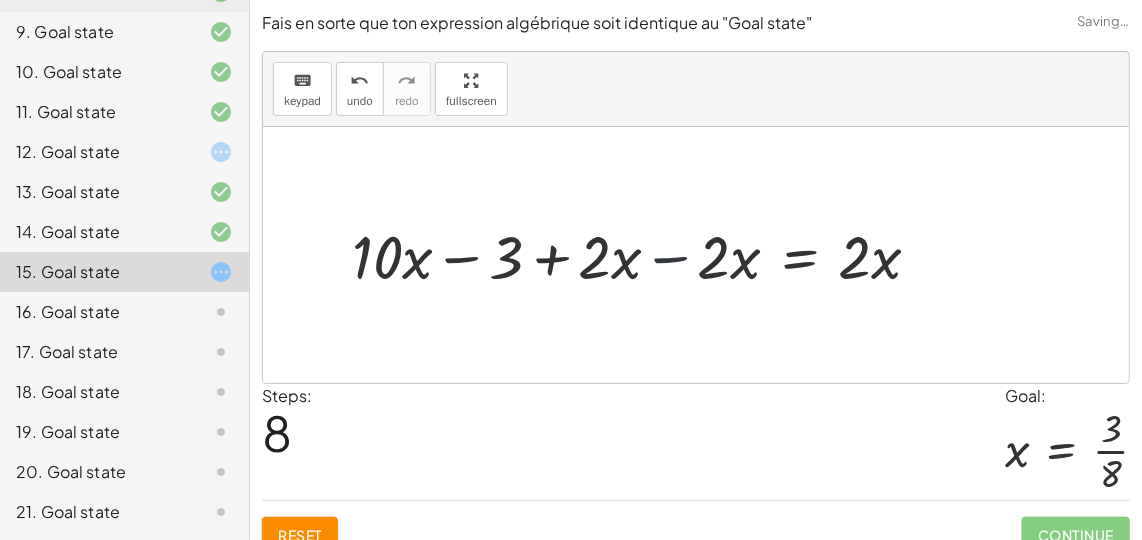click at bounding box center (644, 254) 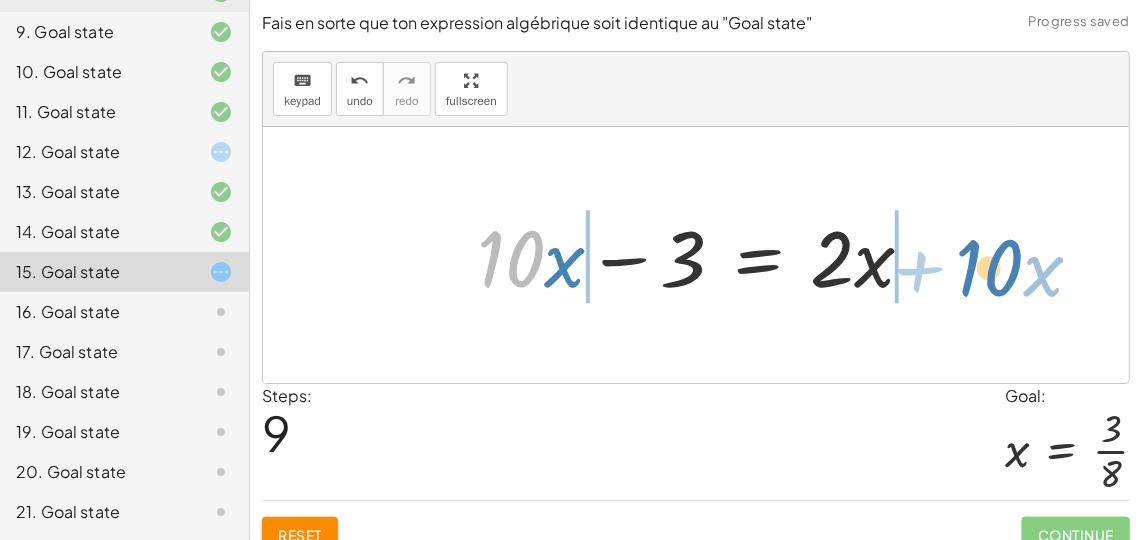 drag, startPoint x: 542, startPoint y: 272, endPoint x: 1037, endPoint y: 283, distance: 495.1222 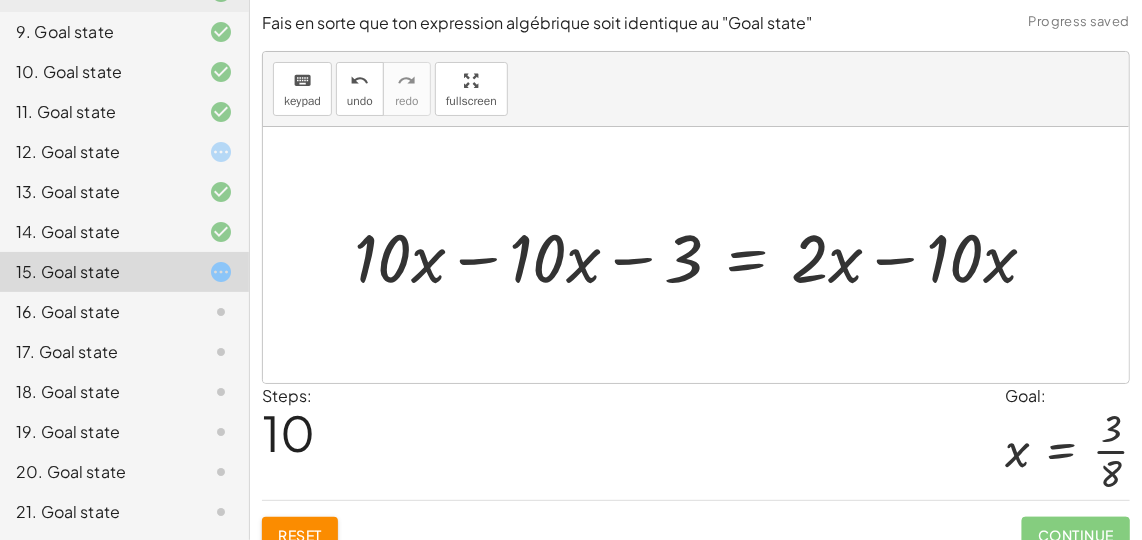 click at bounding box center [703, 255] 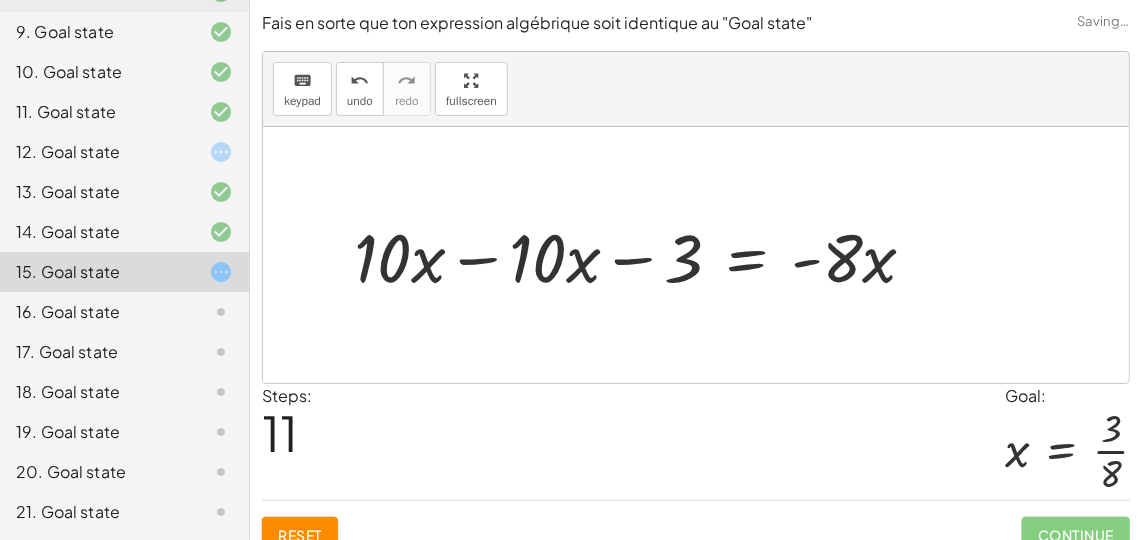 click at bounding box center [643, 255] 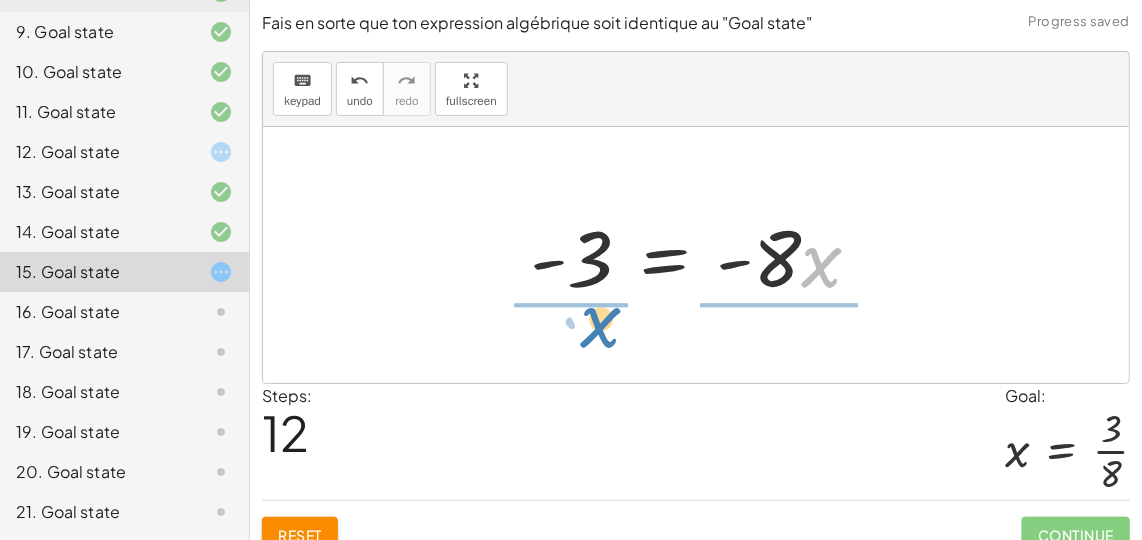 drag, startPoint x: 823, startPoint y: 267, endPoint x: 601, endPoint y: 322, distance: 228.71161 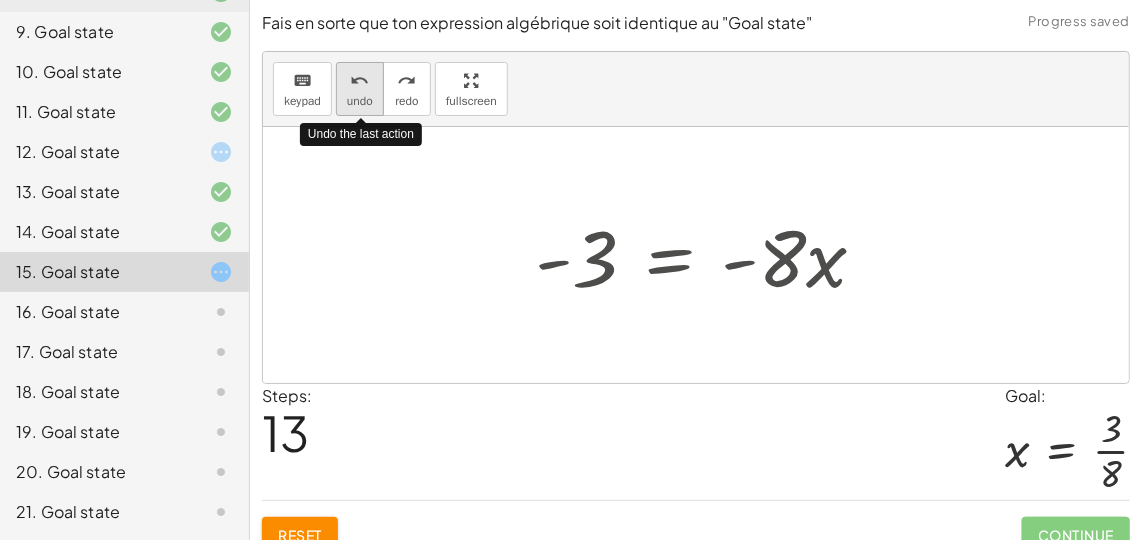 click on "undo undo" at bounding box center (360, 89) 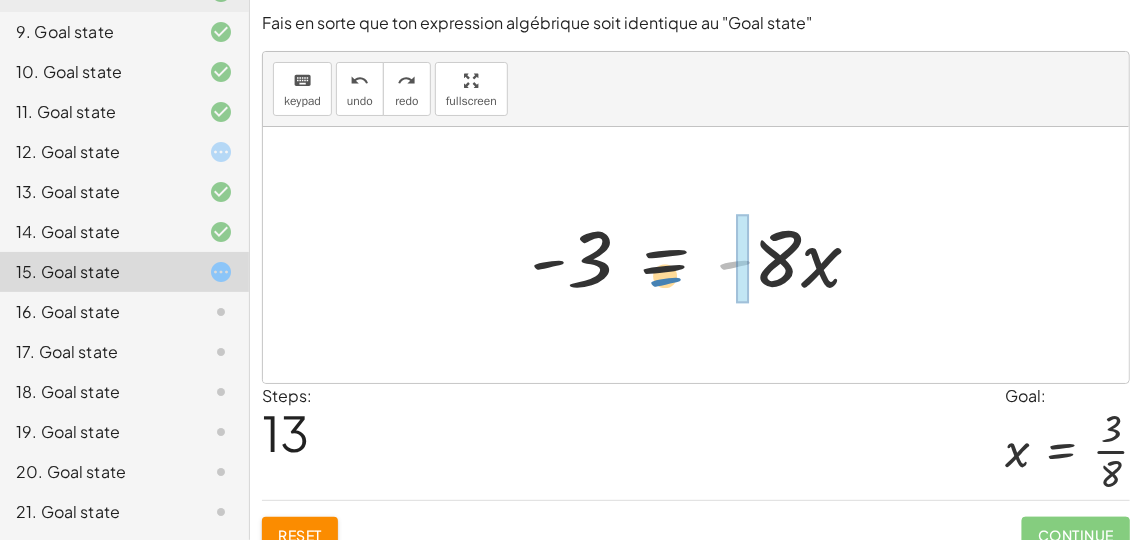 drag, startPoint x: 746, startPoint y: 253, endPoint x: 764, endPoint y: 258, distance: 18.681541 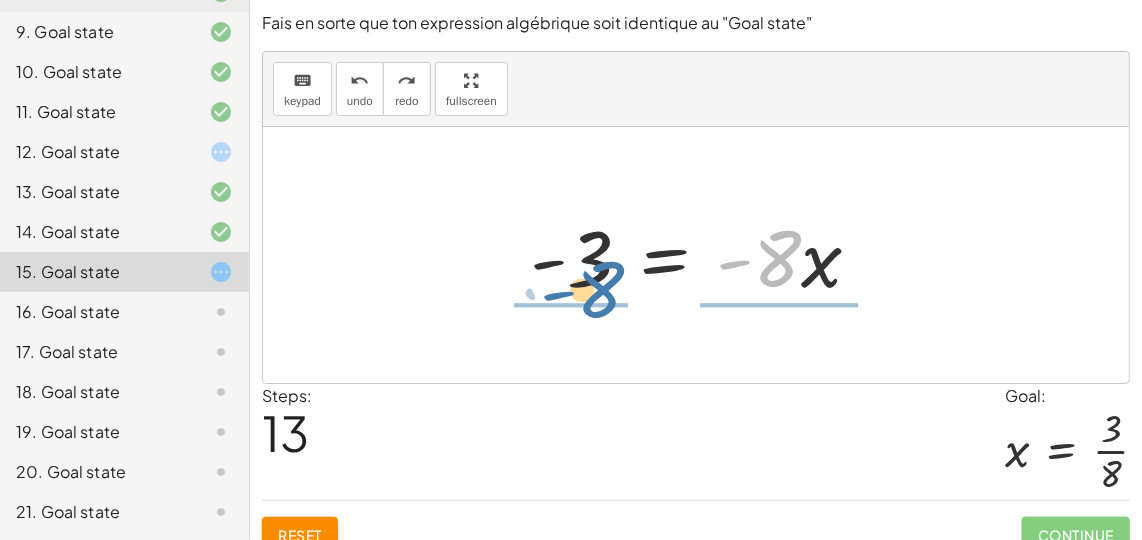 drag, startPoint x: 778, startPoint y: 249, endPoint x: 589, endPoint y: 263, distance: 189.5178 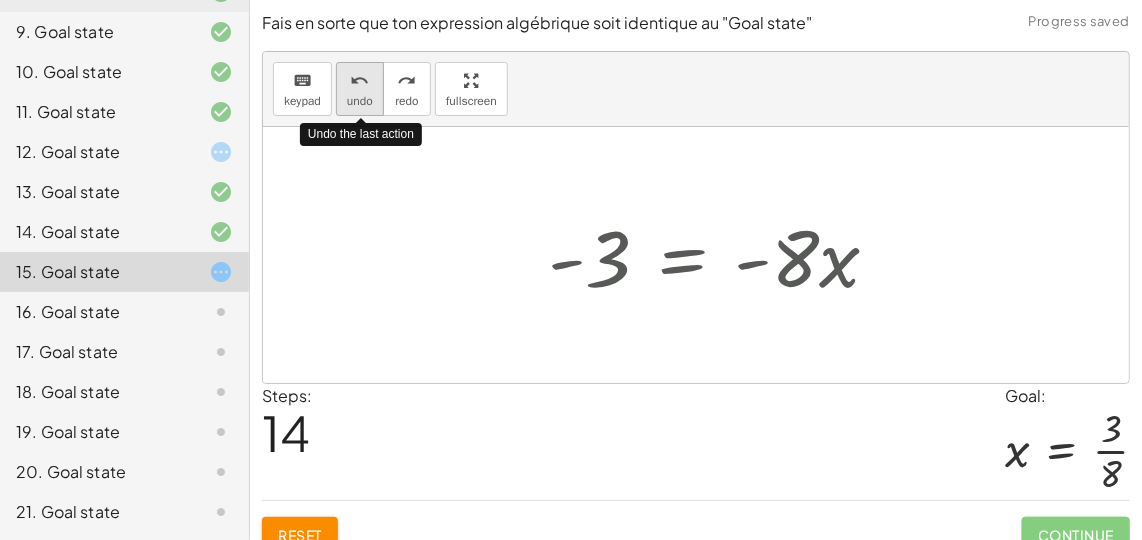 click on "undo" at bounding box center (360, 101) 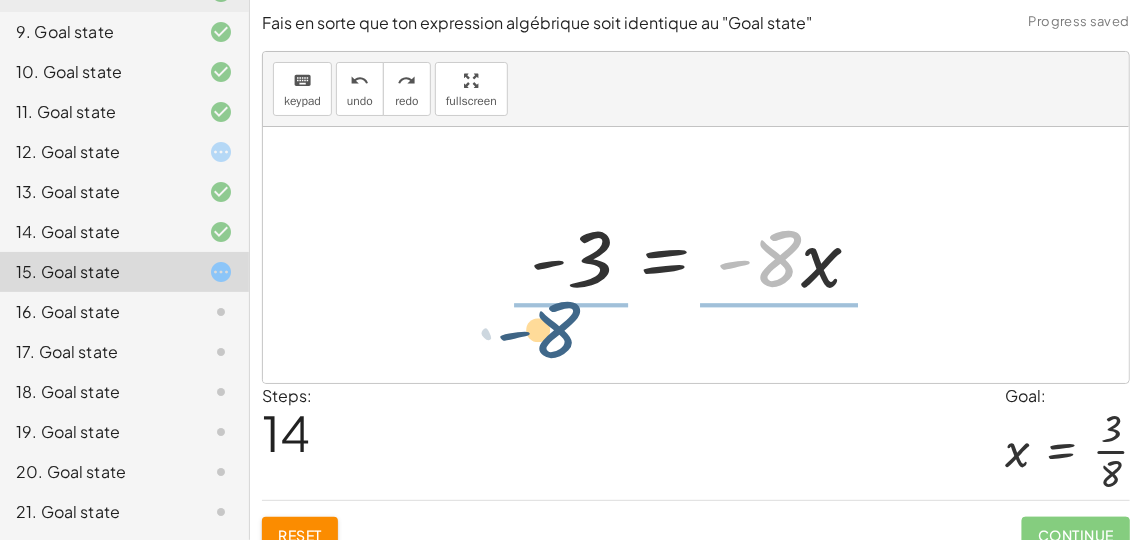 drag, startPoint x: 787, startPoint y: 261, endPoint x: 561, endPoint y: 330, distance: 236.29854 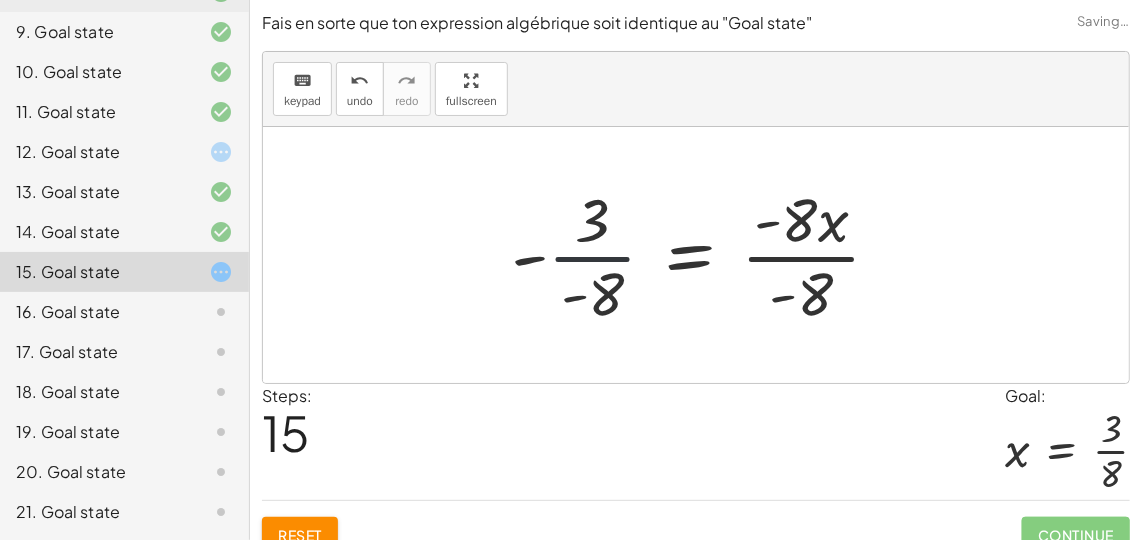 click at bounding box center (704, 255) 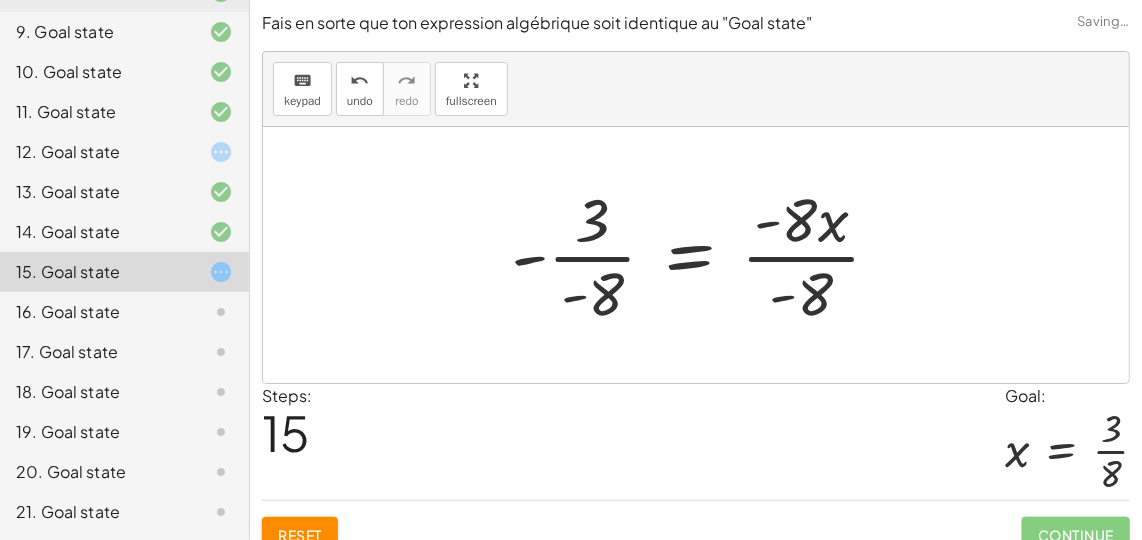 click at bounding box center (704, 255) 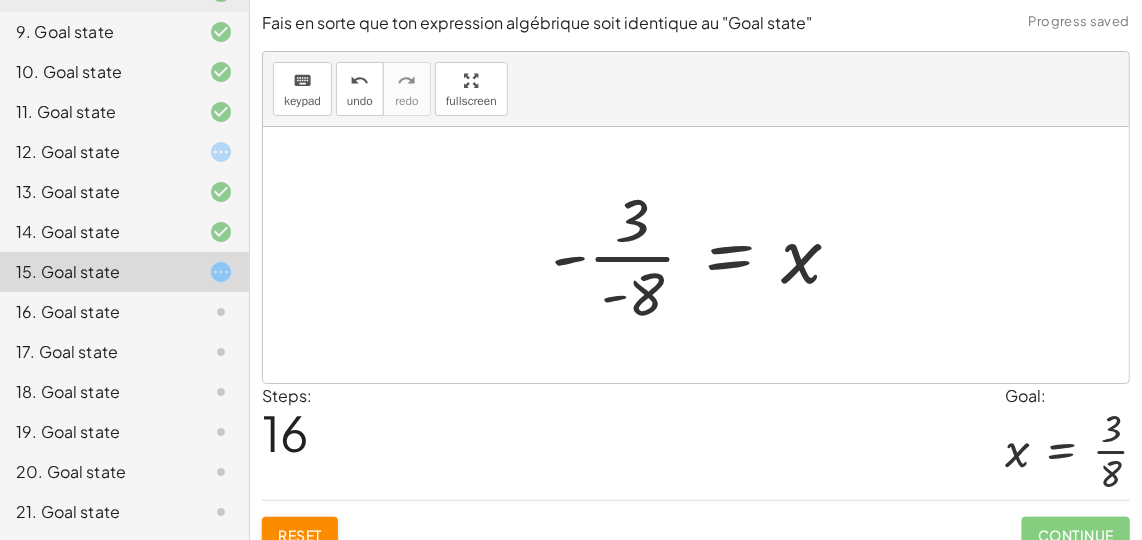 click at bounding box center [704, 255] 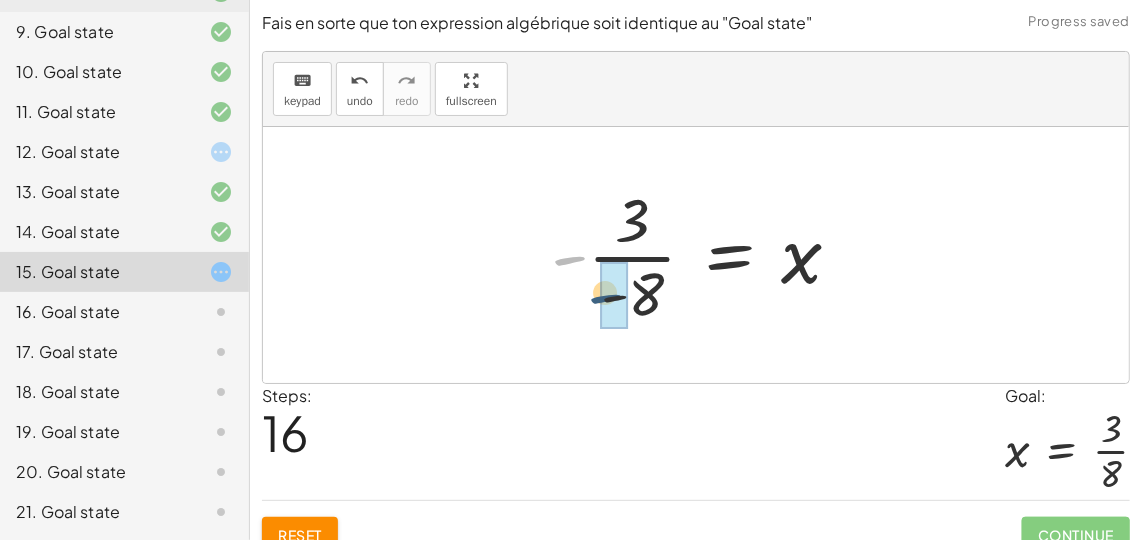 drag, startPoint x: 570, startPoint y: 255, endPoint x: 612, endPoint y: 299, distance: 60.827625 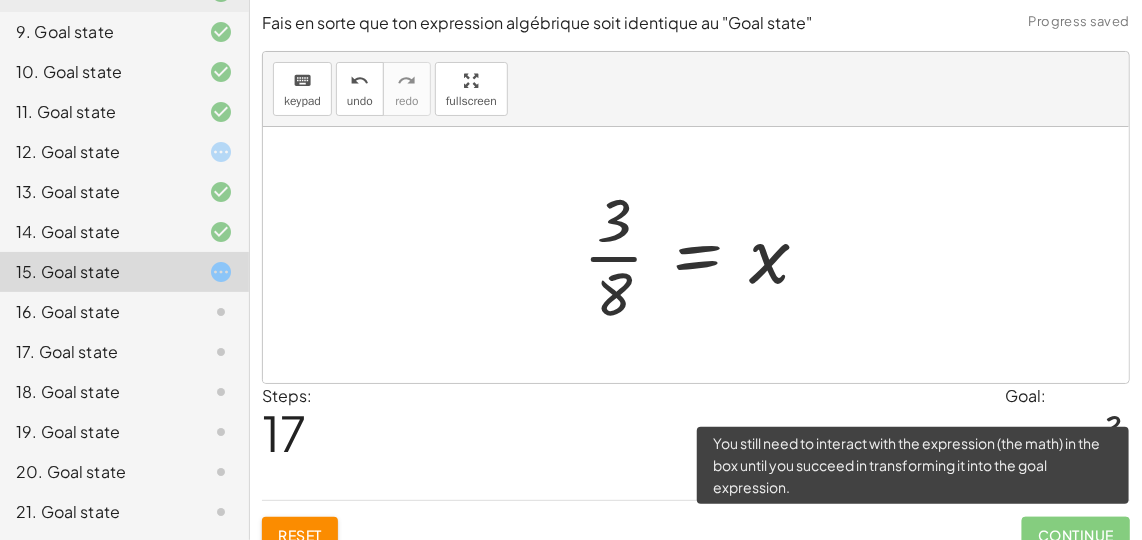 click on "Continue" 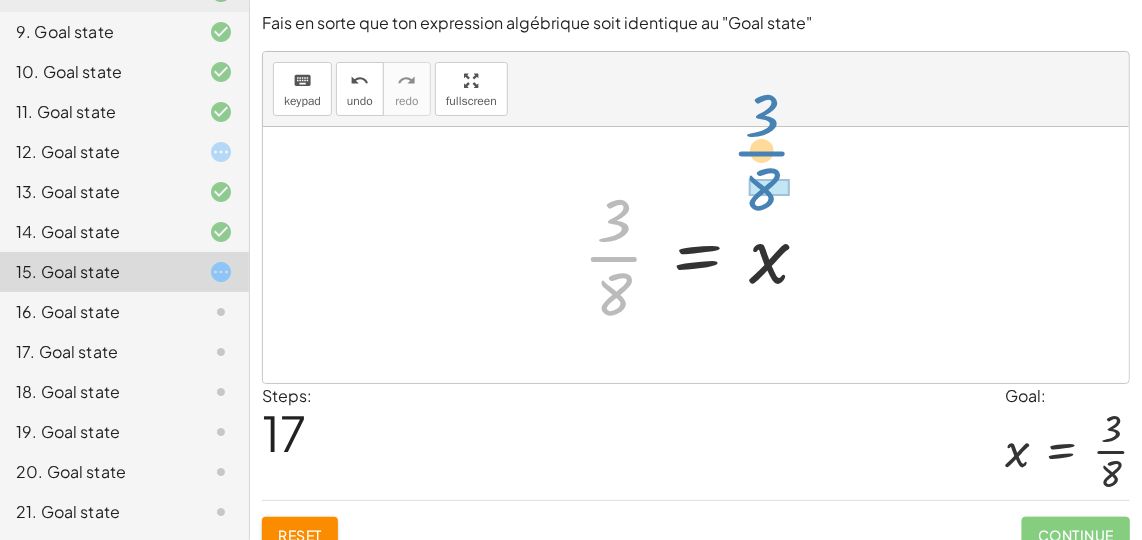 drag, startPoint x: 605, startPoint y: 256, endPoint x: 755, endPoint y: 153, distance: 181.95879 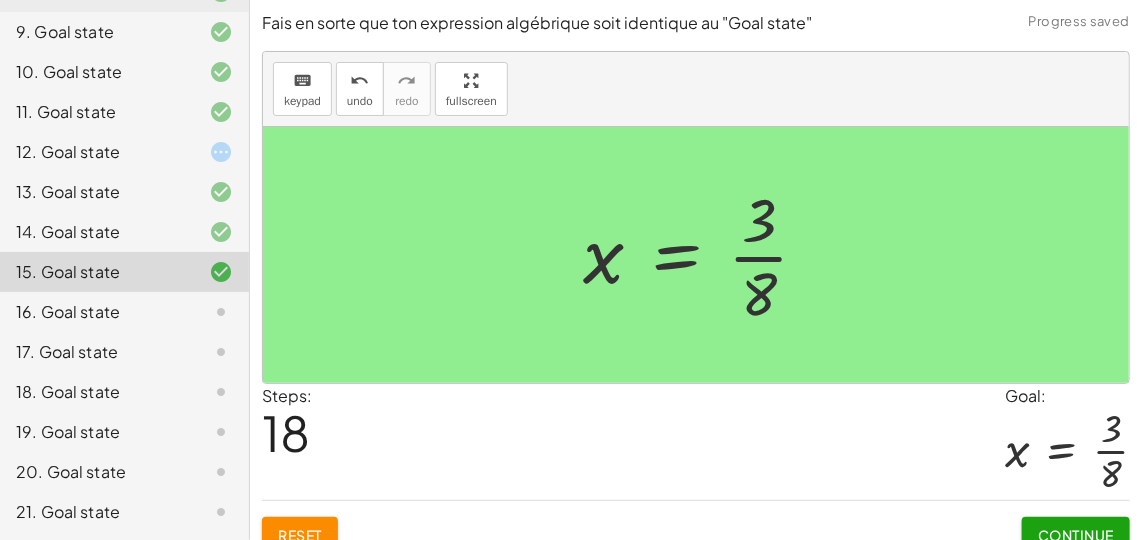 click on "Continue" at bounding box center [1076, 535] 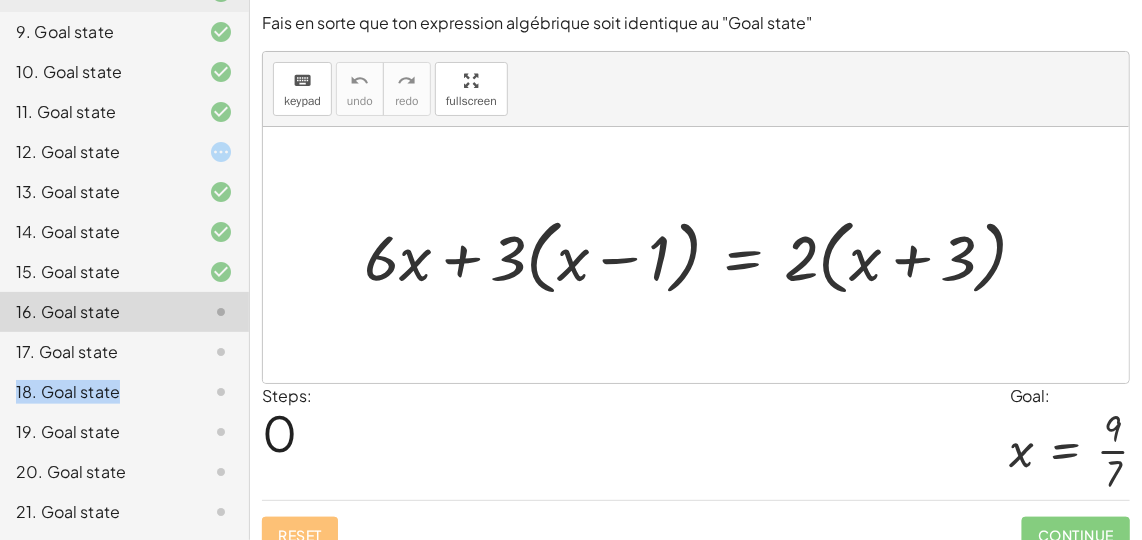 drag, startPoint x: 233, startPoint y: 386, endPoint x: 233, endPoint y: 332, distance: 54 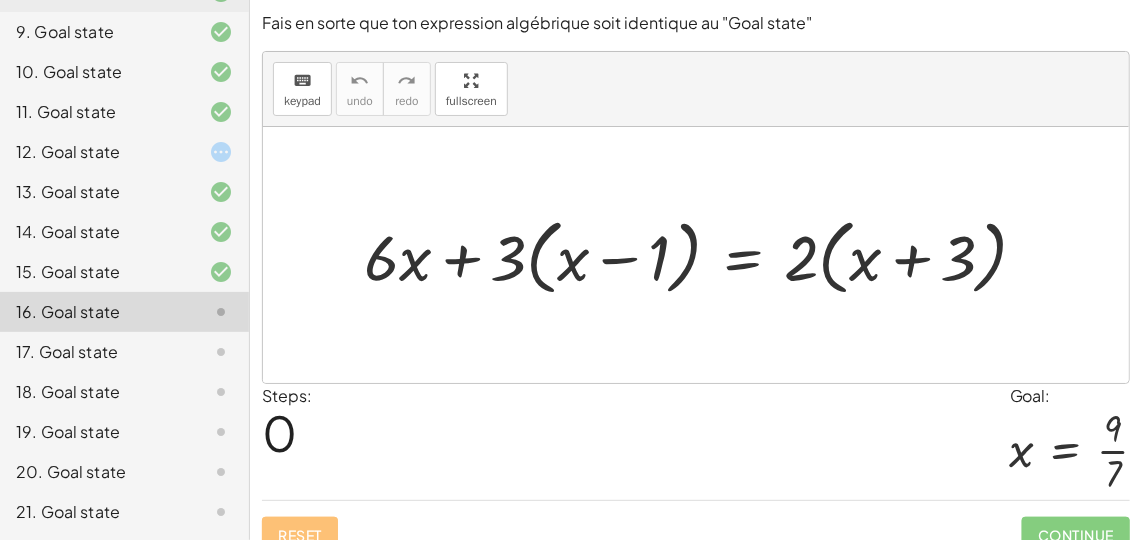drag, startPoint x: 233, startPoint y: 332, endPoint x: 364, endPoint y: 382, distance: 140.21768 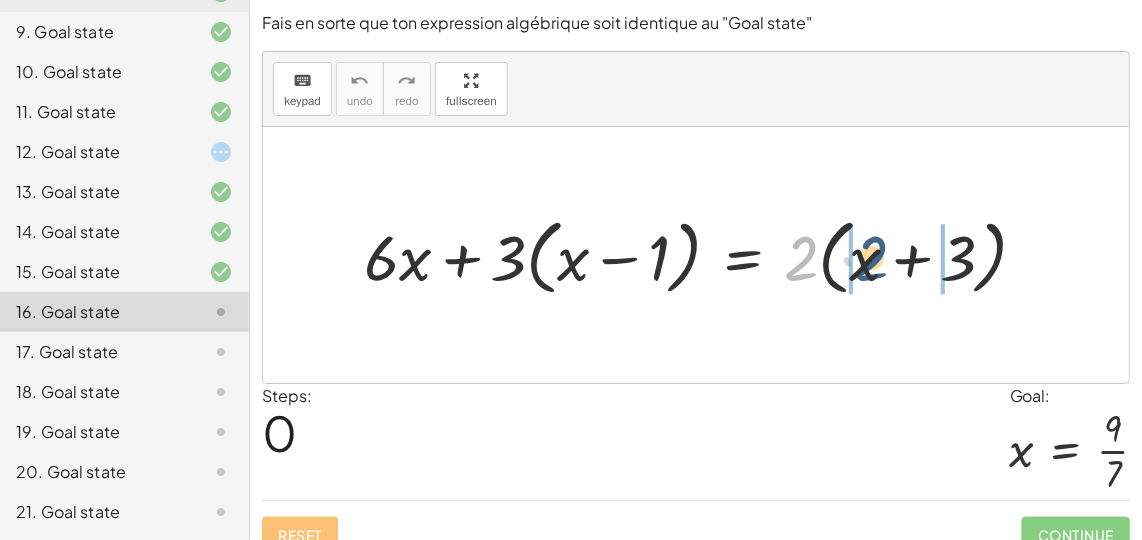 drag, startPoint x: 795, startPoint y: 259, endPoint x: 866, endPoint y: 260, distance: 71.00704 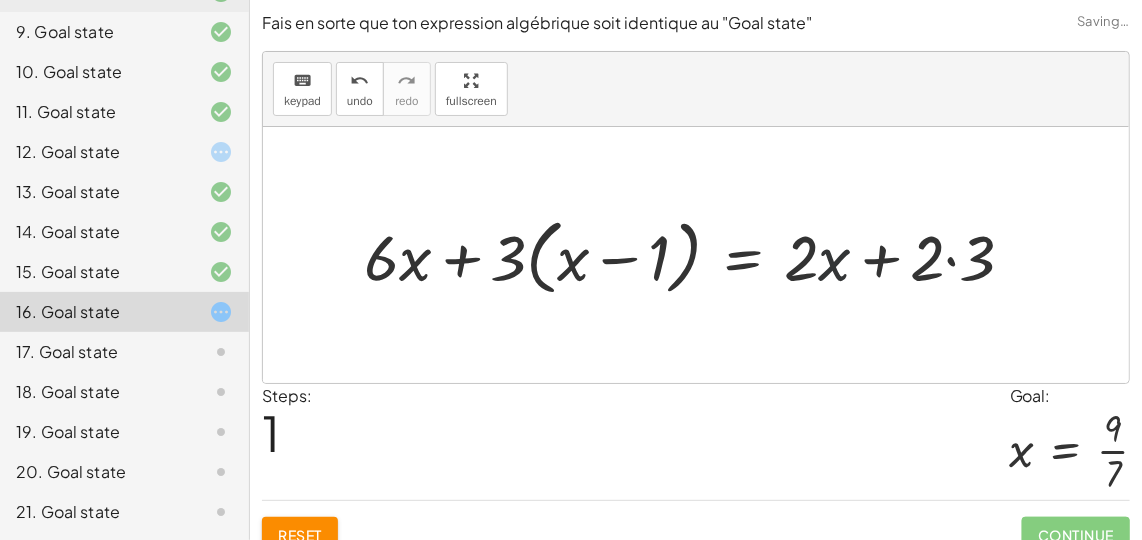 click at bounding box center [697, 255] 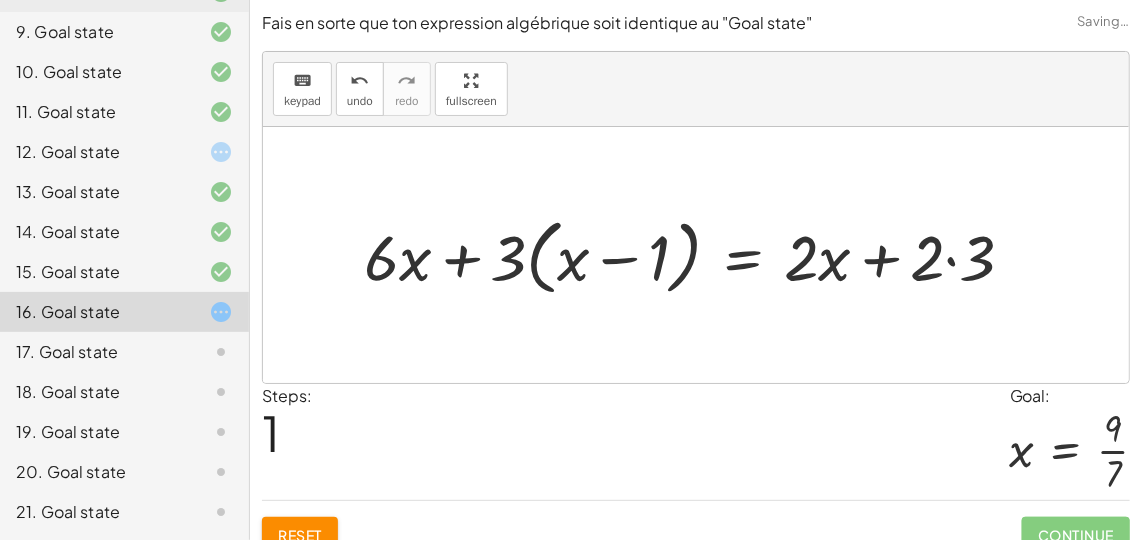 click at bounding box center (697, 255) 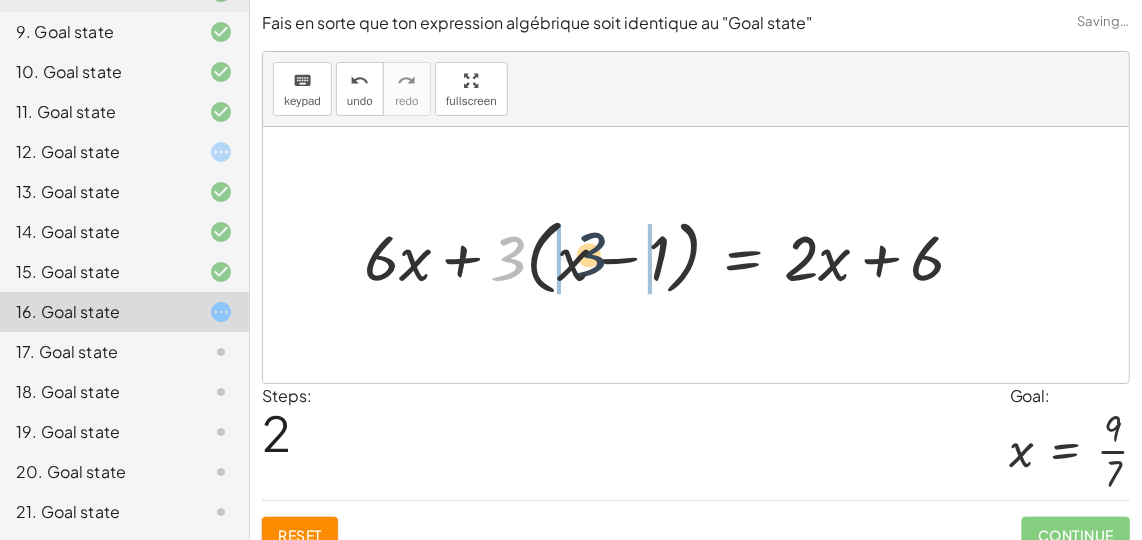 drag, startPoint x: 508, startPoint y: 262, endPoint x: 602, endPoint y: 261, distance: 94.00532 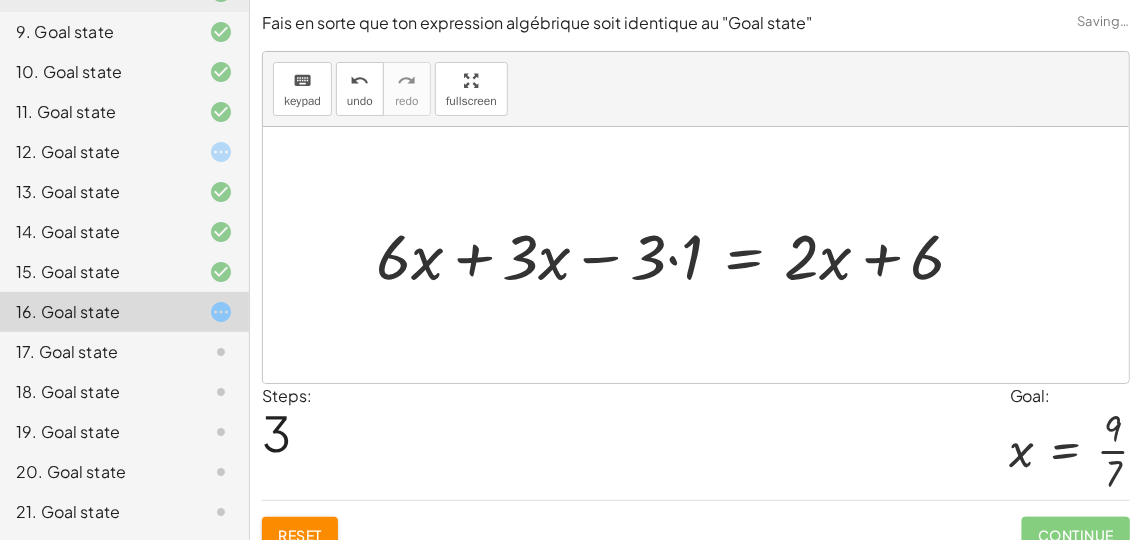 click at bounding box center (678, 254) 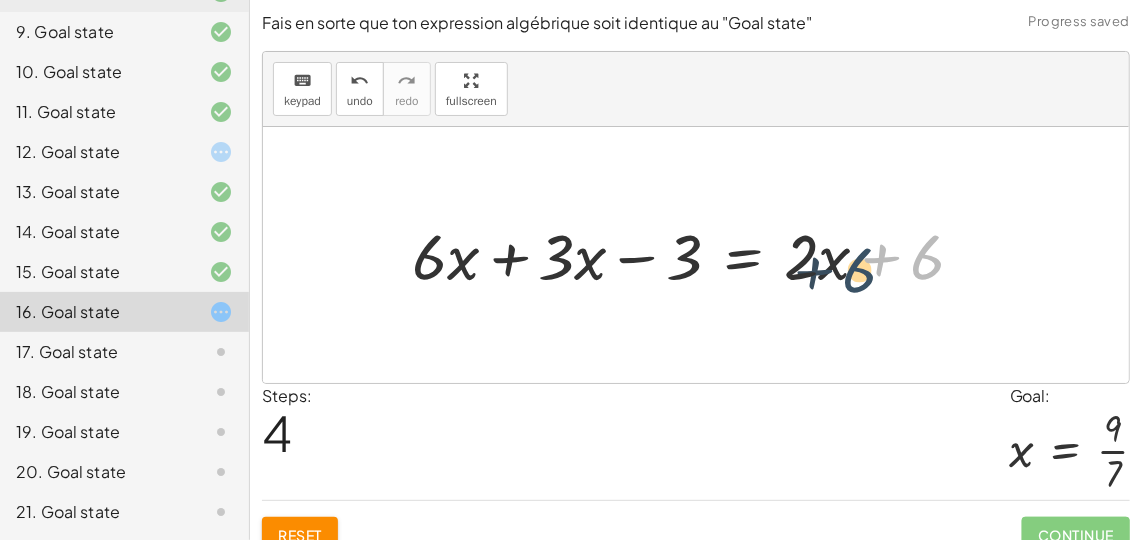 drag, startPoint x: 936, startPoint y: 264, endPoint x: 922, endPoint y: 275, distance: 17.804493 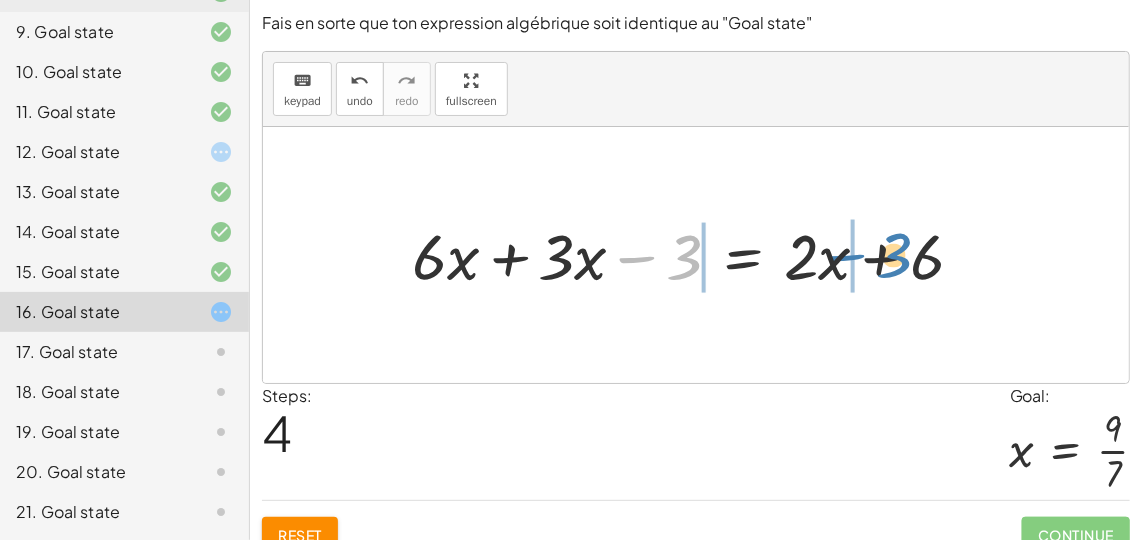 drag, startPoint x: 672, startPoint y: 252, endPoint x: 874, endPoint y: 250, distance: 202.0099 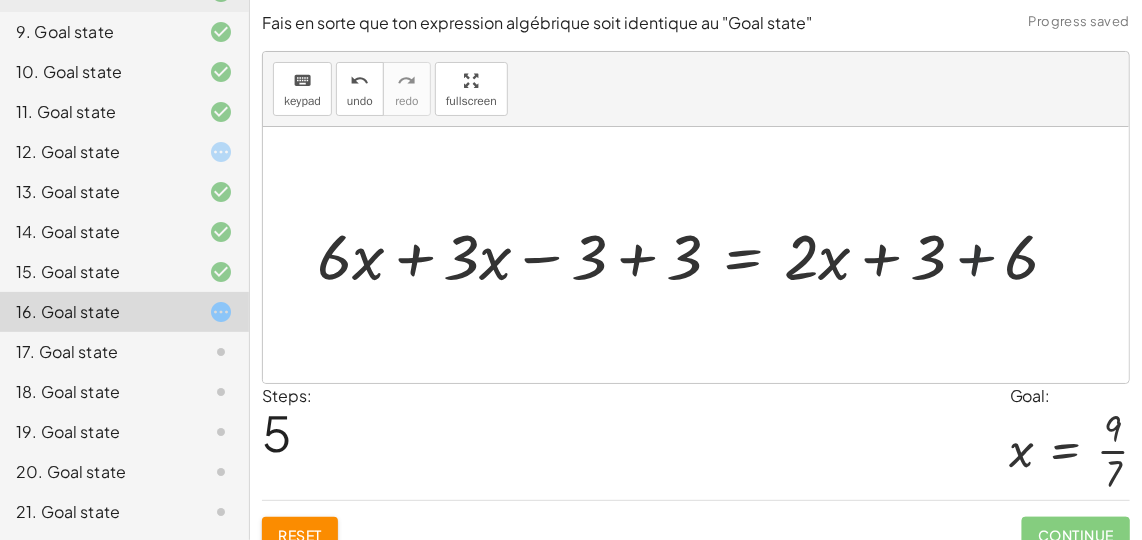 click at bounding box center (696, 254) 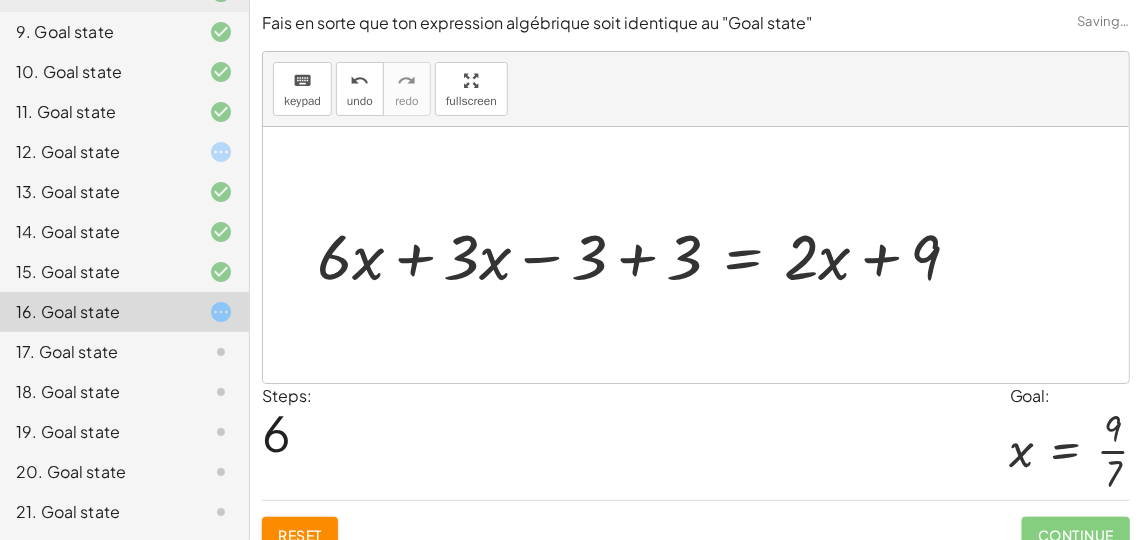 click at bounding box center [646, 254] 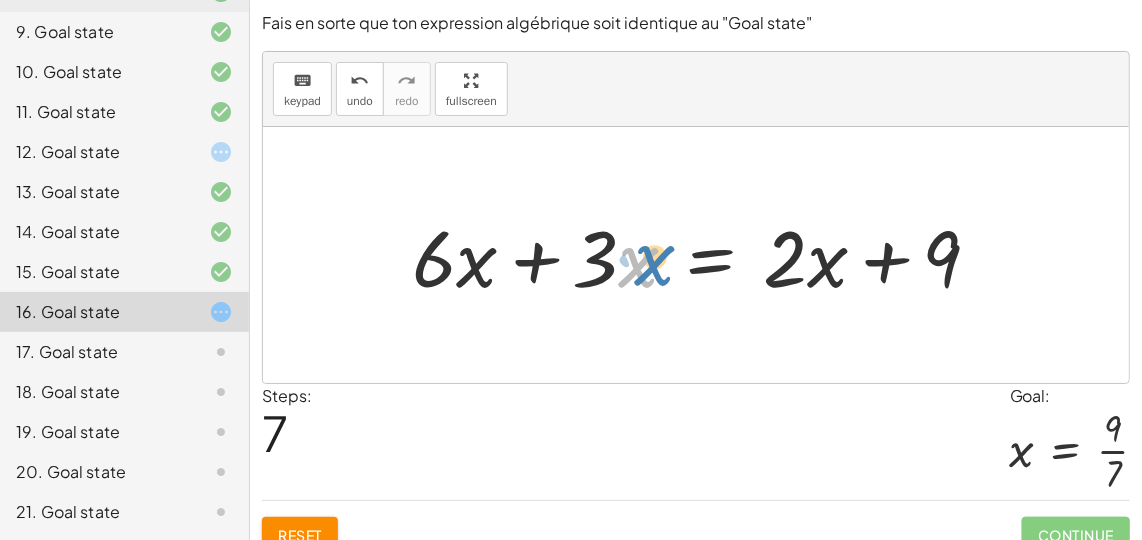 click at bounding box center (704, 255) 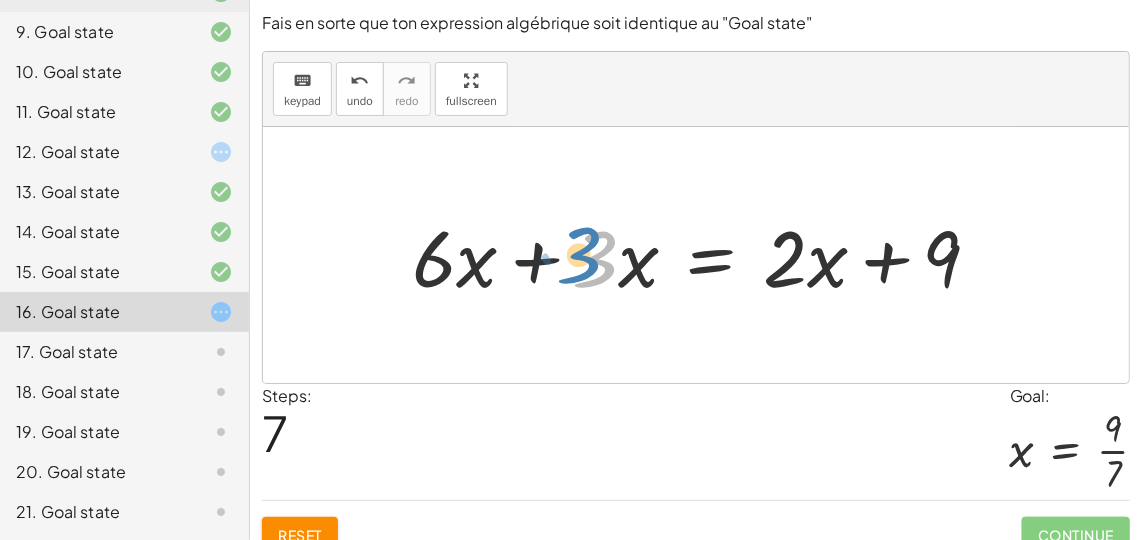 drag, startPoint x: 587, startPoint y: 260, endPoint x: 576, endPoint y: 257, distance: 11.401754 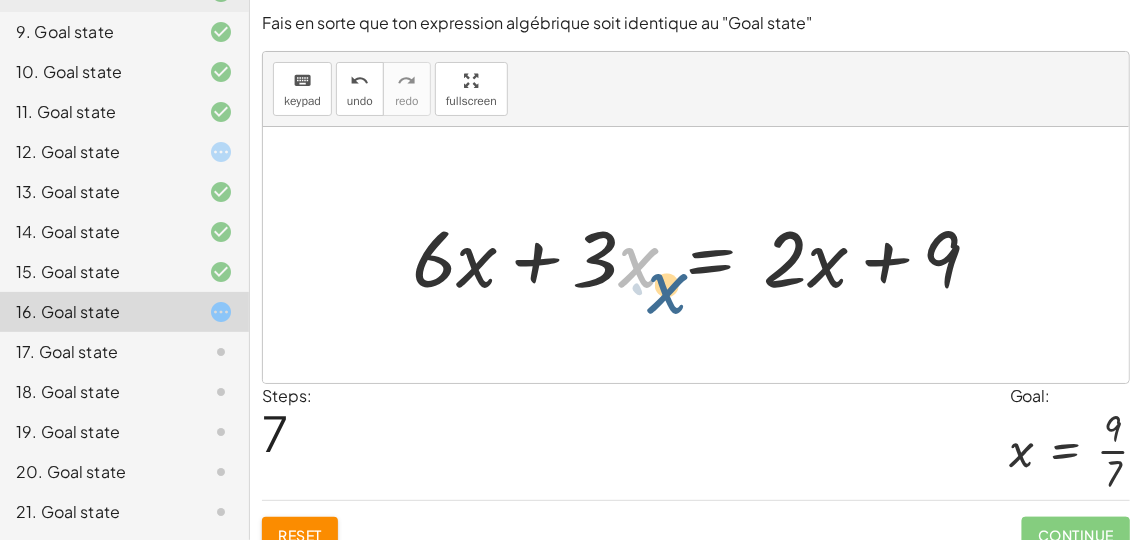 click at bounding box center (704, 255) 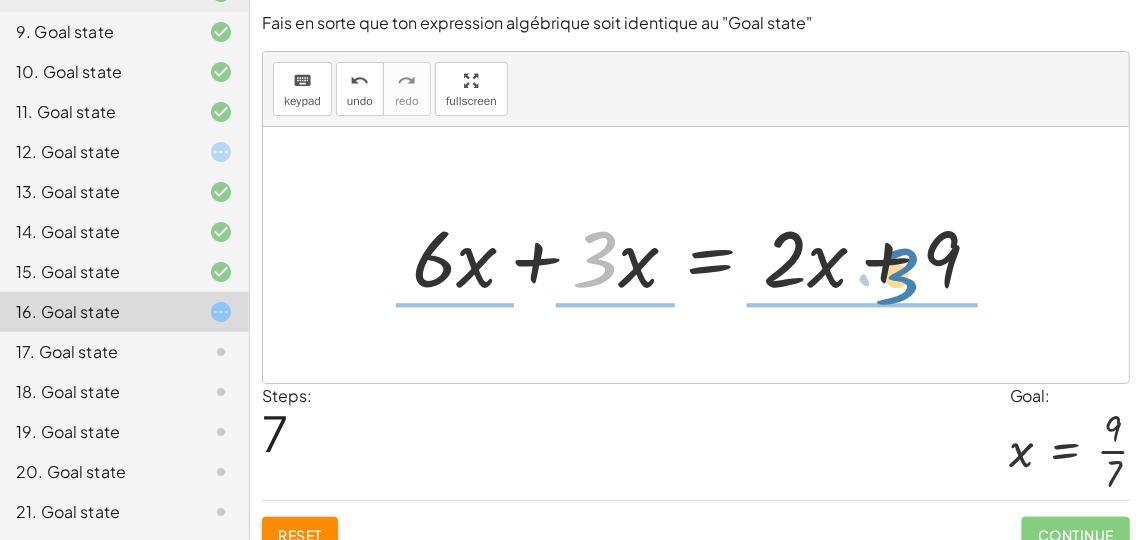 drag, startPoint x: 588, startPoint y: 244, endPoint x: 889, endPoint y: 261, distance: 301.47968 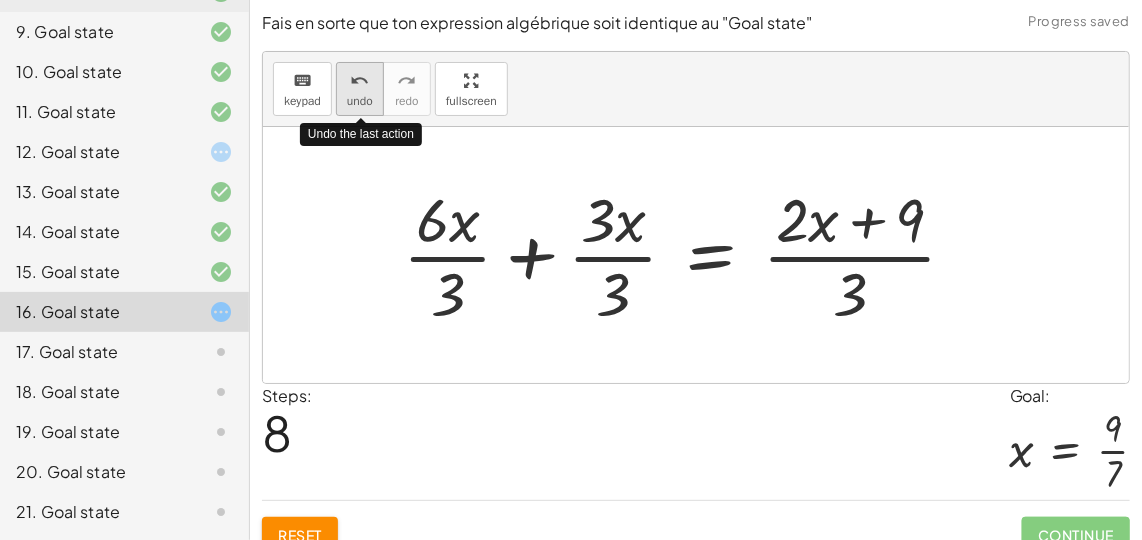 click on "undo" at bounding box center [360, 101] 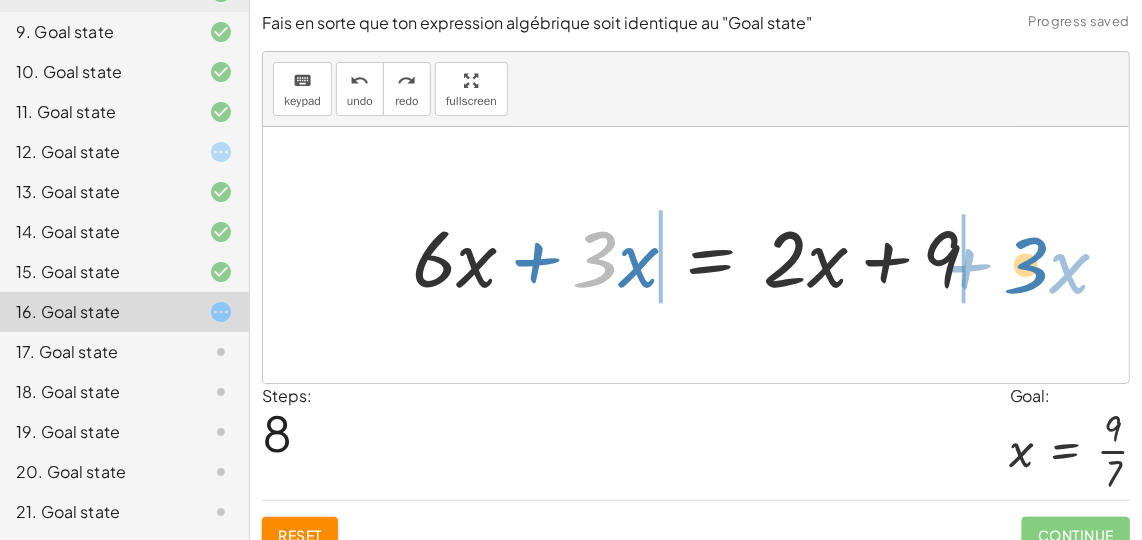 drag, startPoint x: 595, startPoint y: 243, endPoint x: 1026, endPoint y: 249, distance: 431.04175 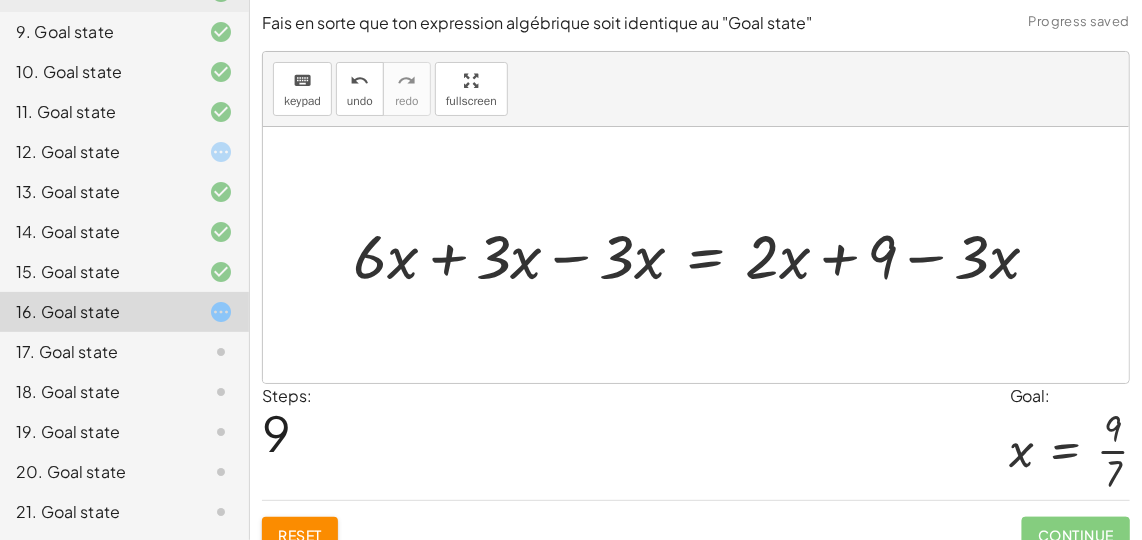 click at bounding box center [704, 254] 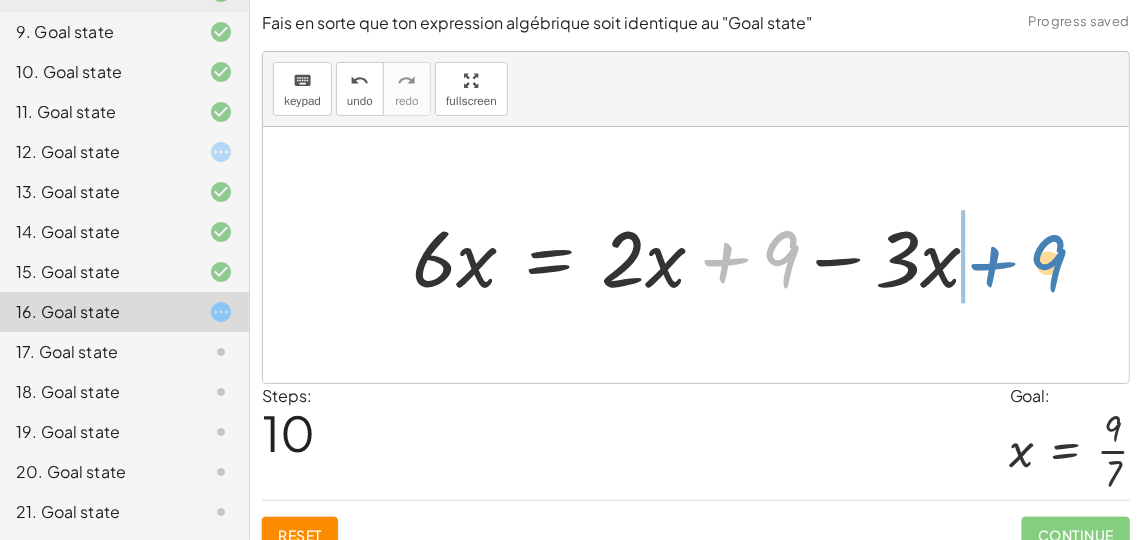 drag, startPoint x: 770, startPoint y: 259, endPoint x: 1039, endPoint y: 263, distance: 269.02972 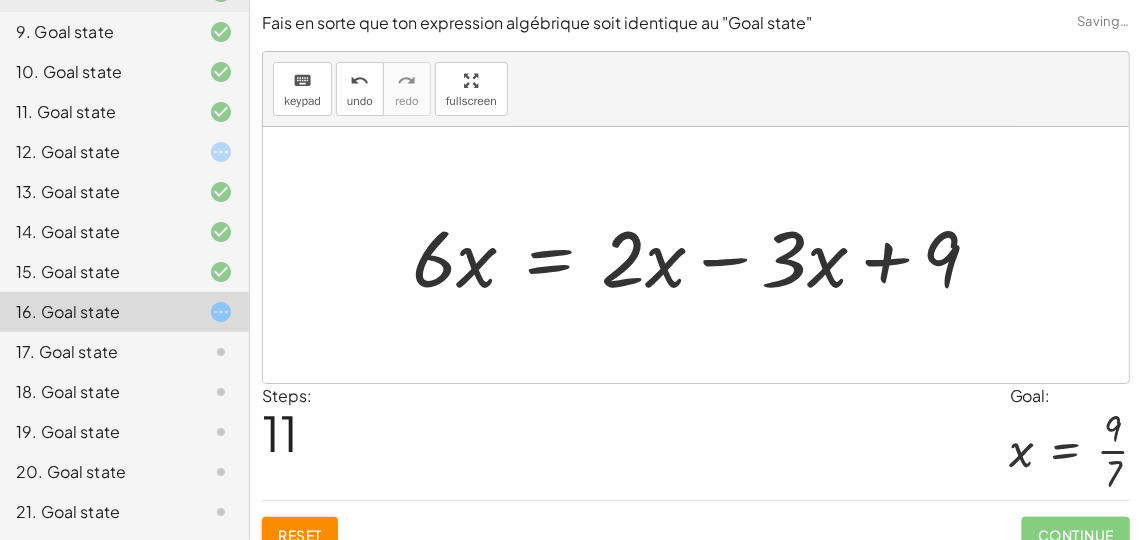 click at bounding box center [704, 255] 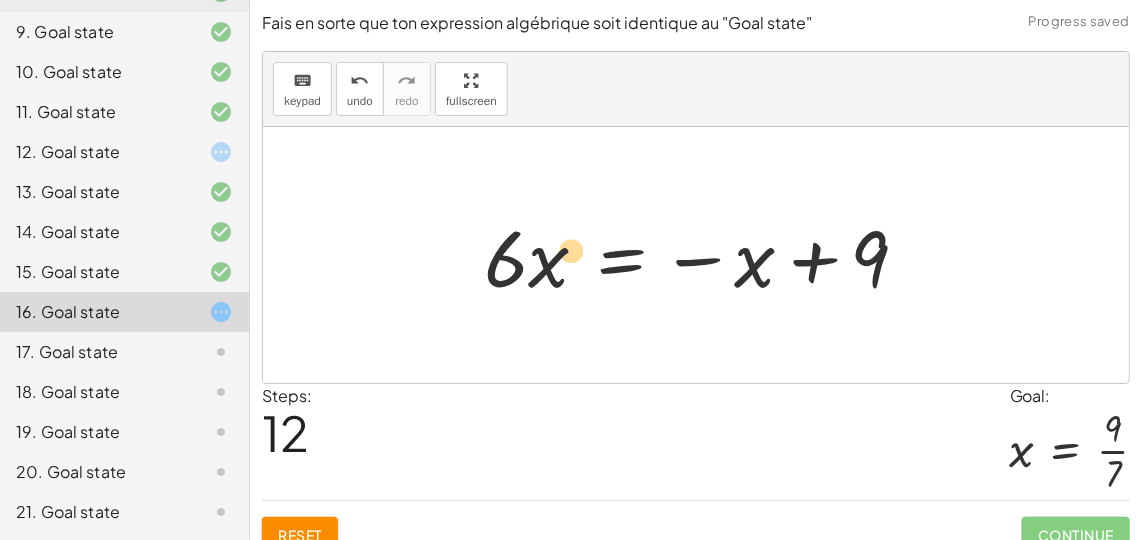 drag, startPoint x: 531, startPoint y: 257, endPoint x: 524, endPoint y: 247, distance: 12.206555 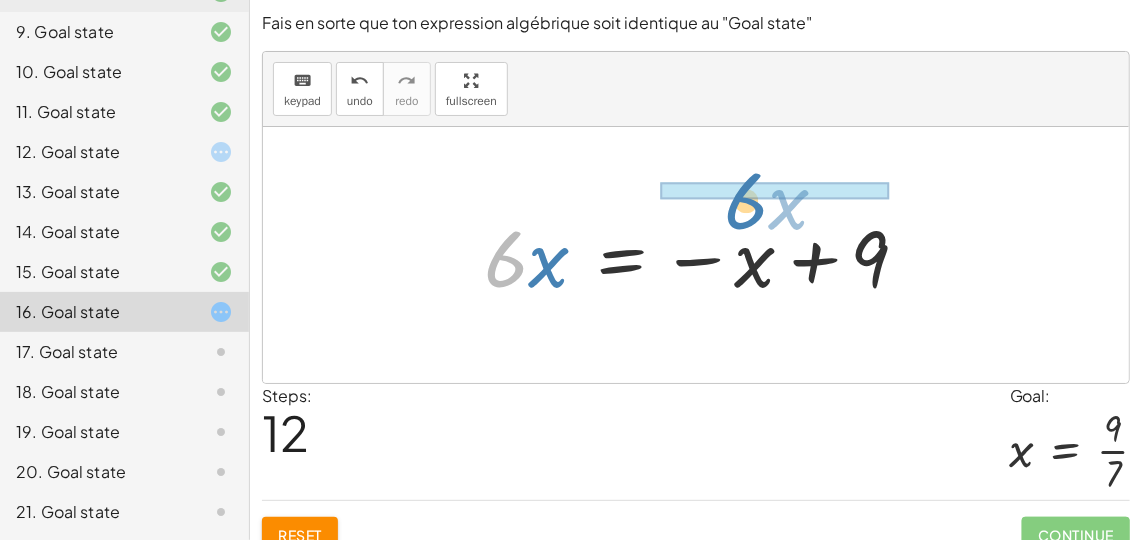drag, startPoint x: 489, startPoint y: 267, endPoint x: 744, endPoint y: 208, distance: 261.7365 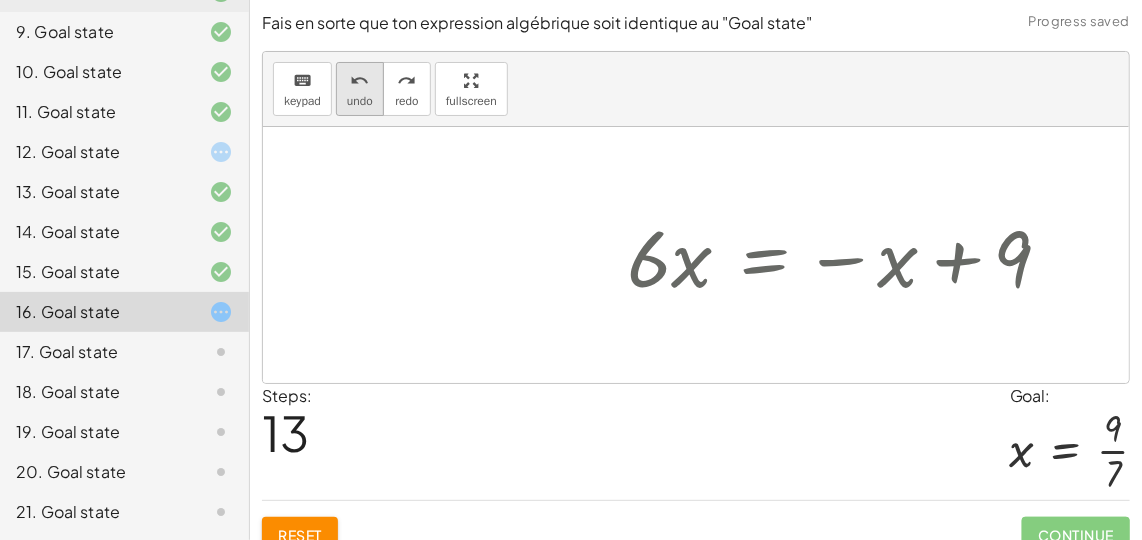 click on "undo" at bounding box center [360, 101] 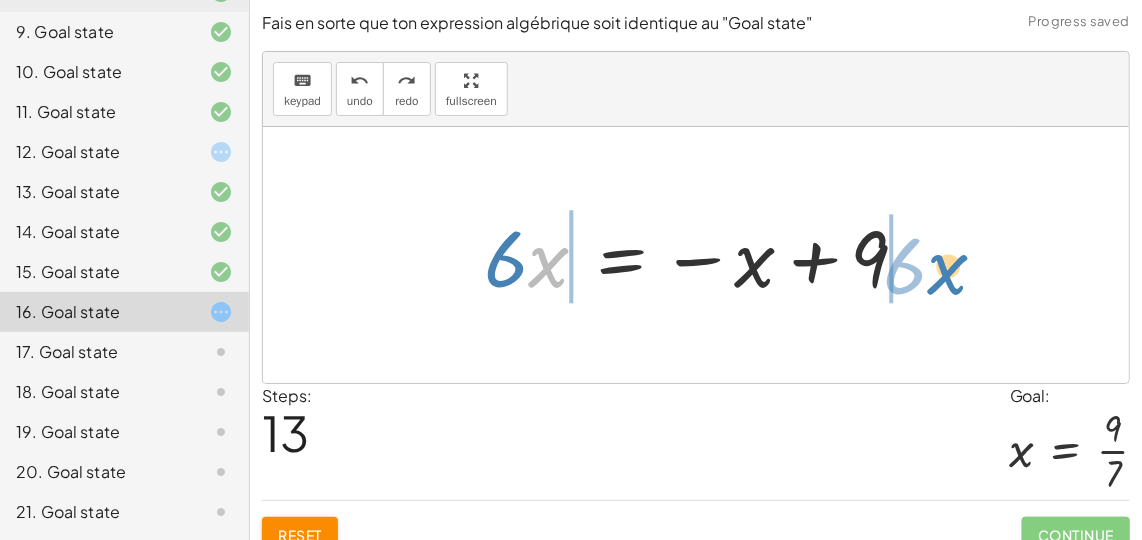 drag, startPoint x: 531, startPoint y: 272, endPoint x: 930, endPoint y: 279, distance: 399.0614 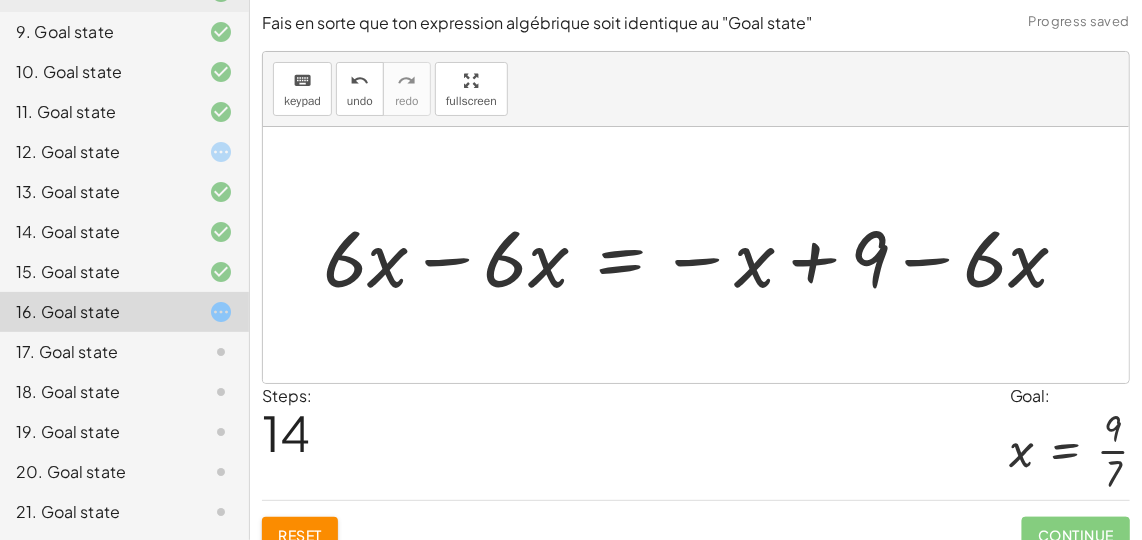 click at bounding box center [703, 255] 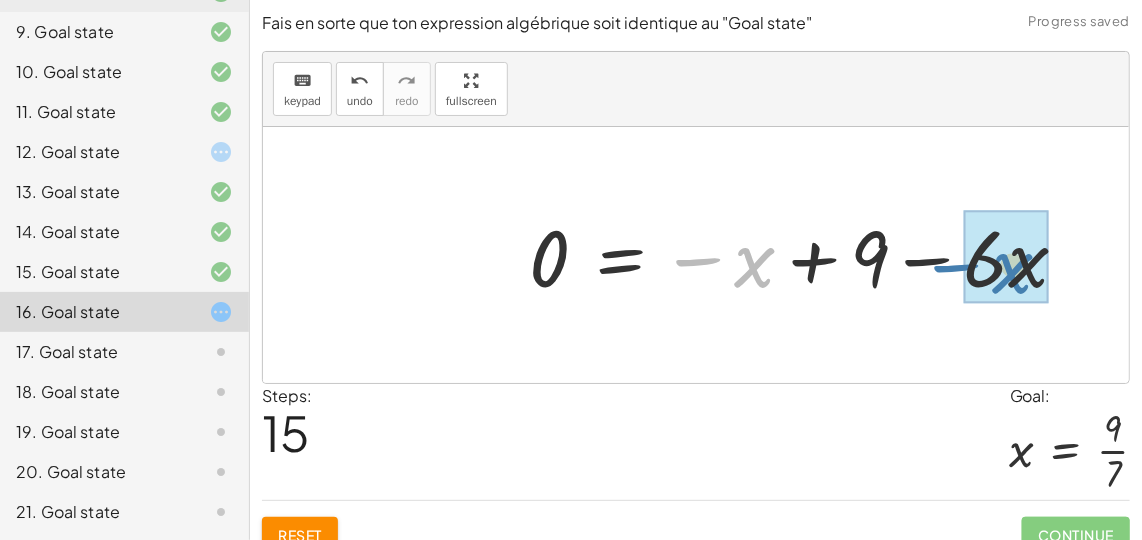 drag, startPoint x: 755, startPoint y: 270, endPoint x: 1021, endPoint y: 276, distance: 266.06766 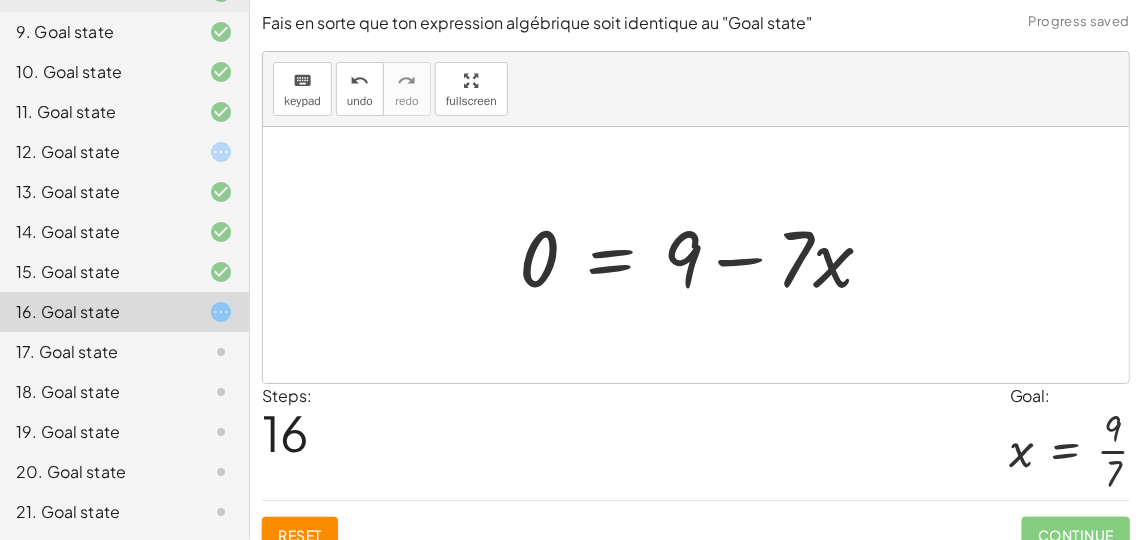 click at bounding box center (704, 255) 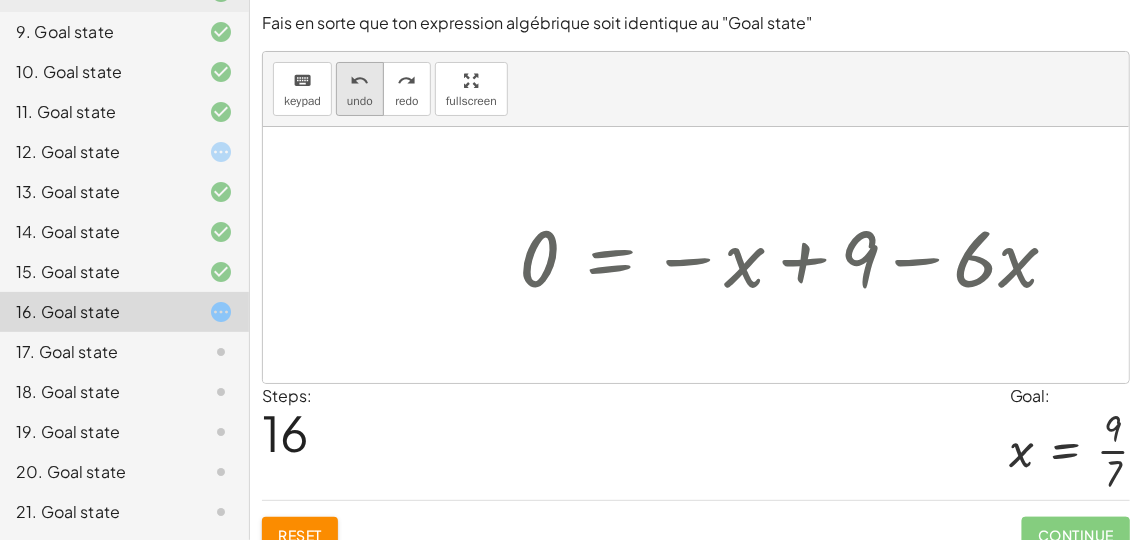 click on "undo undo" at bounding box center [360, 89] 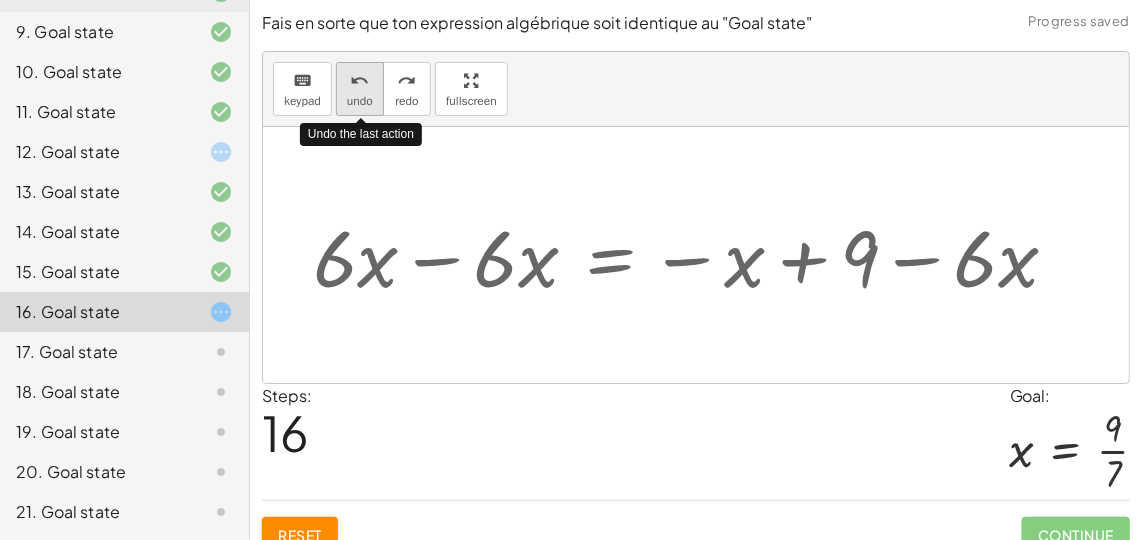 click on "undo undo" at bounding box center (360, 89) 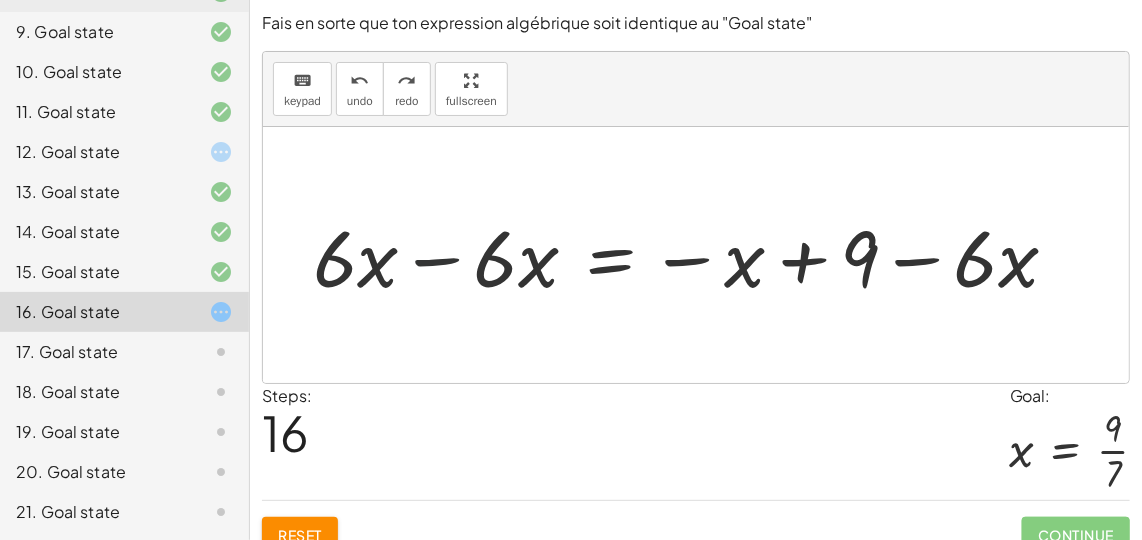 click at bounding box center (693, 255) 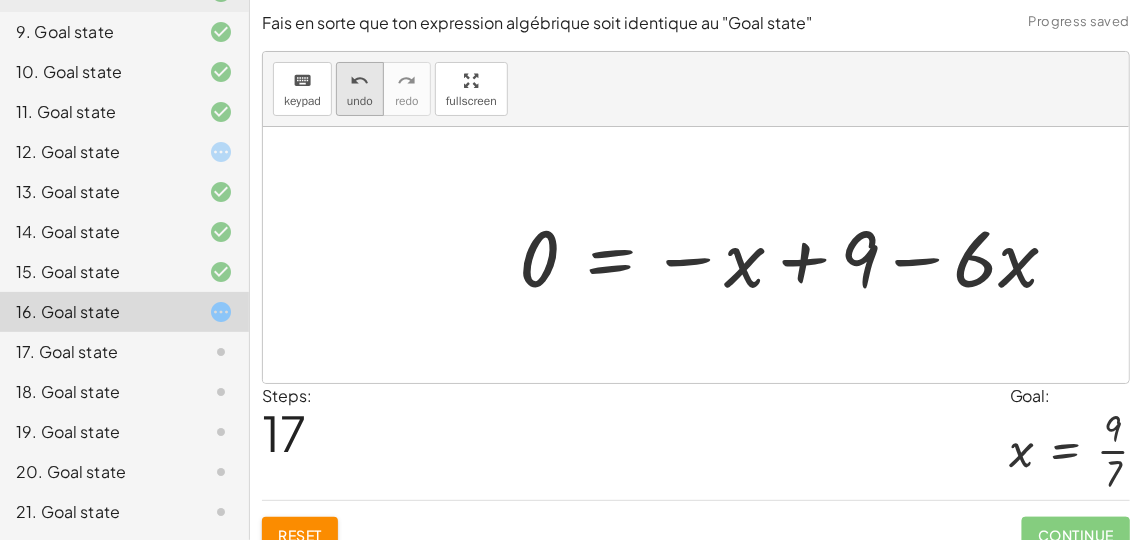 click on "undo" at bounding box center (360, 101) 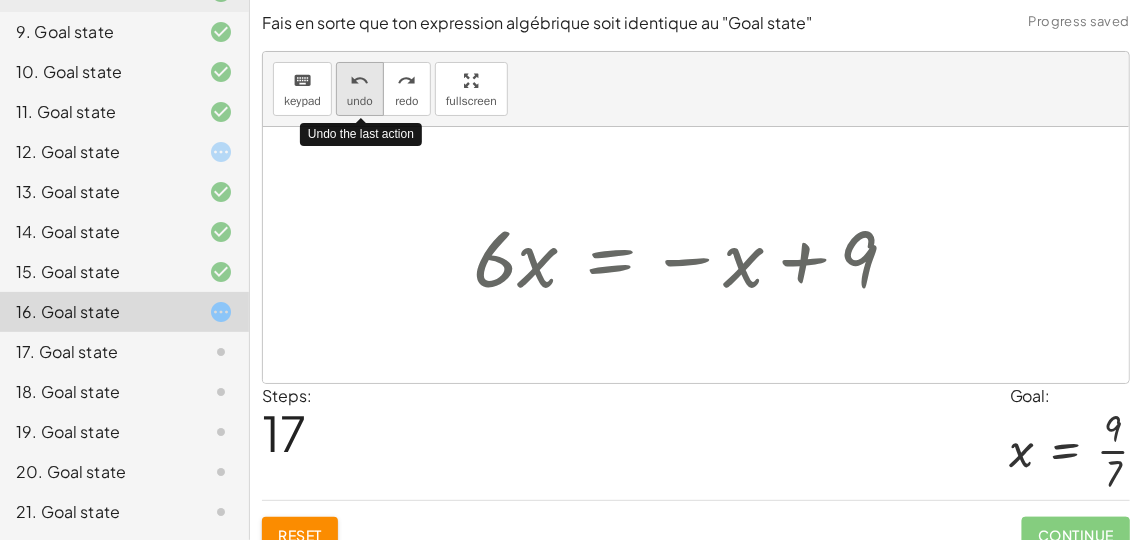 click on "undo" at bounding box center (360, 101) 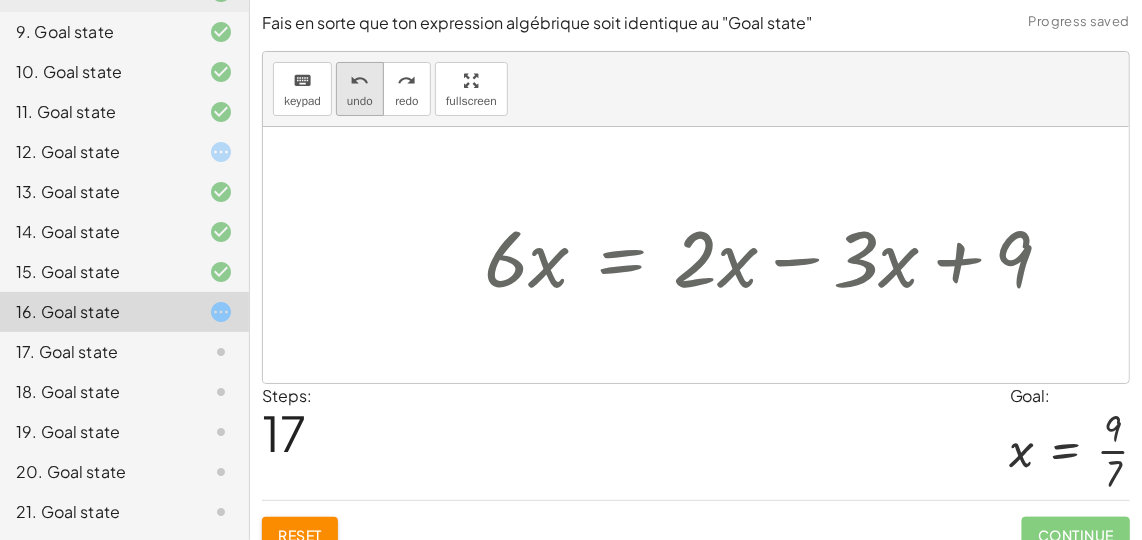 click on "undo" at bounding box center [360, 101] 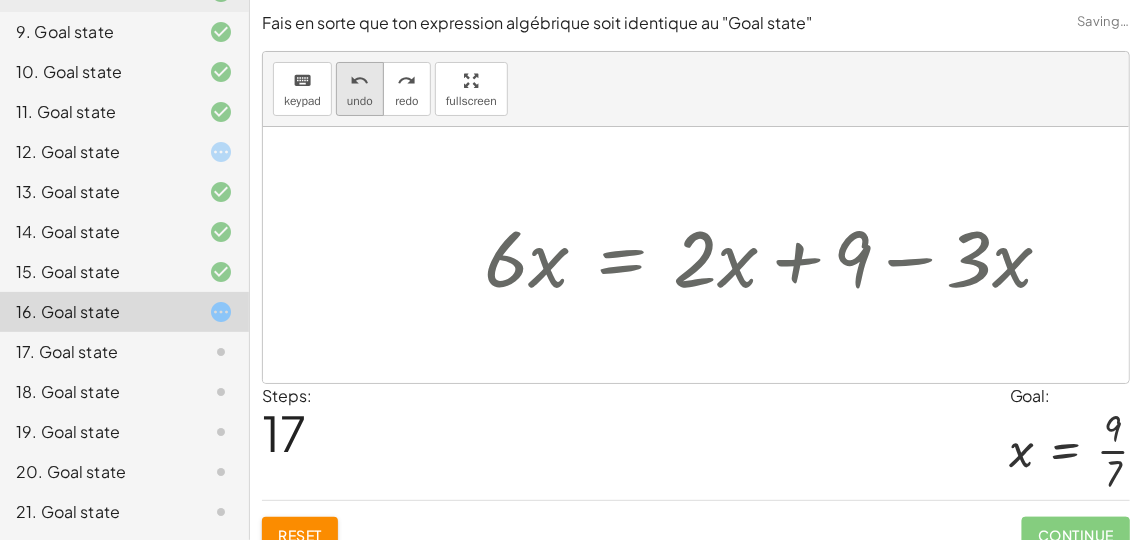 click on "undo undo" at bounding box center [360, 89] 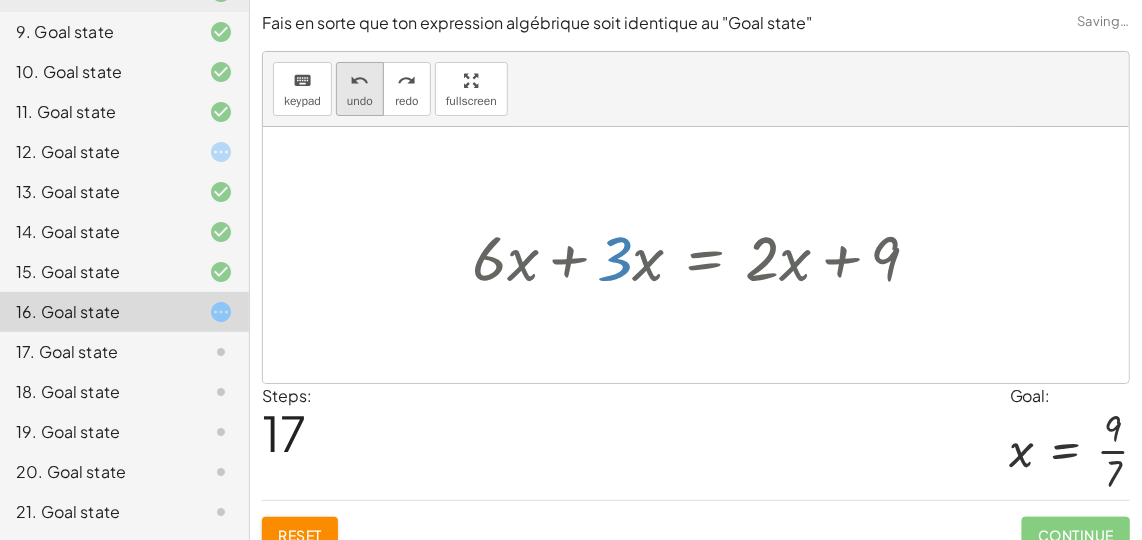click on "undo undo" at bounding box center [360, 89] 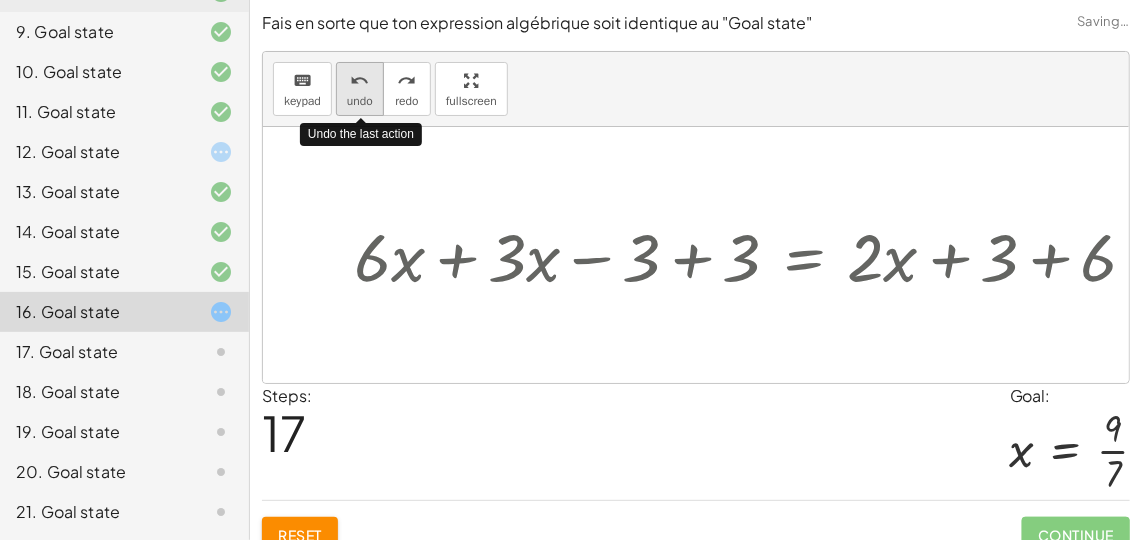 click on "undo undo" at bounding box center (360, 89) 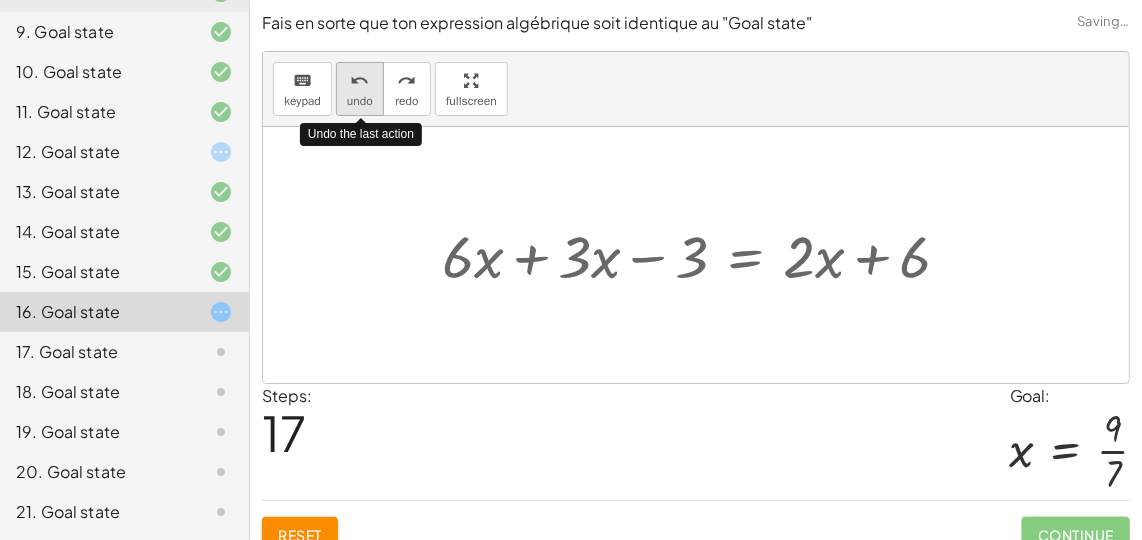 click on "undo undo" at bounding box center [360, 89] 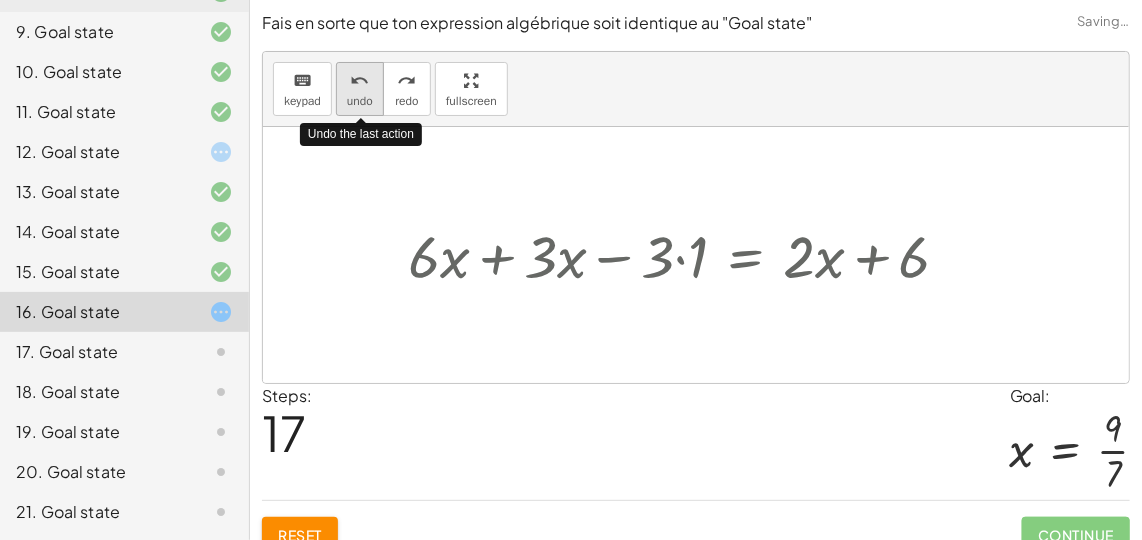 click on "undo undo" at bounding box center [360, 89] 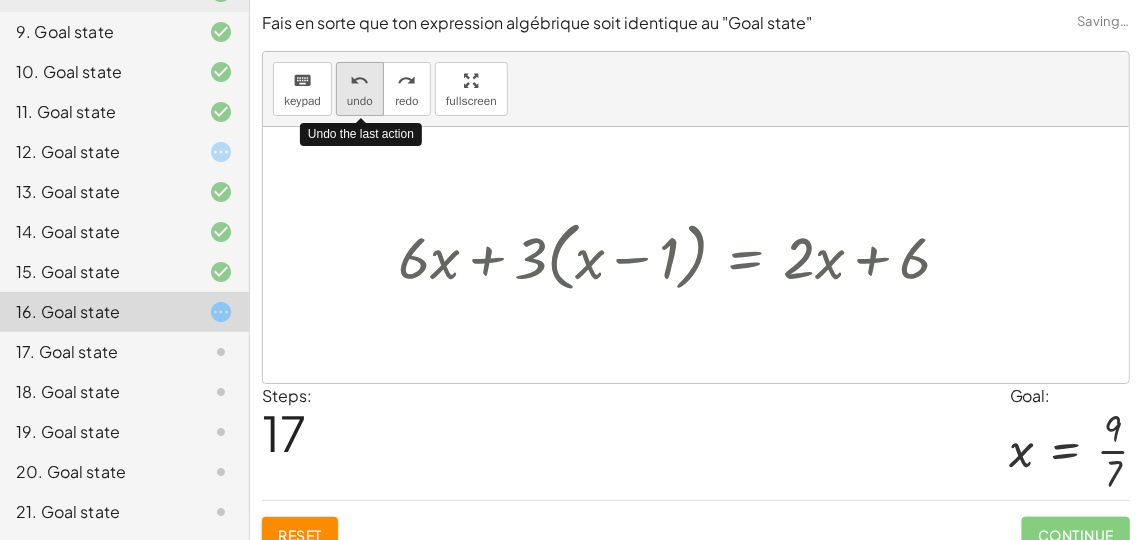 click on "undo undo" at bounding box center (360, 89) 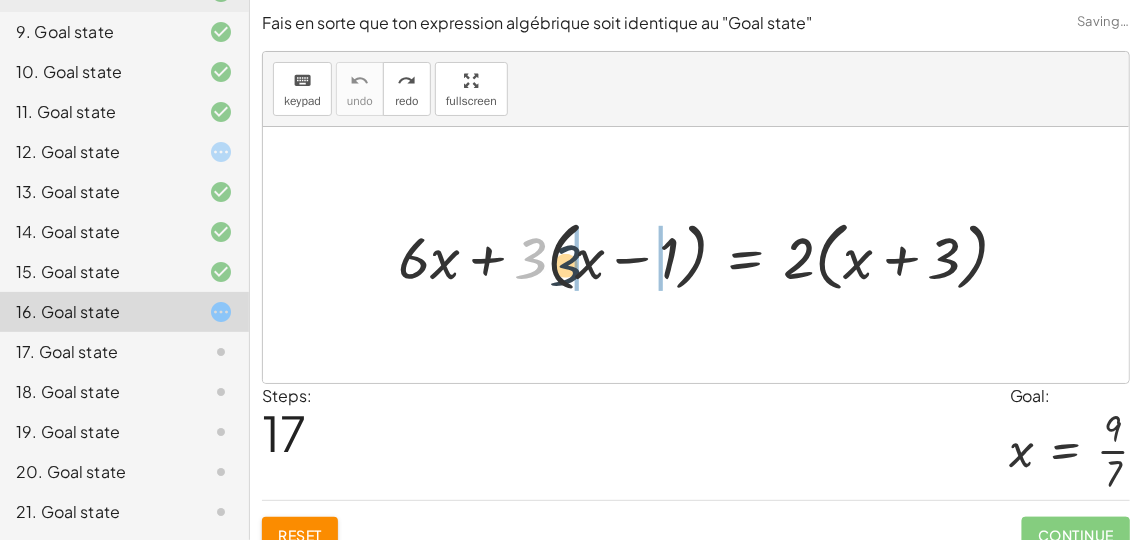 drag, startPoint x: 526, startPoint y: 261, endPoint x: 594, endPoint y: 263, distance: 68.0294 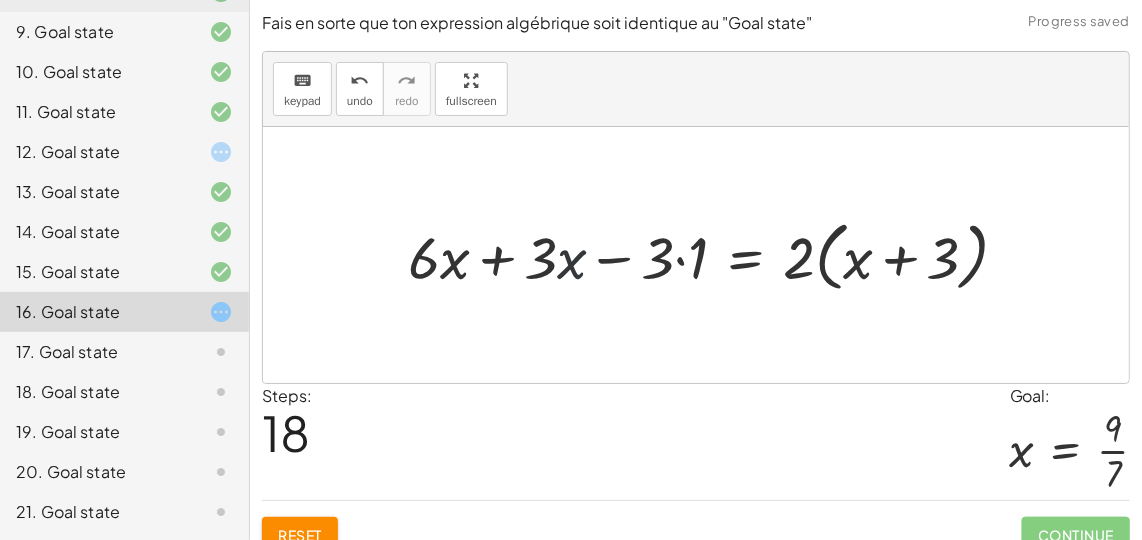 click at bounding box center [716, 255] 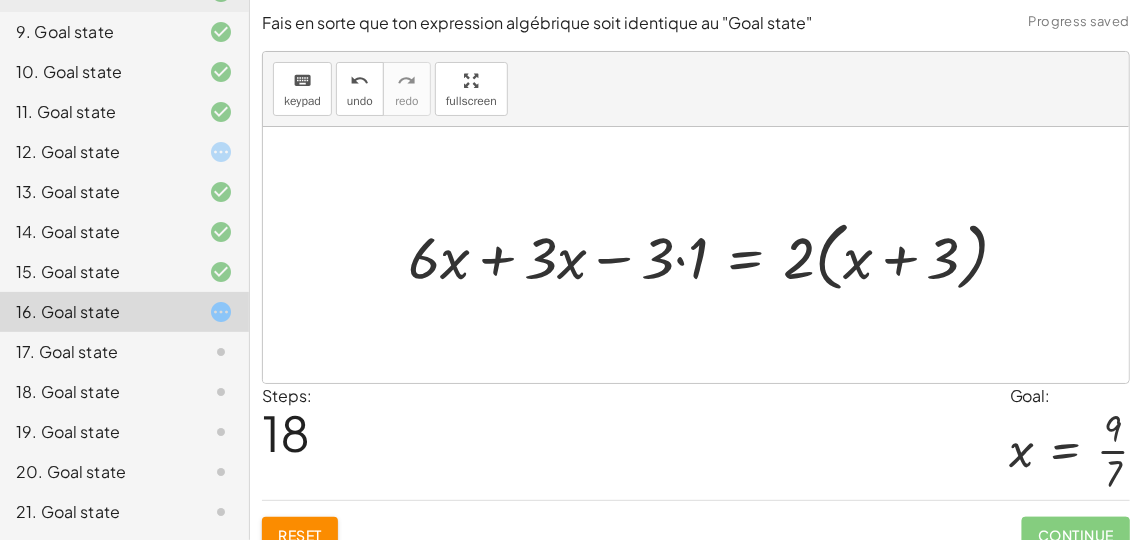 click at bounding box center [716, 255] 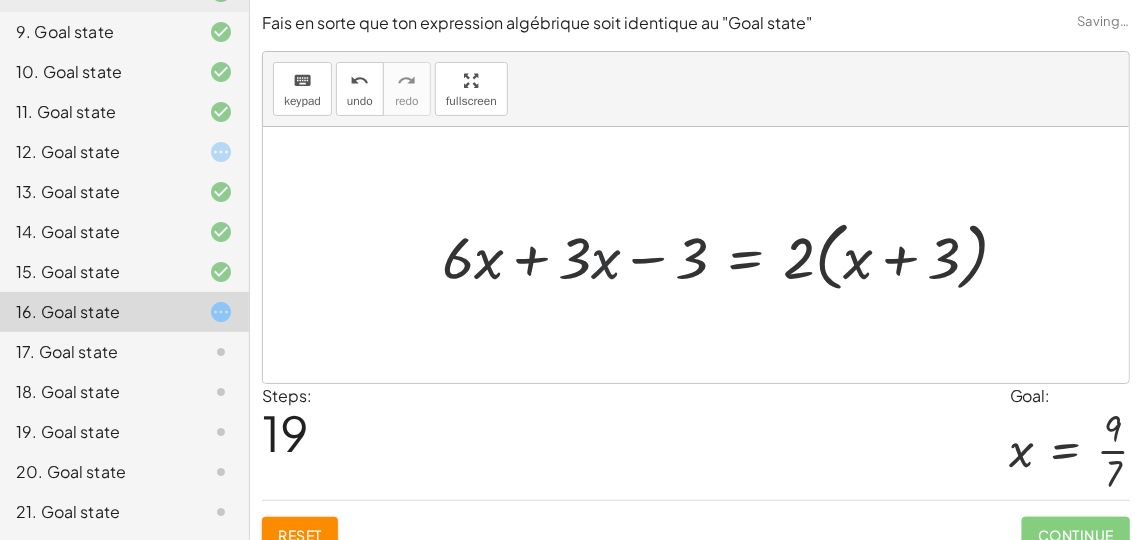 click at bounding box center (733, 255) 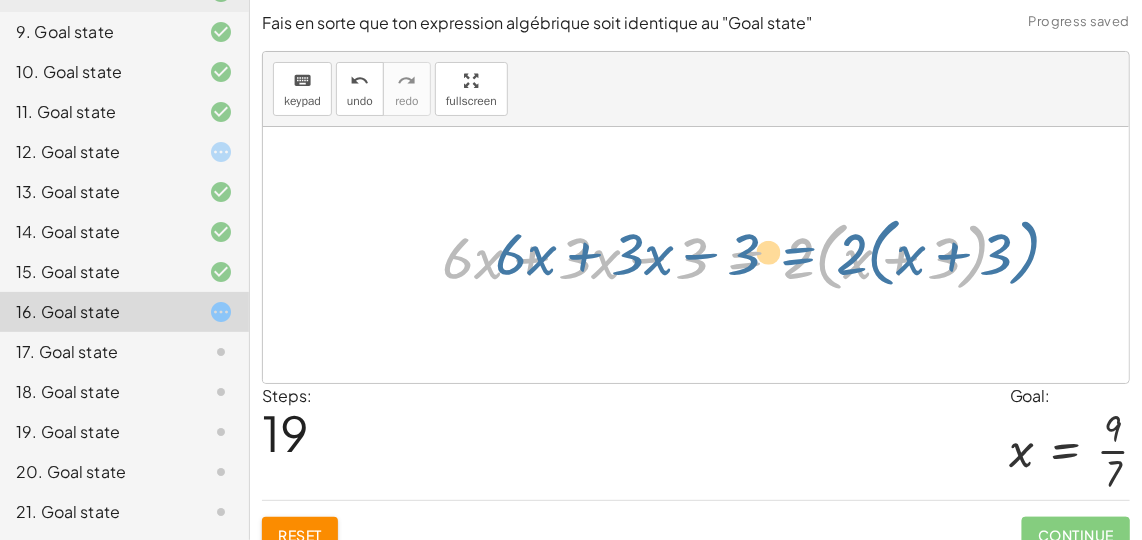 drag, startPoint x: 781, startPoint y: 260, endPoint x: 795, endPoint y: 252, distance: 16.124516 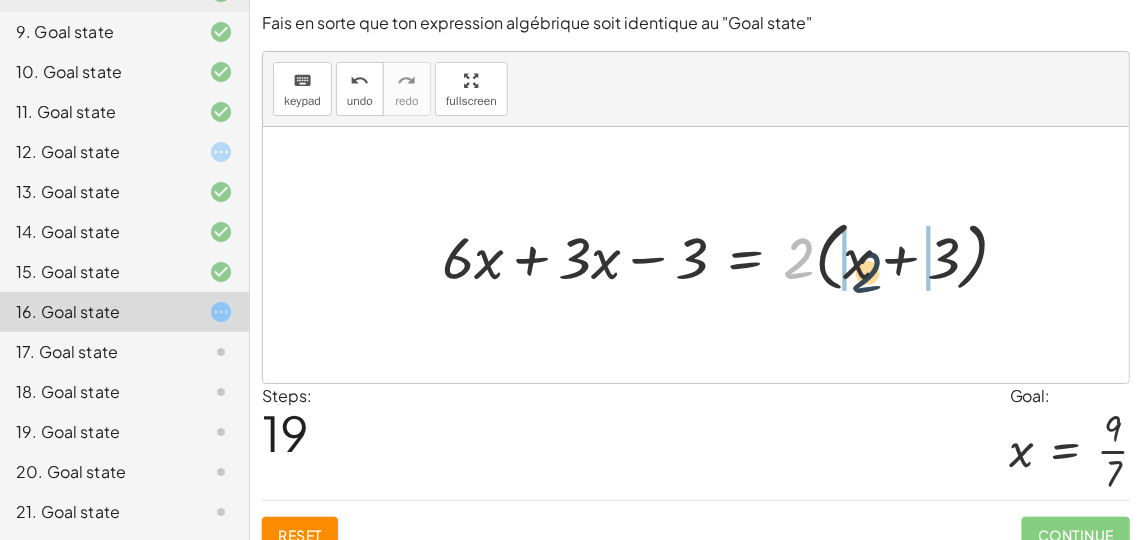 drag, startPoint x: 802, startPoint y: 250, endPoint x: 876, endPoint y: 259, distance: 74.54529 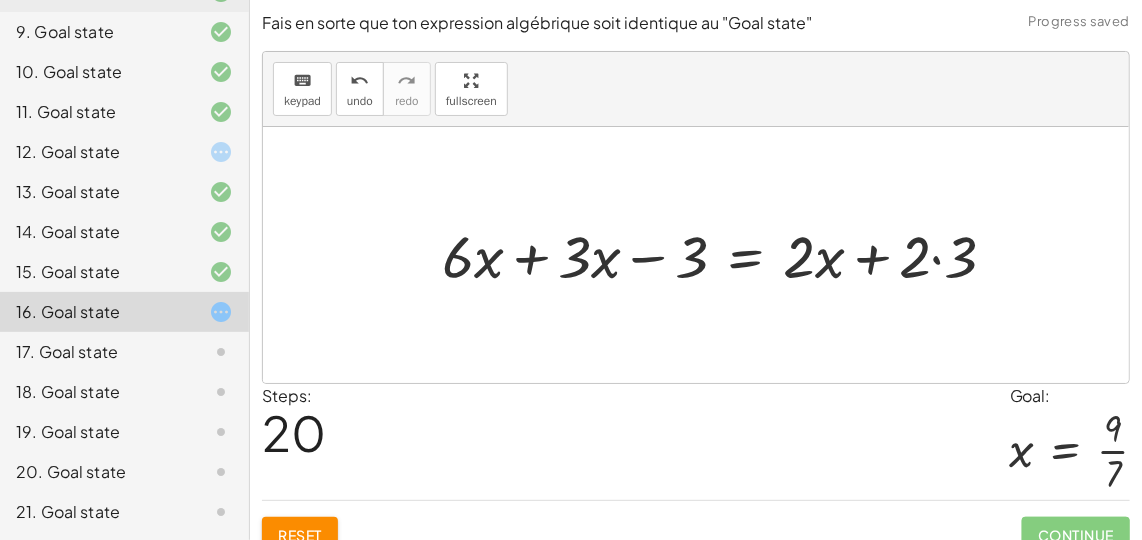 click at bounding box center (727, 254) 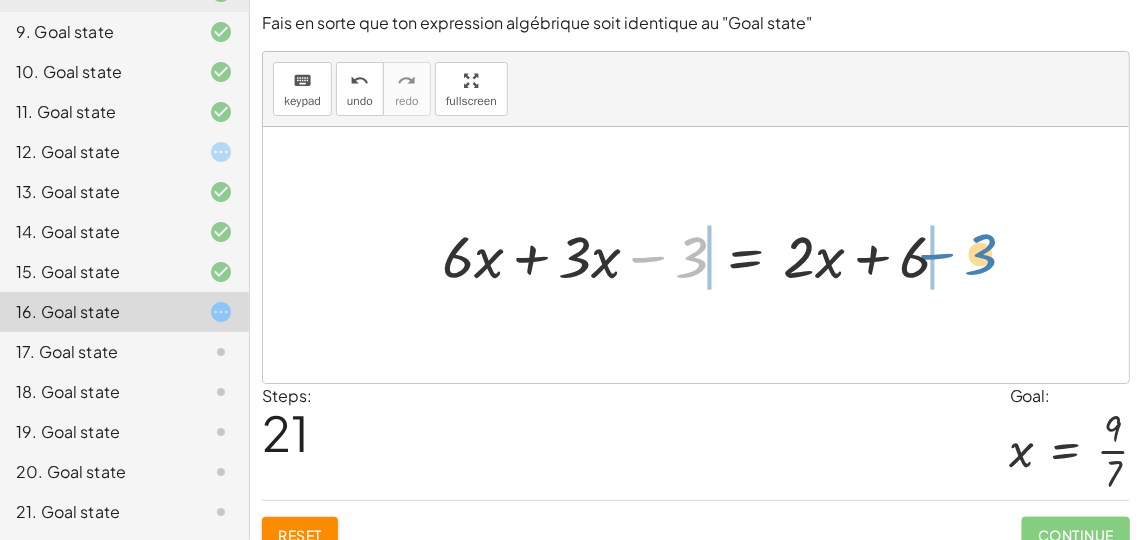 drag, startPoint x: 690, startPoint y: 253, endPoint x: 984, endPoint y: 250, distance: 294.01532 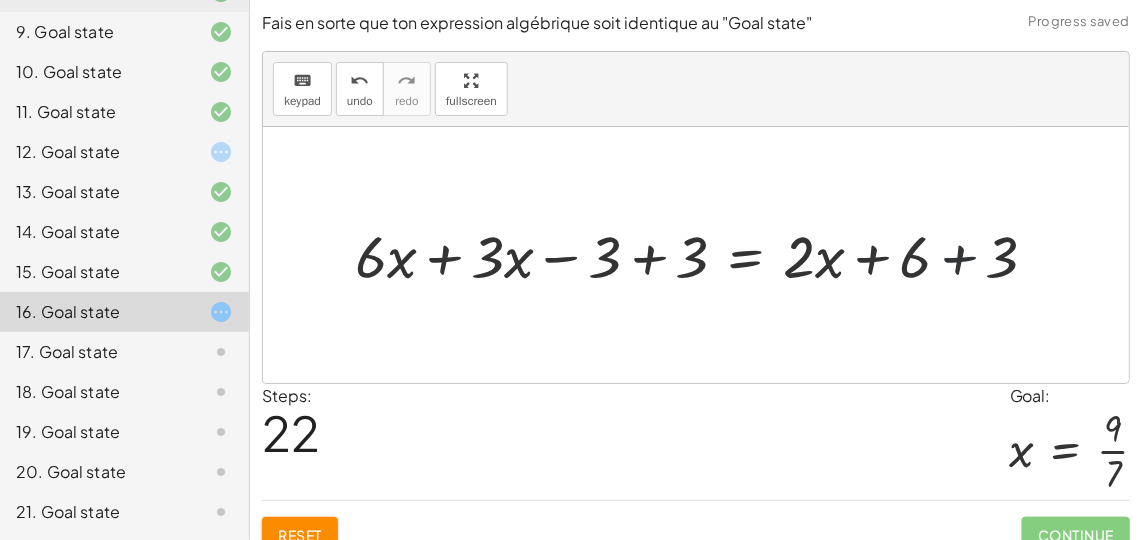 click at bounding box center [704, 254] 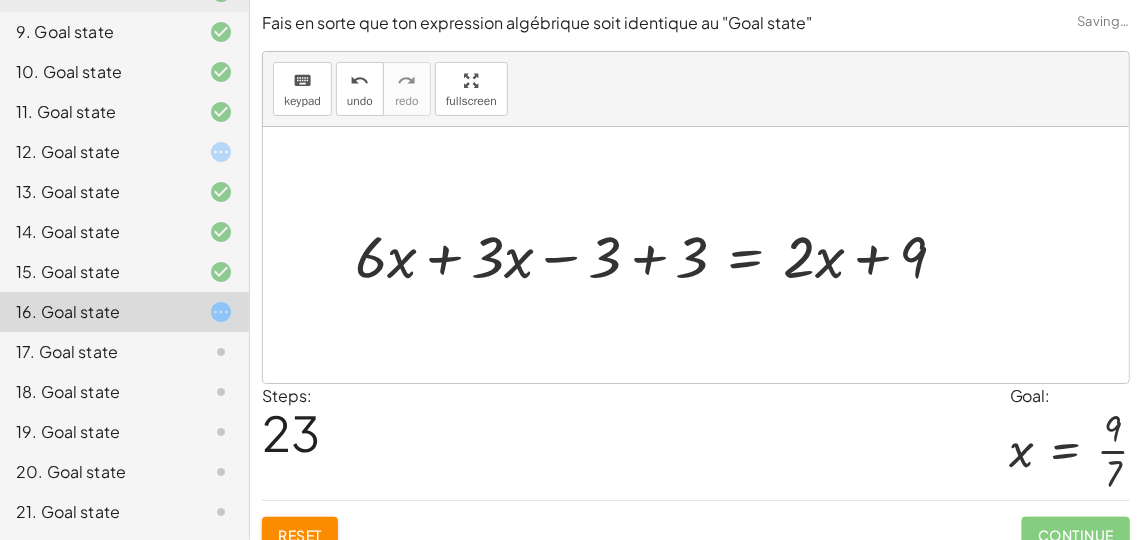 click at bounding box center (658, 254) 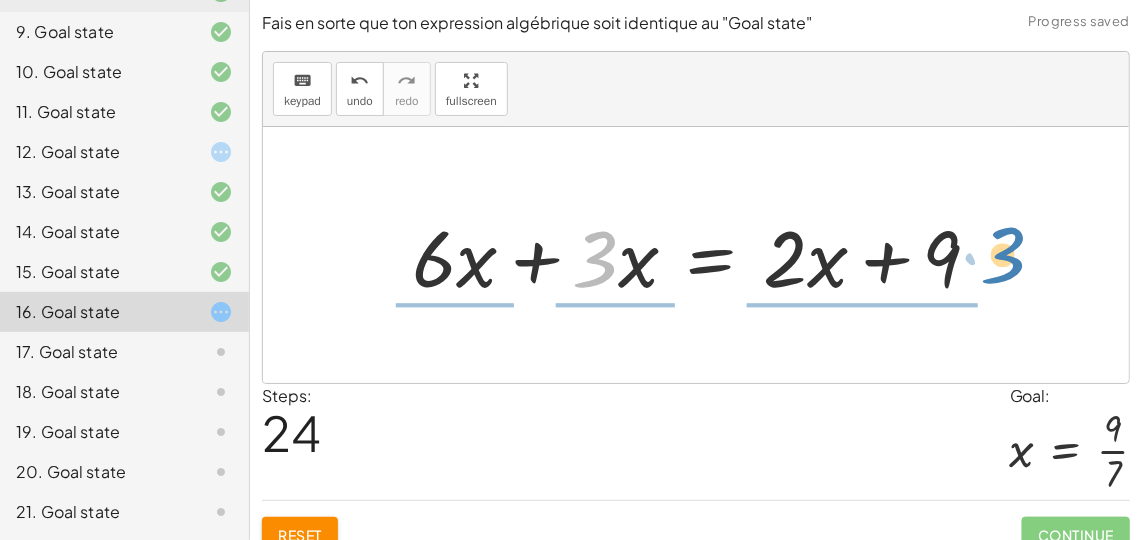 drag, startPoint x: 610, startPoint y: 255, endPoint x: 1018, endPoint y: 251, distance: 408.0196 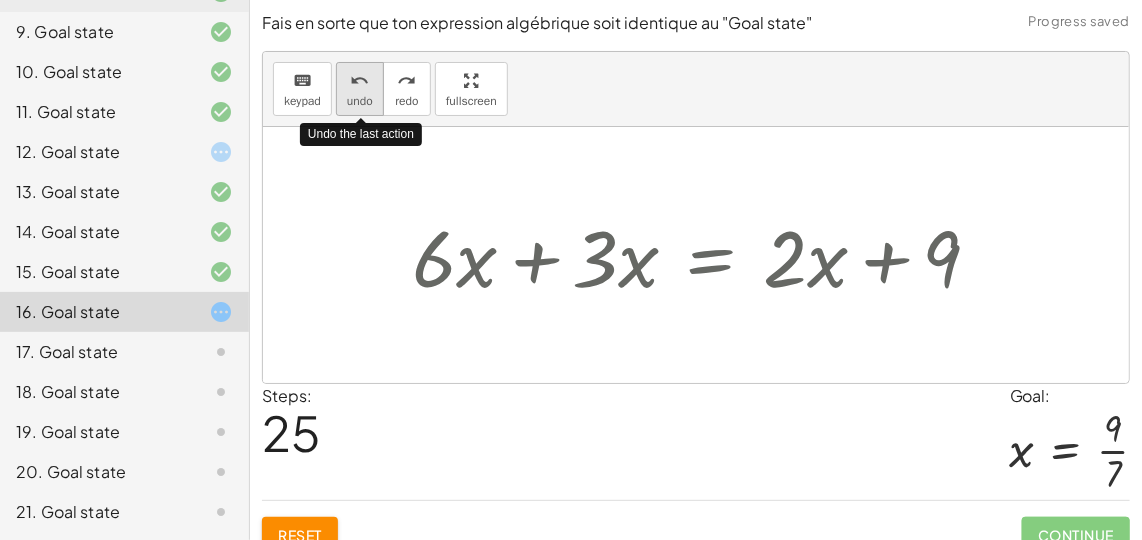 click on "undo undo" at bounding box center [360, 89] 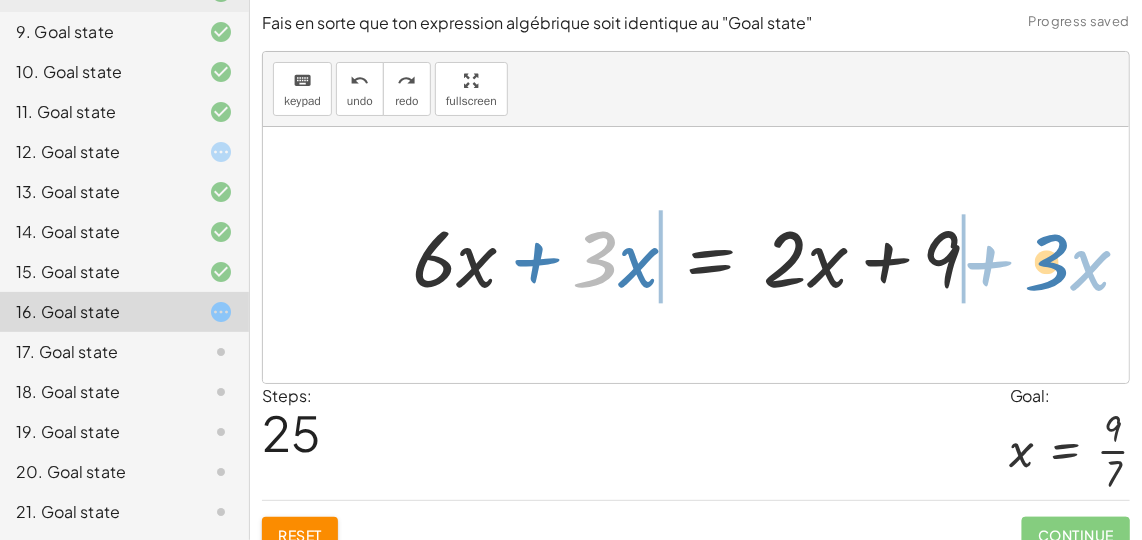 drag, startPoint x: 586, startPoint y: 252, endPoint x: 1033, endPoint y: 255, distance: 447.01007 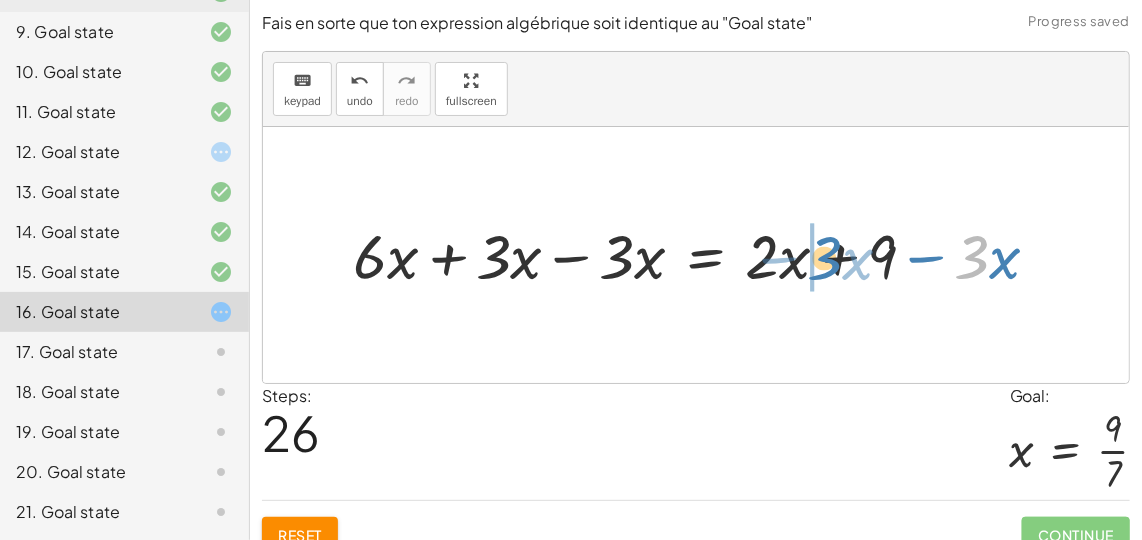 drag, startPoint x: 984, startPoint y: 256, endPoint x: 833, endPoint y: 257, distance: 151.00331 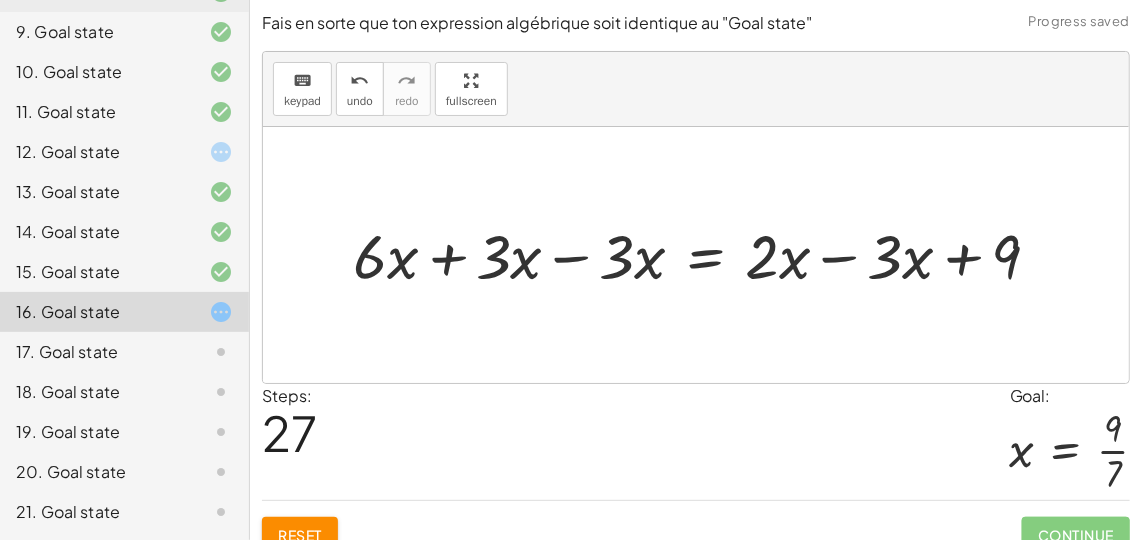 click at bounding box center (704, 254) 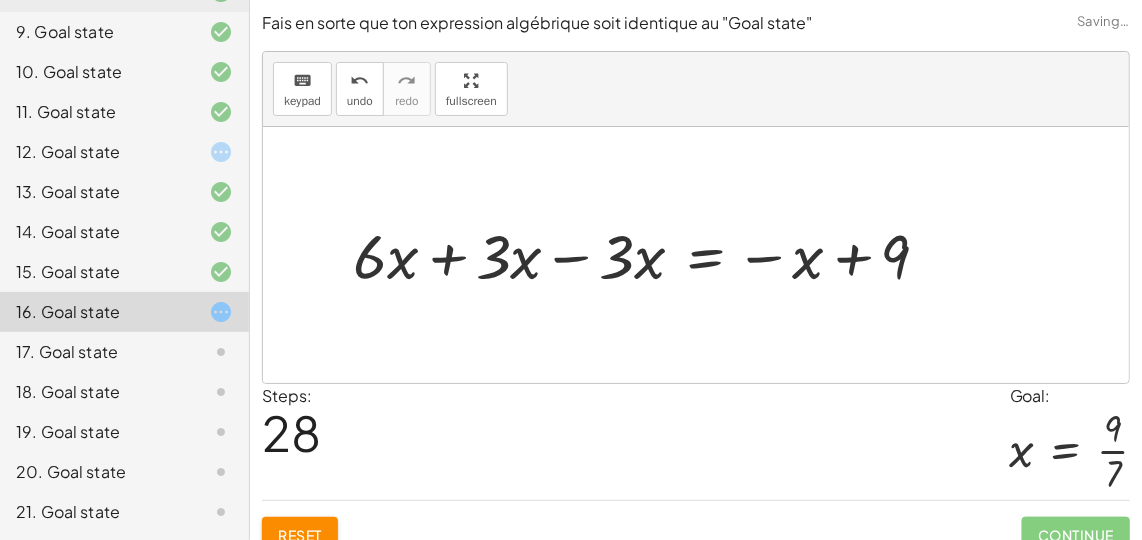 click at bounding box center [649, 254] 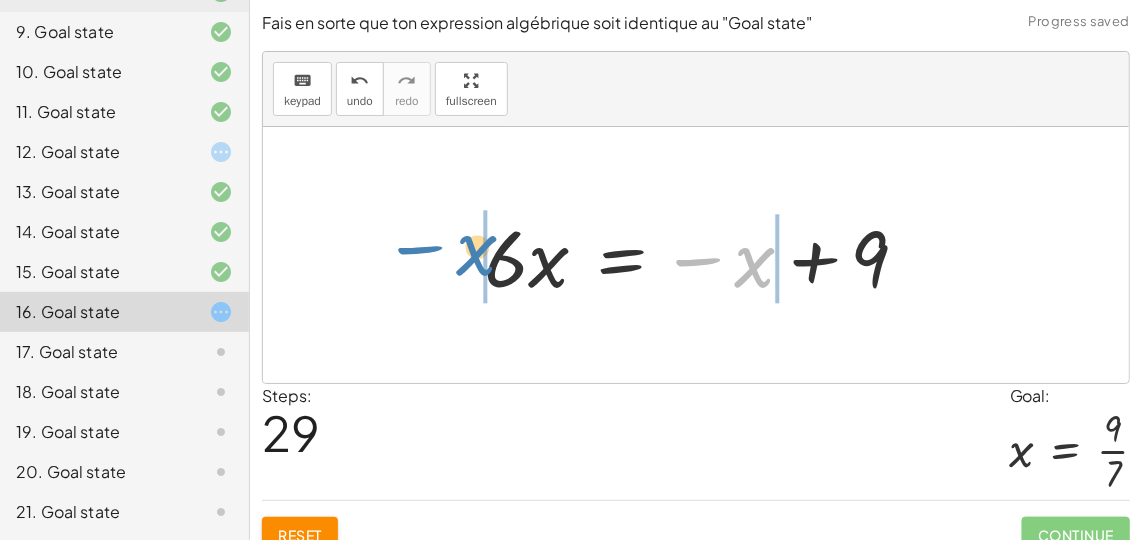 drag, startPoint x: 755, startPoint y: 262, endPoint x: 475, endPoint y: 250, distance: 280.25702 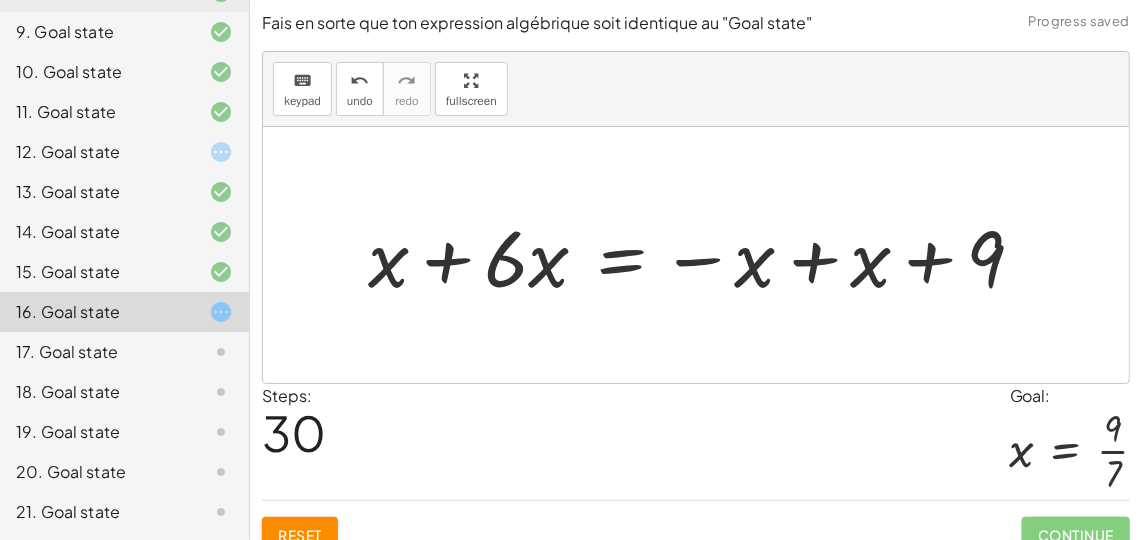 click at bounding box center (704, 255) 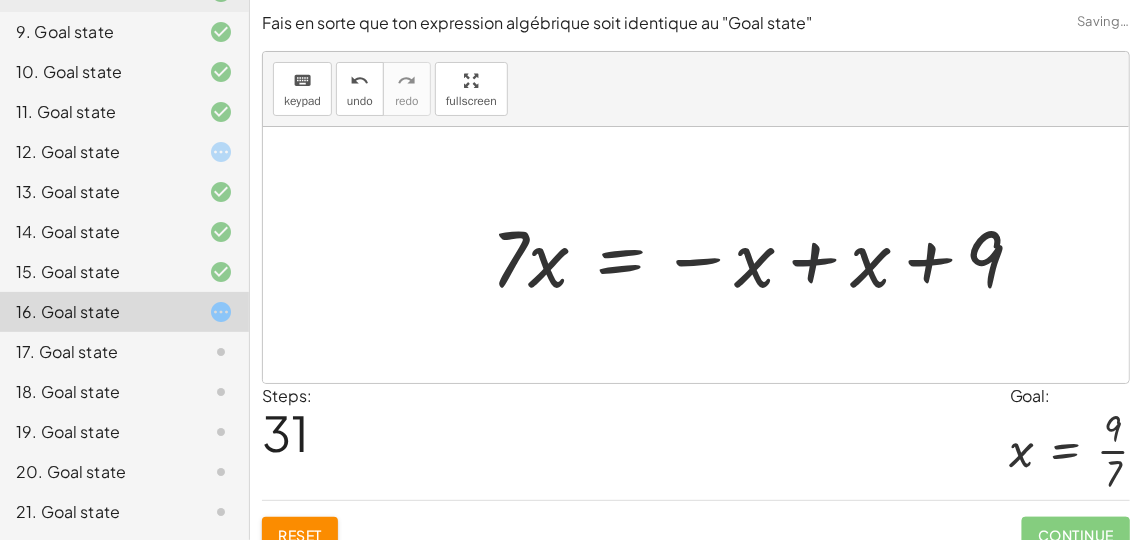 click at bounding box center [765, 255] 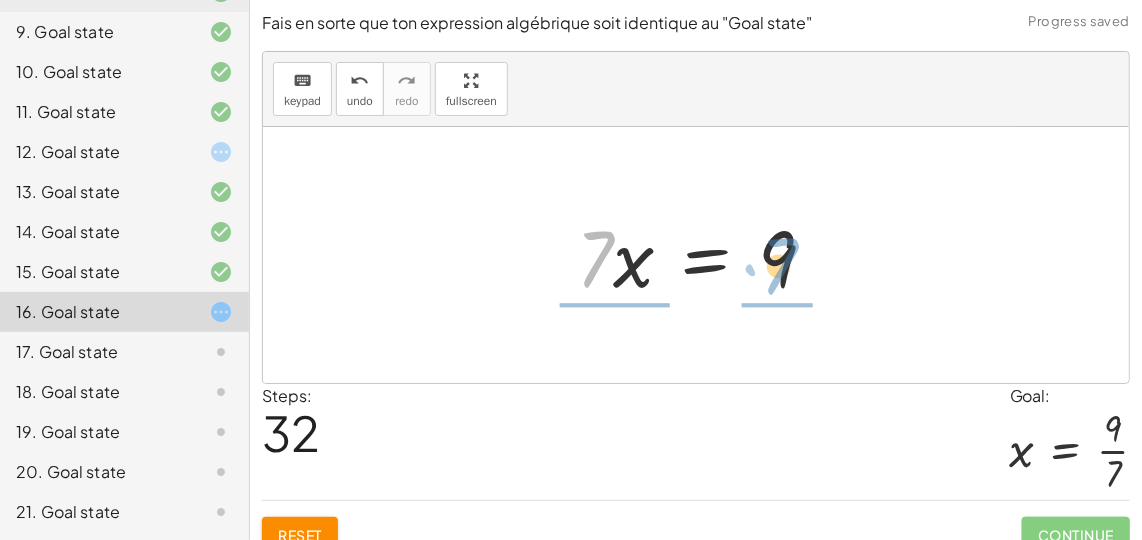 drag, startPoint x: 596, startPoint y: 256, endPoint x: 782, endPoint y: 263, distance: 186.13167 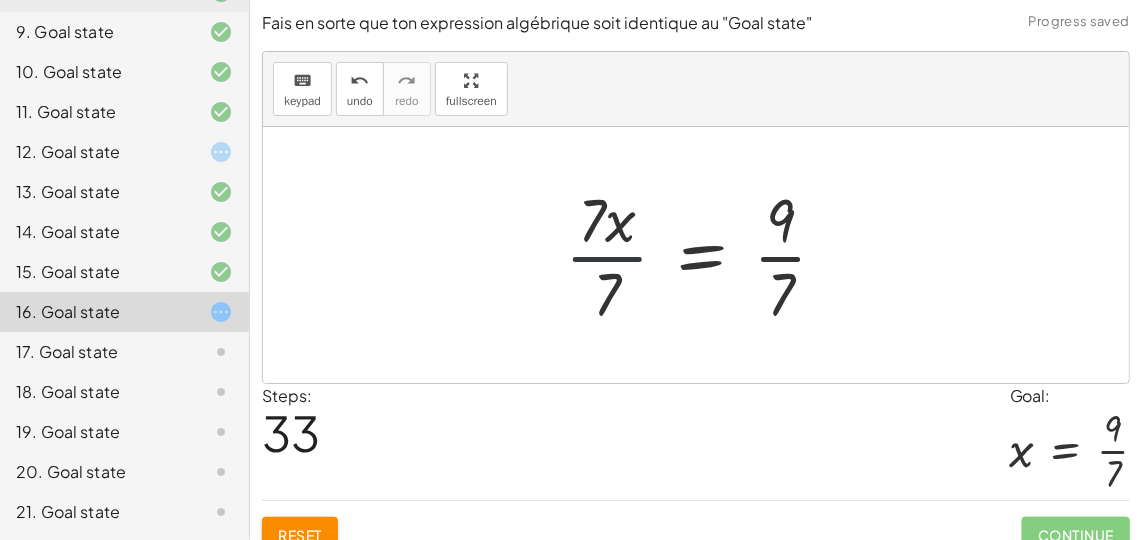 click at bounding box center (704, 255) 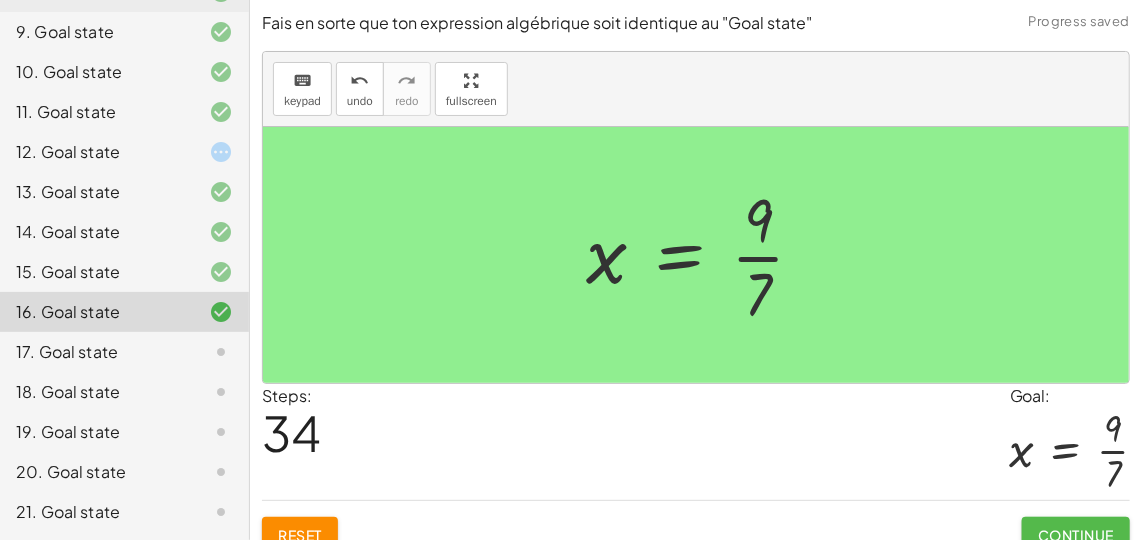 click on "Continue" at bounding box center (1076, 535) 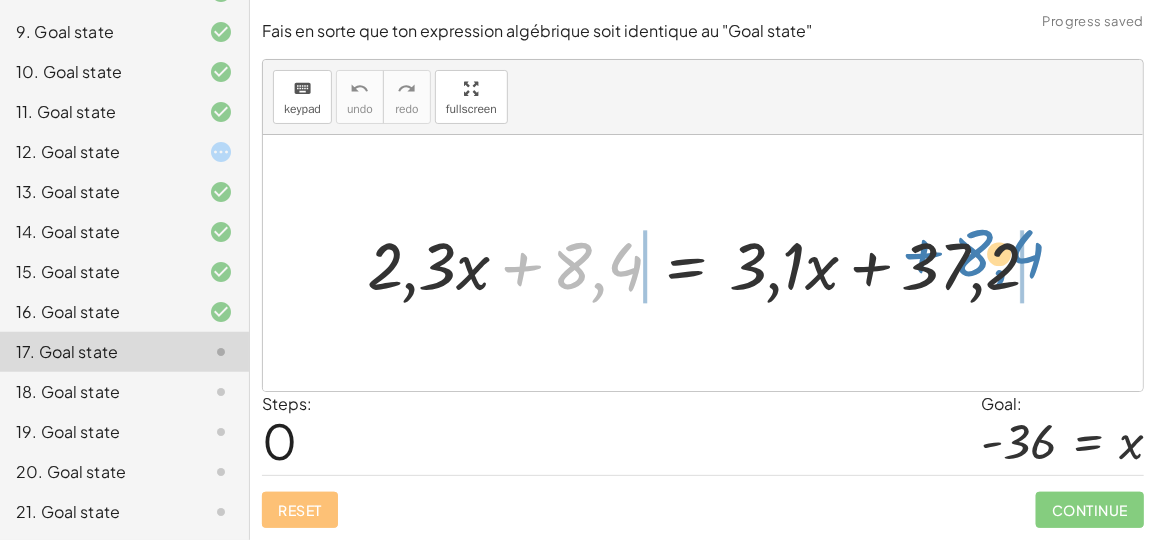 drag, startPoint x: 574, startPoint y: 276, endPoint x: 972, endPoint y: 266, distance: 398.1256 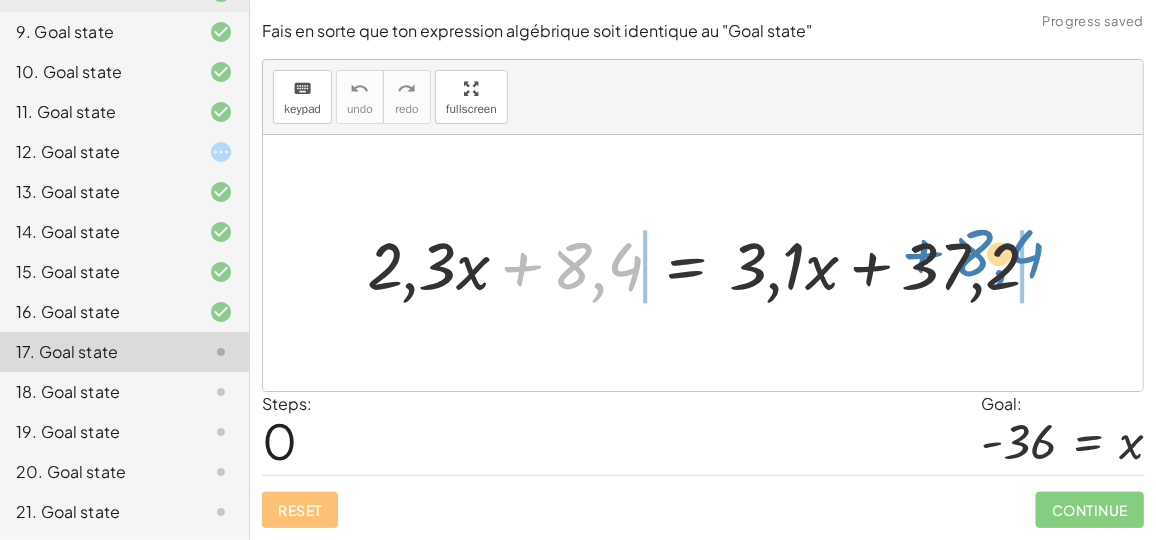 click at bounding box center (711, 263) 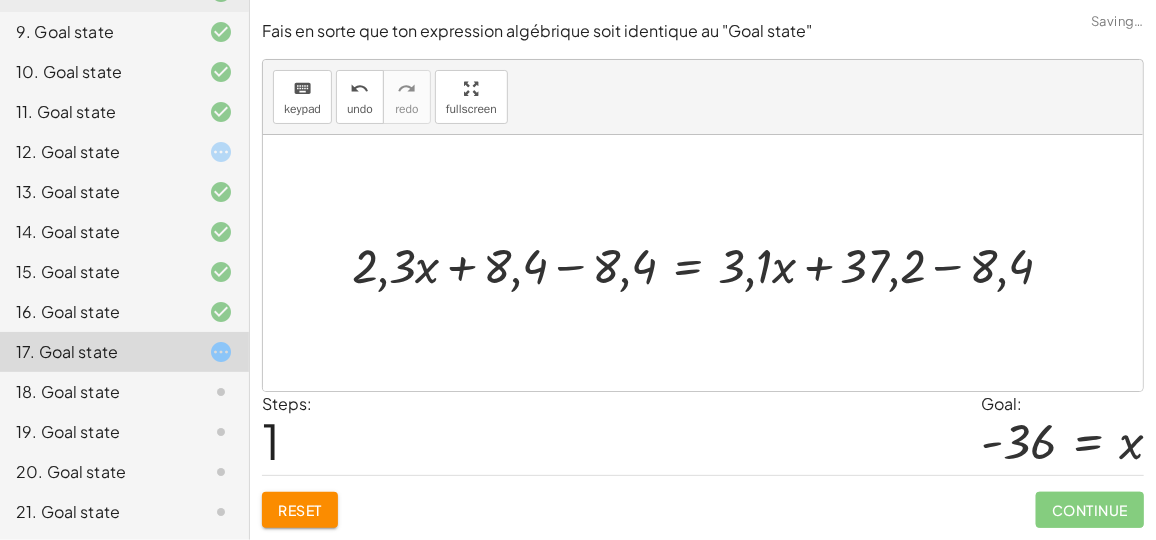 click at bounding box center (710, 263) 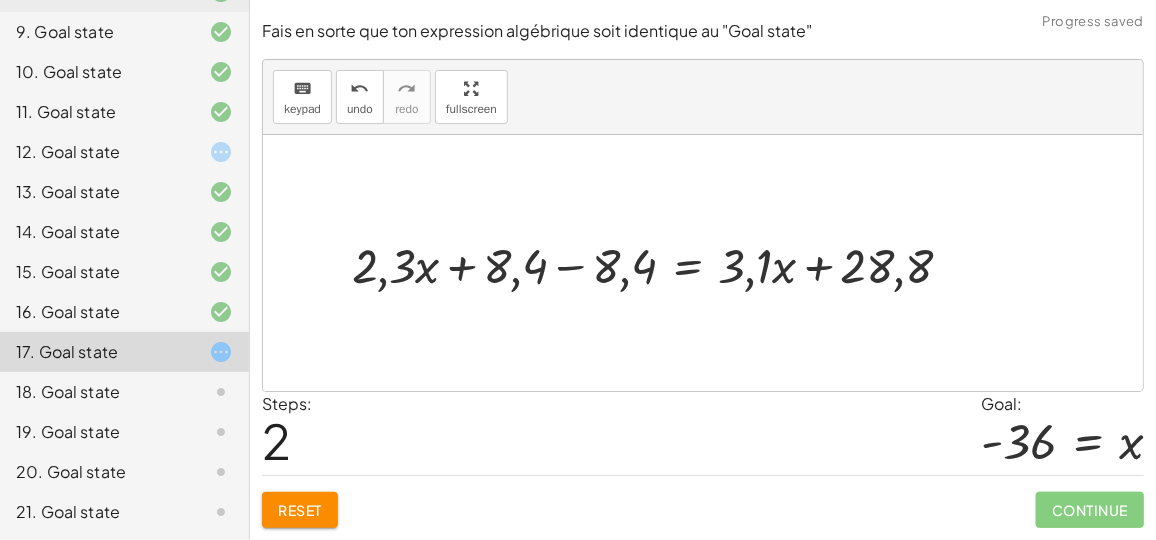 click at bounding box center (660, 263) 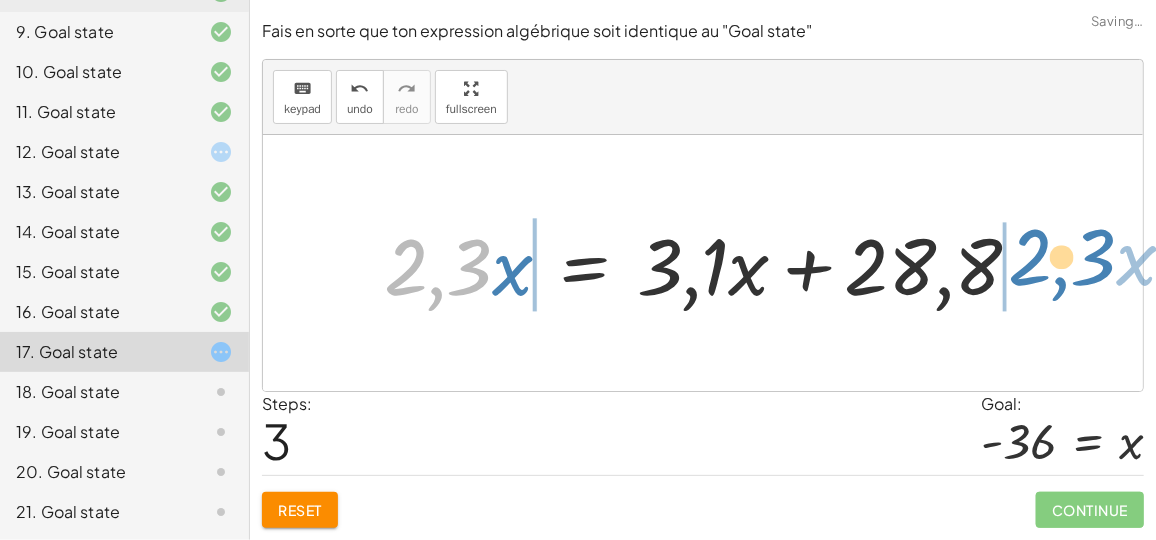 drag, startPoint x: 447, startPoint y: 275, endPoint x: 1073, endPoint y: 264, distance: 626.0966 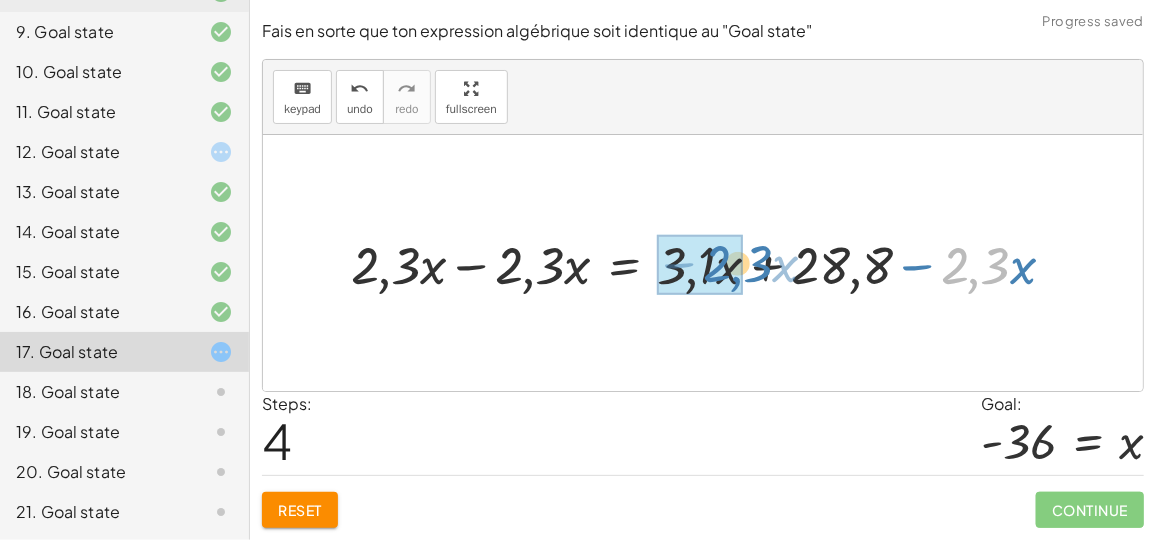 drag, startPoint x: 967, startPoint y: 267, endPoint x: 729, endPoint y: 264, distance: 238.0189 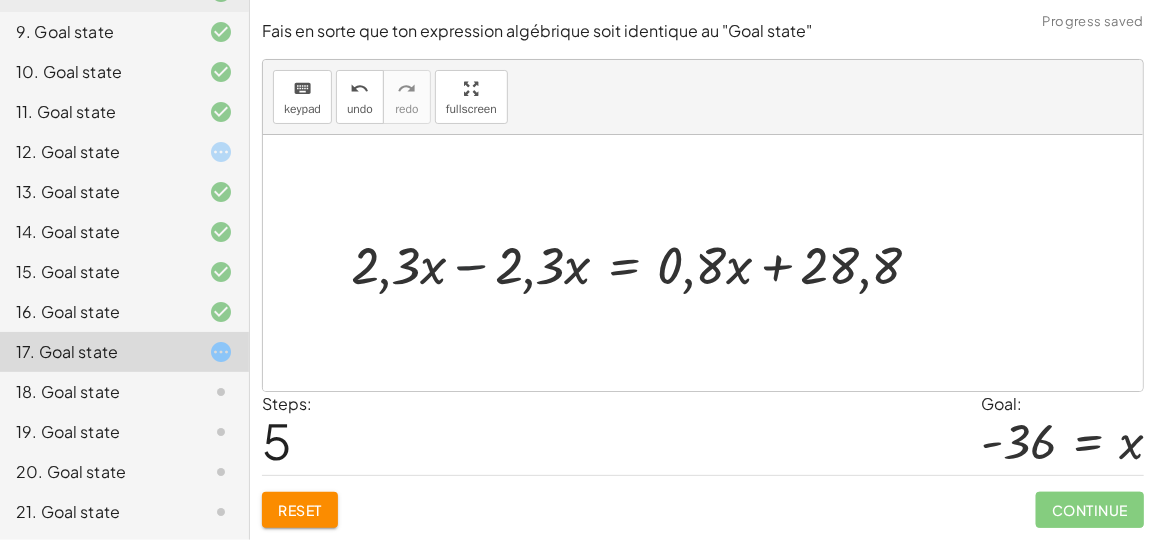 click at bounding box center [644, 263] 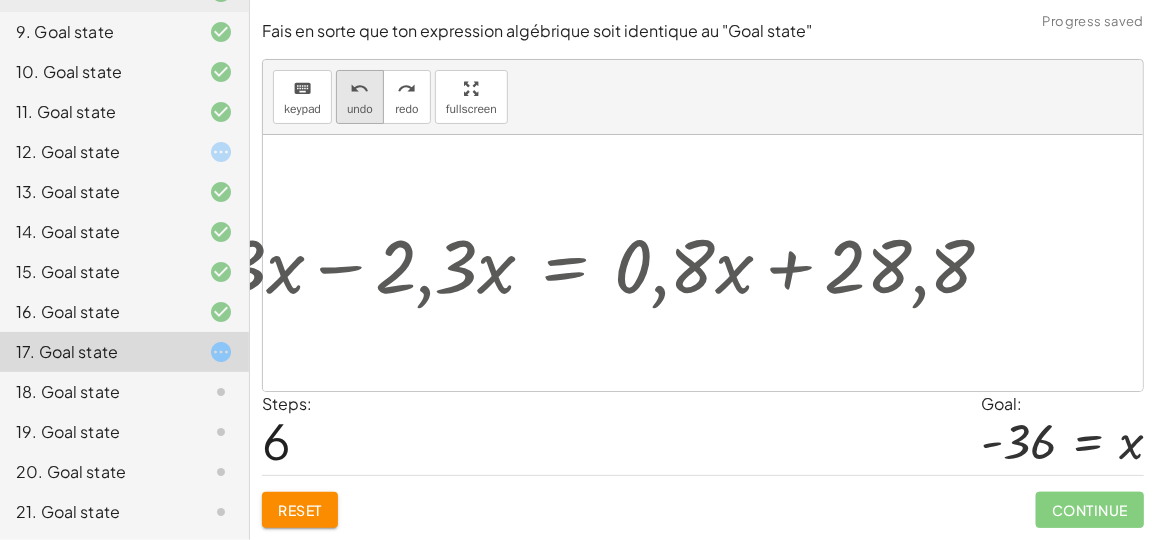 click on "undo undo" at bounding box center [360, 97] 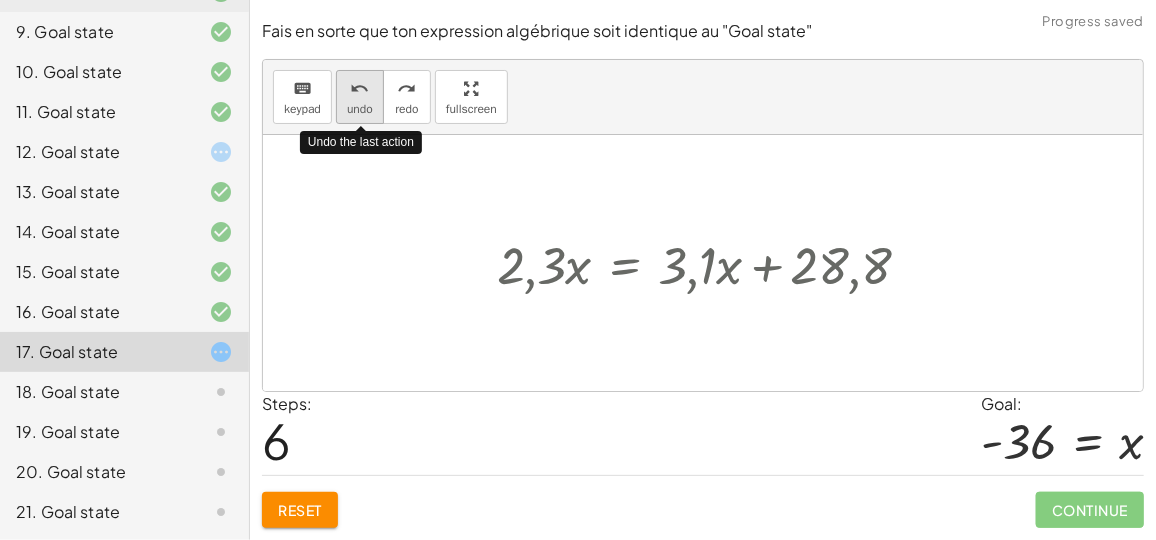 click on "undo undo" at bounding box center [360, 97] 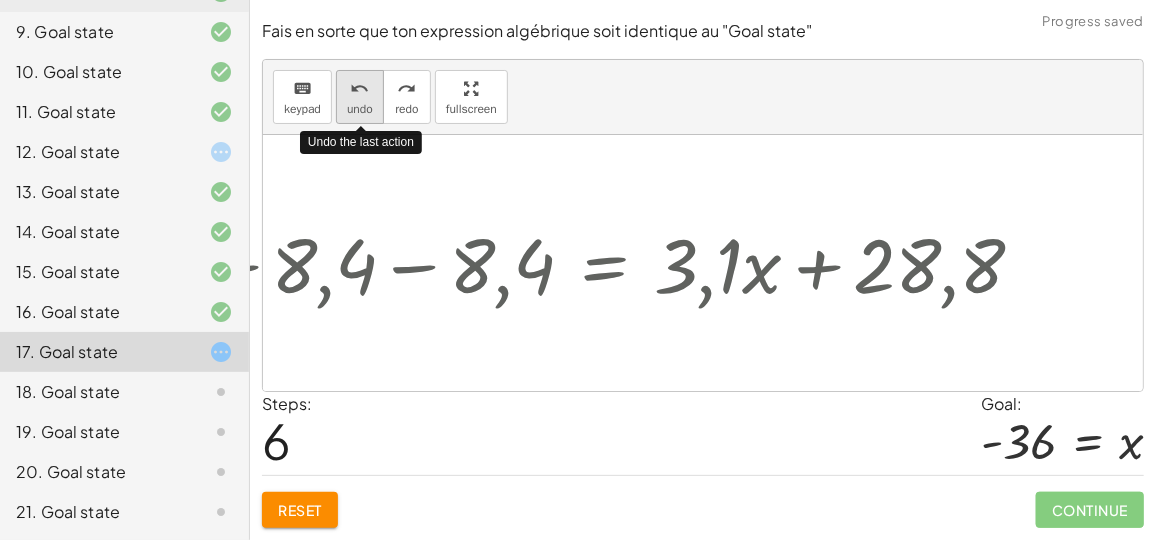 click on "undo undo" at bounding box center (360, 97) 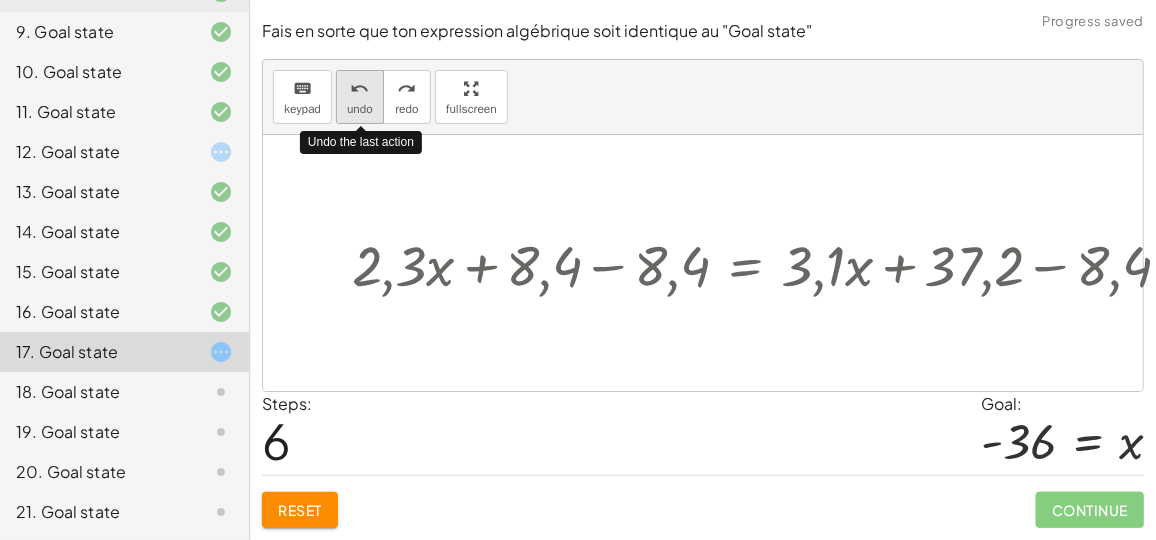 click on "undo undo" at bounding box center [360, 97] 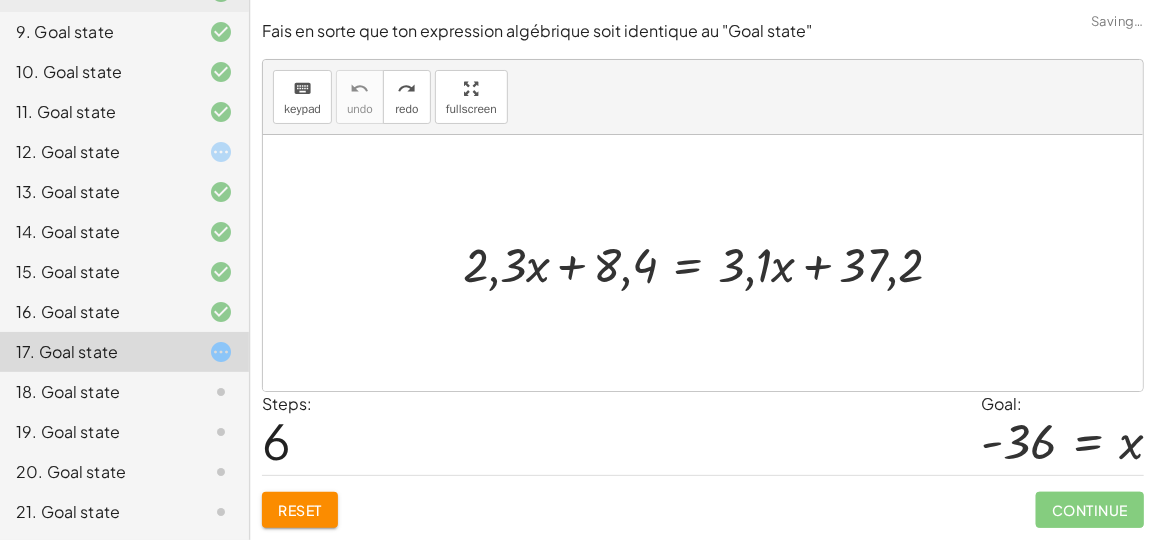 drag, startPoint x: 344, startPoint y: 88, endPoint x: 404, endPoint y: 292, distance: 212.64055 